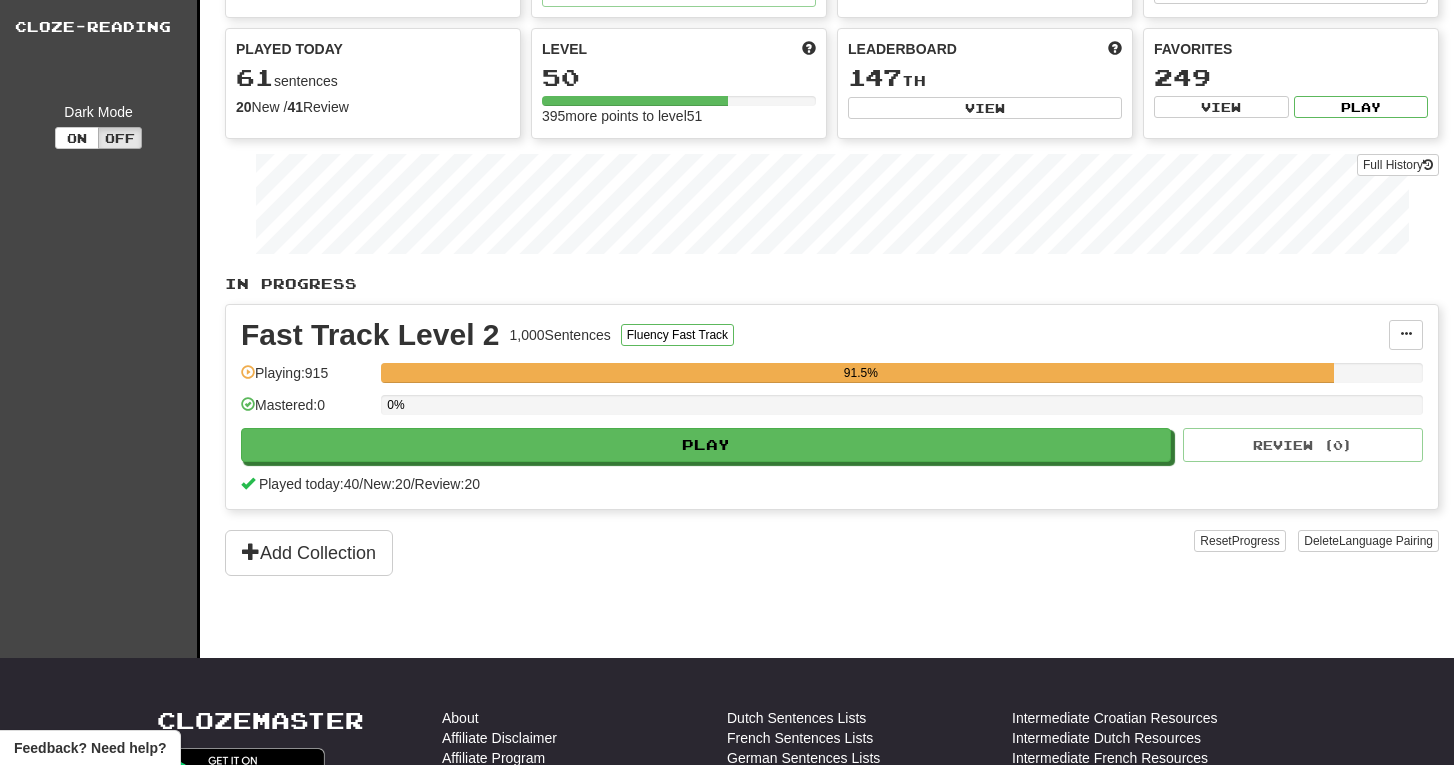 scroll, scrollTop: 170, scrollLeft: 0, axis: vertical 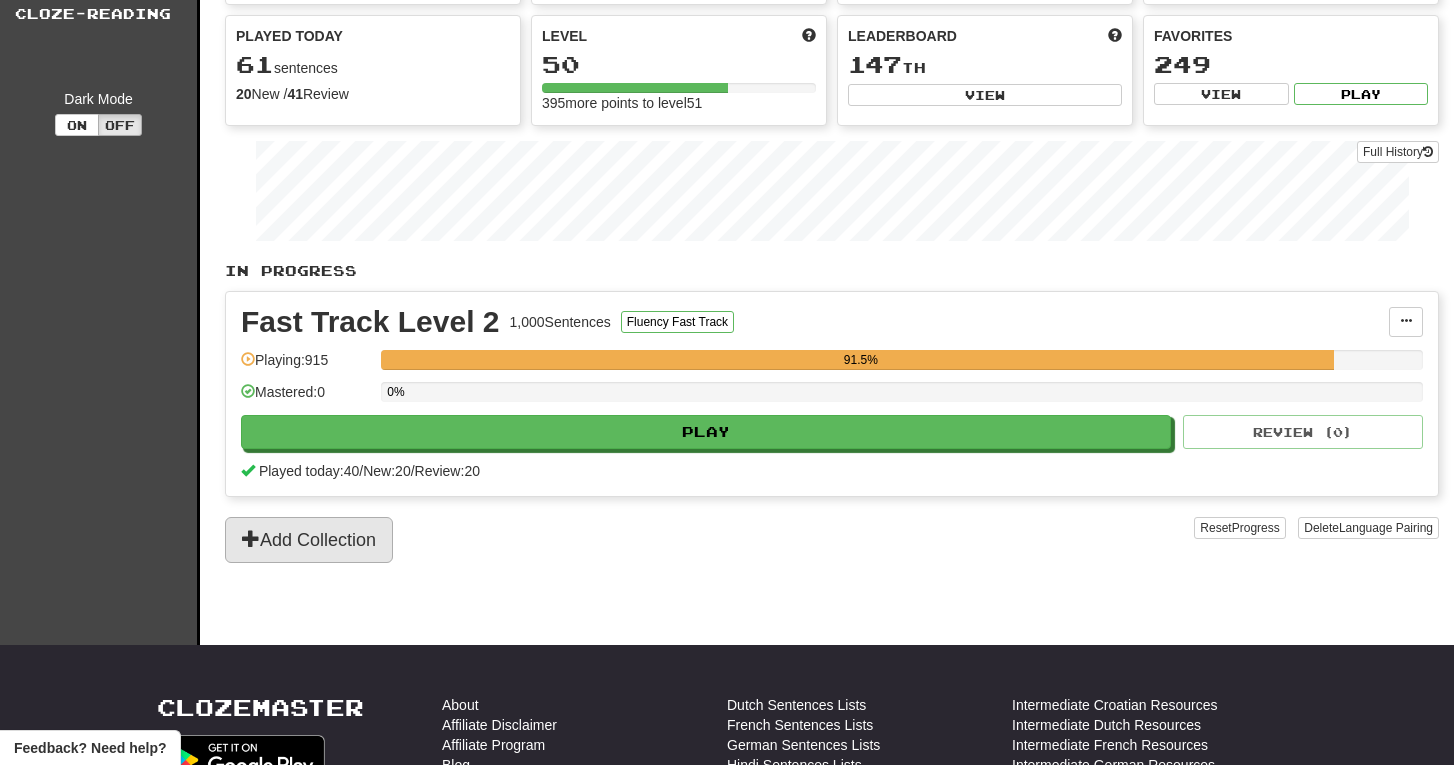 click on "Add Collection" at bounding box center [309, 540] 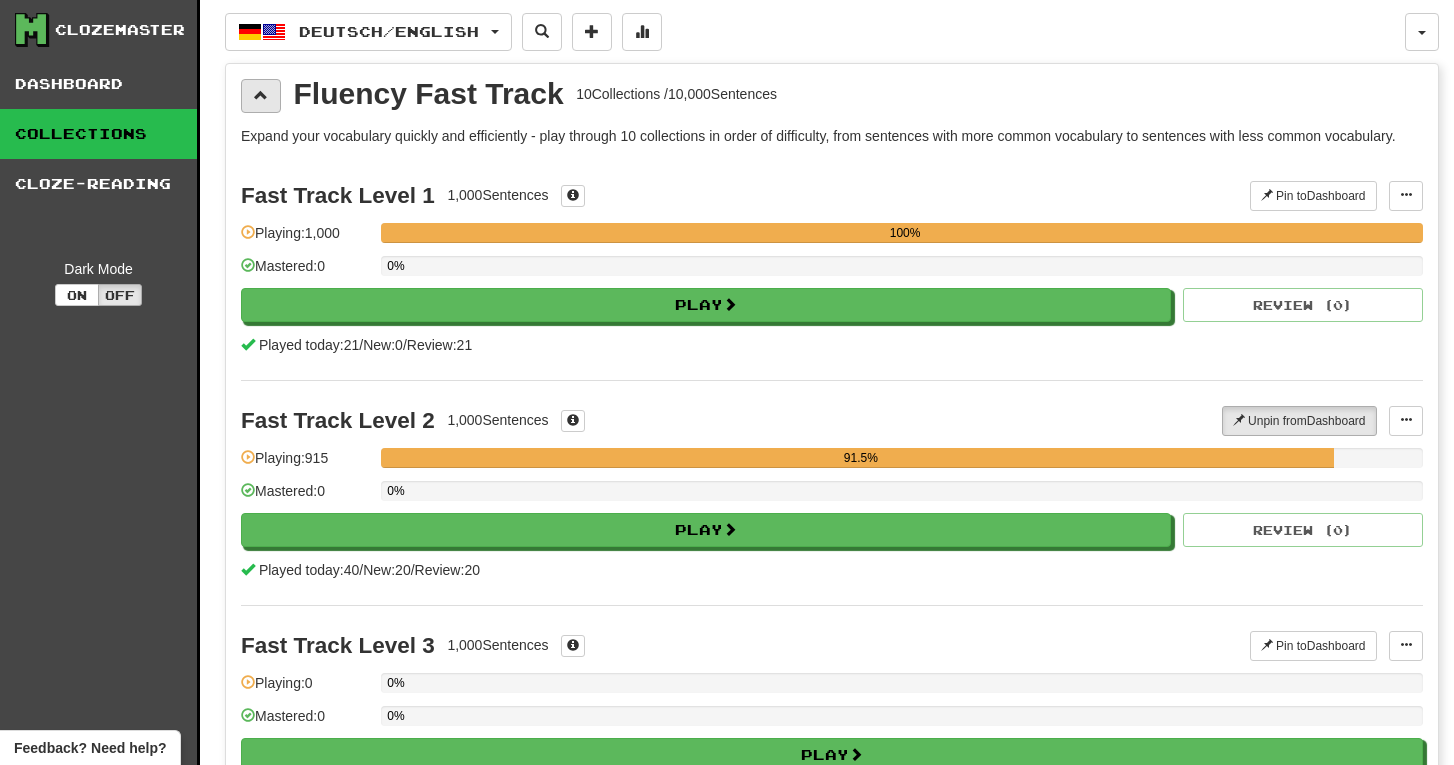 click at bounding box center (261, 95) 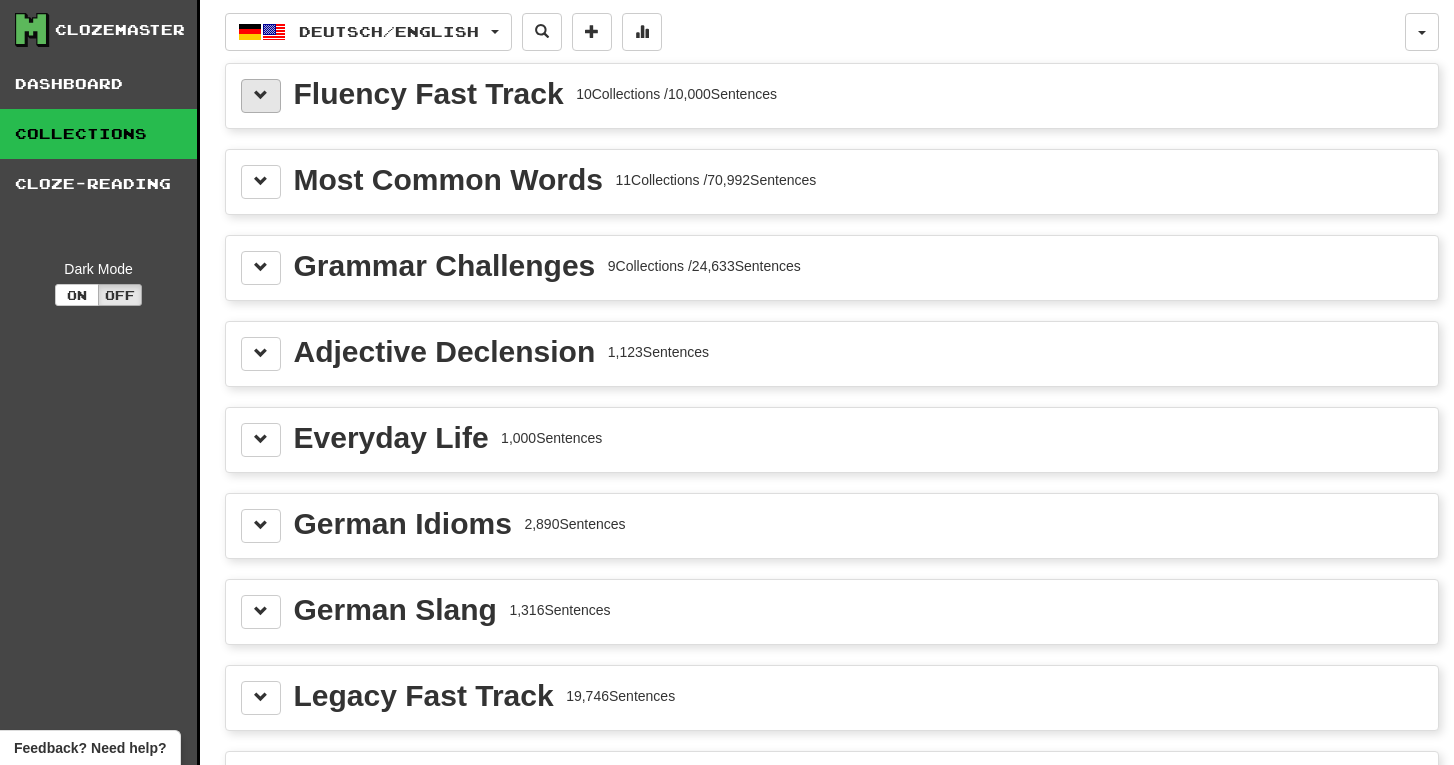 click at bounding box center (261, 95) 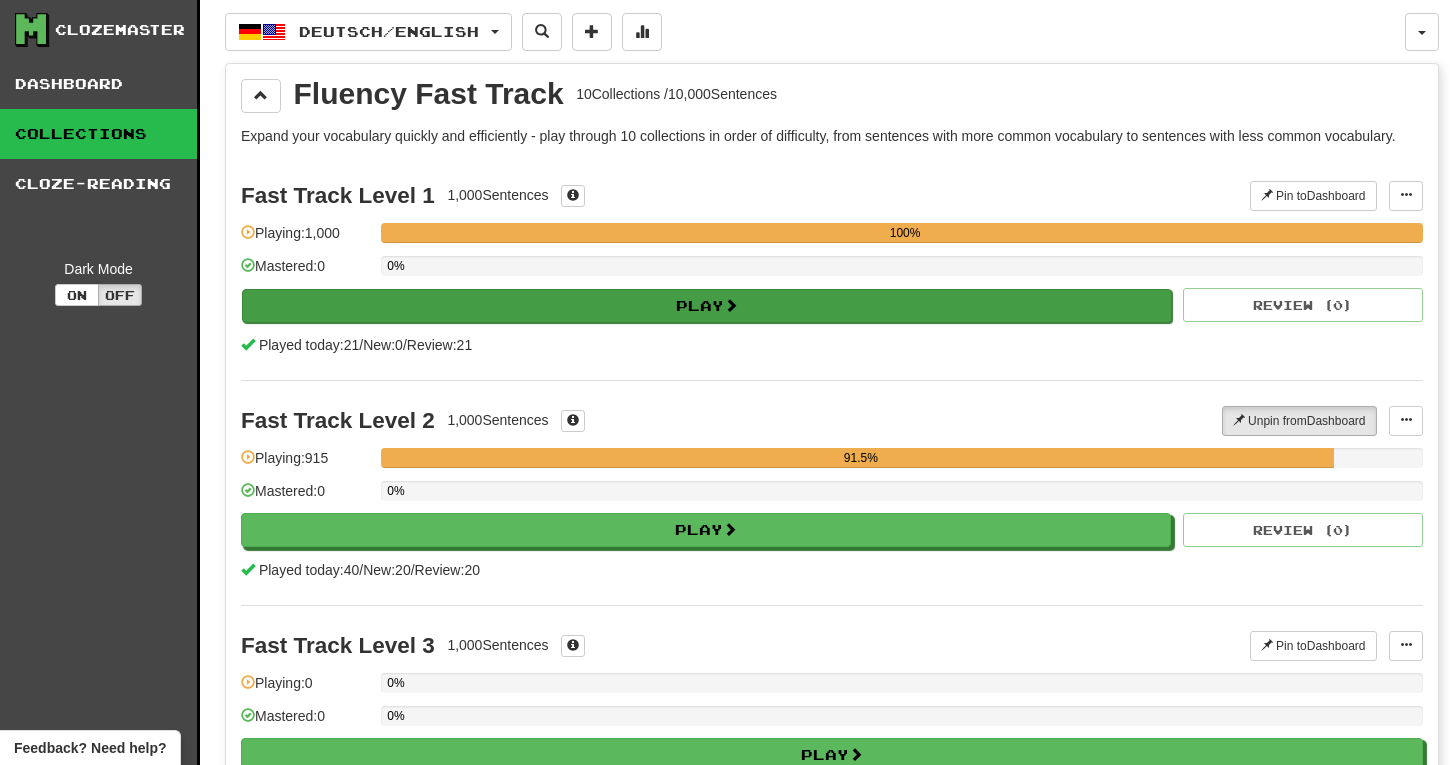 scroll, scrollTop: 0, scrollLeft: 0, axis: both 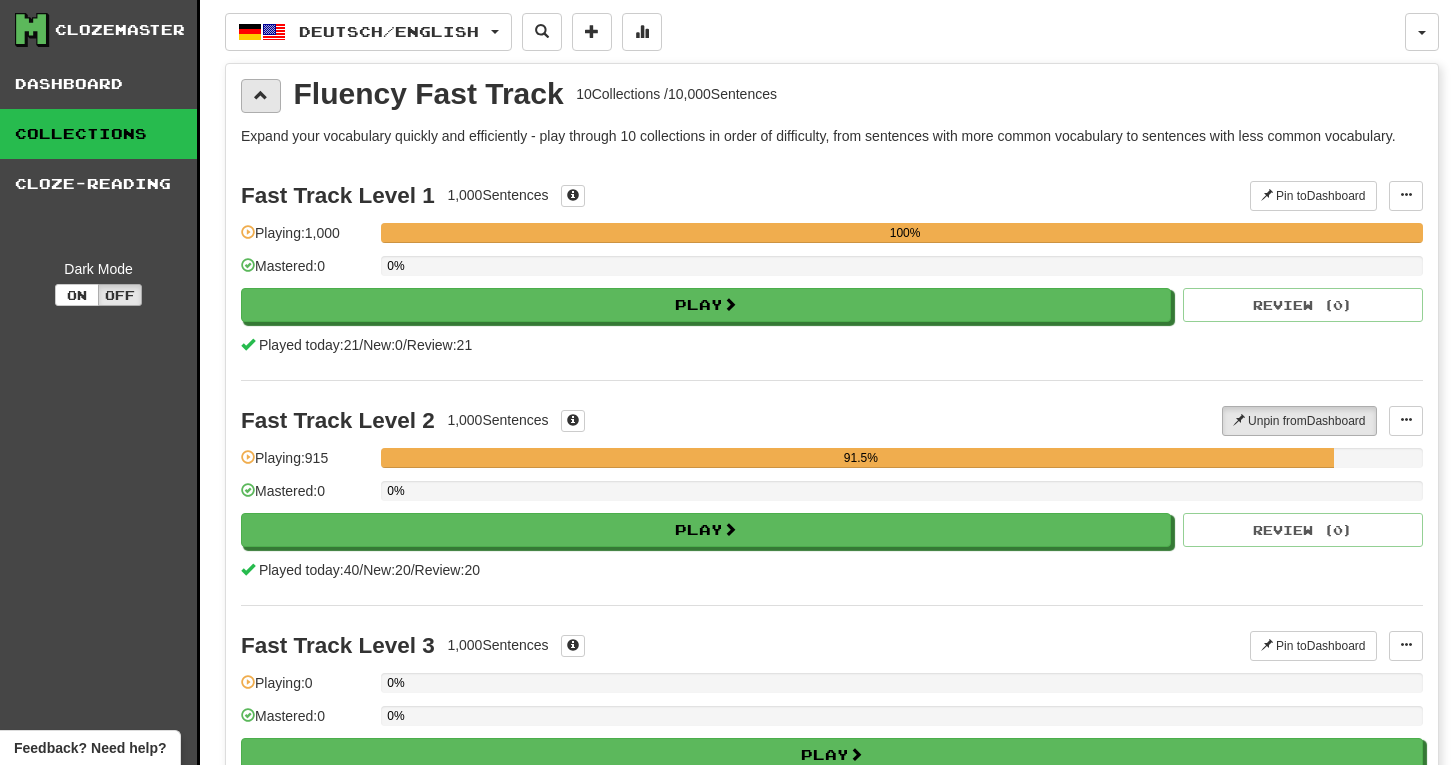 click at bounding box center (261, 95) 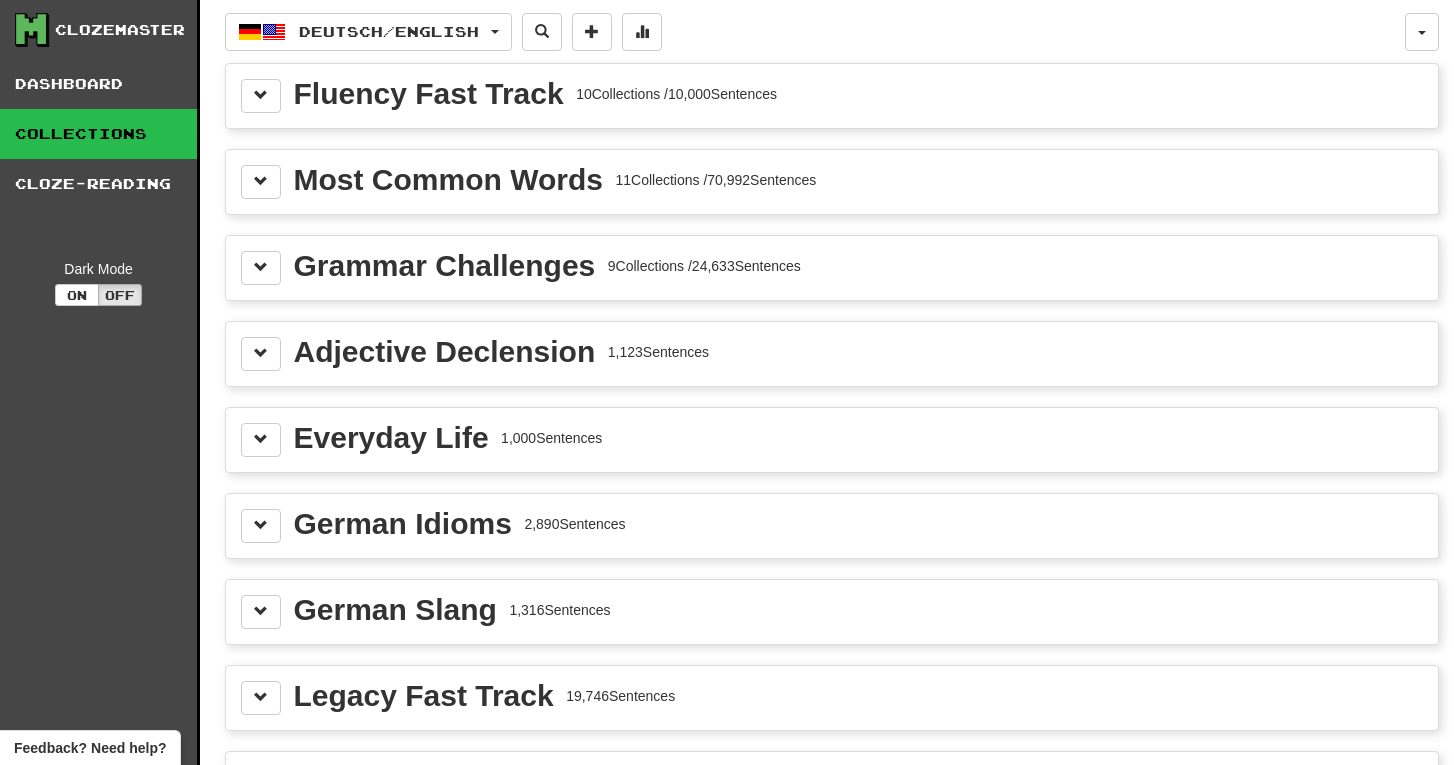 click on "Collections" at bounding box center (98, 134) 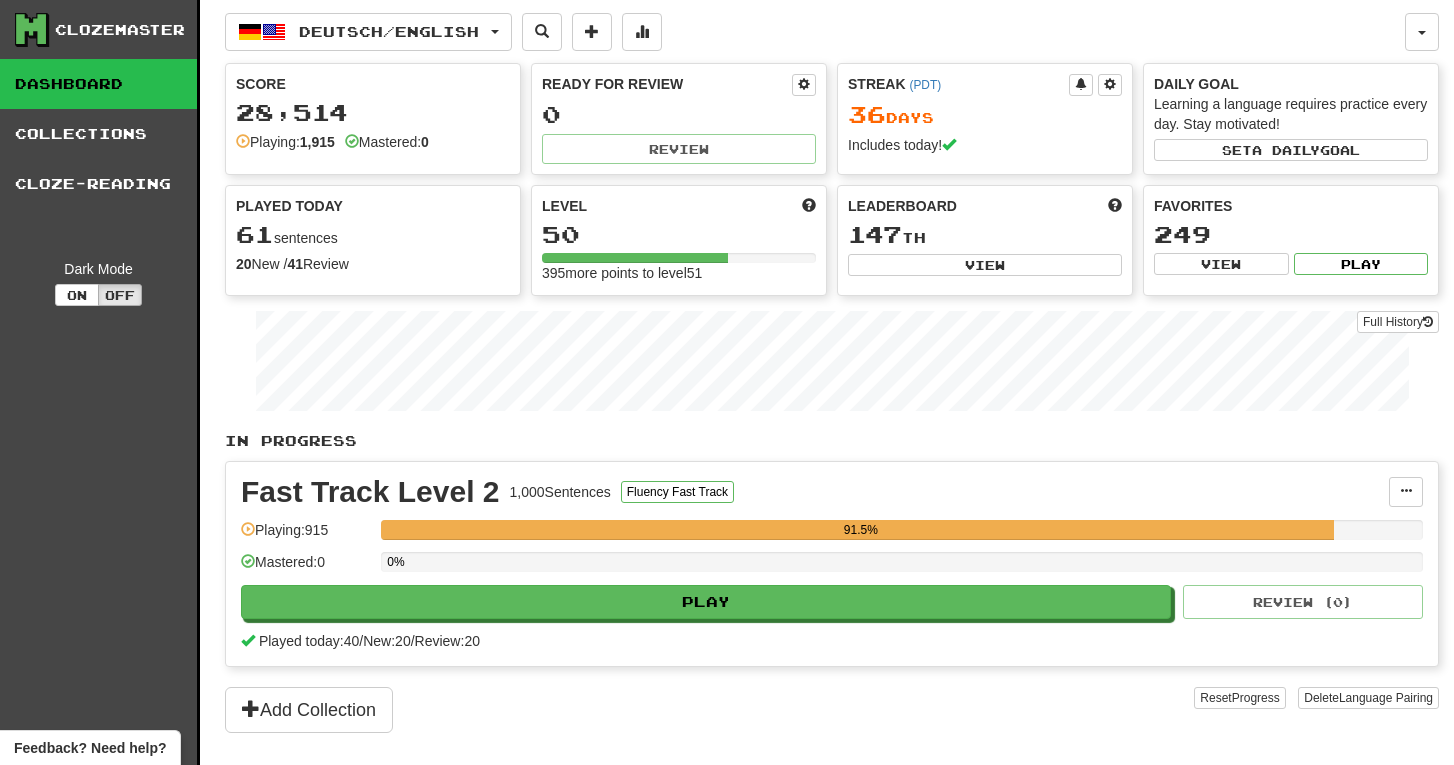 scroll, scrollTop: 0, scrollLeft: 0, axis: both 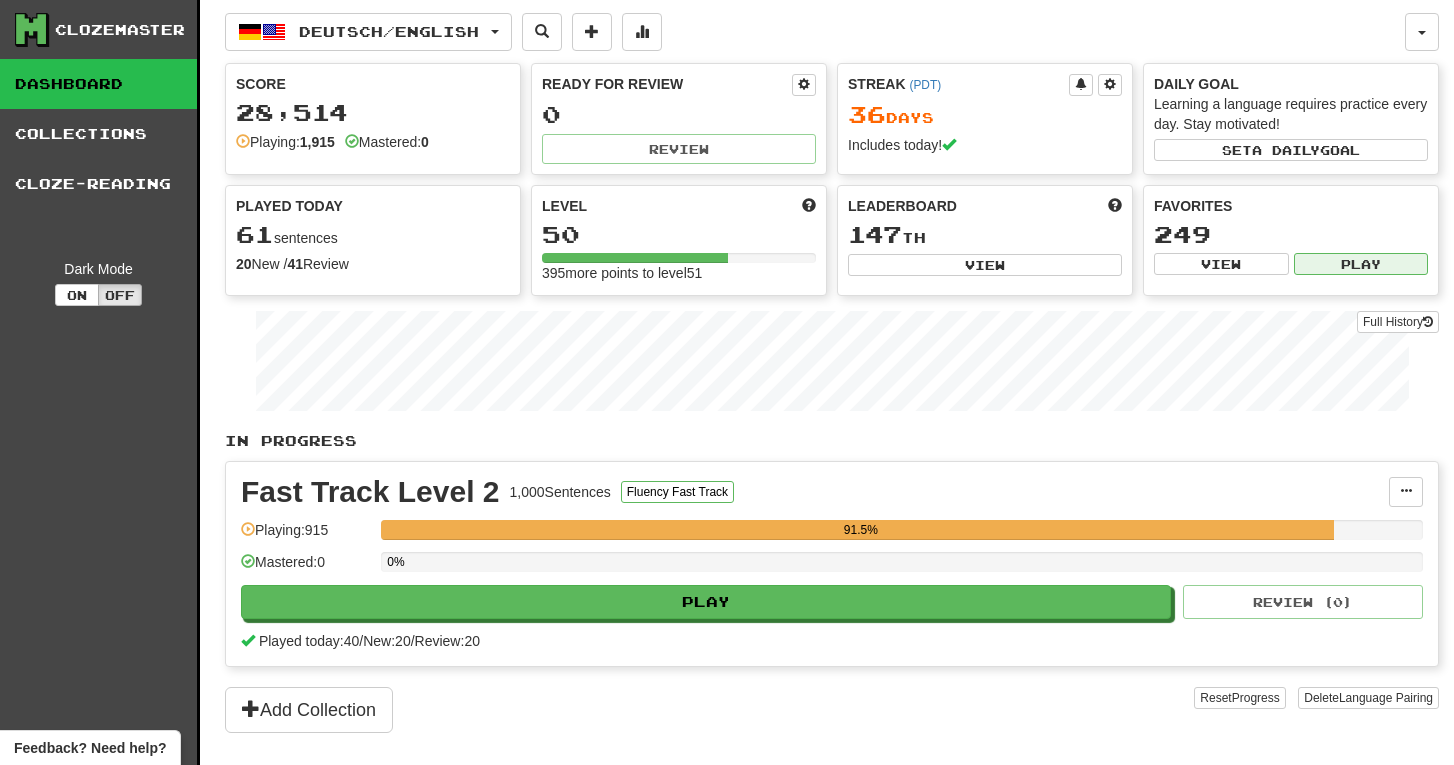 click on "Play" at bounding box center [1361, 264] 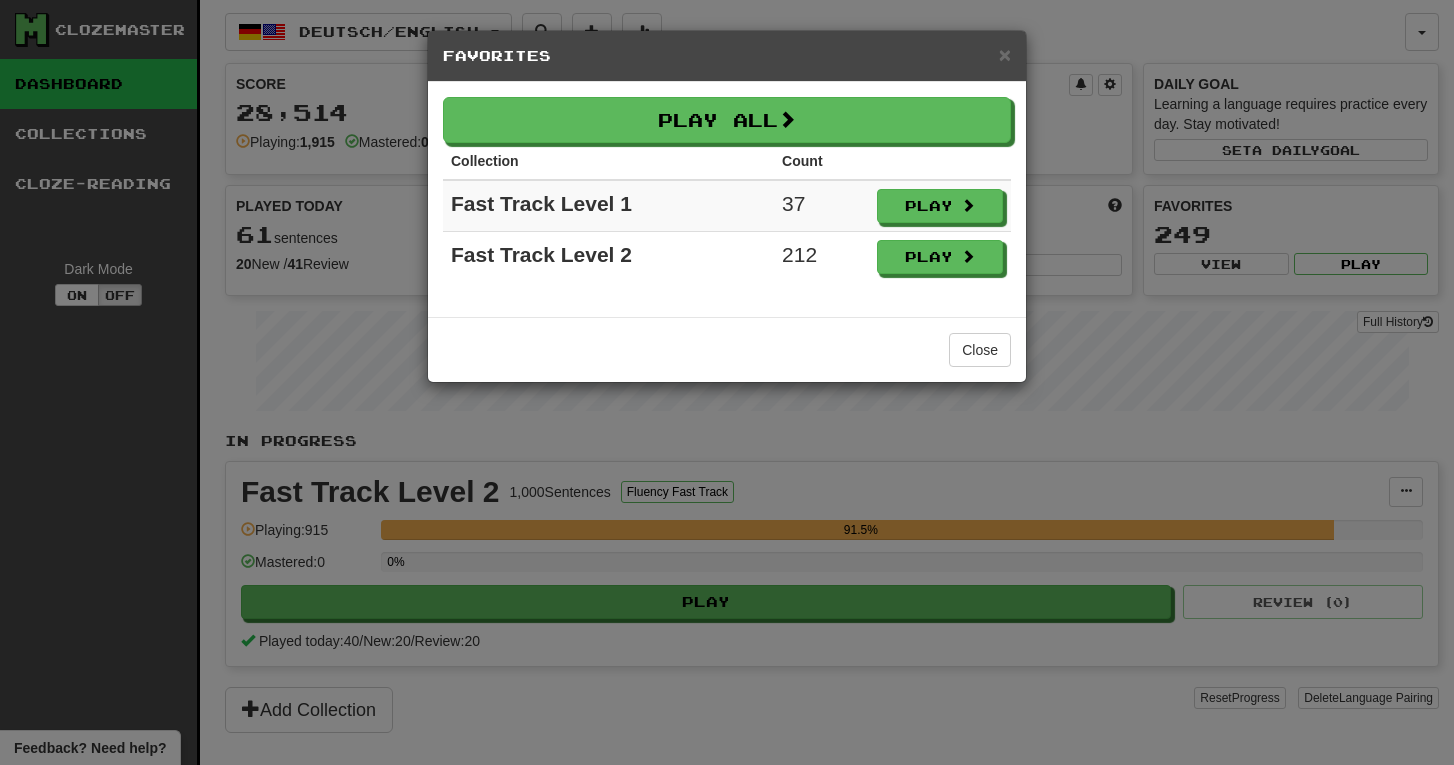 click on "Fast Track Level 2" at bounding box center [608, 257] 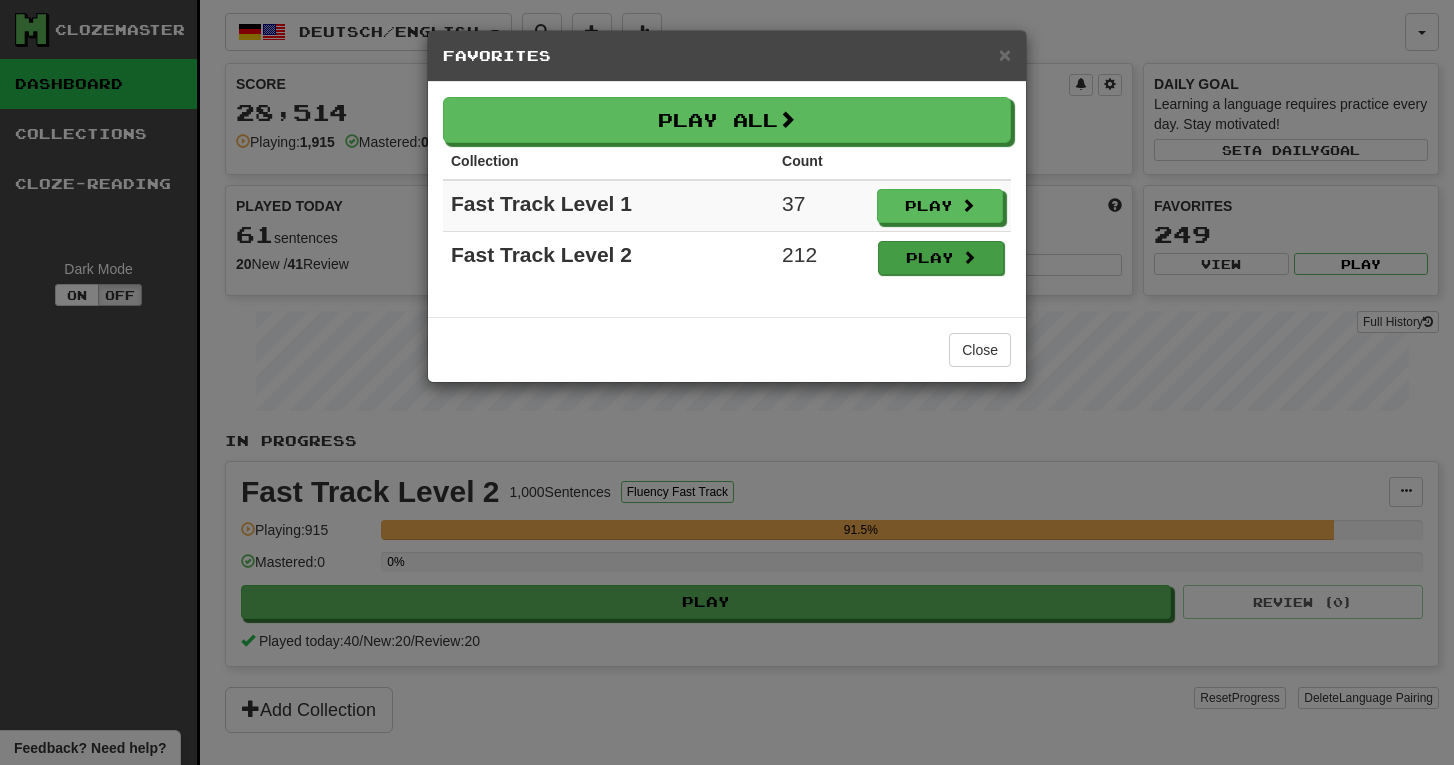 click on "Play" at bounding box center [941, 258] 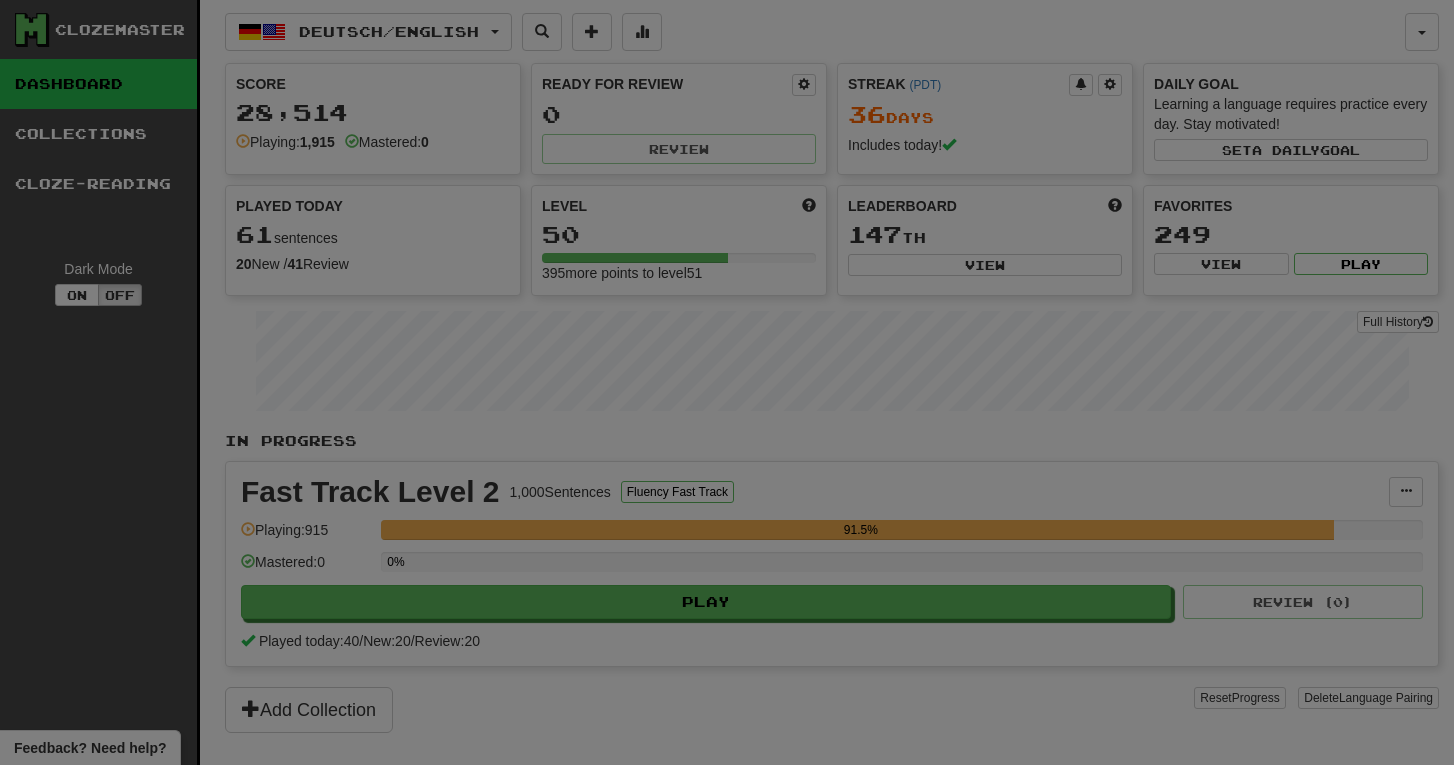 select on "**" 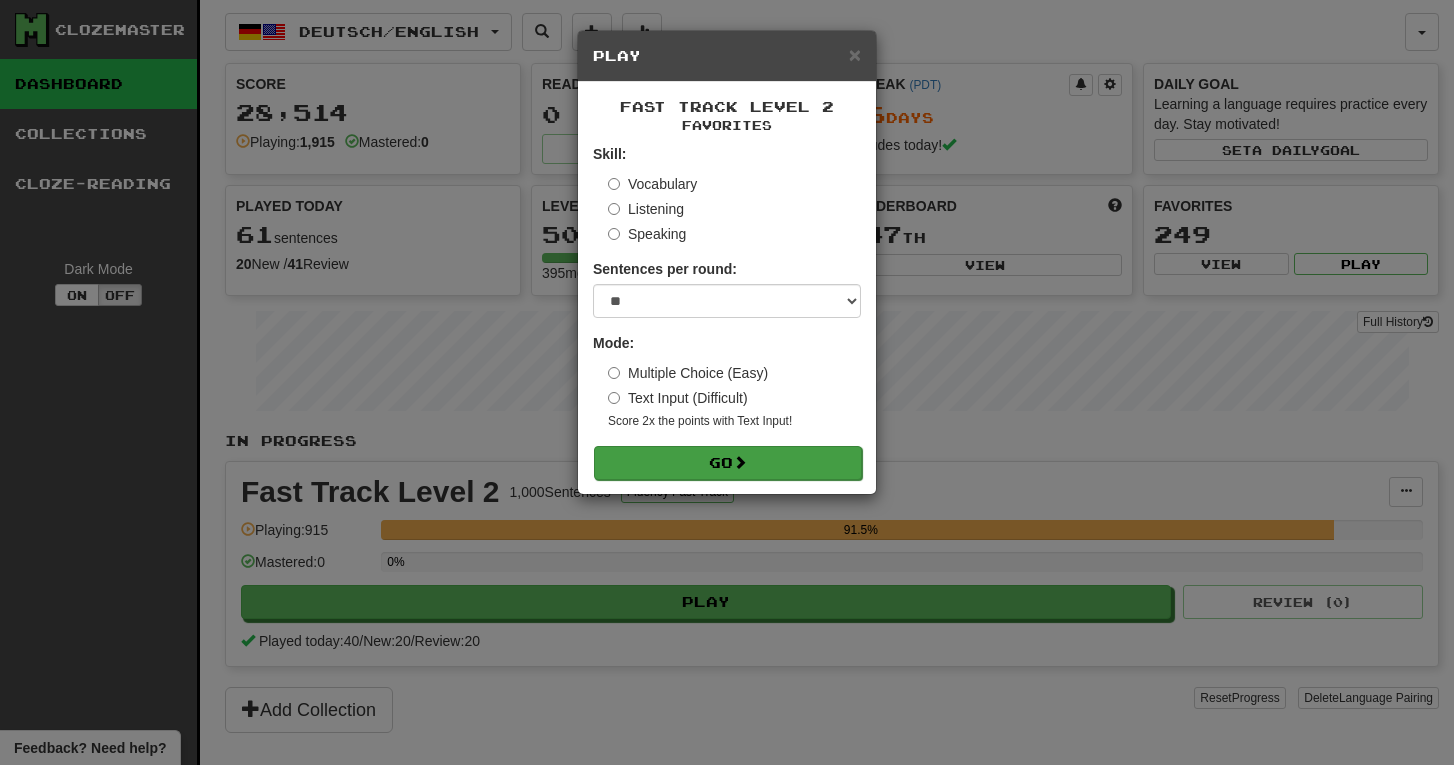 click on "Go" at bounding box center [728, 463] 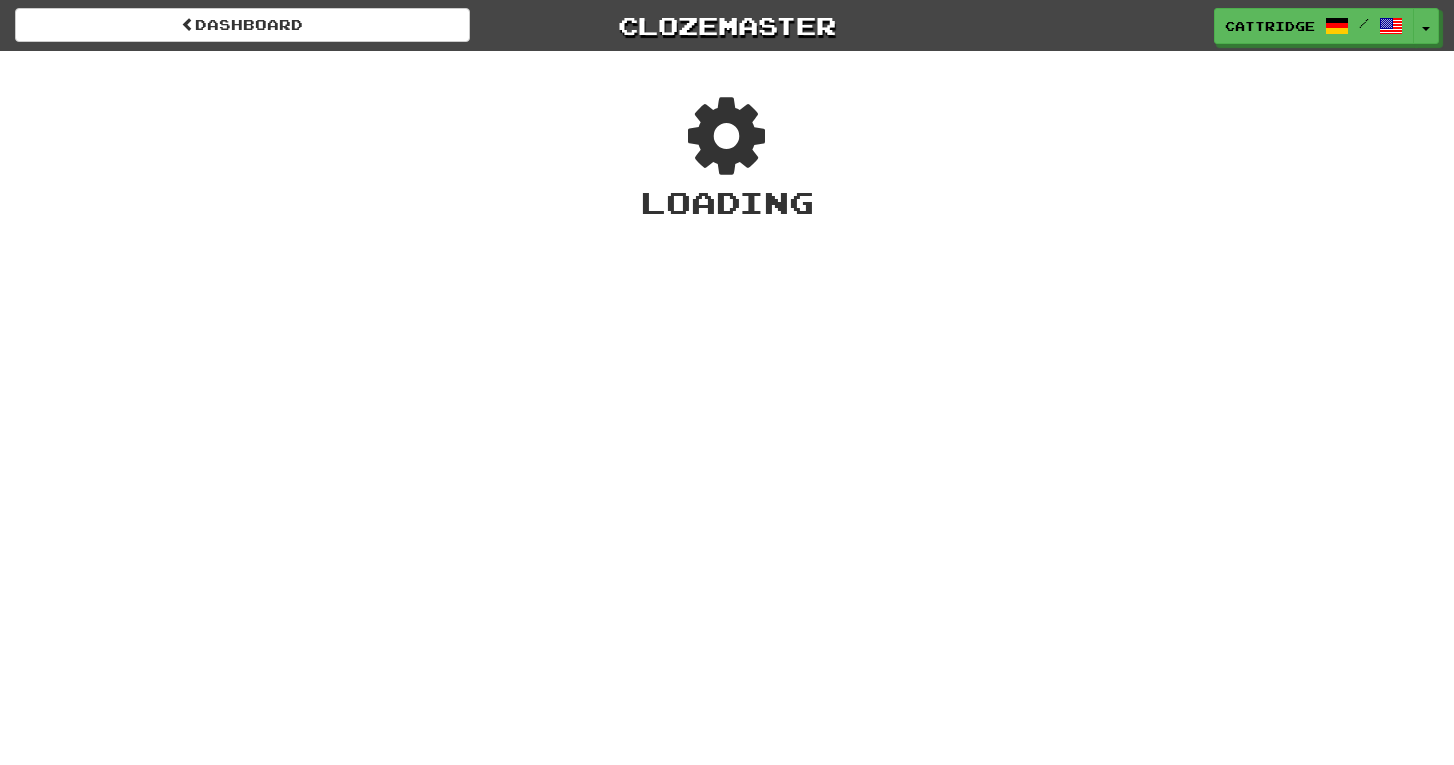 scroll, scrollTop: 0, scrollLeft: 0, axis: both 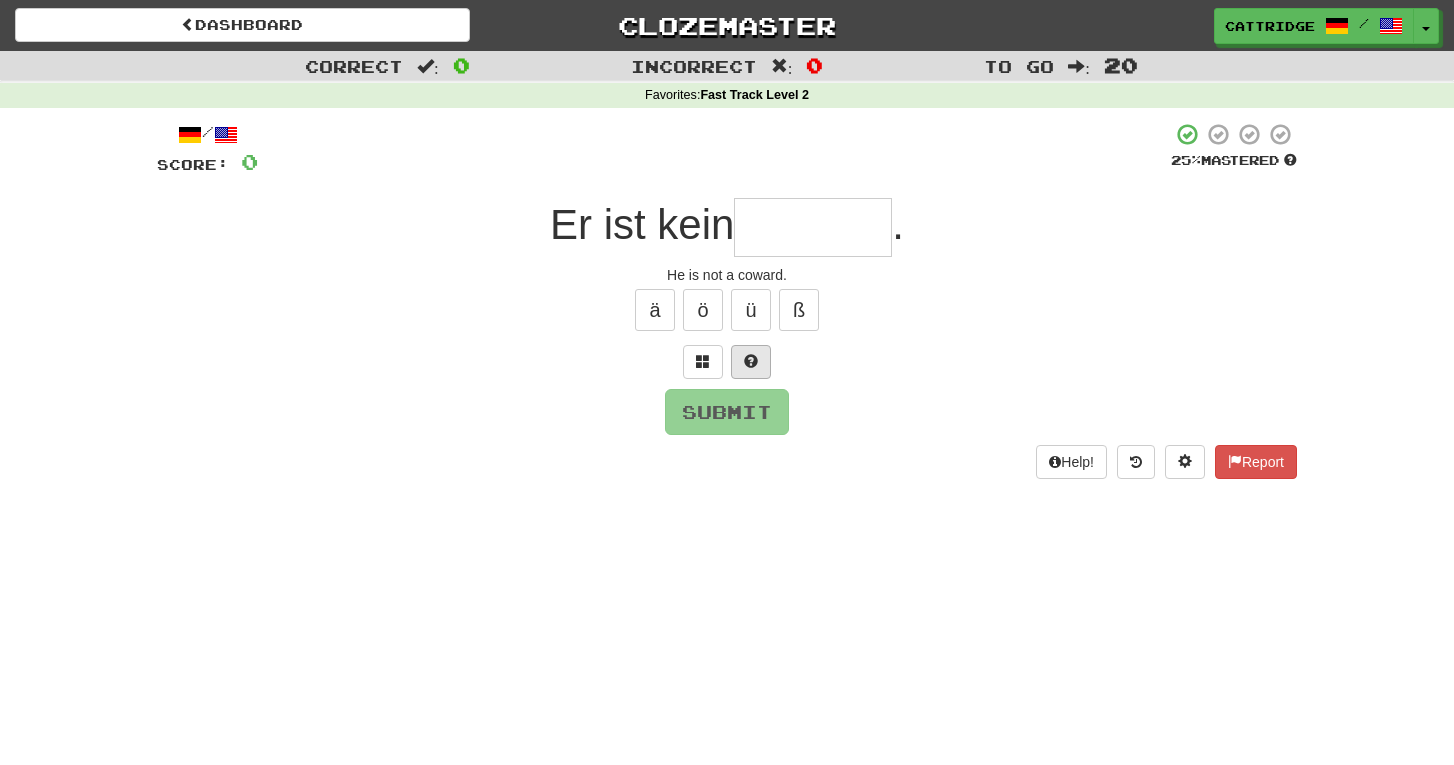 click at bounding box center [751, 362] 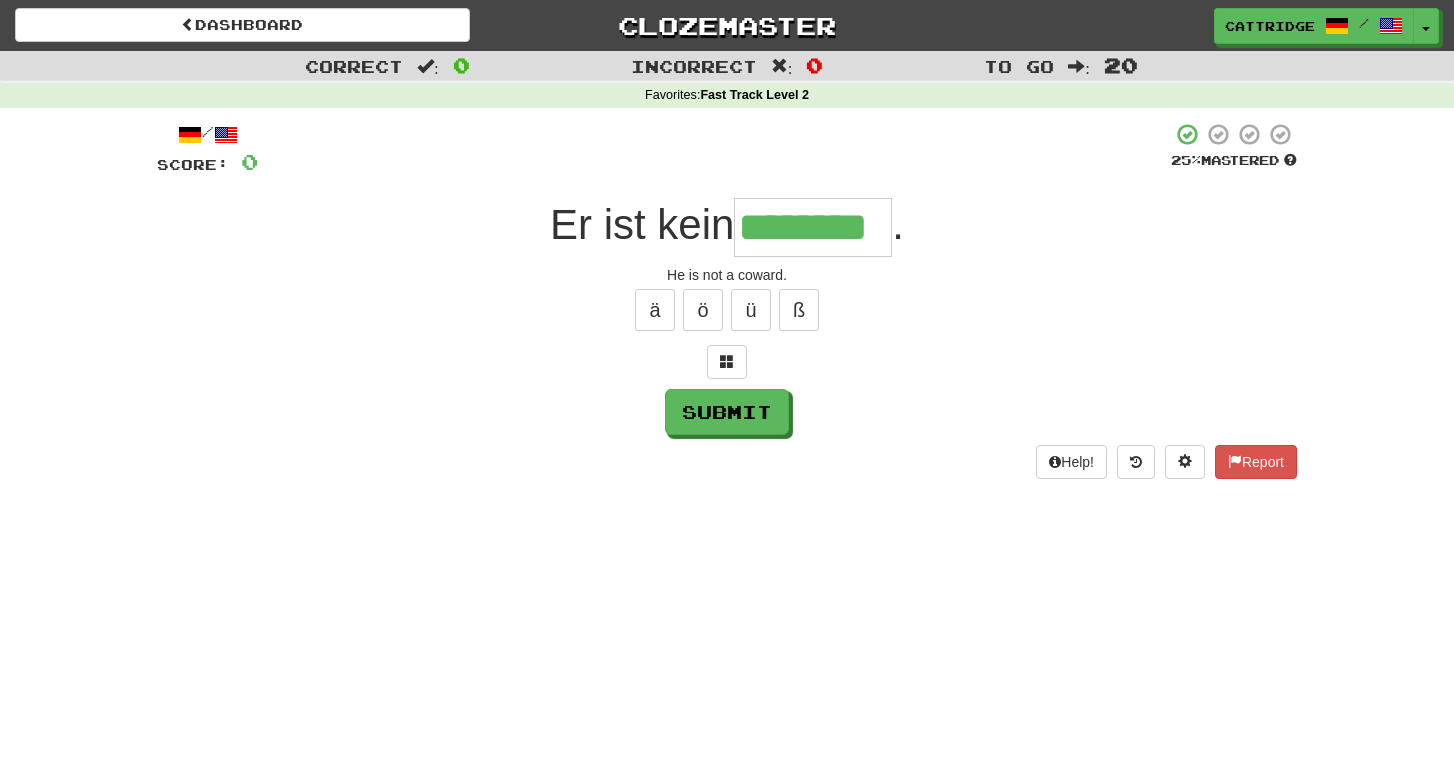 type on "********" 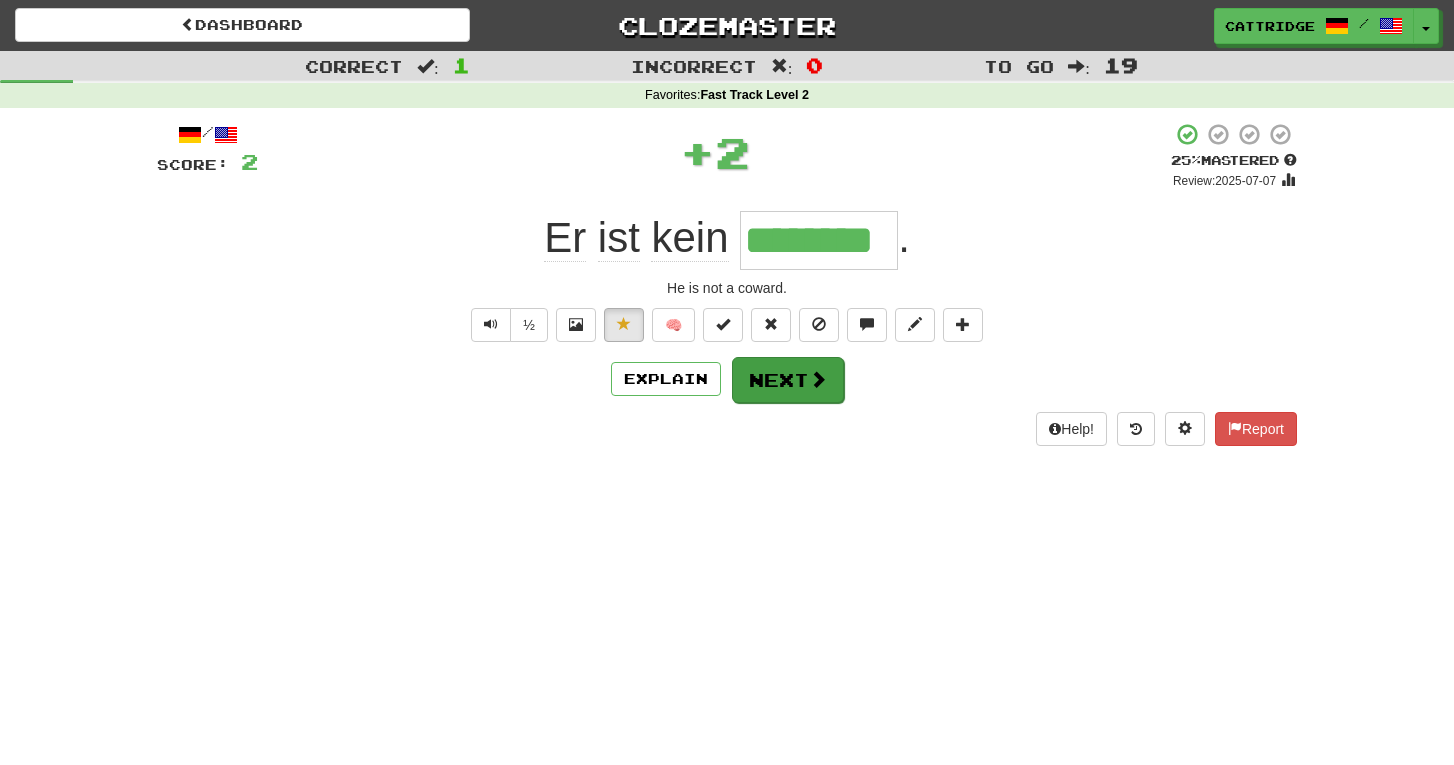 click at bounding box center [818, 379] 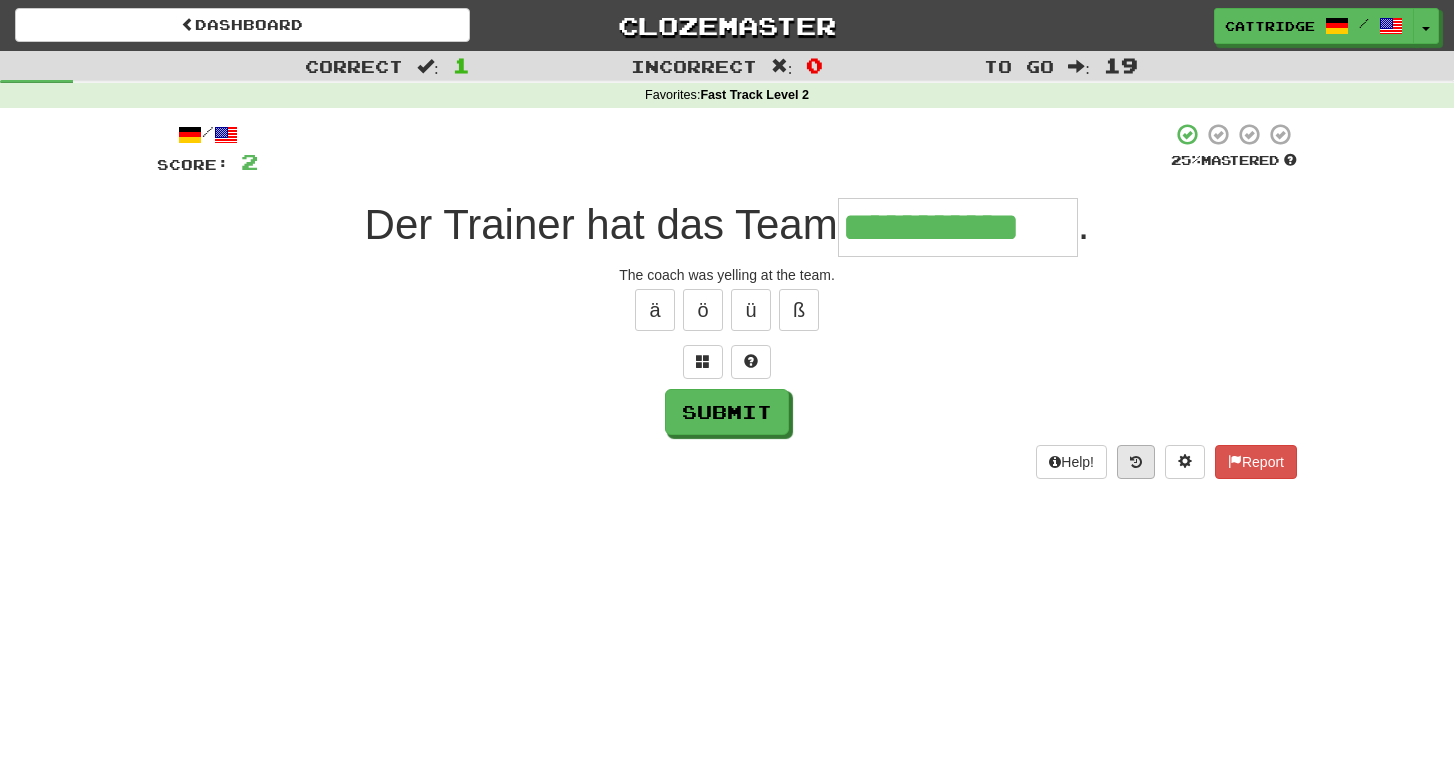 type on "**********" 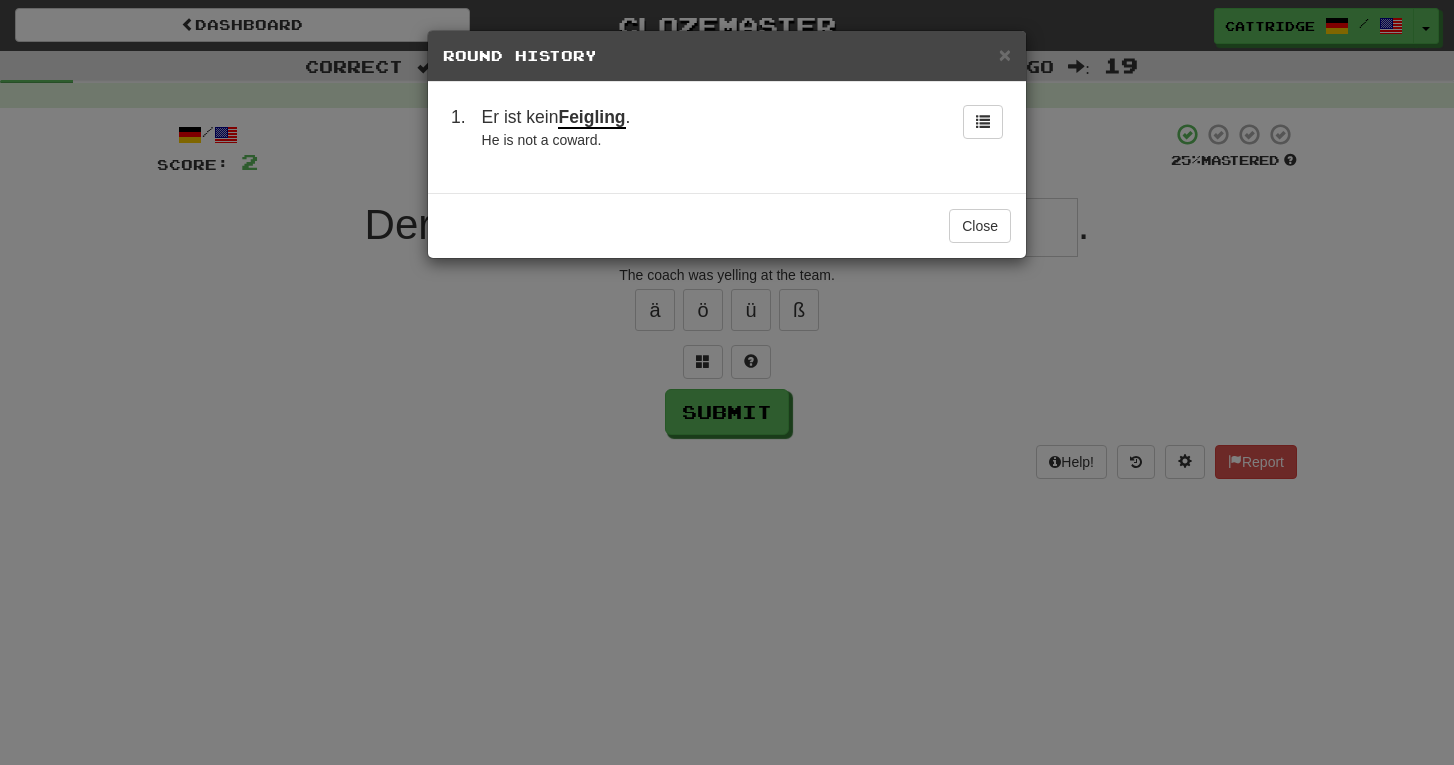 click on "× Round History 1 . Er ist kein Feigling . He is not a coward. Close" at bounding box center (727, 382) 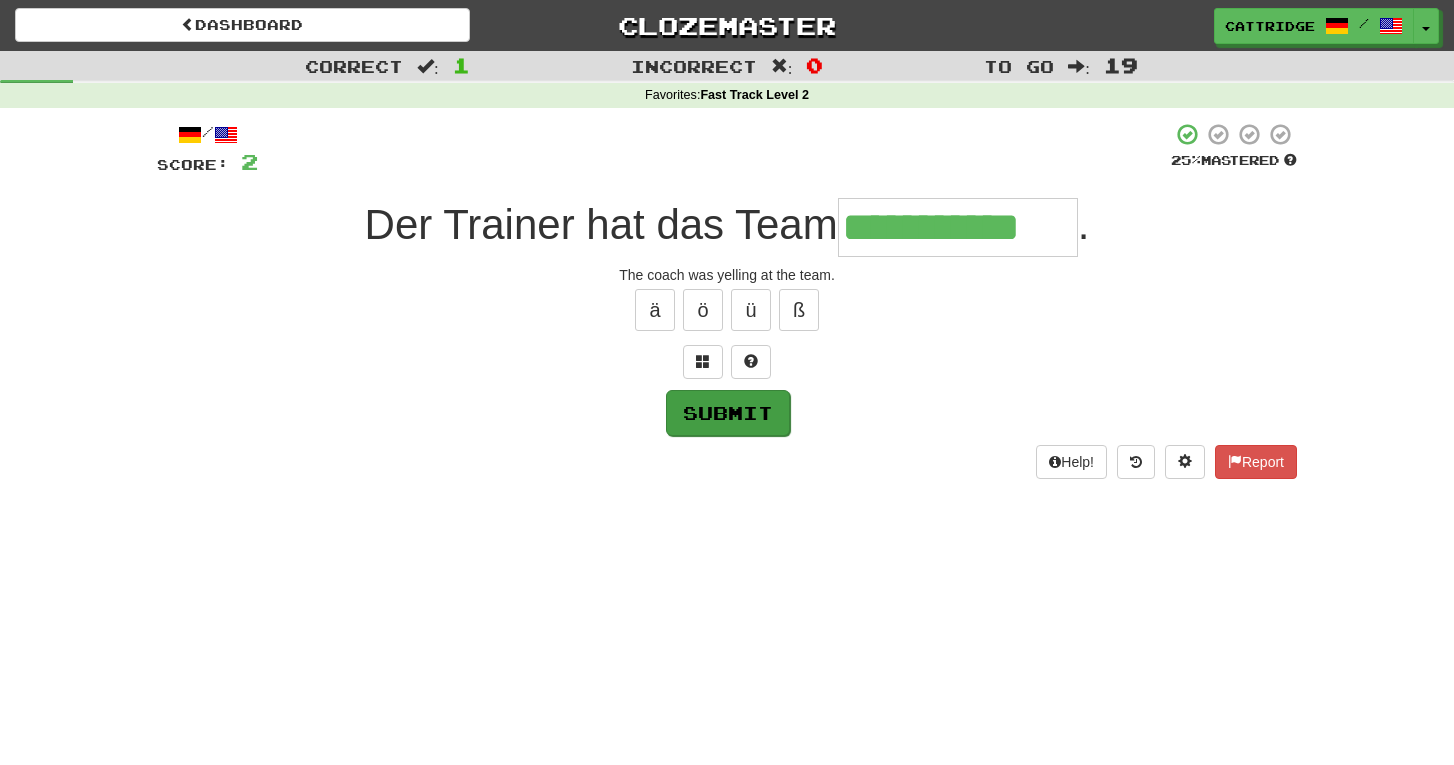 click on "Submit" at bounding box center (728, 413) 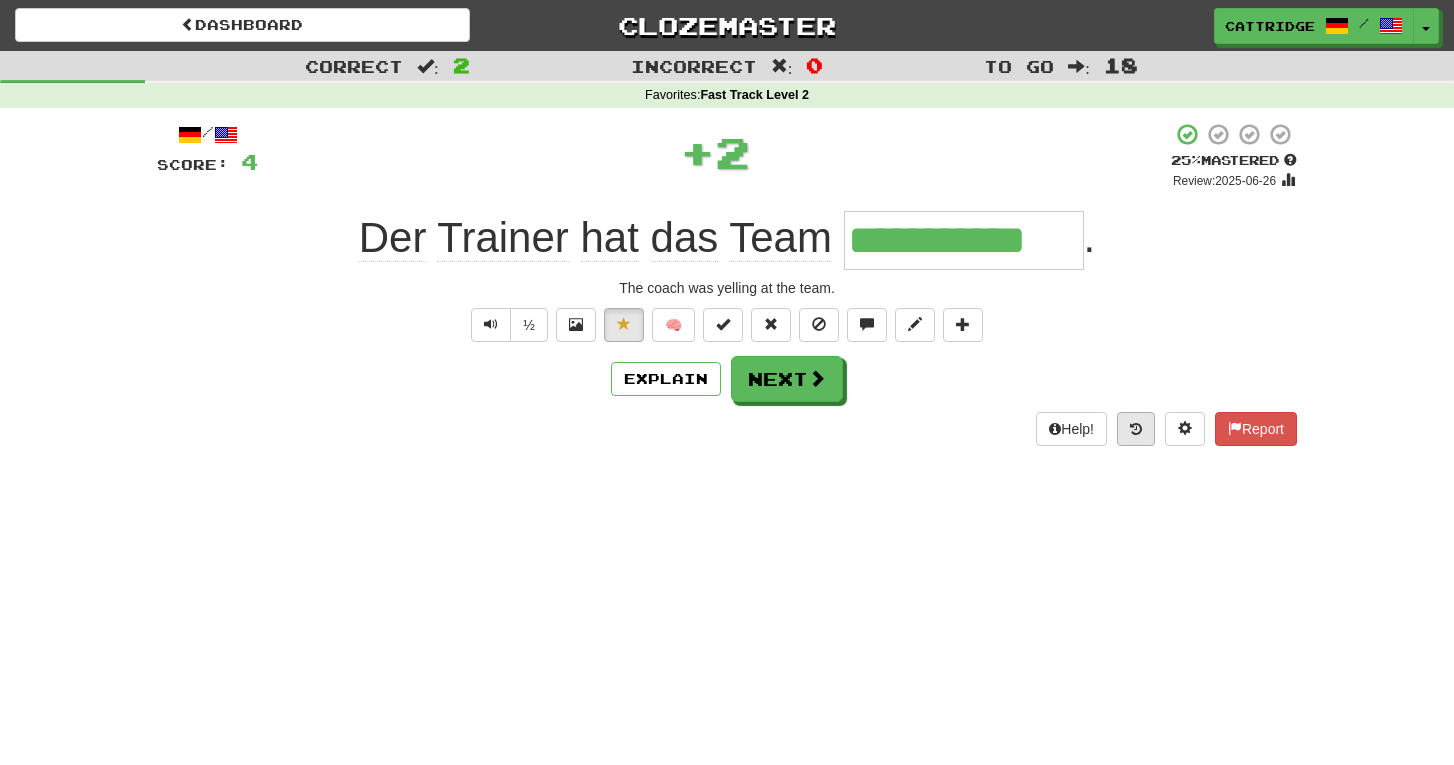 click at bounding box center [1136, 429] 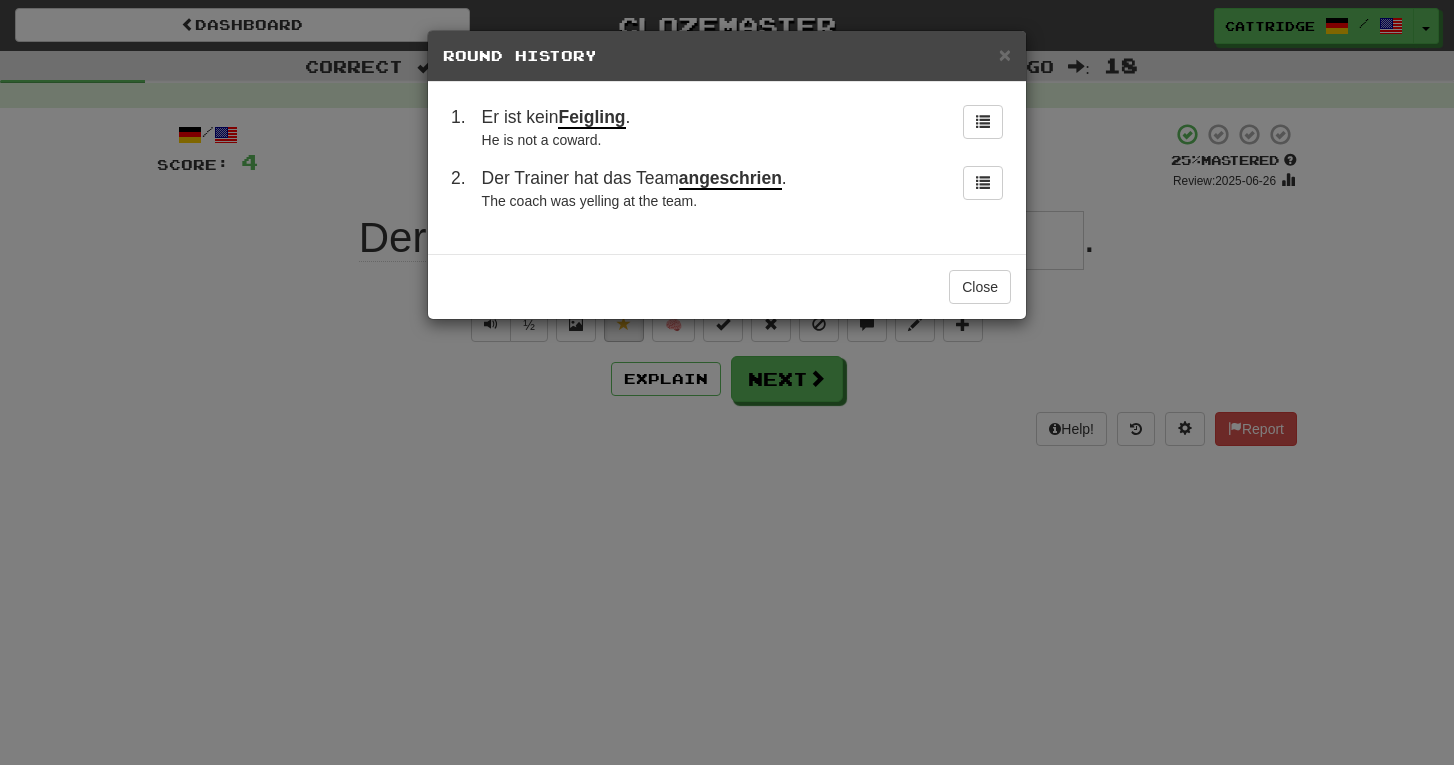 click on "× Round History 1 . Er ist kein Feigling . He is not a coward. 2 . Der Trainer hat das Team angeschrien . The coach was yelling at the team. Close" at bounding box center [727, 382] 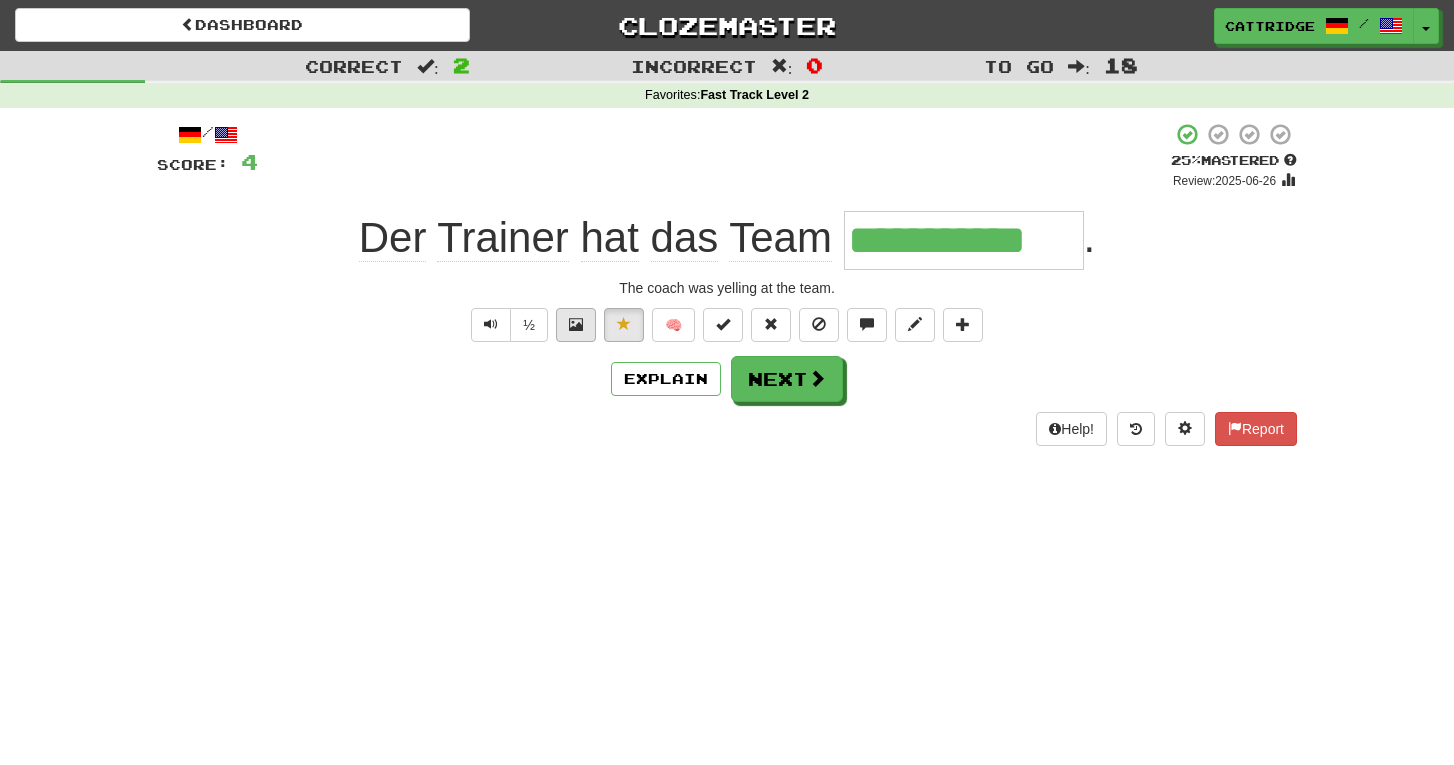 click at bounding box center [576, 324] 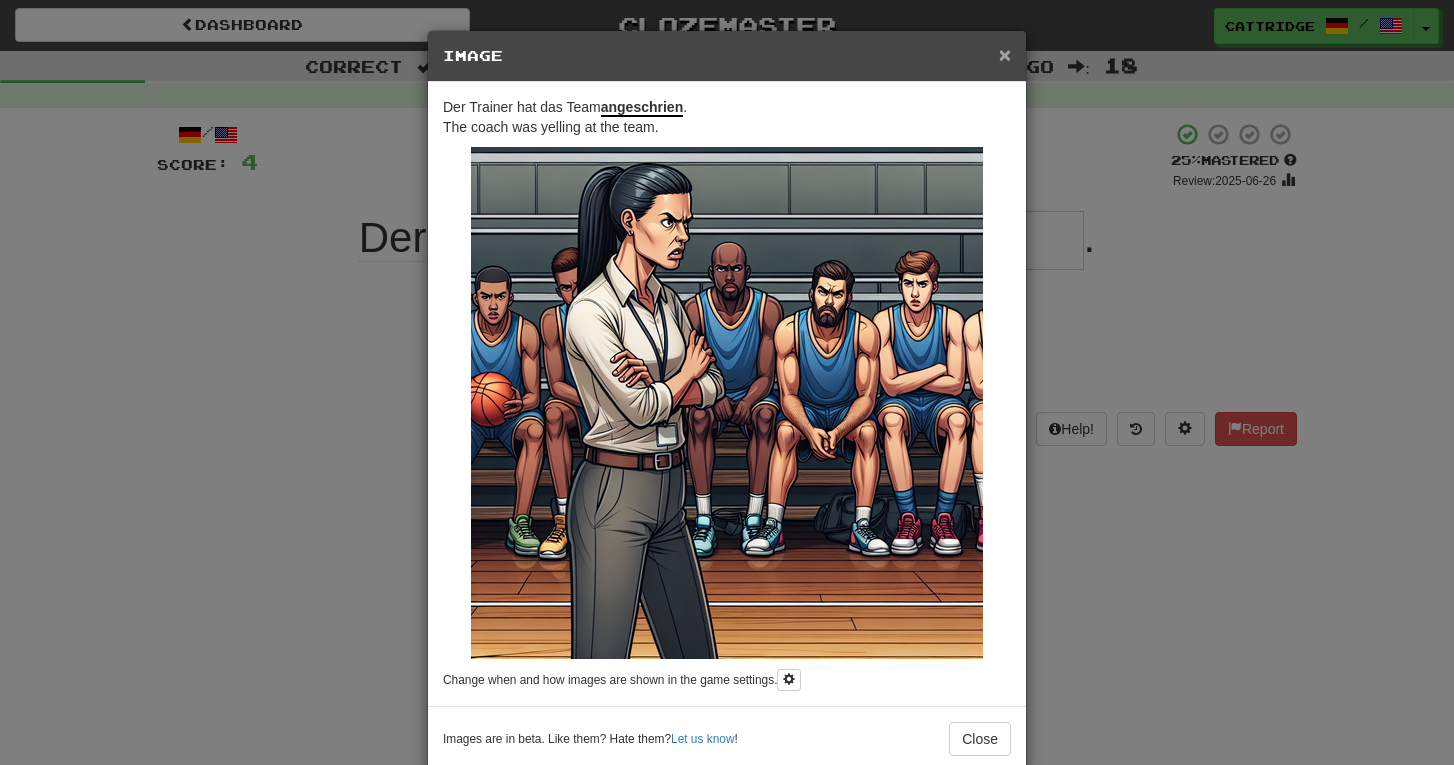 click on "×" at bounding box center (1005, 54) 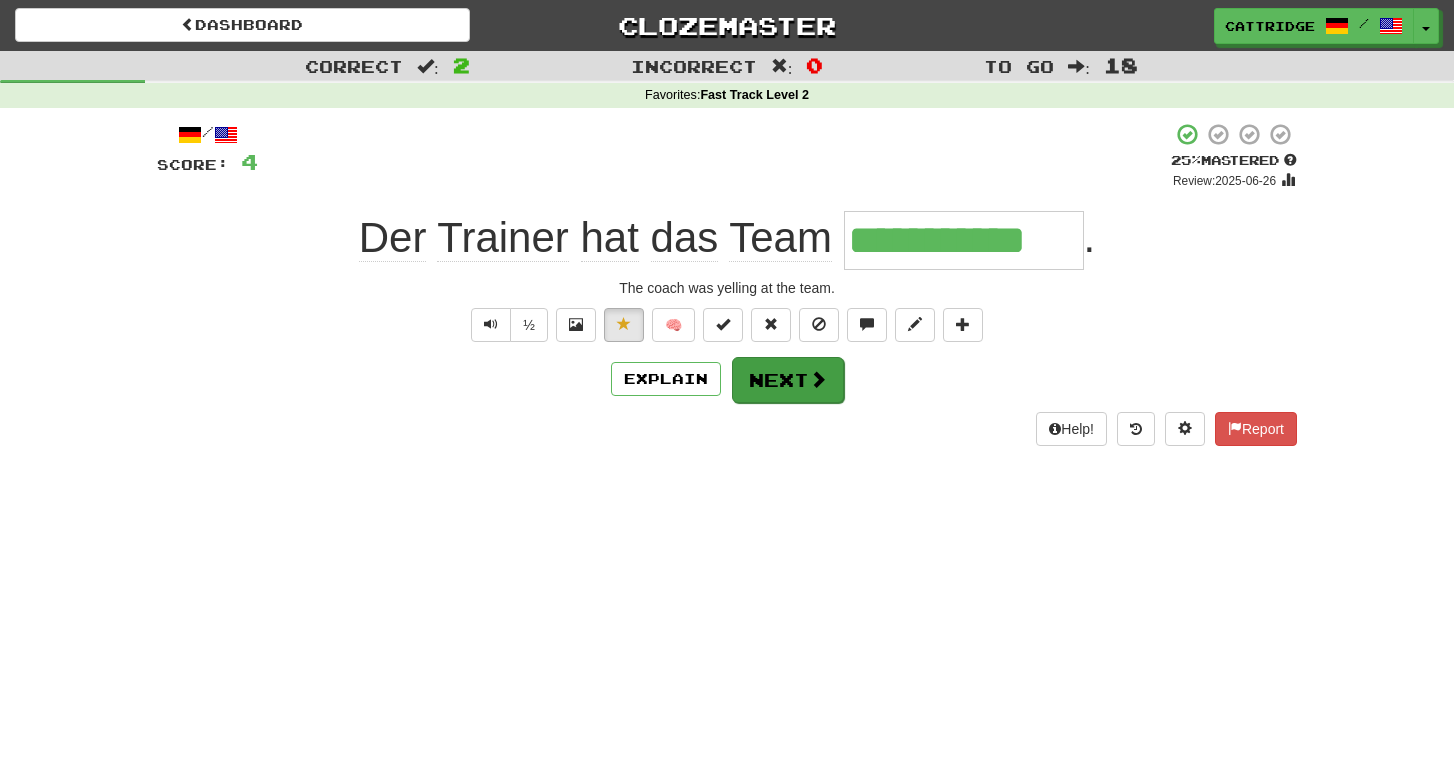 click on "Next" at bounding box center (788, 380) 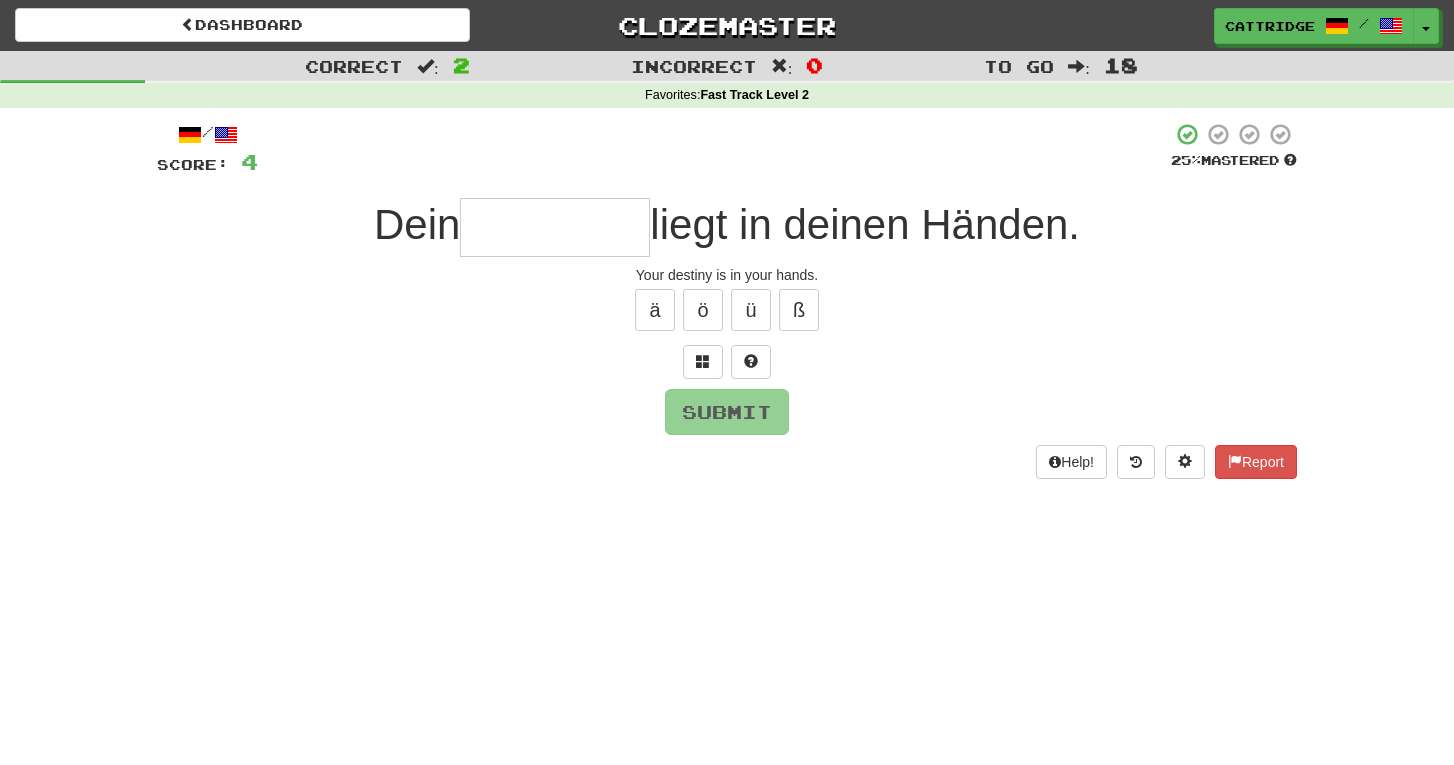 type on "*" 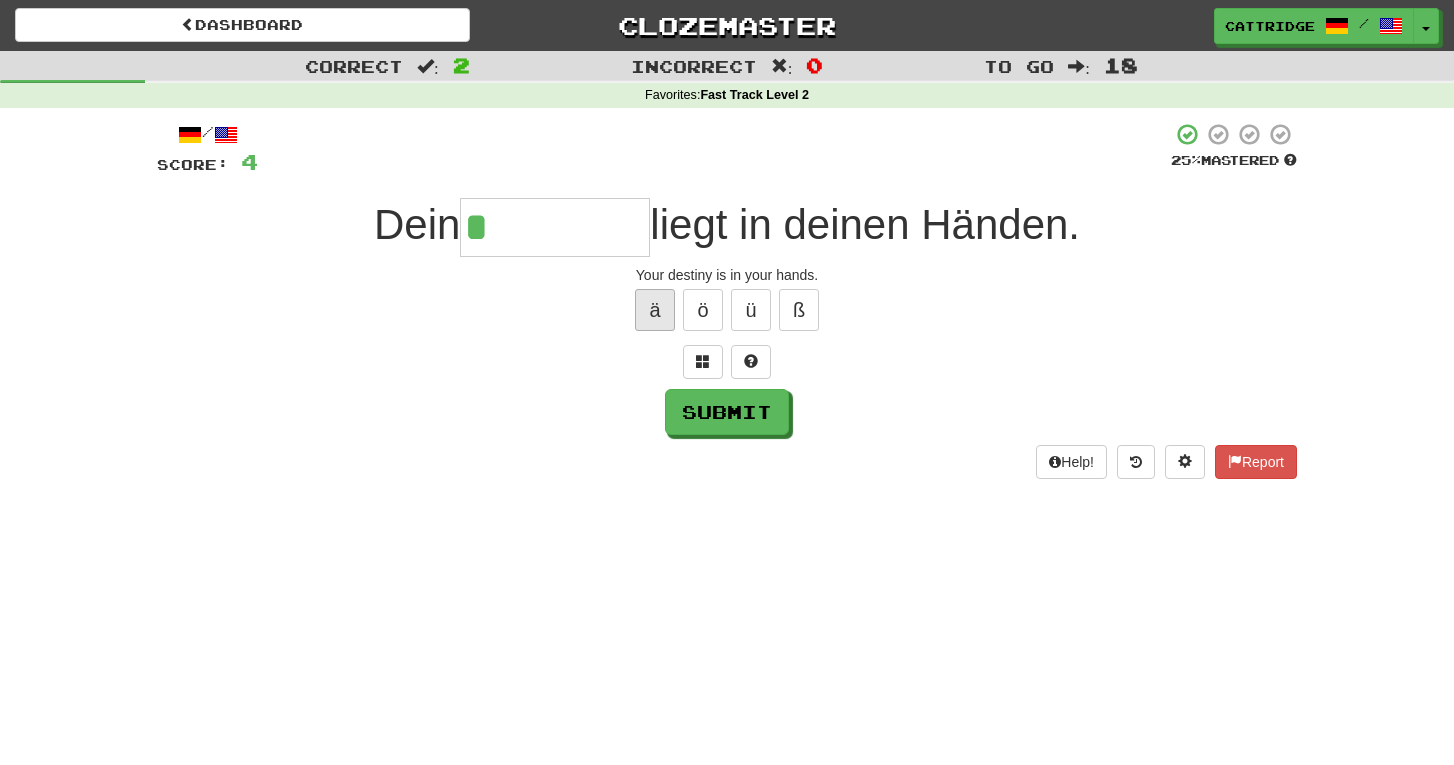 click on "ä" at bounding box center (655, 310) 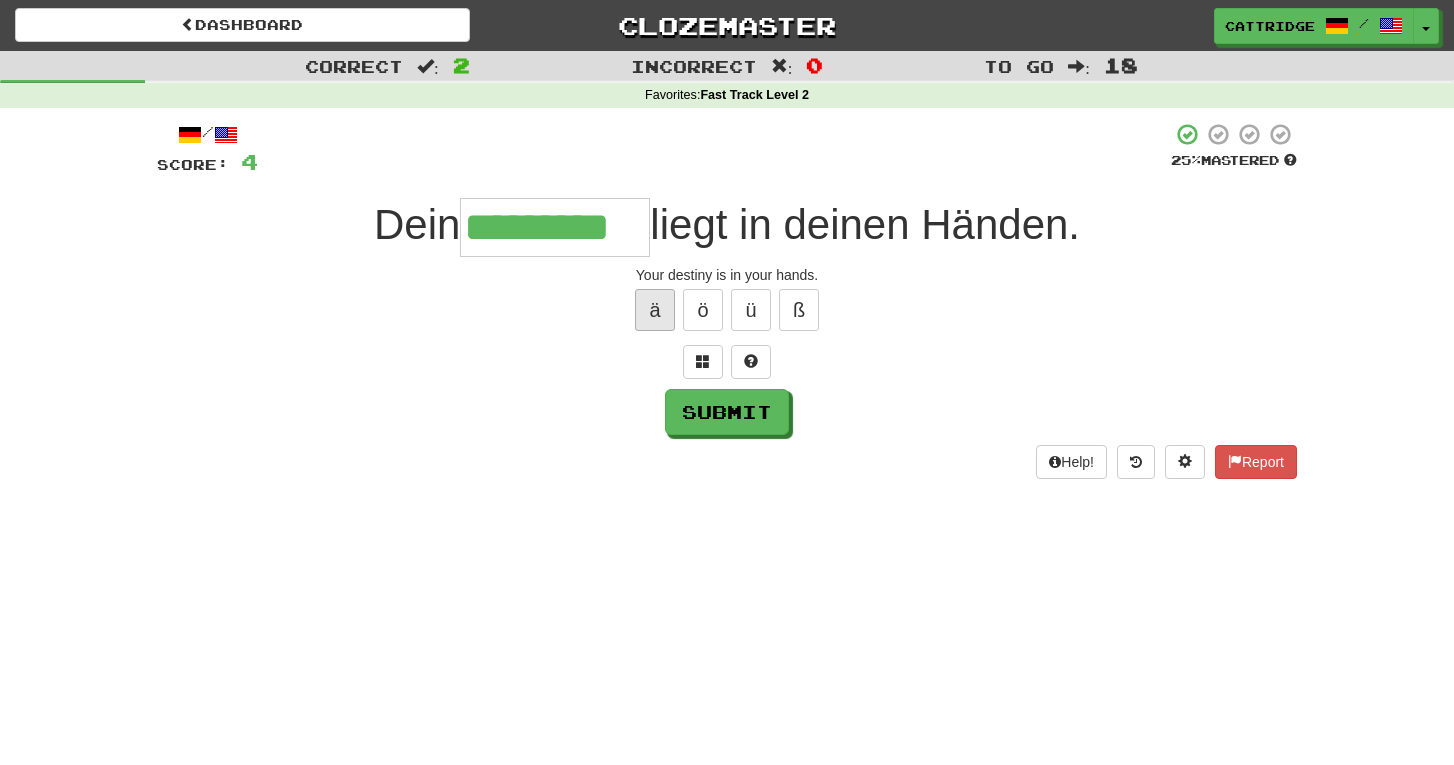 type on "*********" 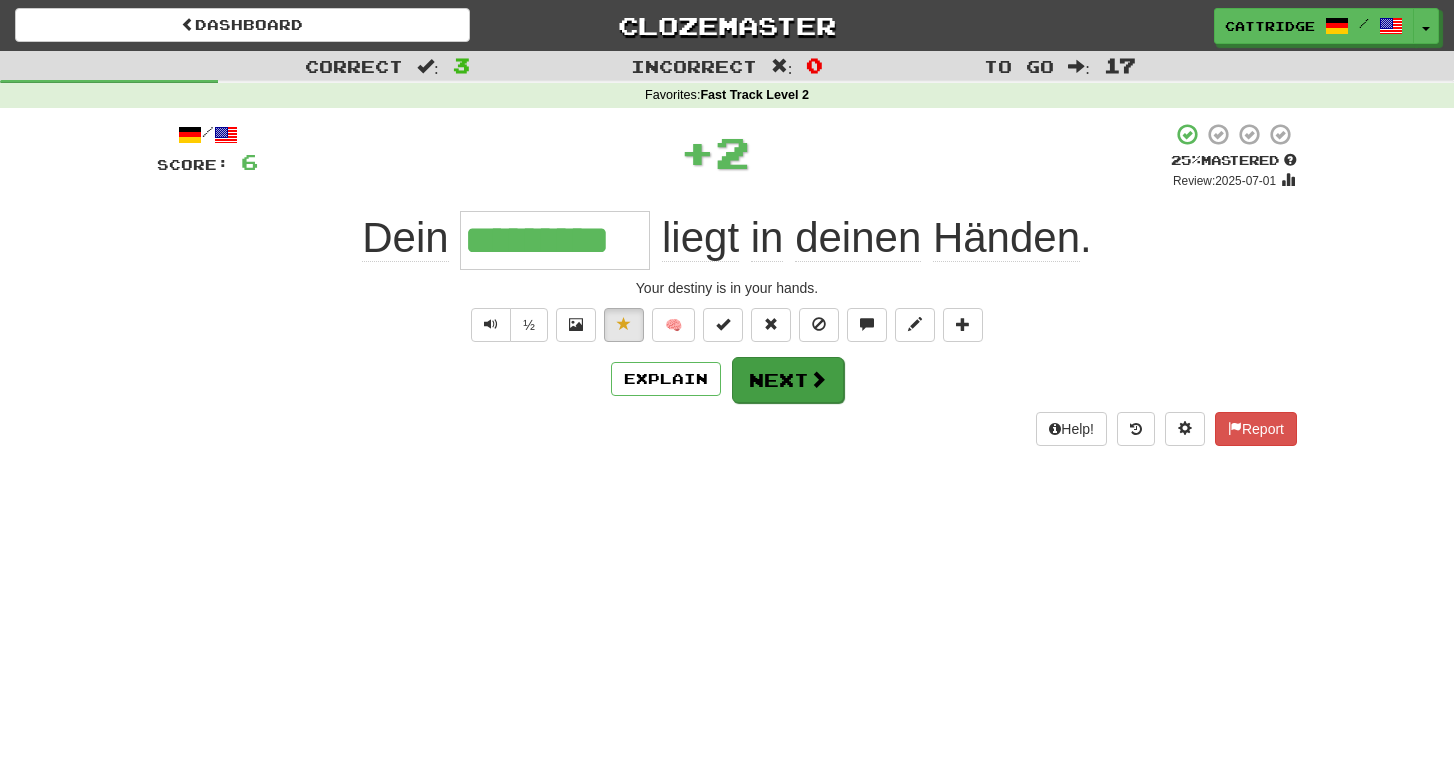 click on "Next" at bounding box center (788, 380) 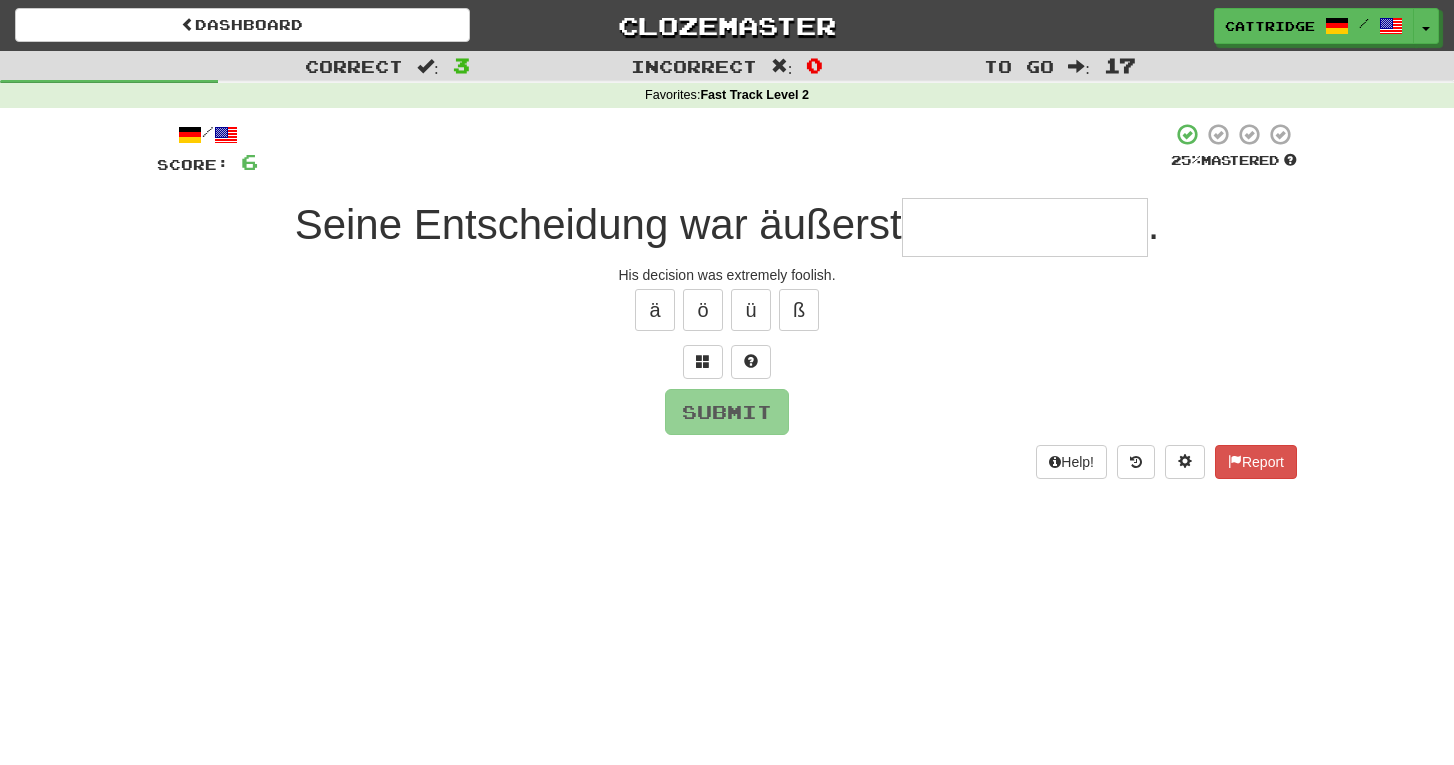type on "*" 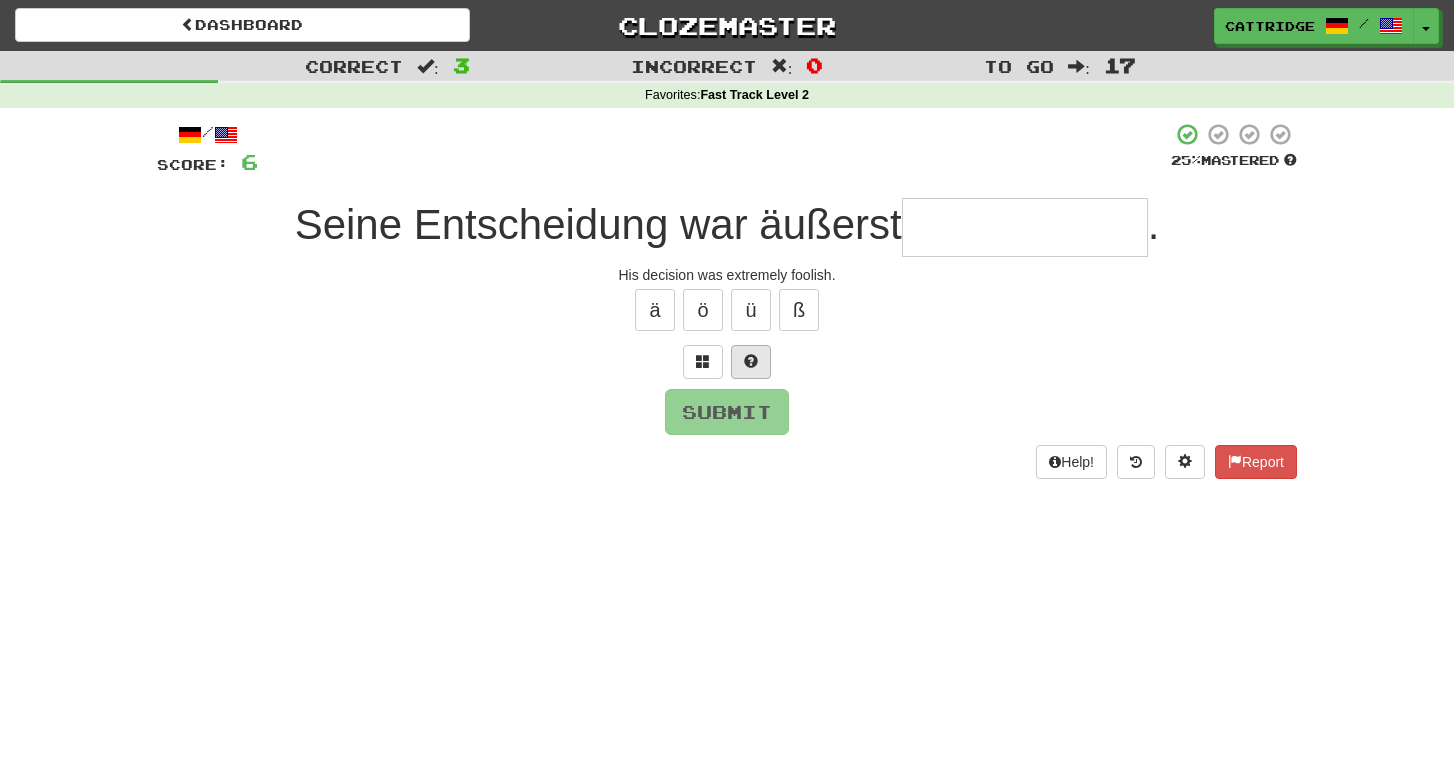 click at bounding box center (751, 361) 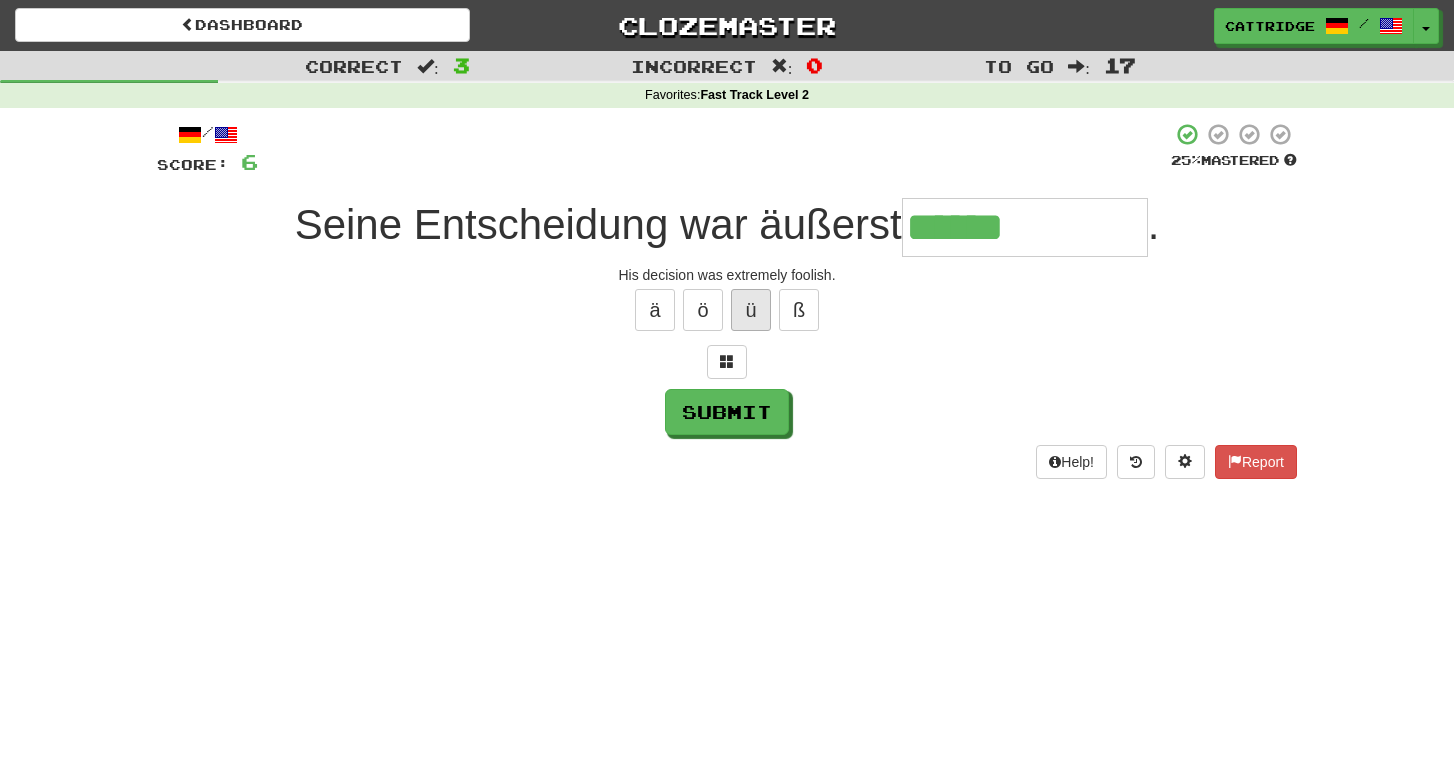 click on "ü" at bounding box center (751, 310) 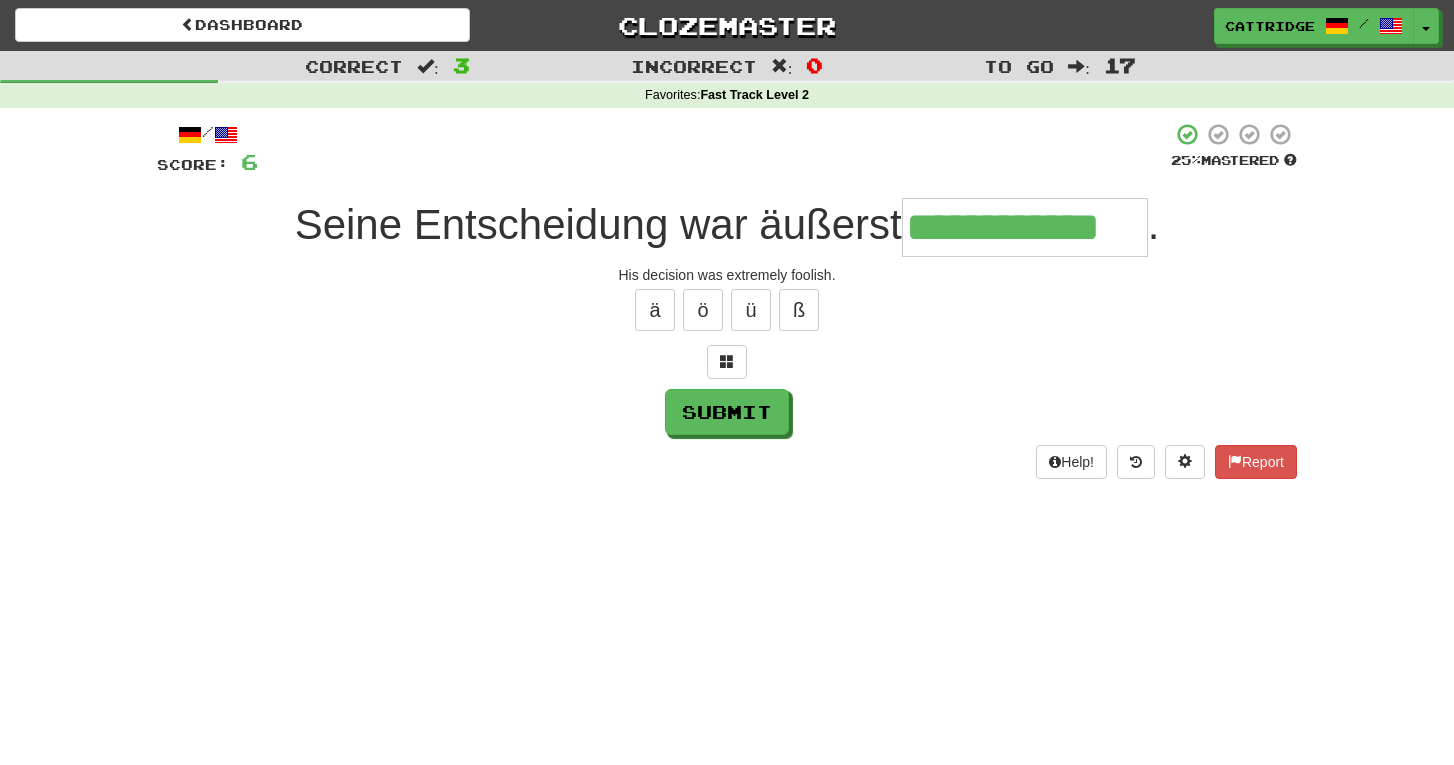 type on "**********" 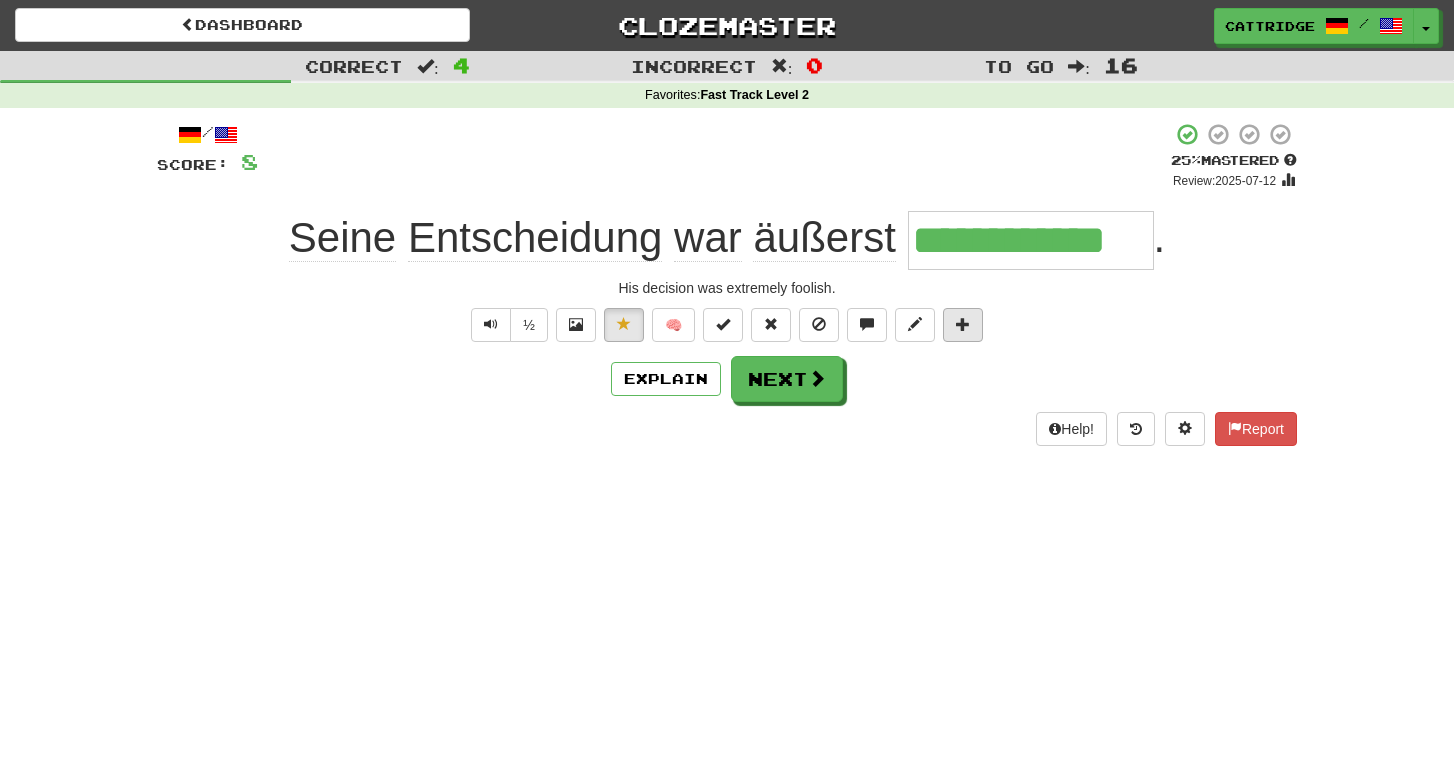 click at bounding box center (963, 325) 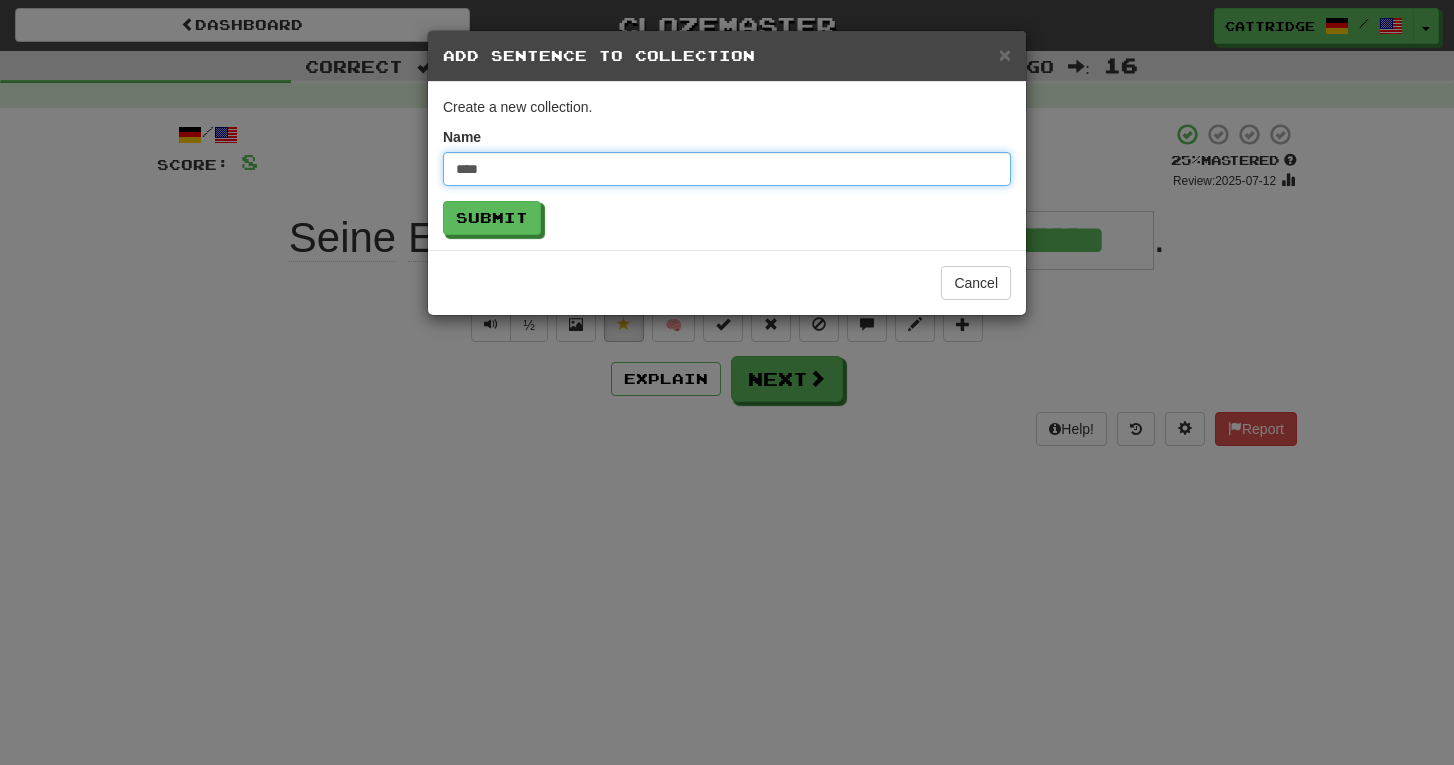 type on "****" 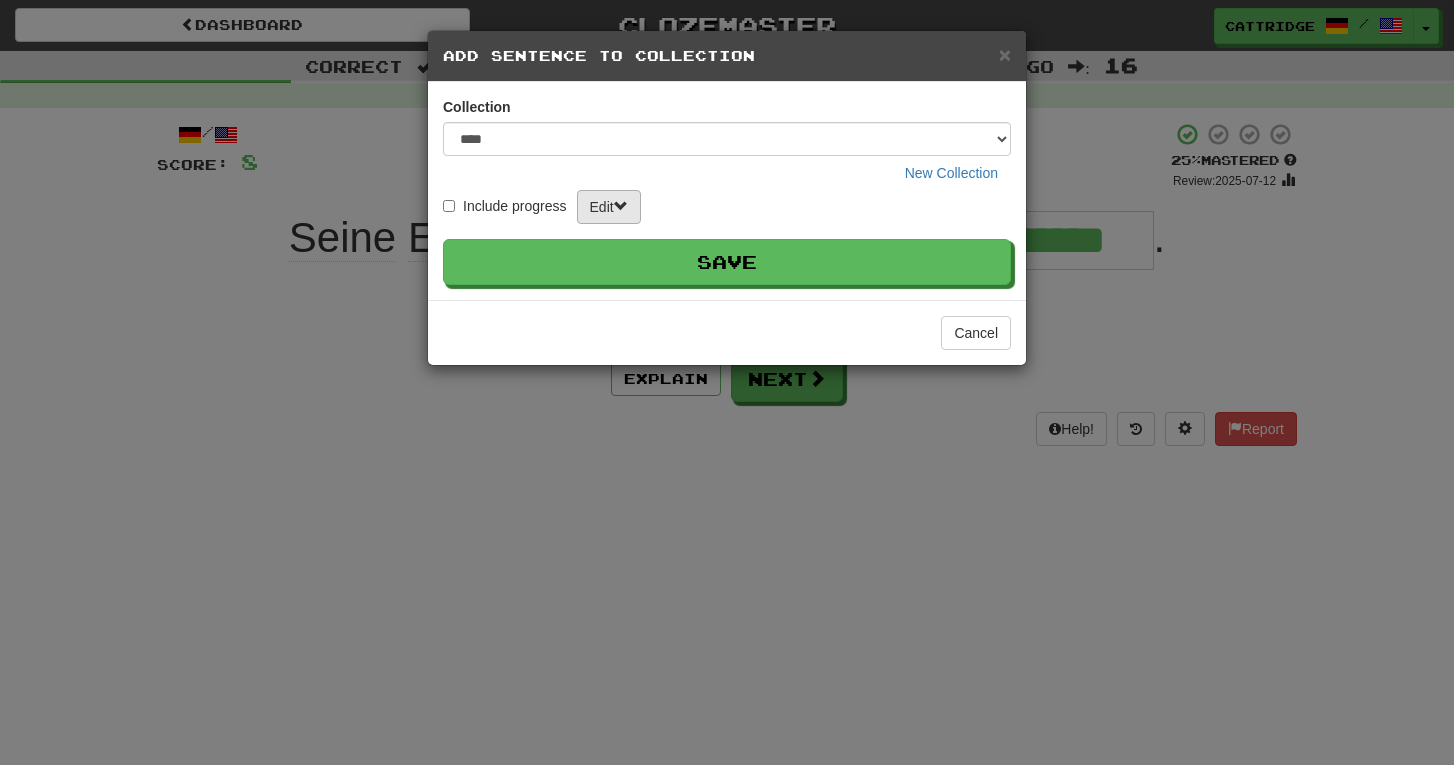 click on "Edit" at bounding box center (609, 207) 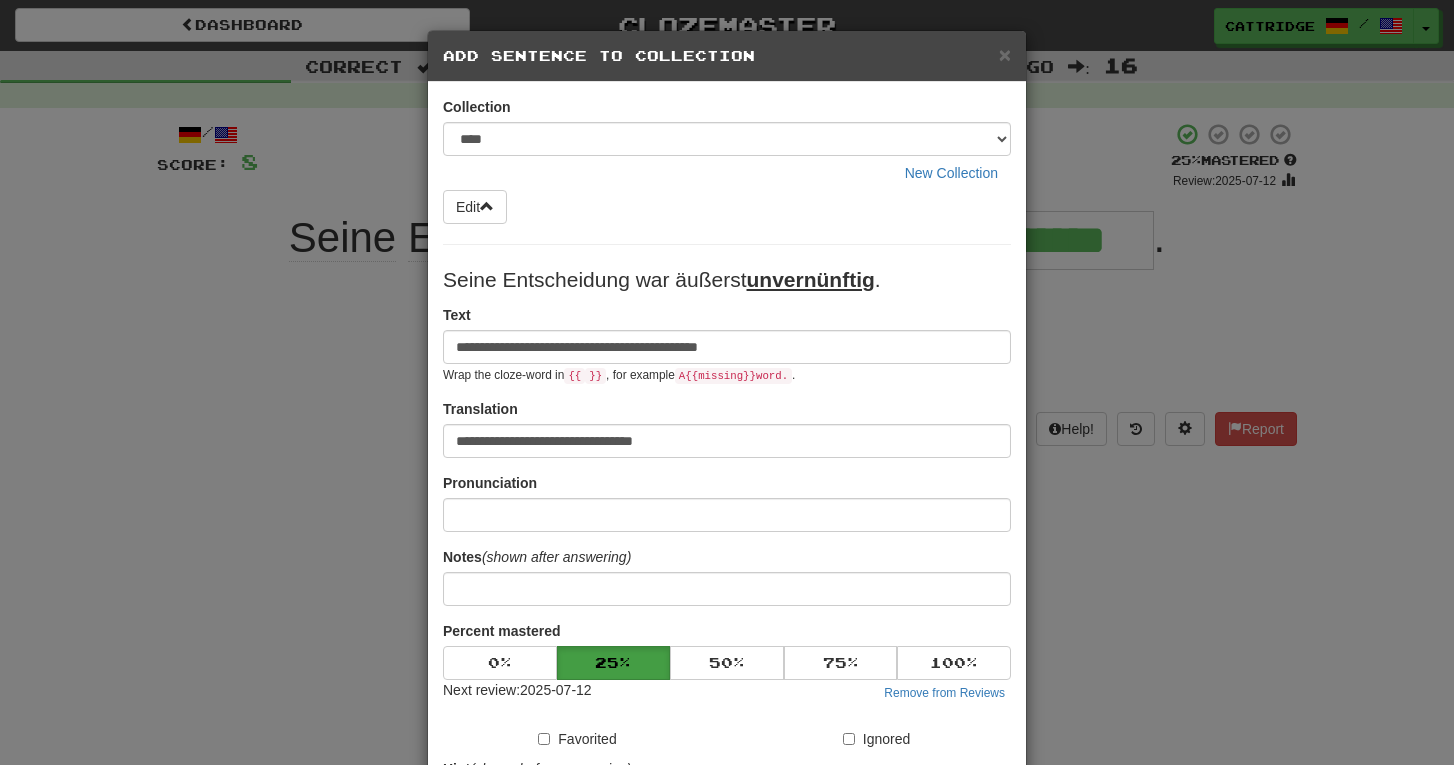 click on "Add Sentence to Collection" at bounding box center [727, 56] 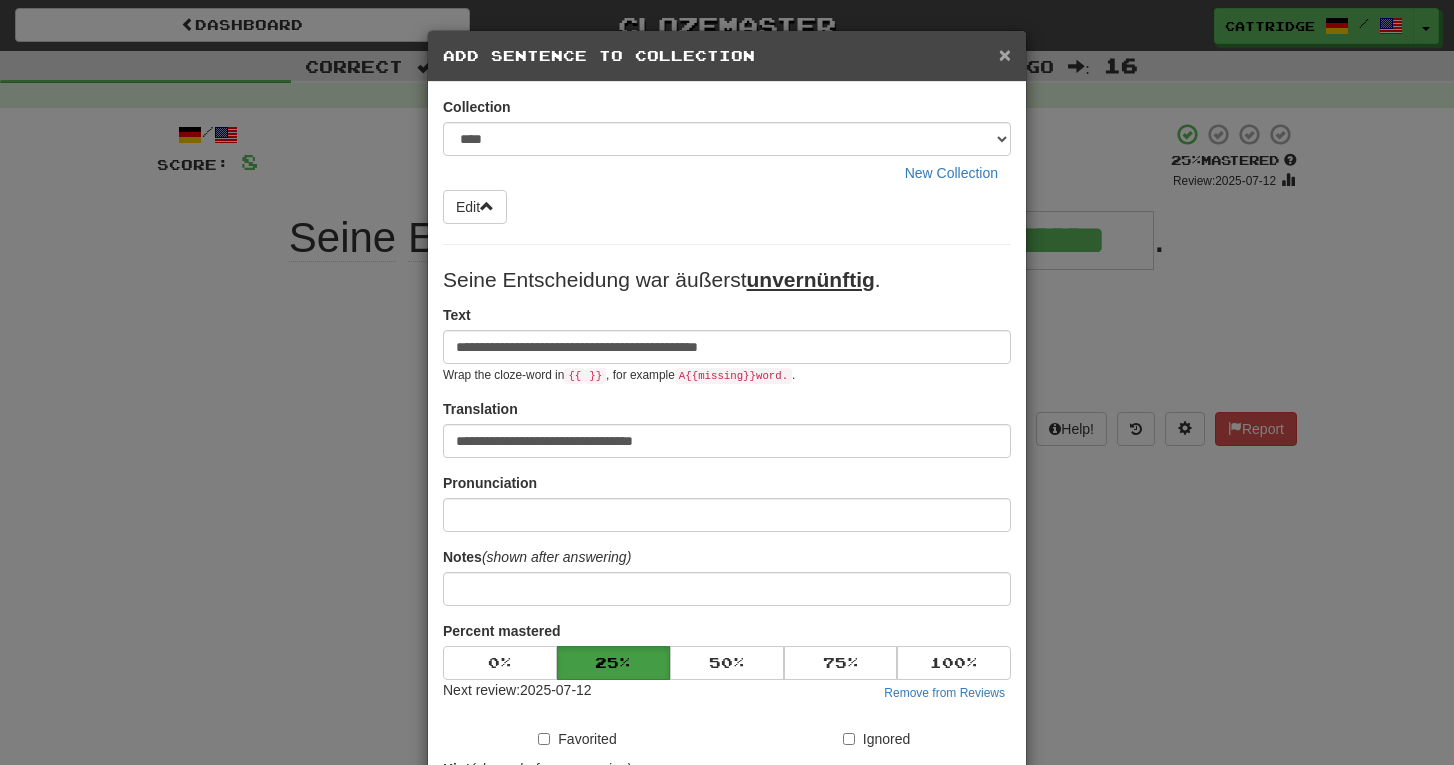 click on "×" at bounding box center [1005, 54] 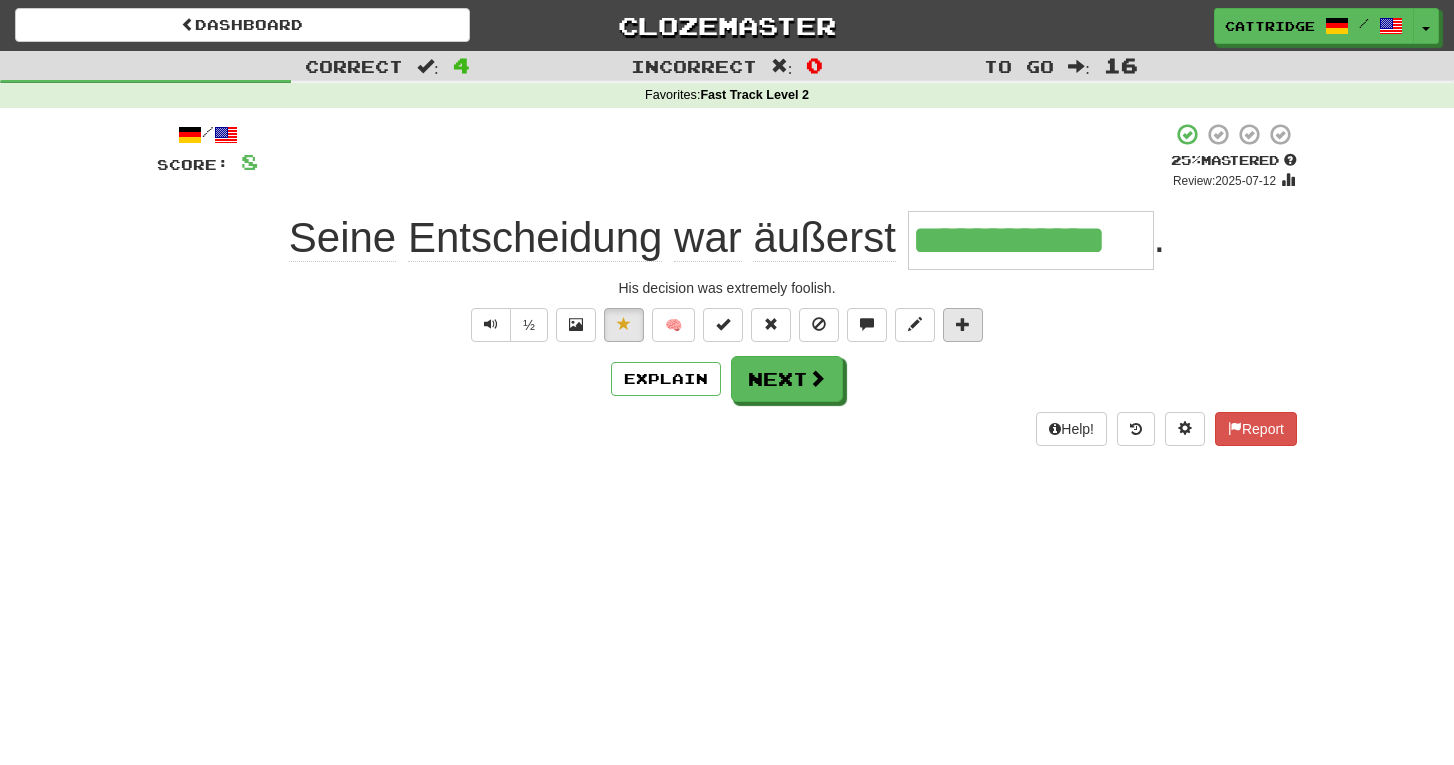 click at bounding box center [963, 324] 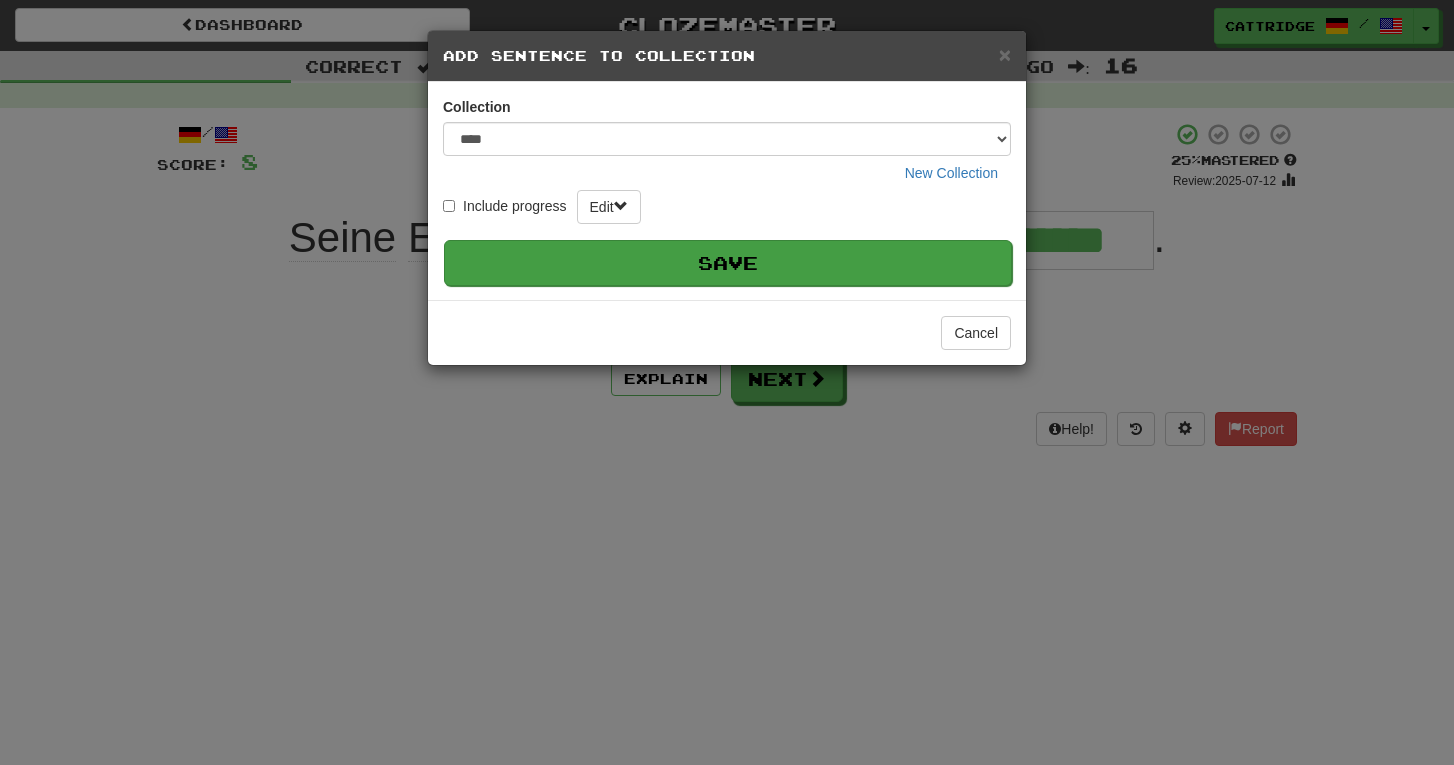 click on "Save" at bounding box center [728, 263] 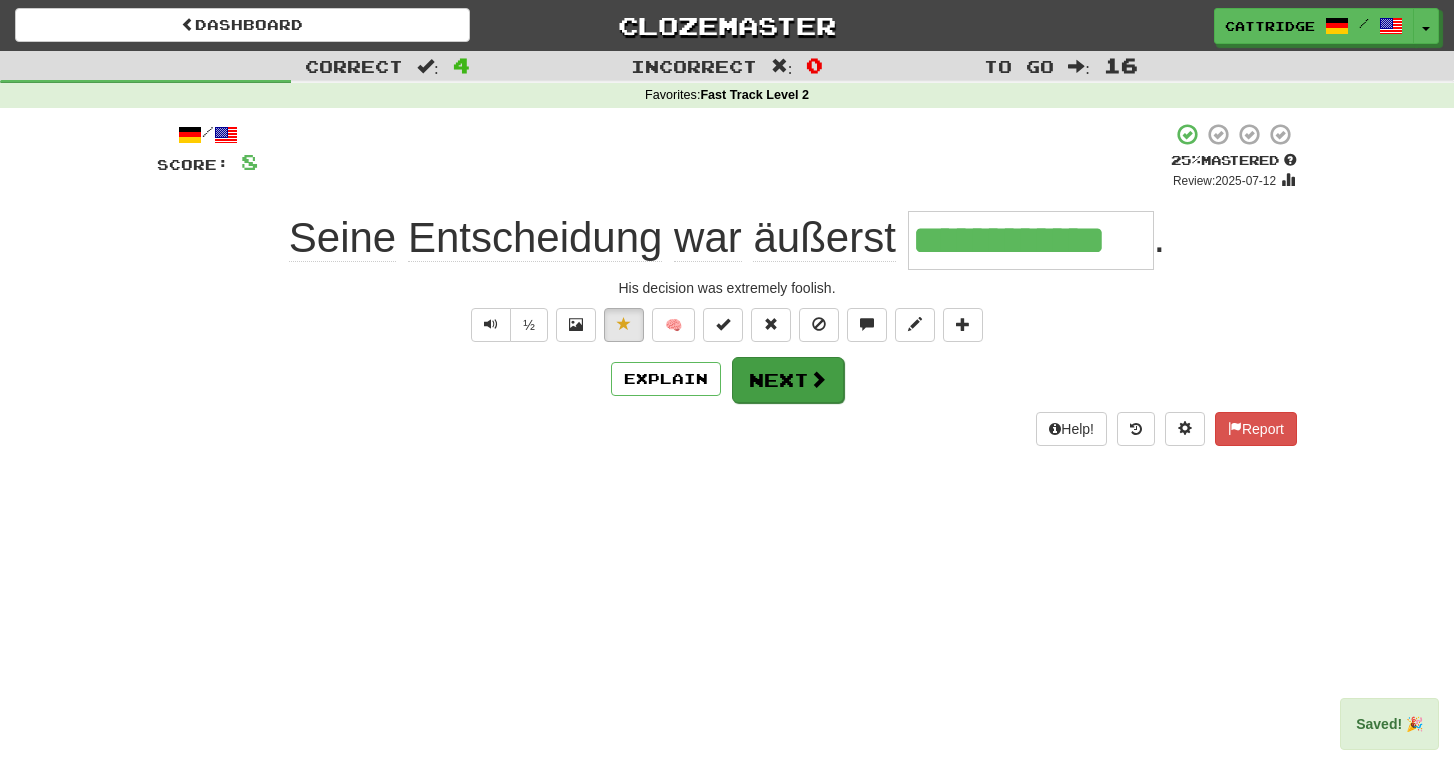click on "Next" at bounding box center (788, 380) 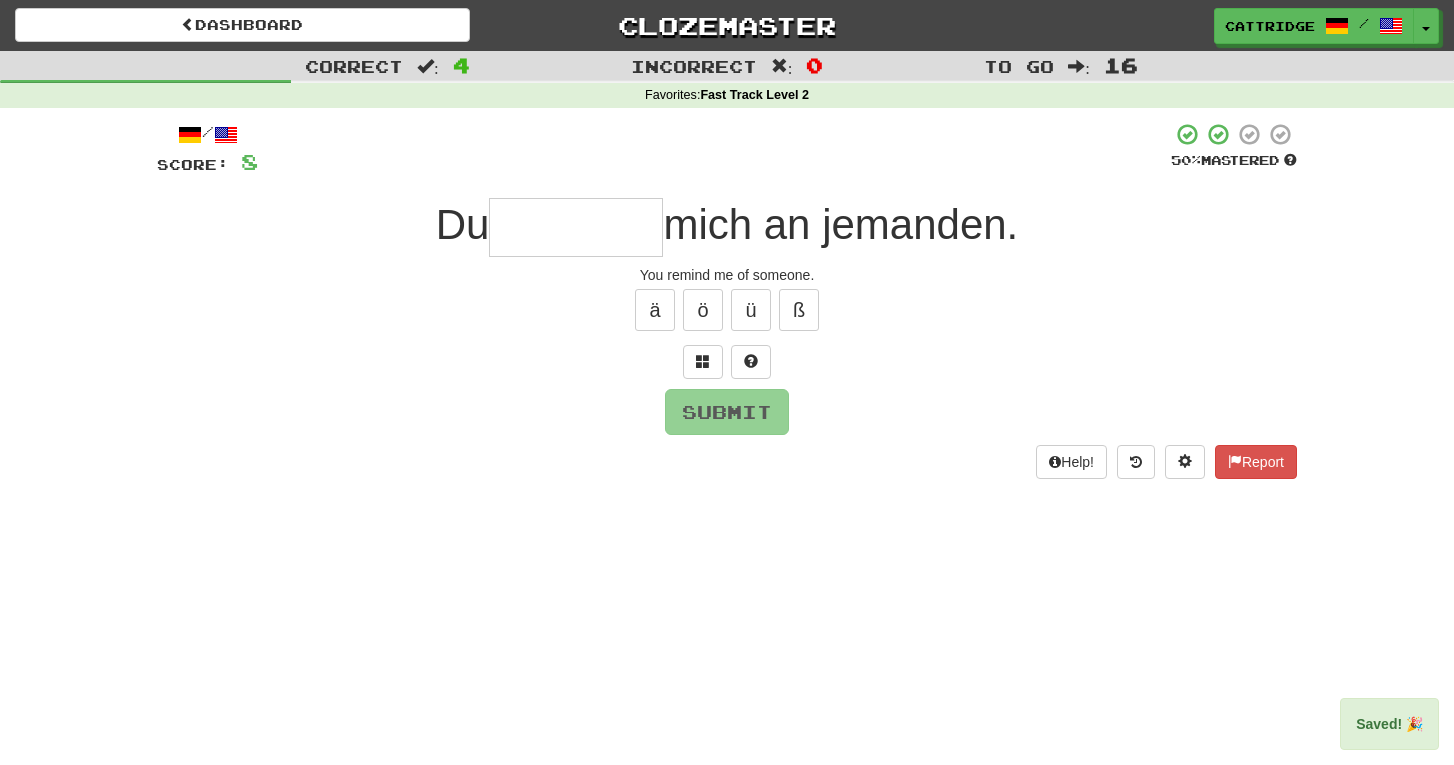 type on "*" 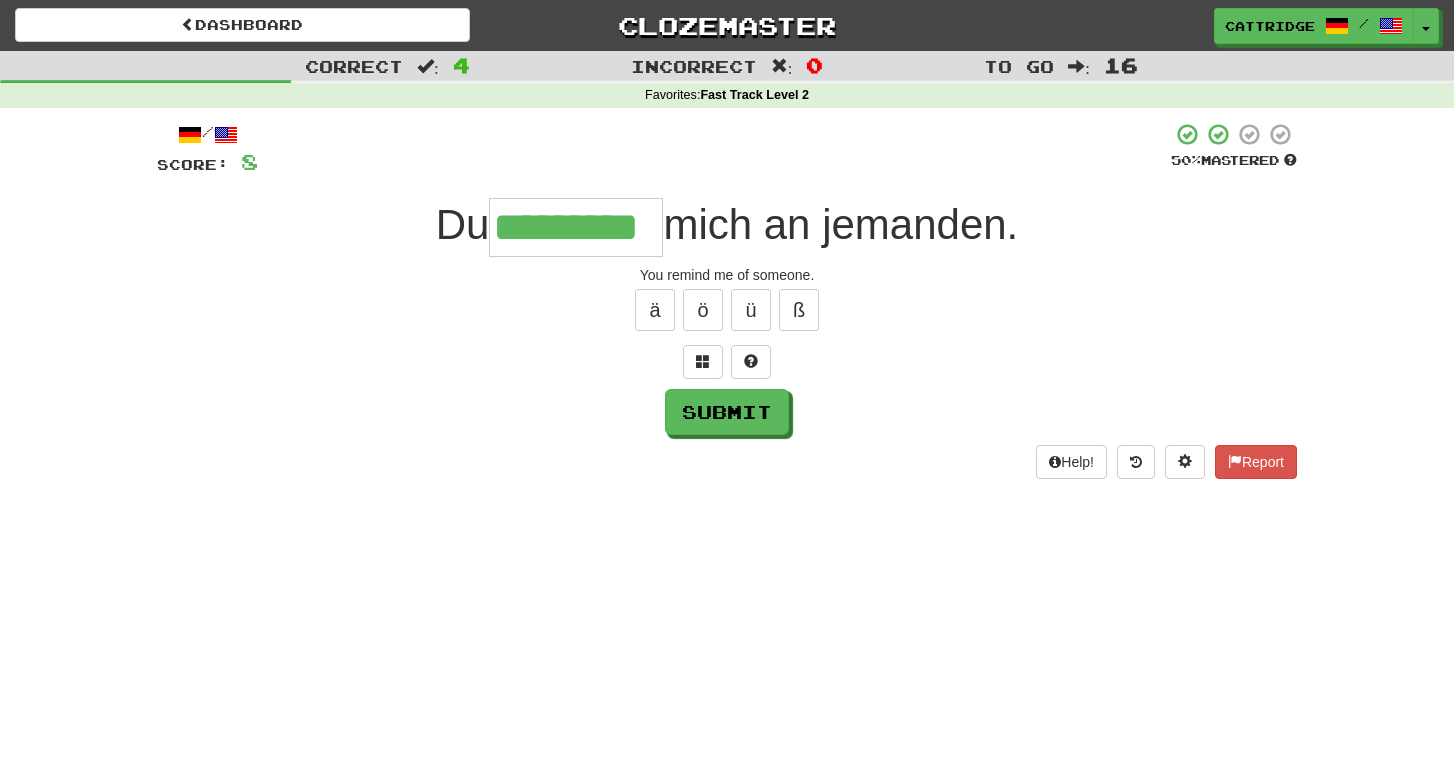 type on "*********" 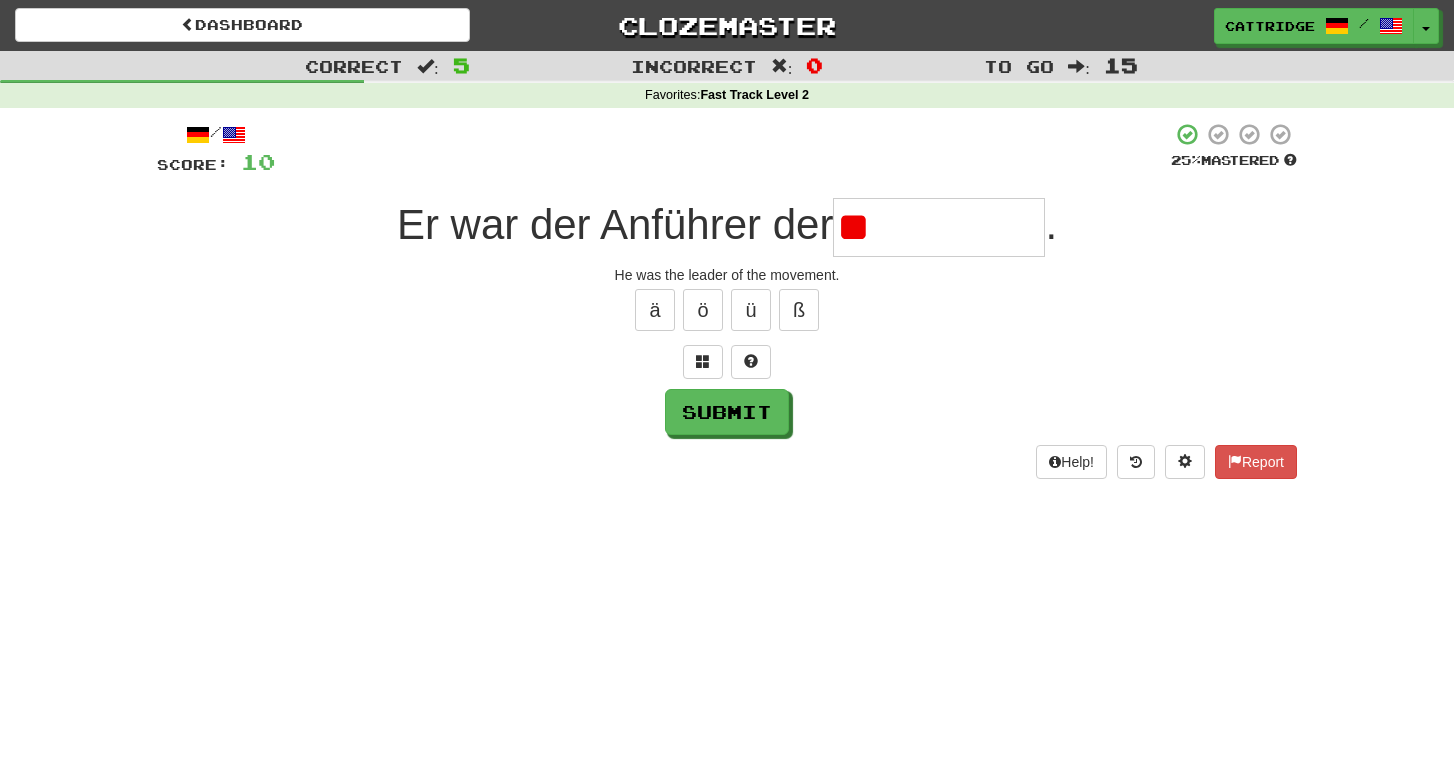 type on "*" 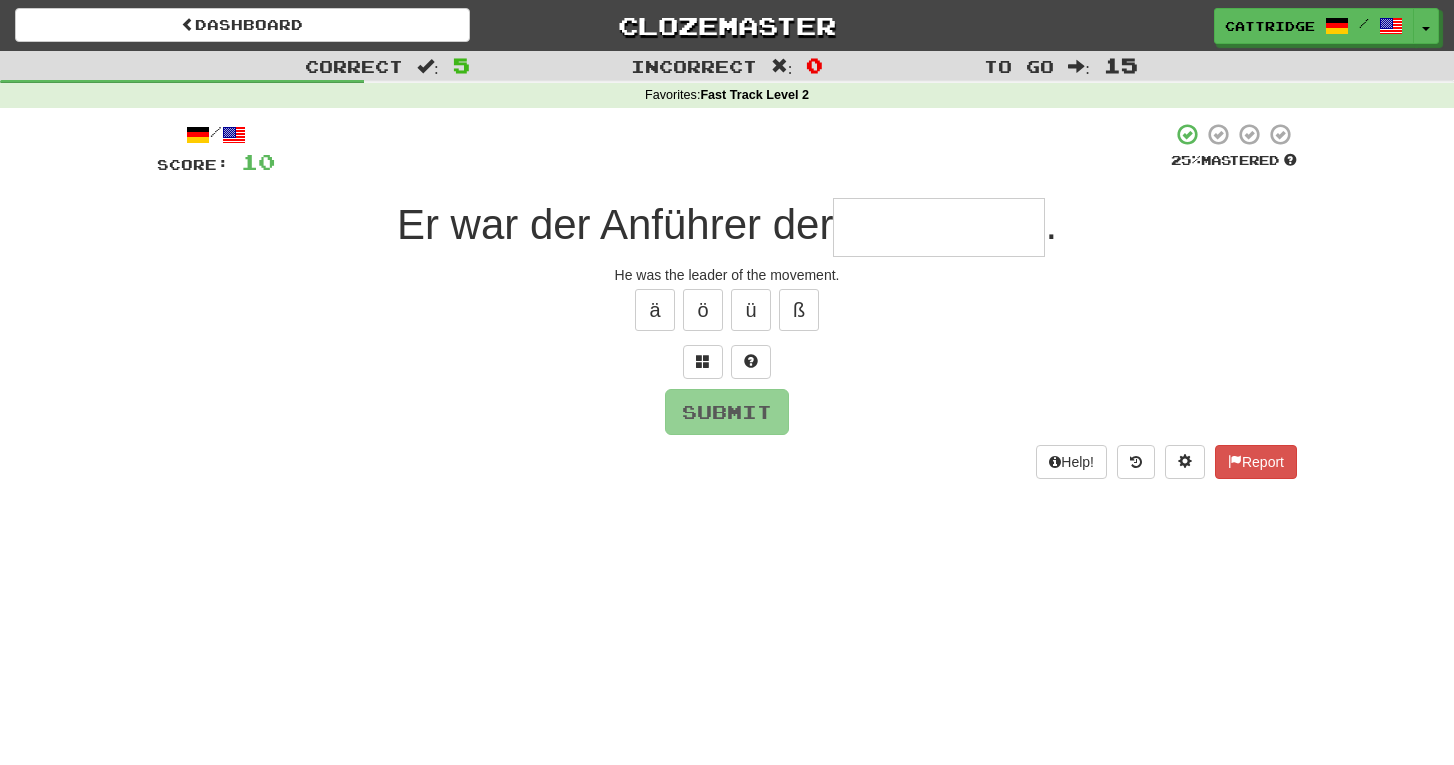 type on "*" 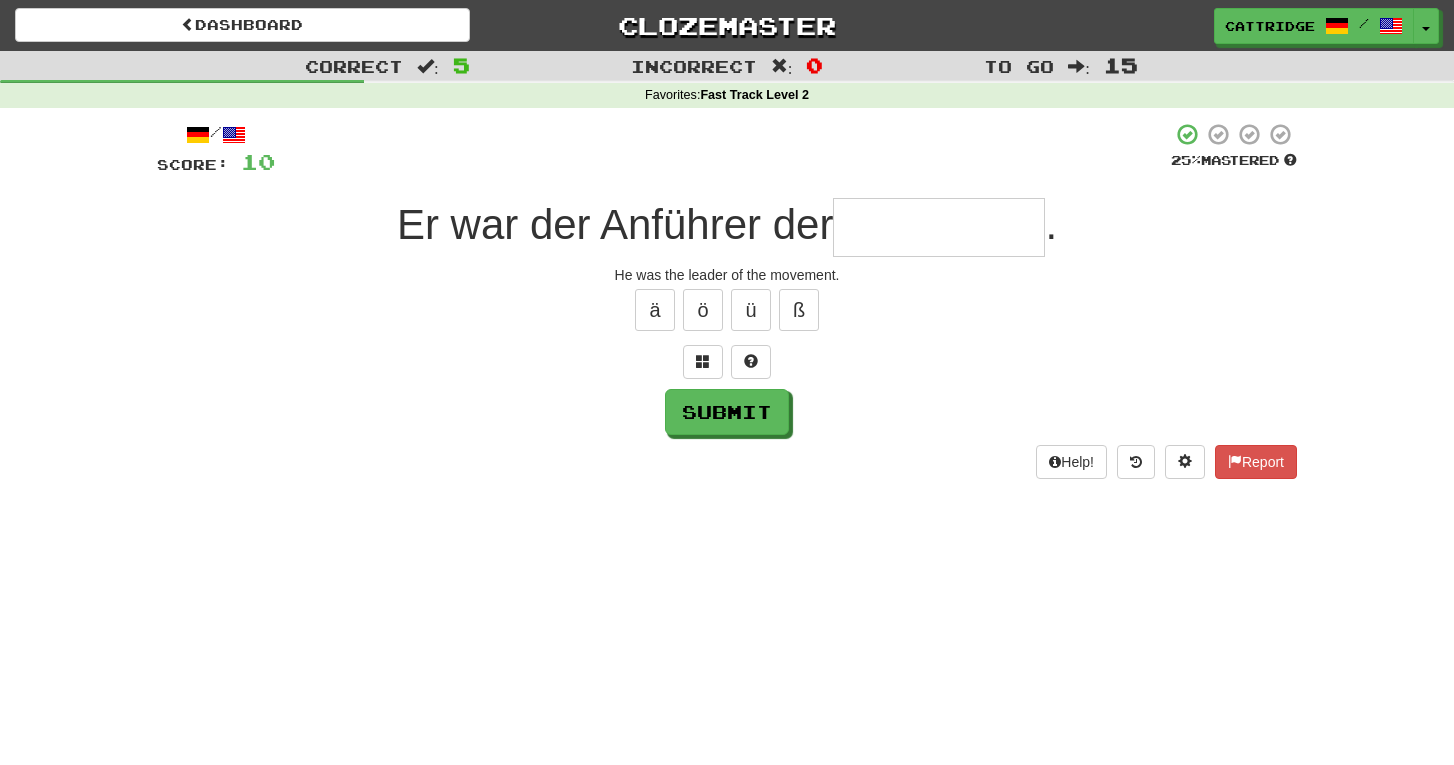 type on "*" 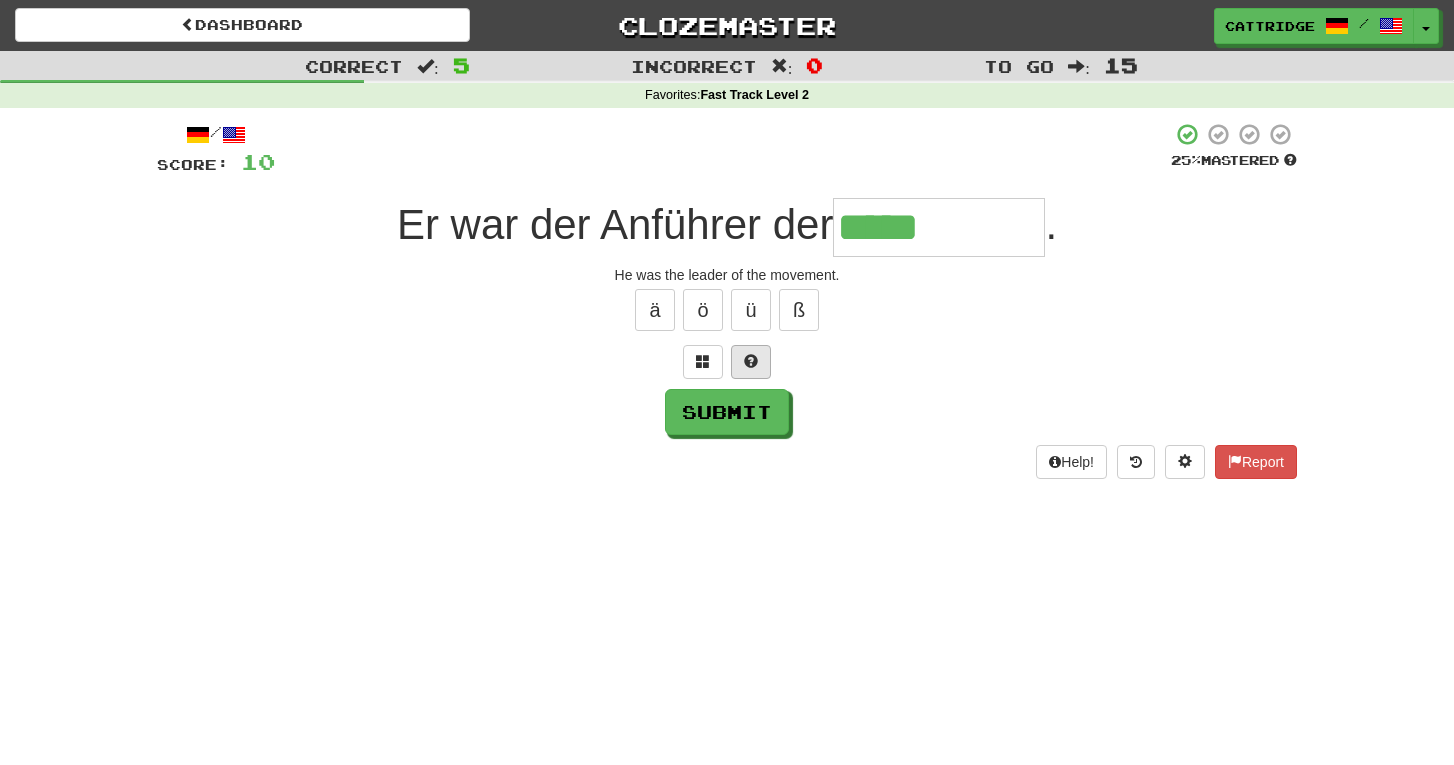 click at bounding box center [751, 362] 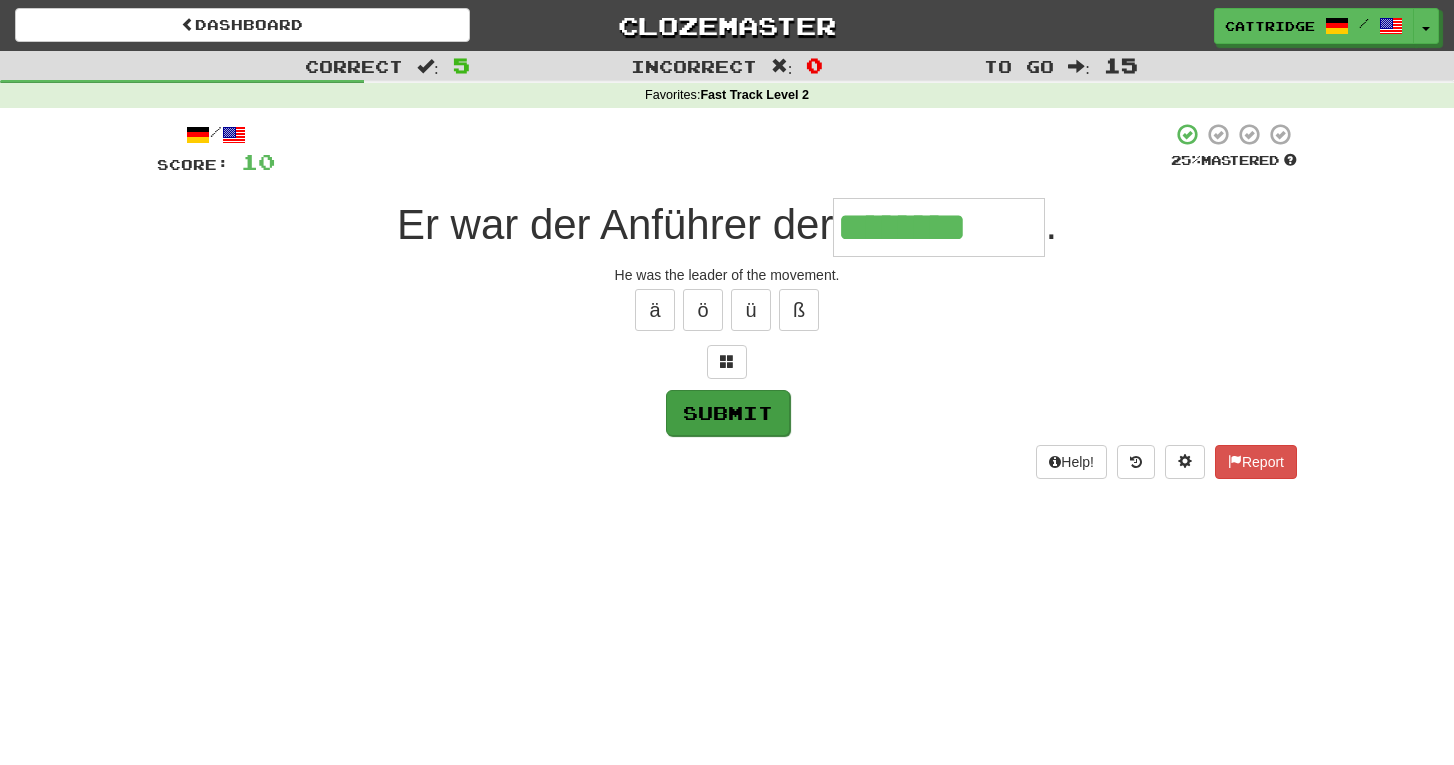 type on "********" 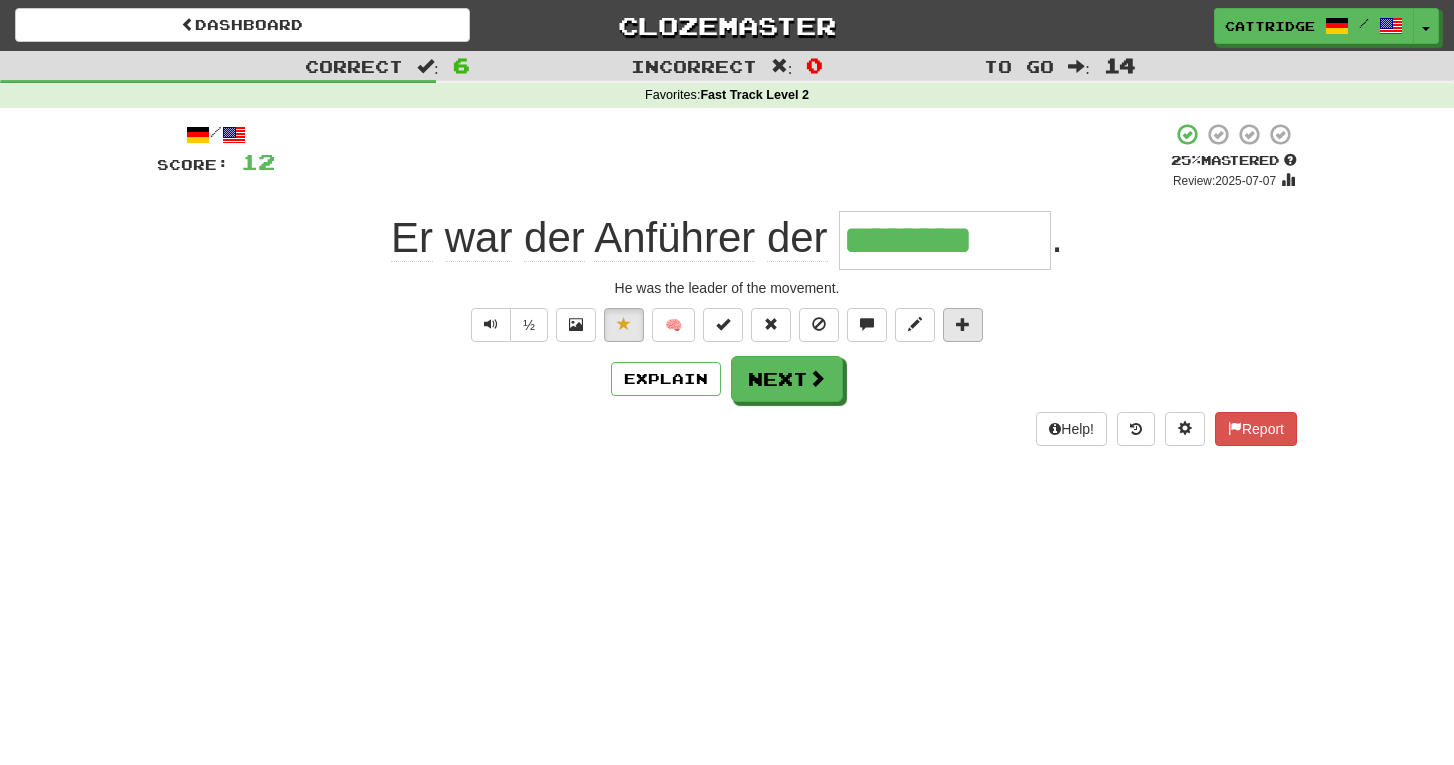 click at bounding box center (963, 325) 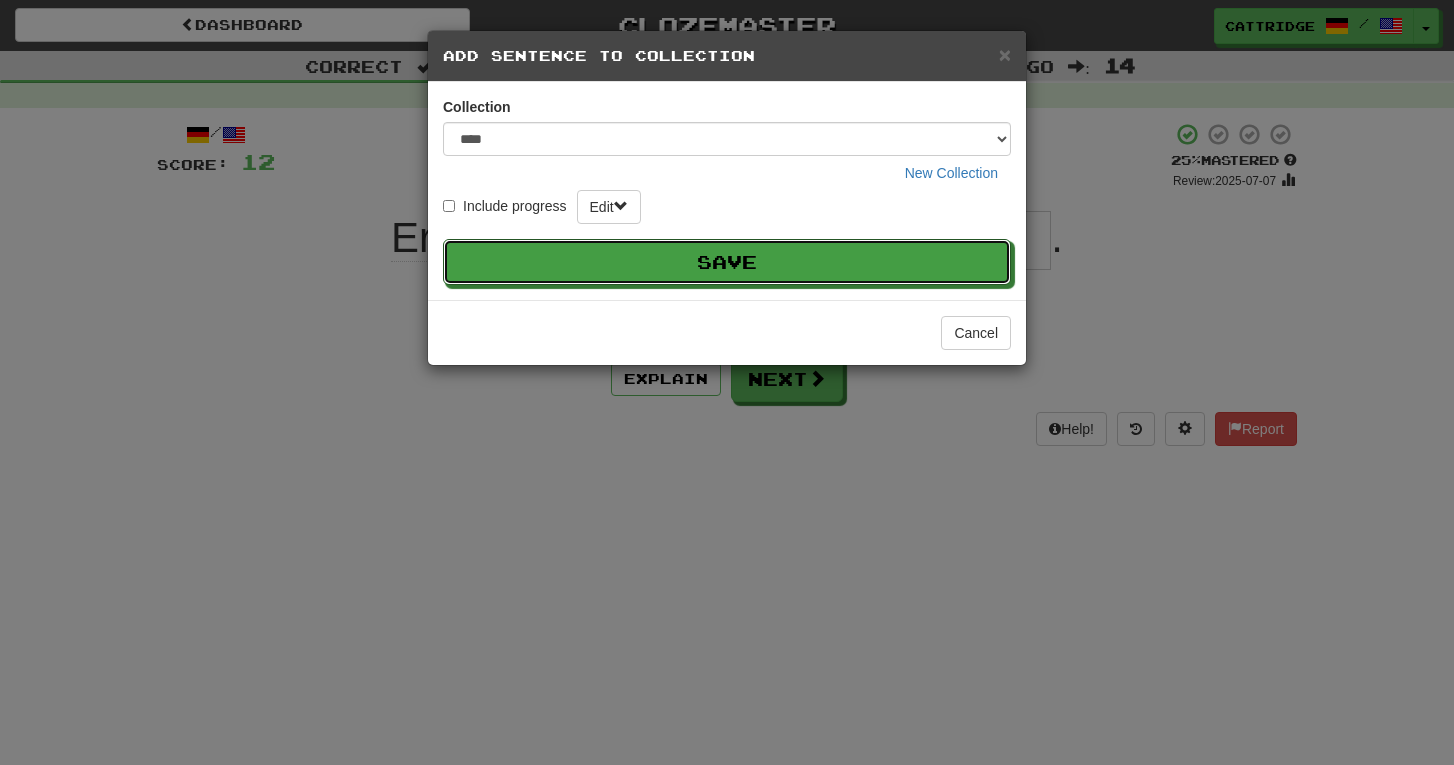 type 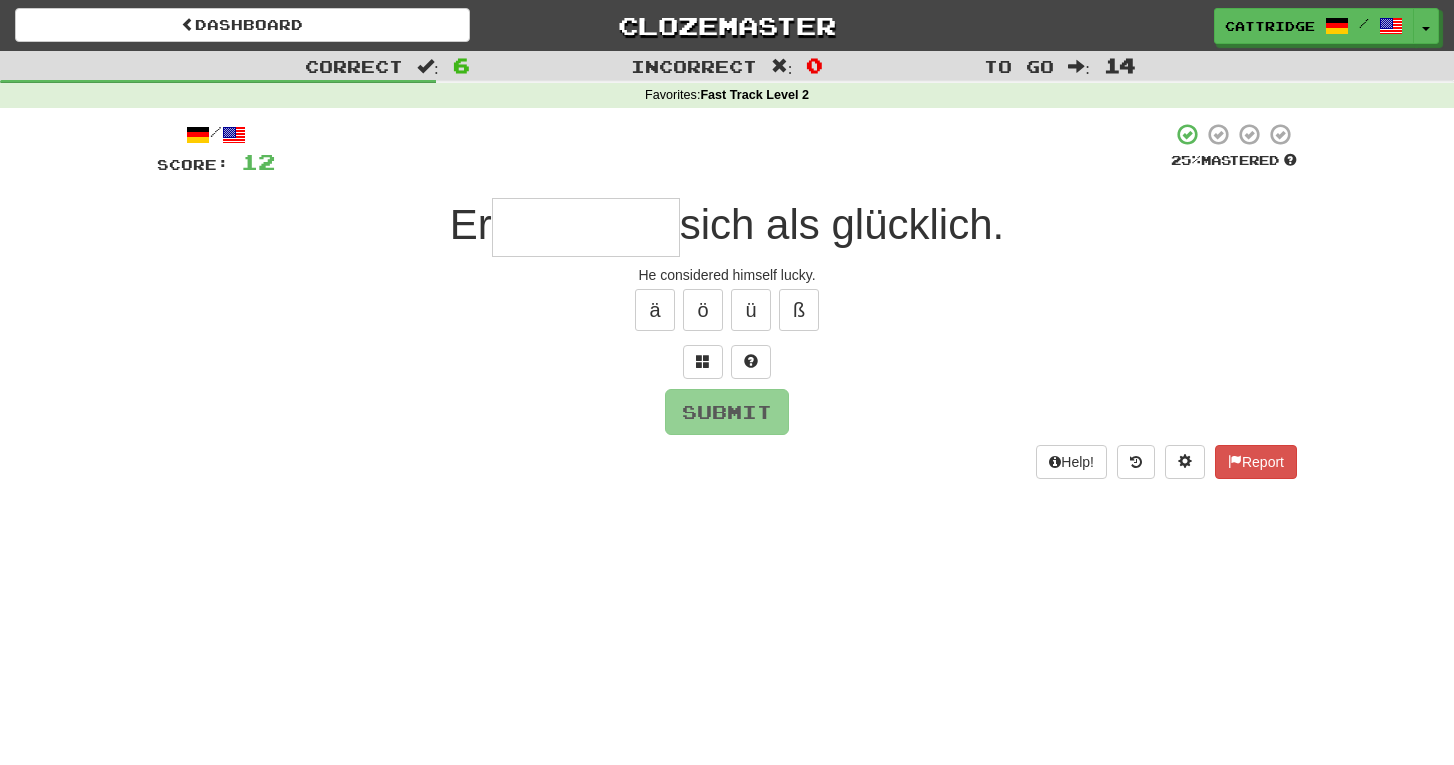 type on "*" 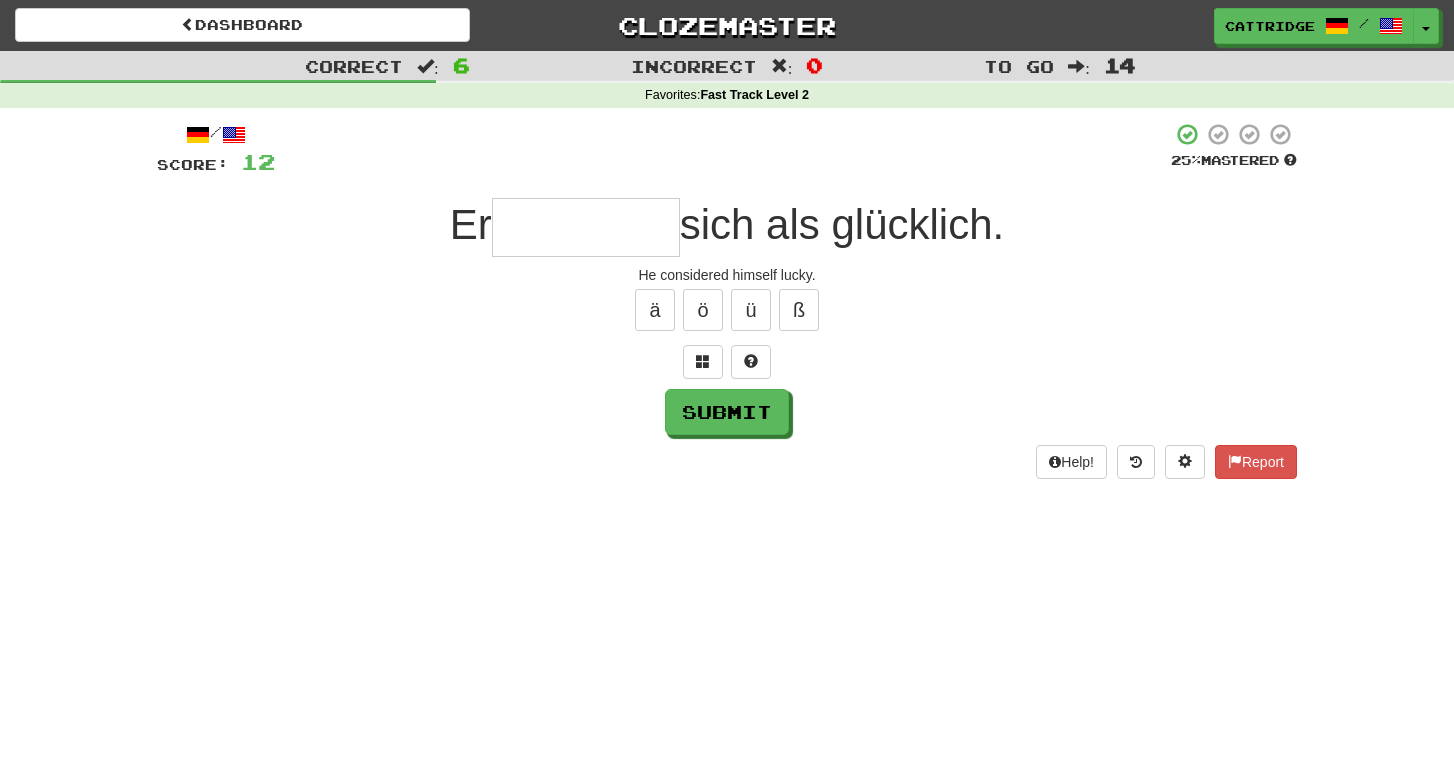 type on "*" 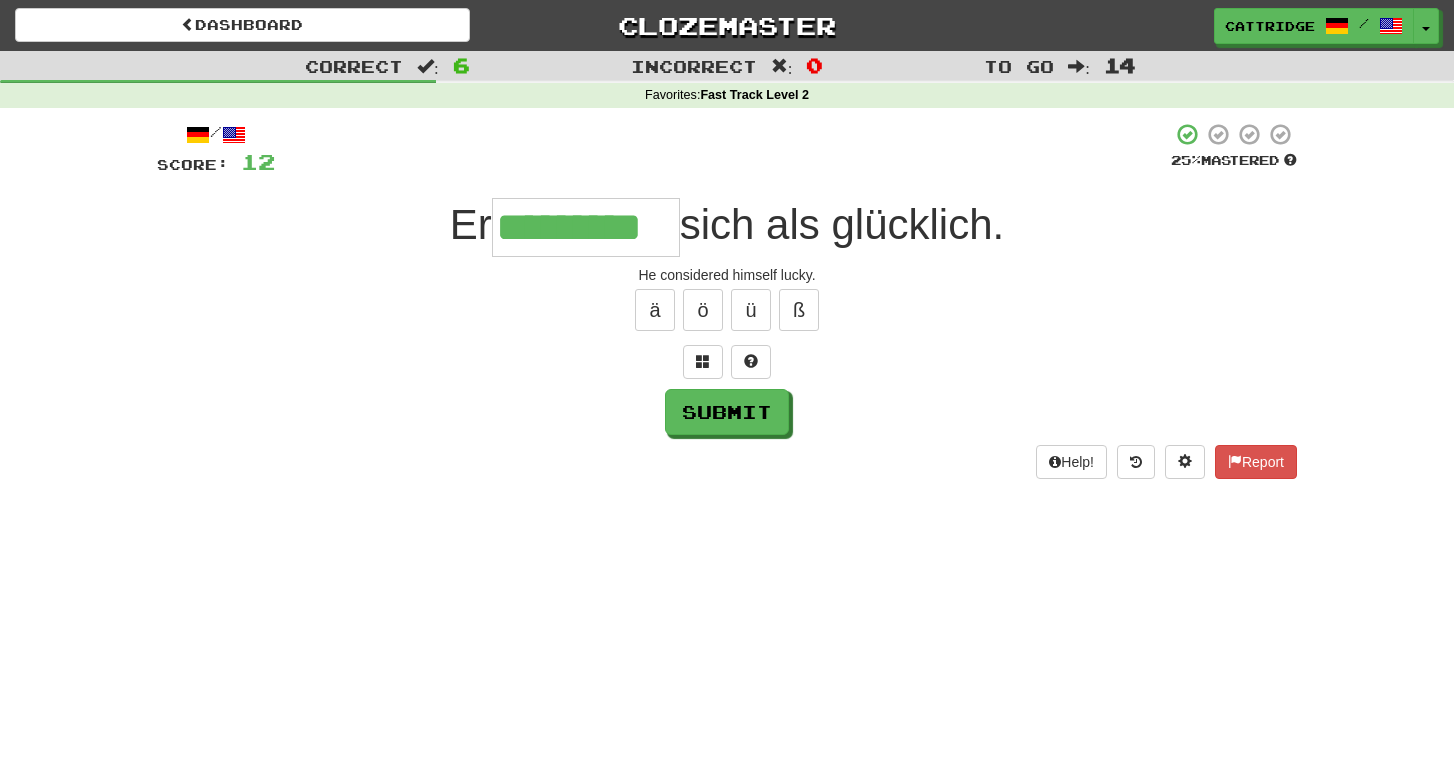 type on "*********" 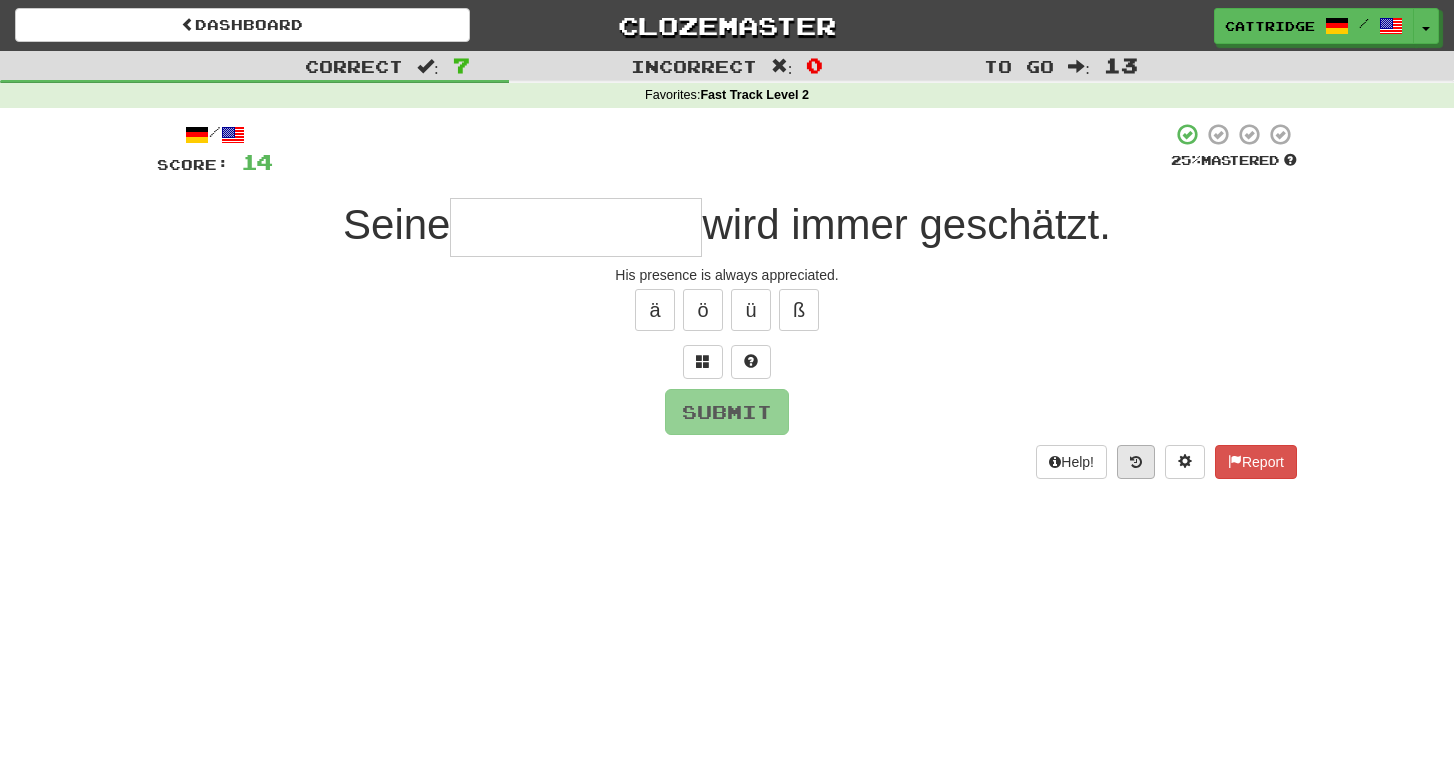 click at bounding box center (1136, 462) 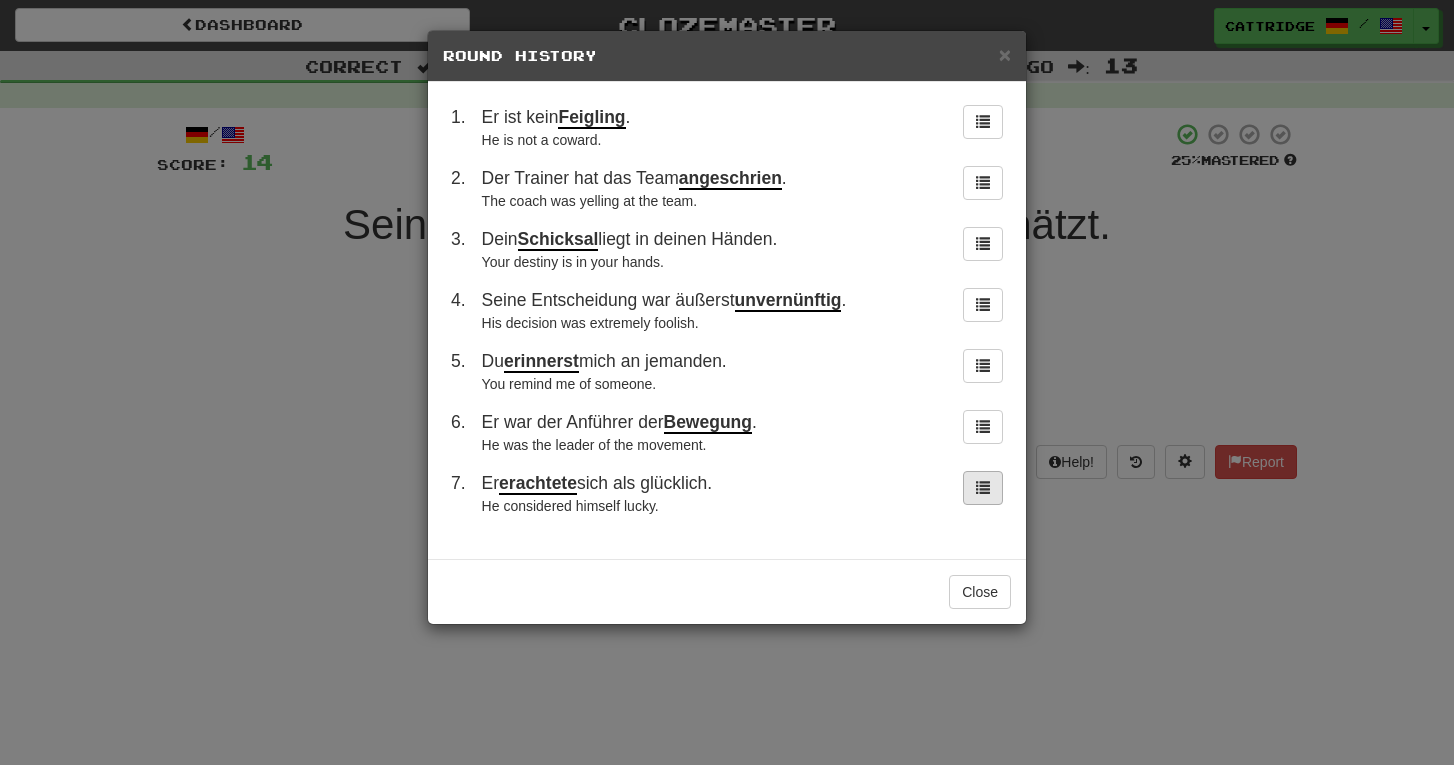 click at bounding box center [983, 487] 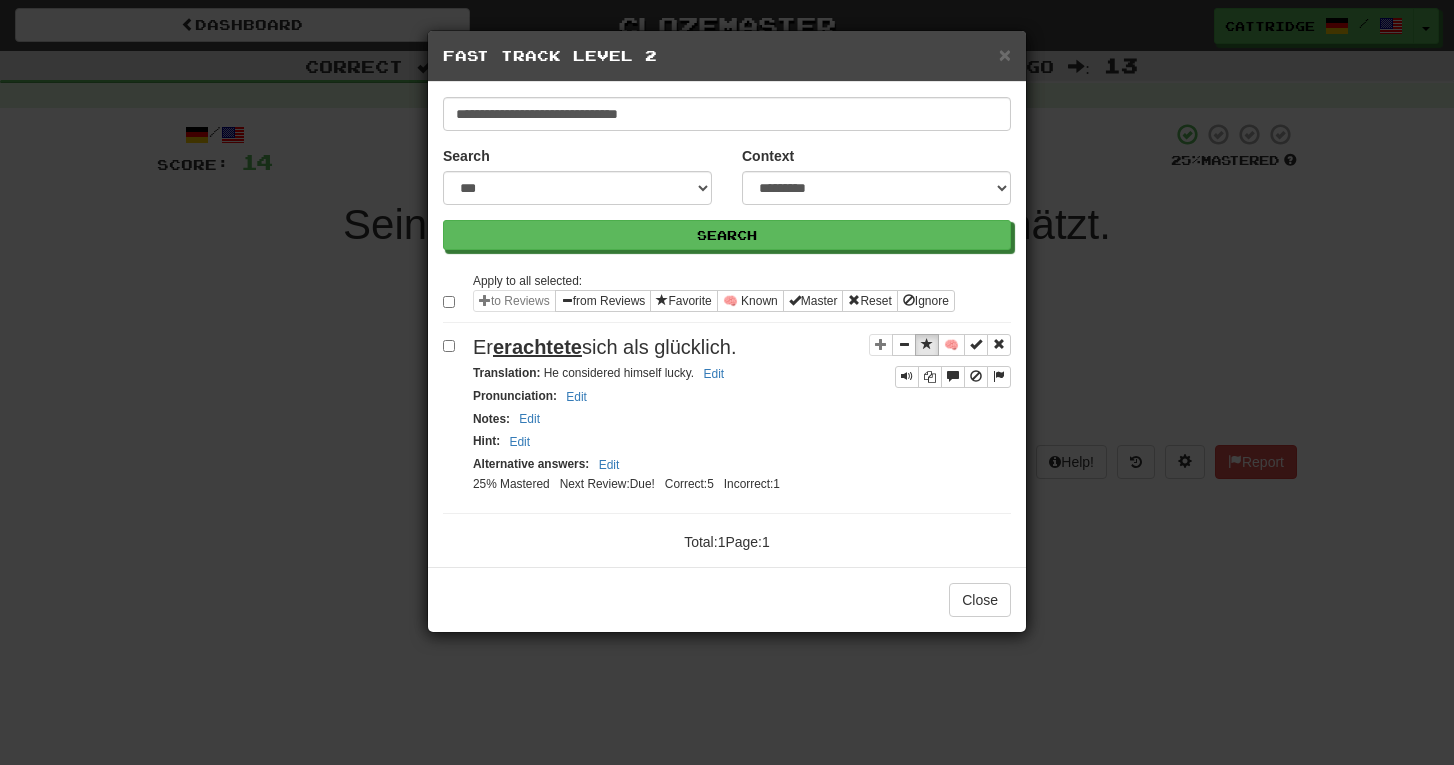 click on "Hint :     Edit" at bounding box center [742, 441] 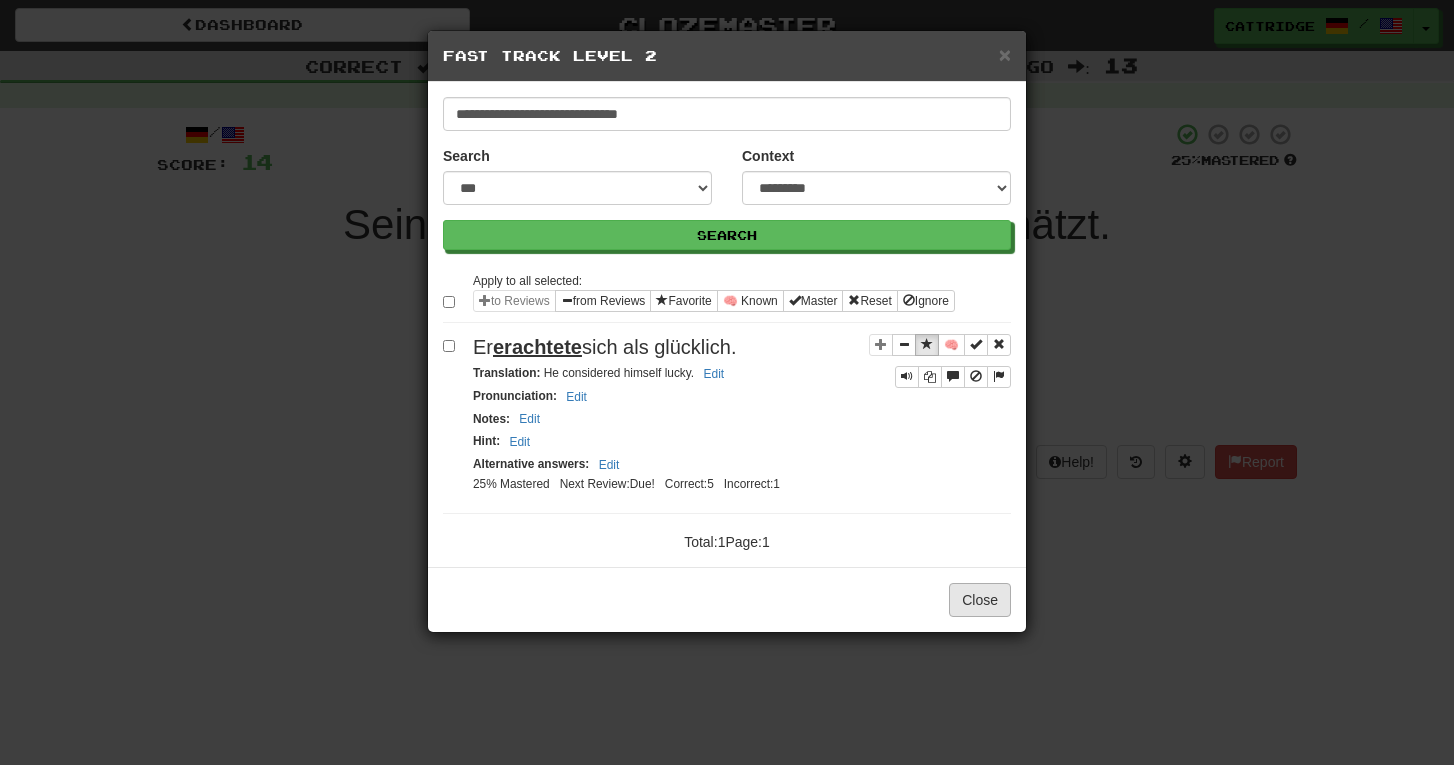 click on "Close" at bounding box center (980, 600) 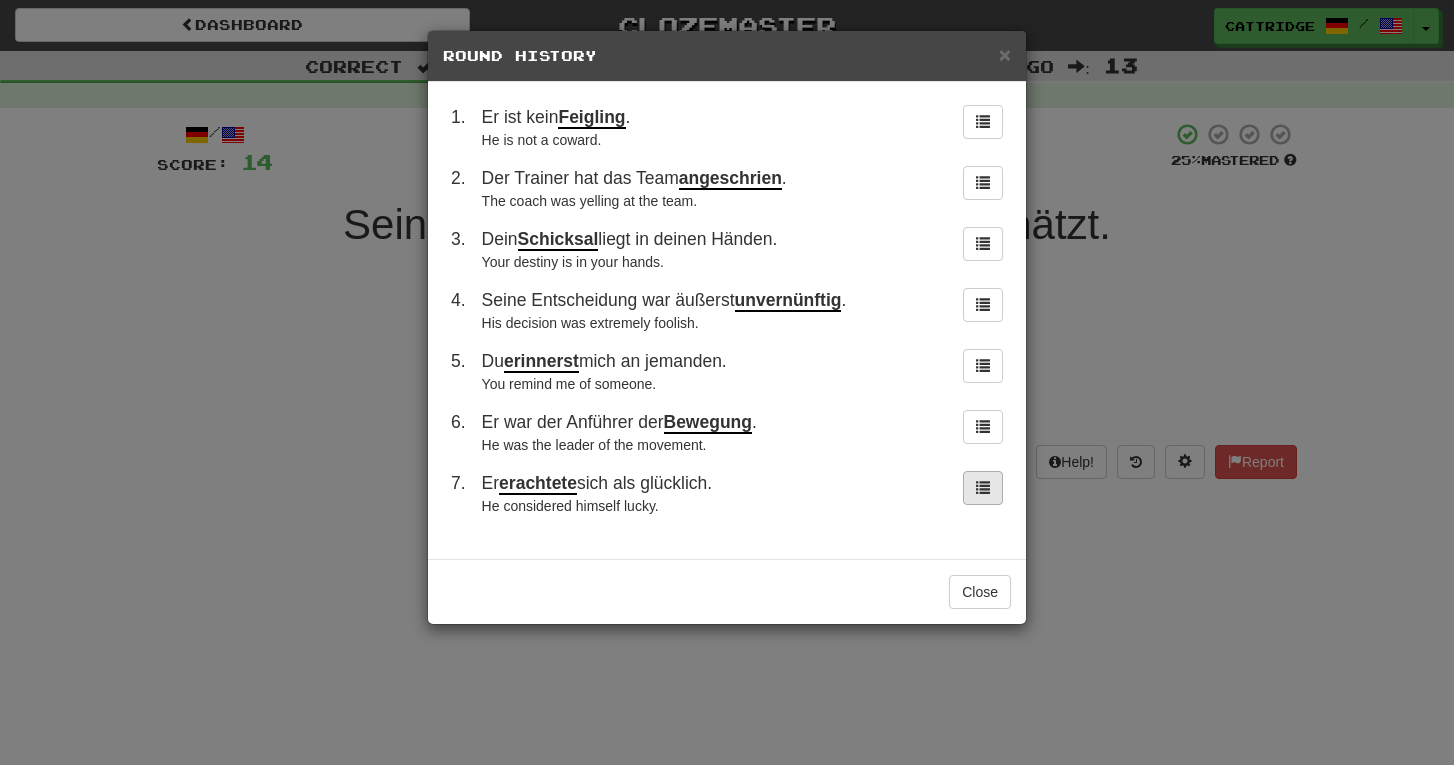 click at bounding box center [983, 488] 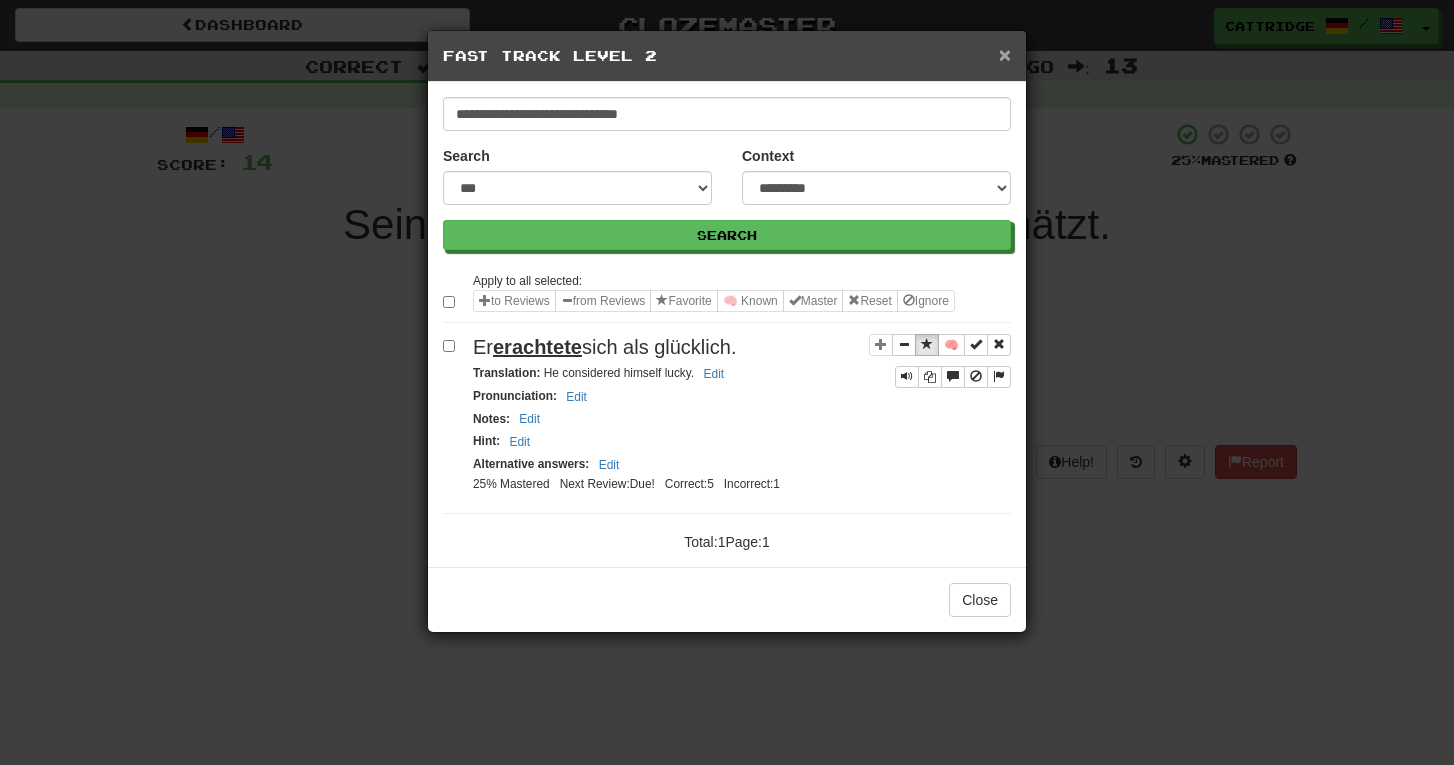 click on "×" at bounding box center (1005, 54) 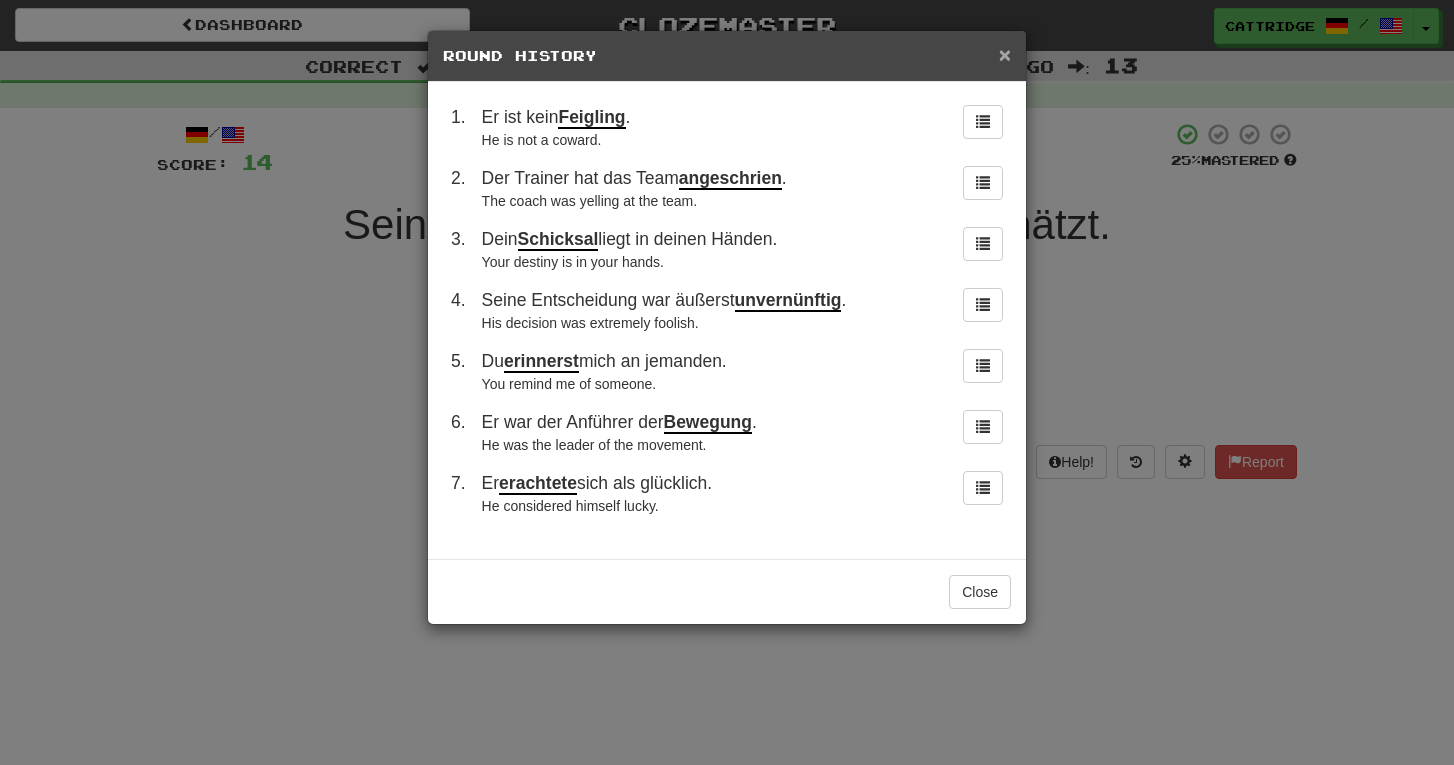 click on "×" at bounding box center [1005, 54] 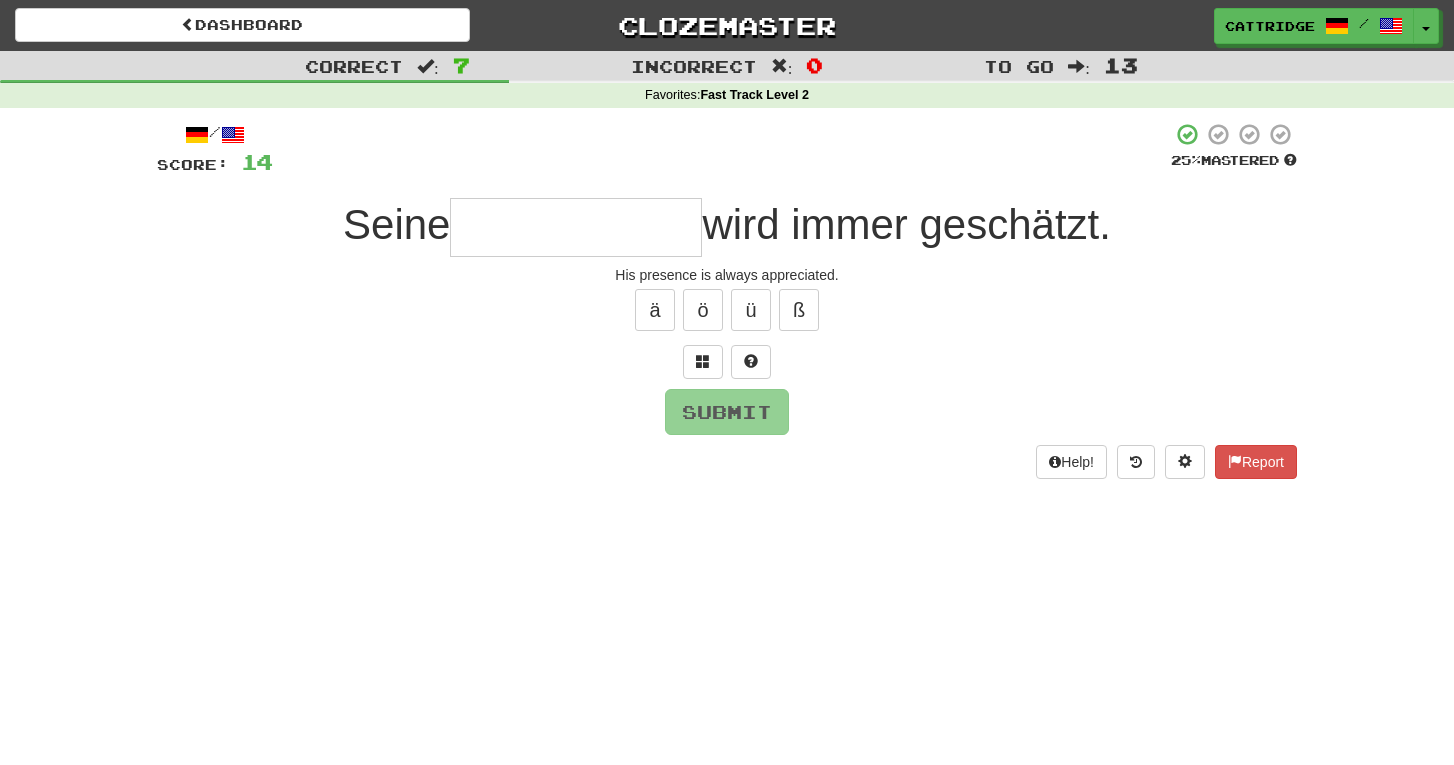 click at bounding box center (576, 227) 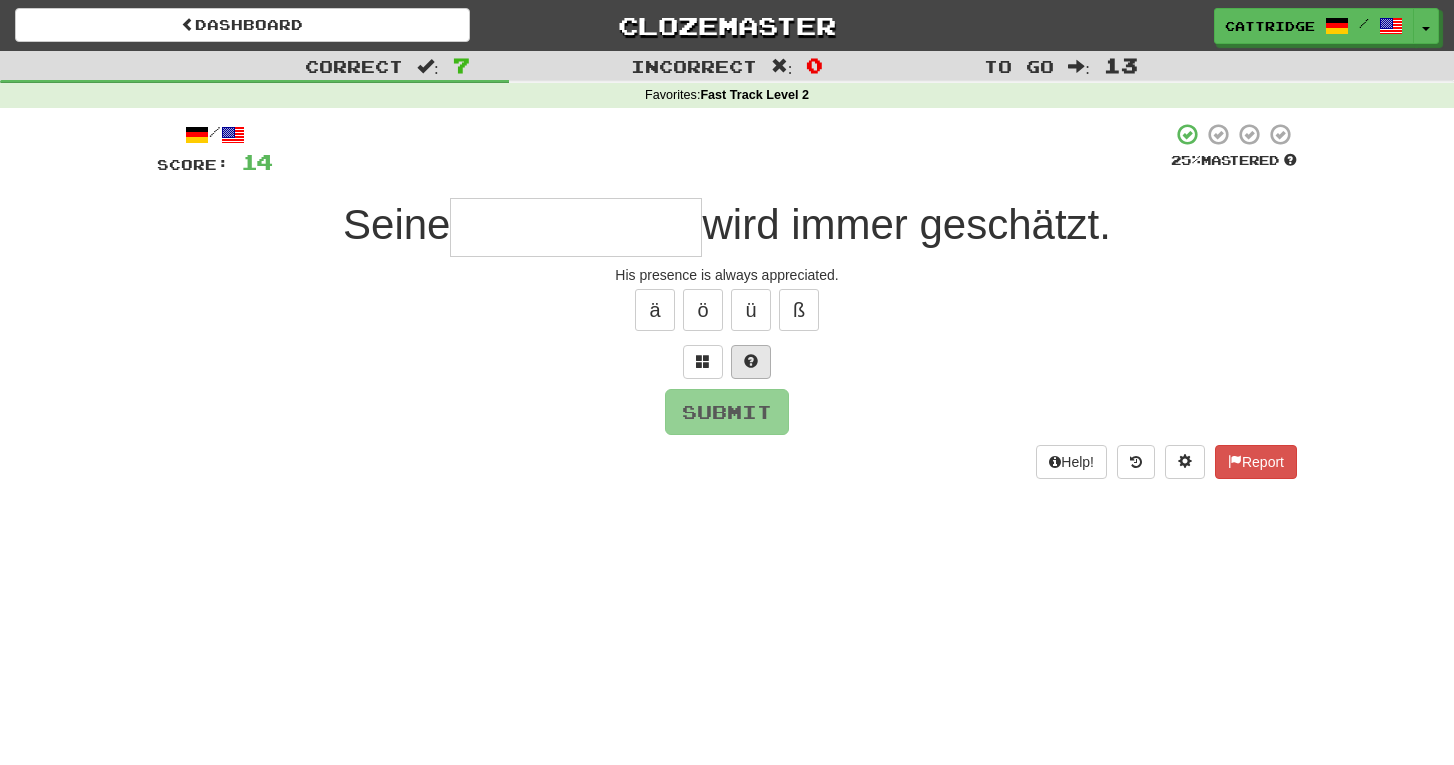 click at bounding box center (751, 362) 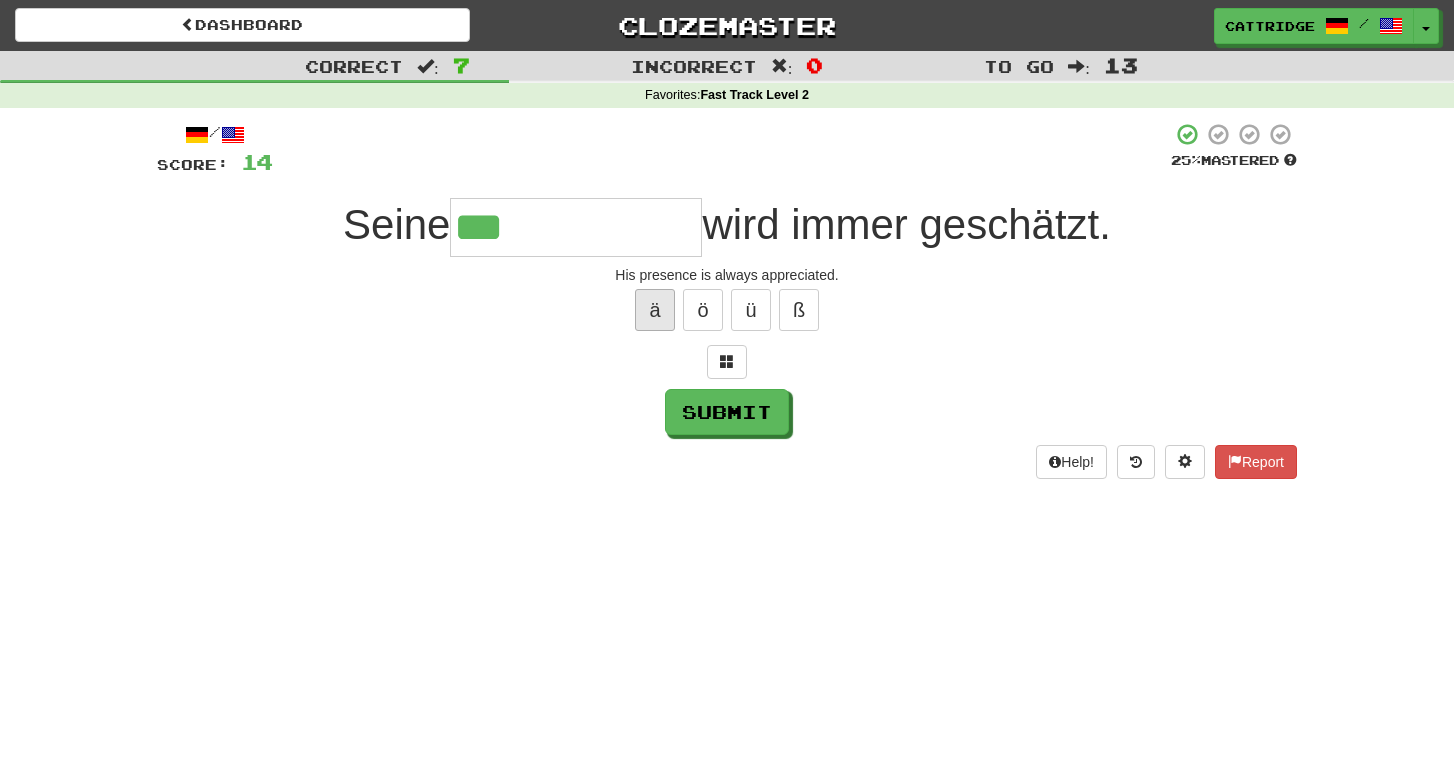 click on "ä" at bounding box center (655, 310) 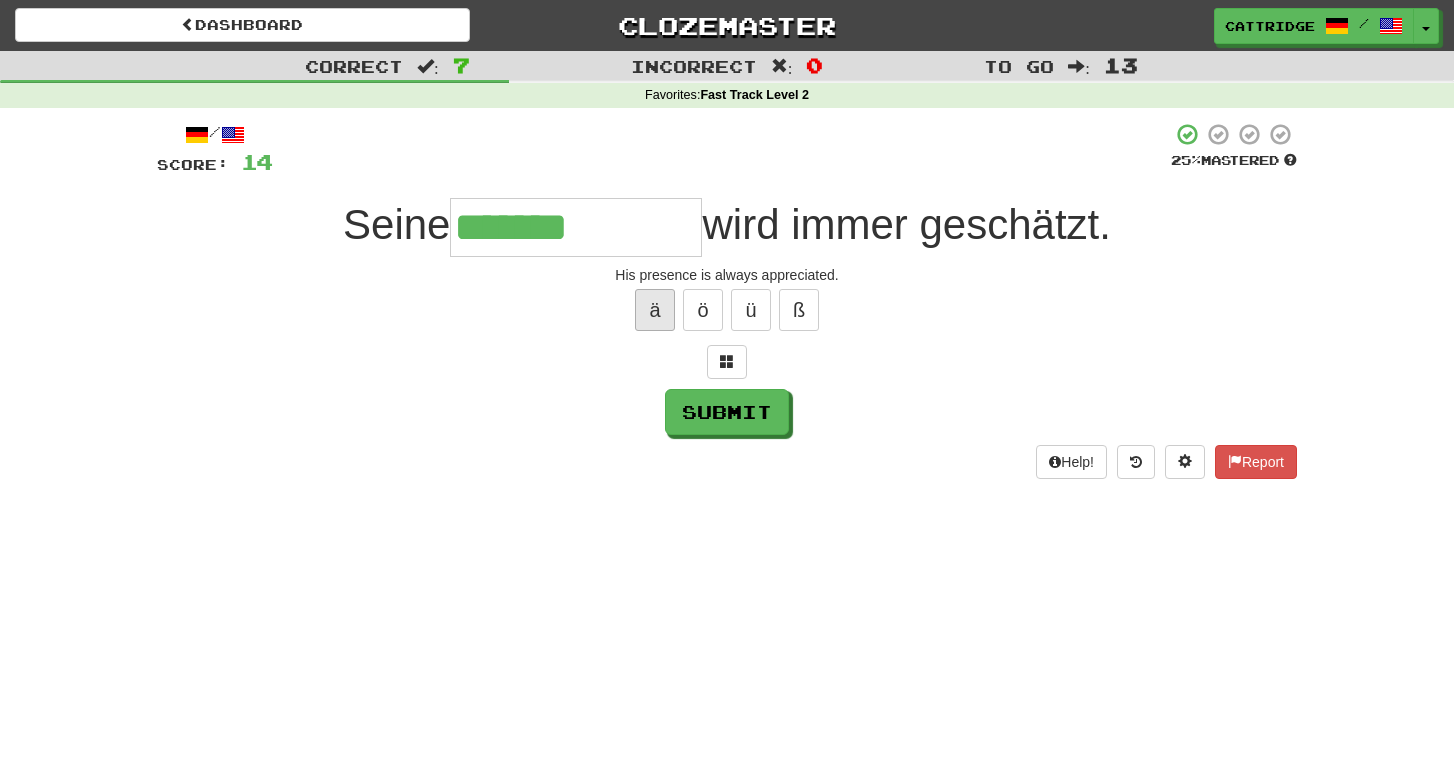 type on "**********" 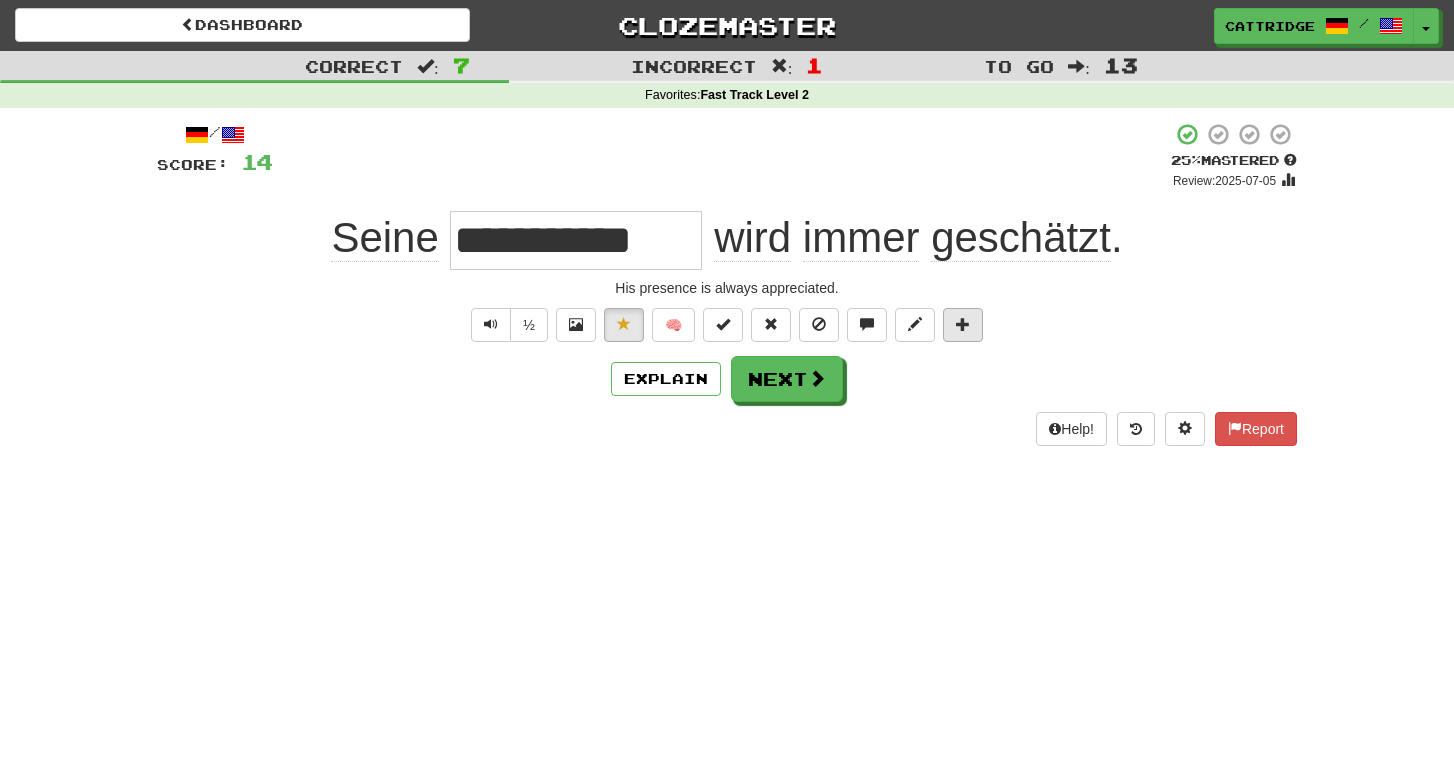 click at bounding box center (963, 324) 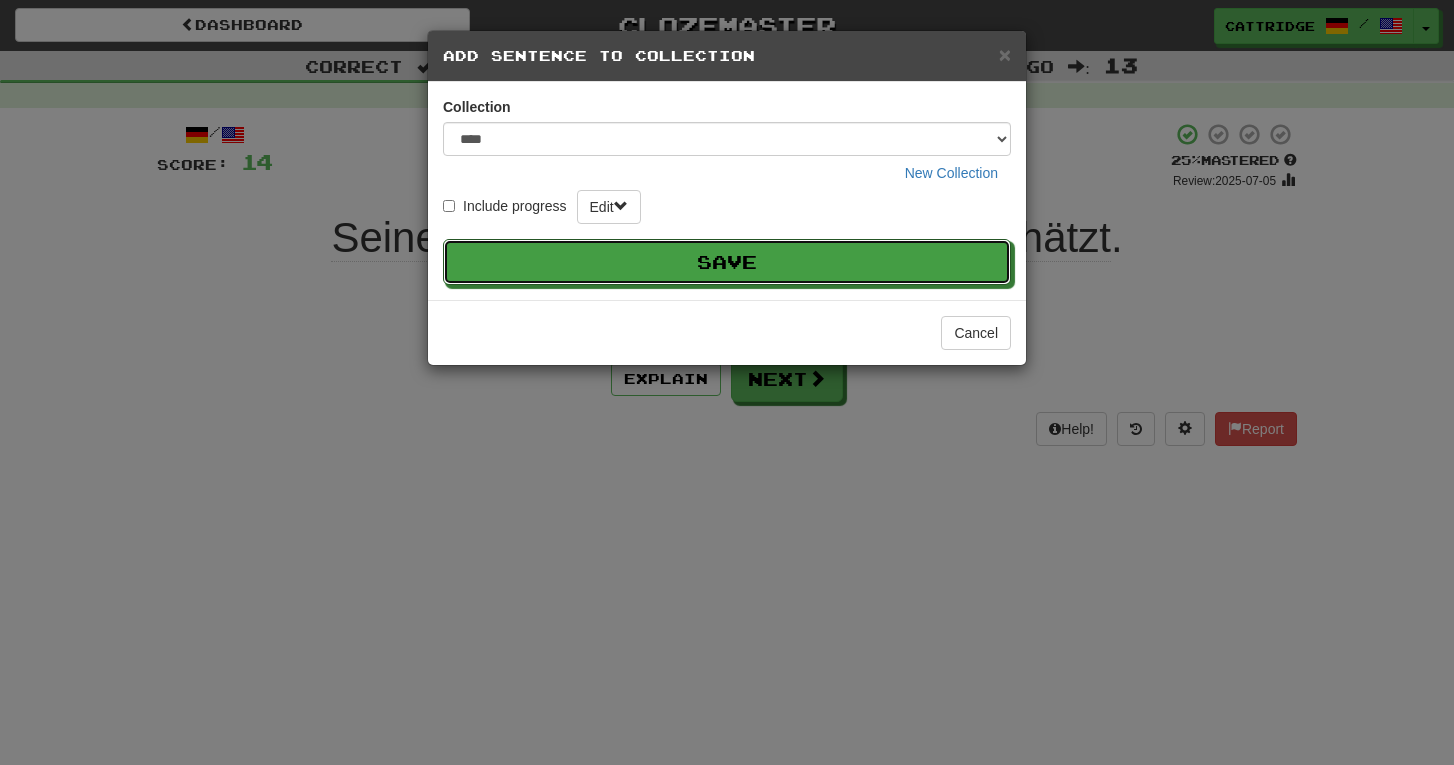 type 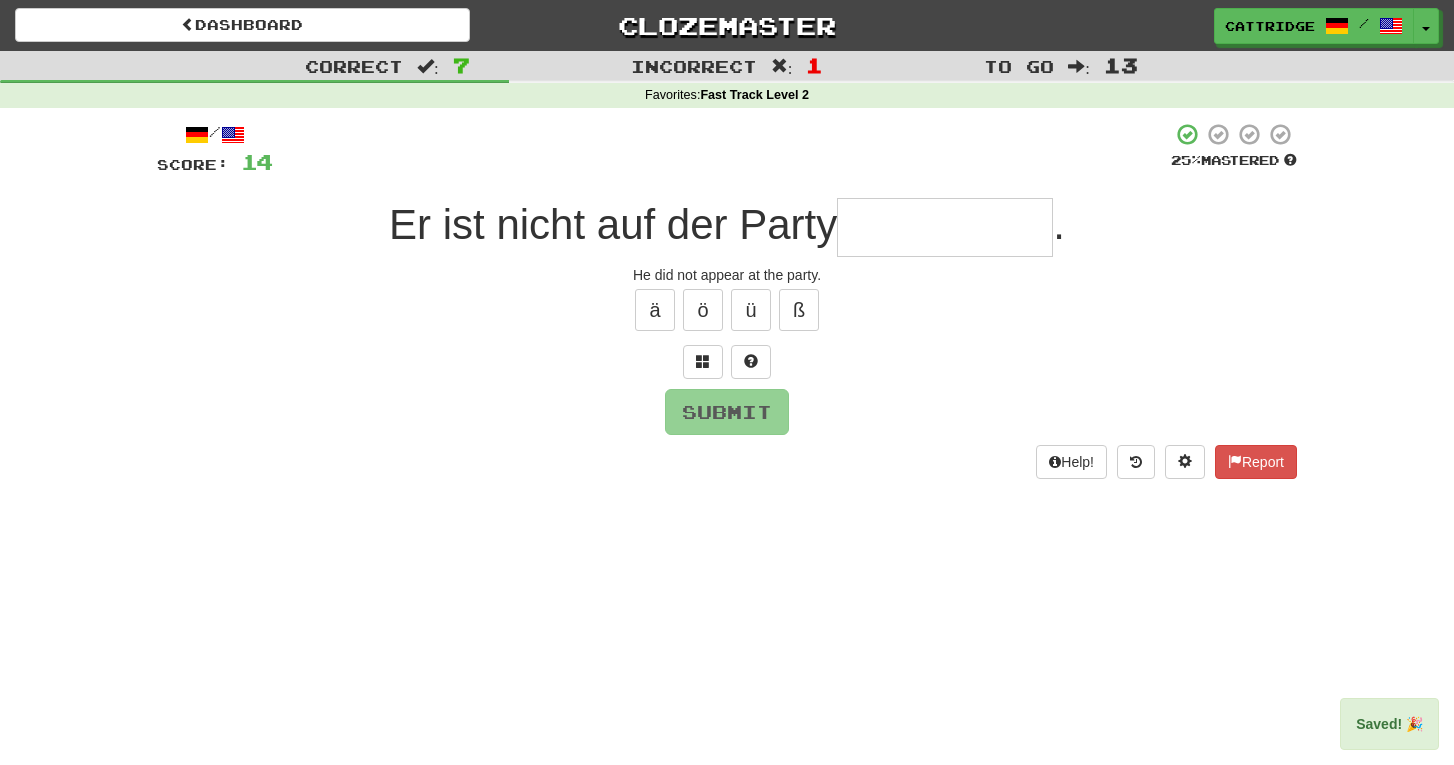 type on "*" 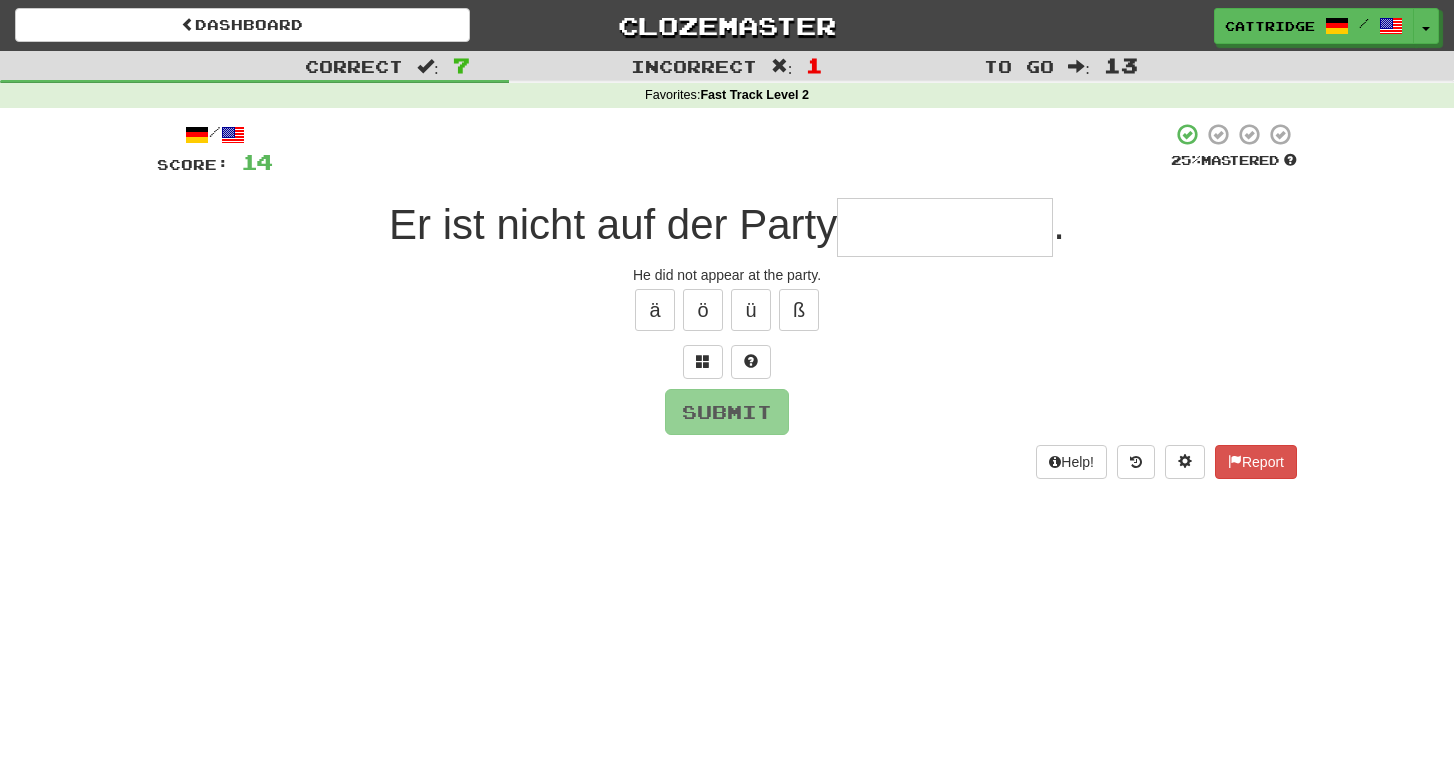 type on "*" 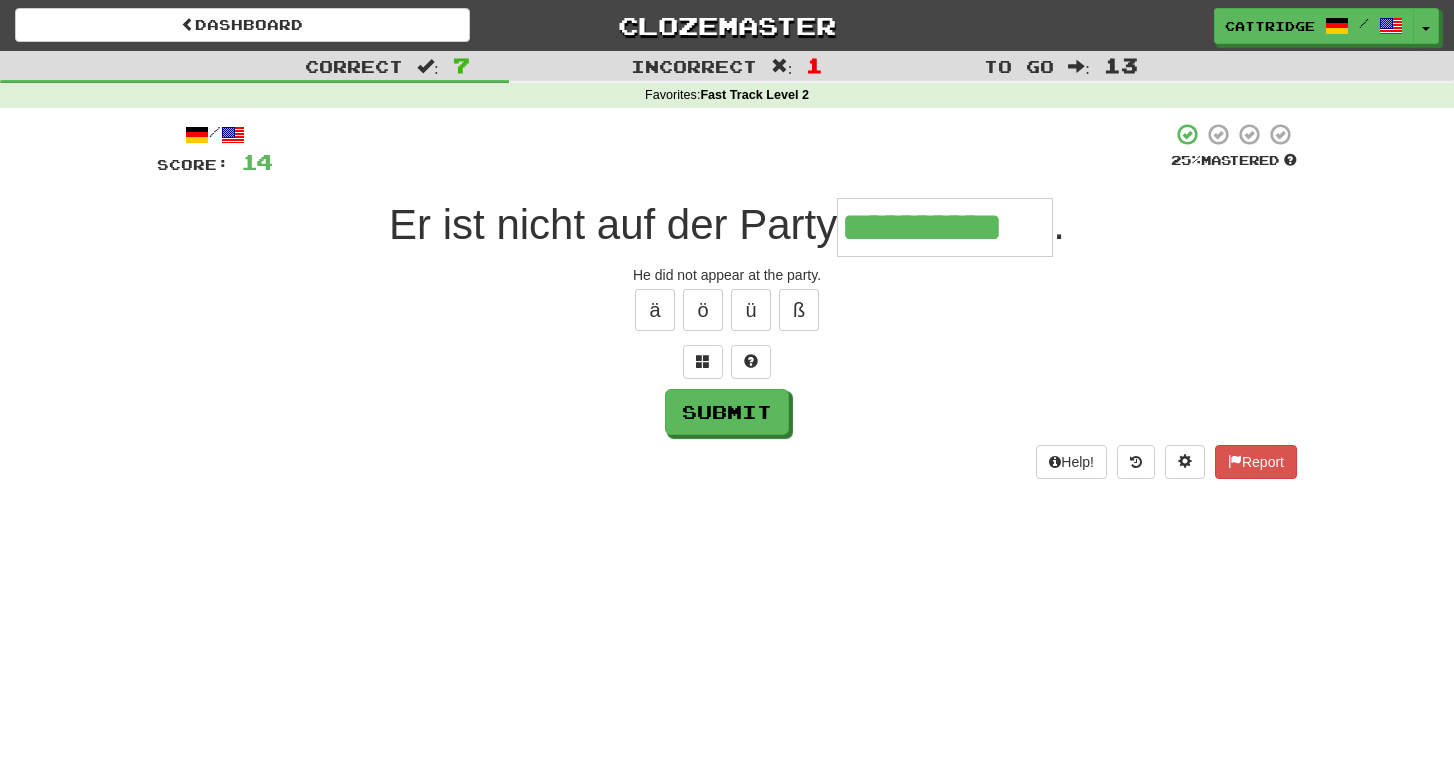 type on "**********" 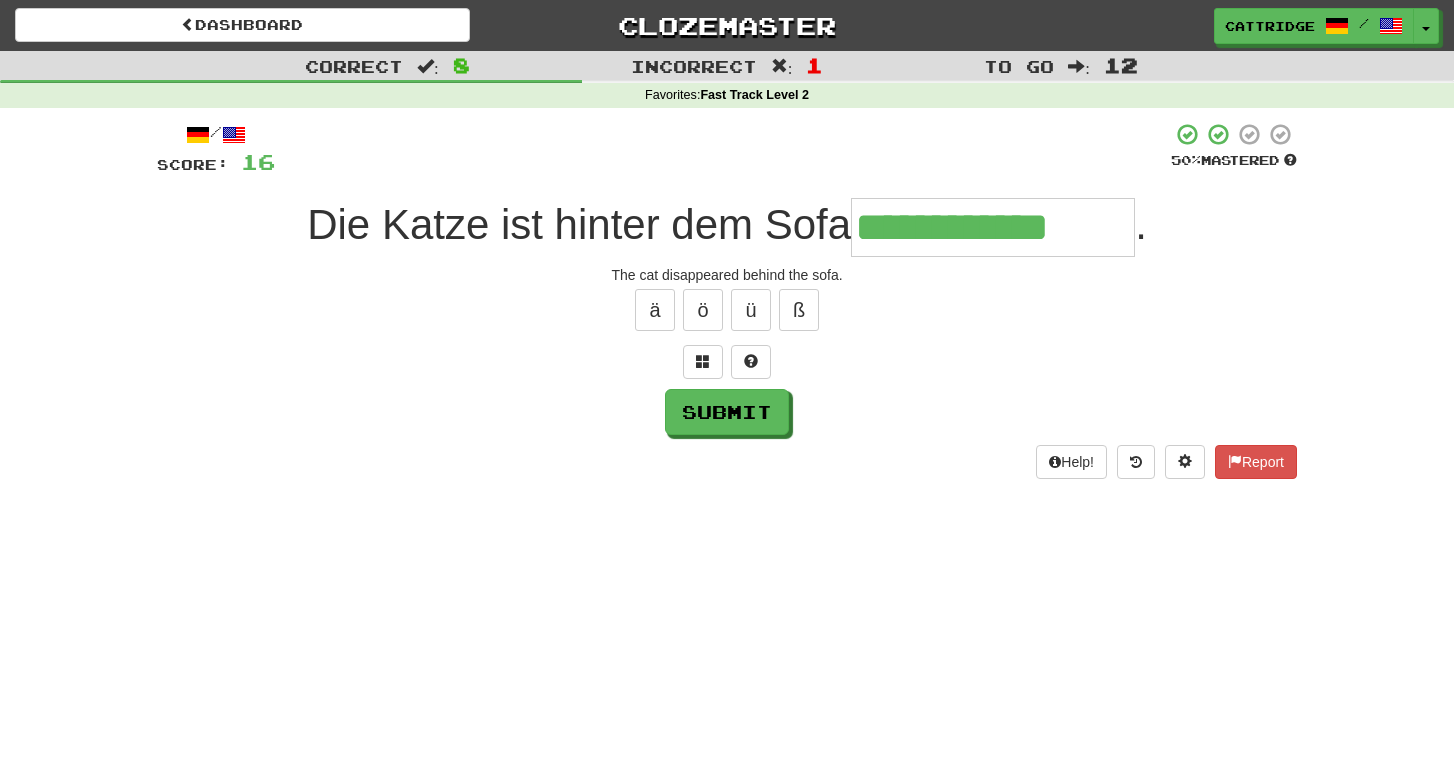 type on "**********" 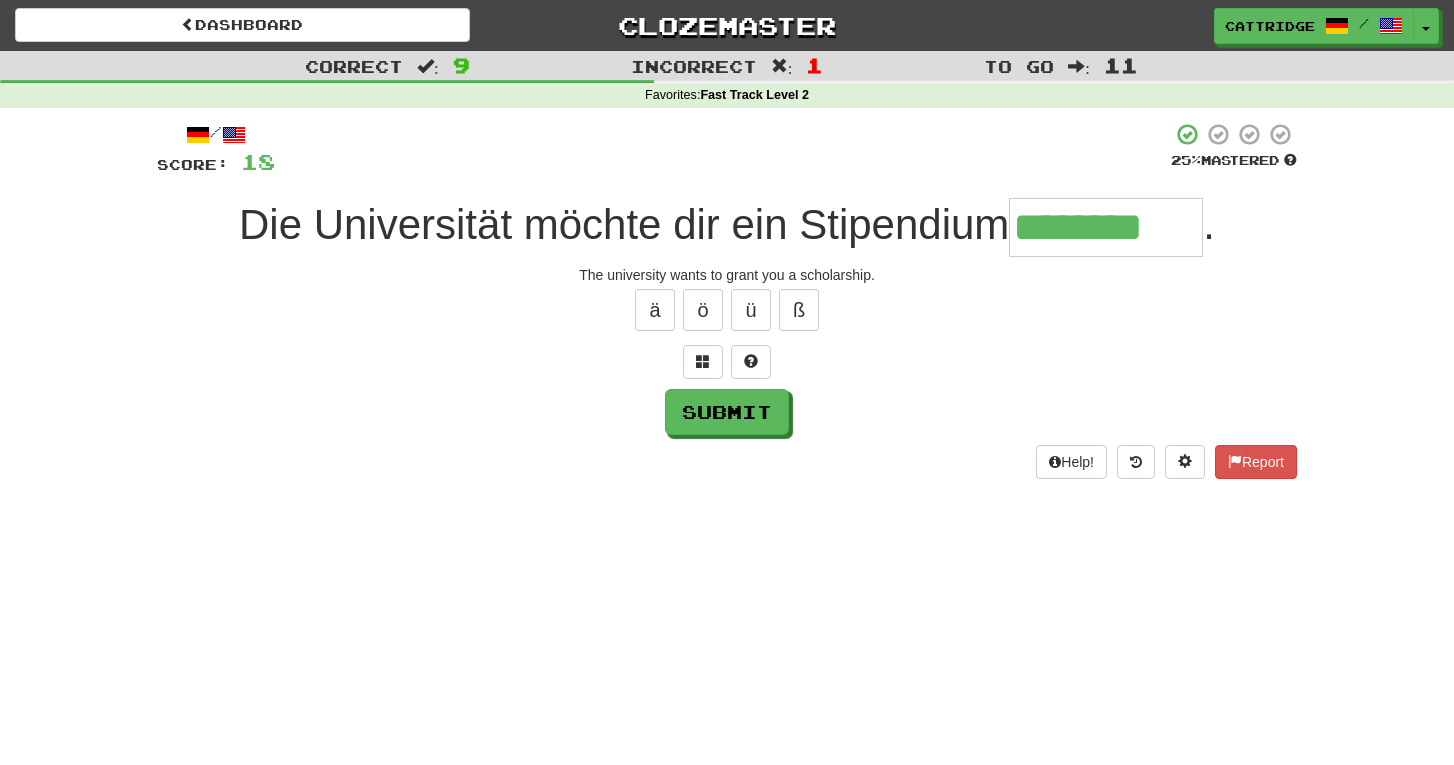 type on "********" 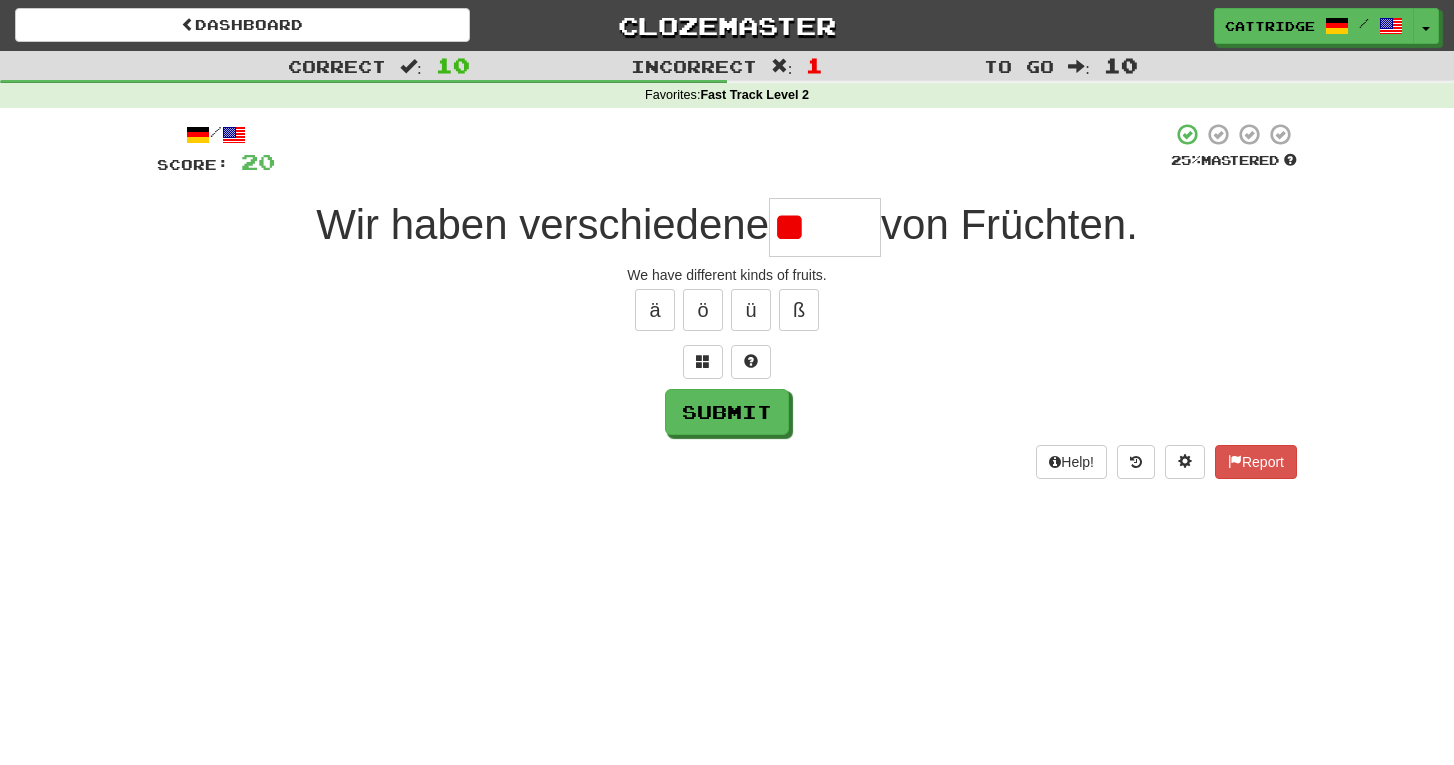 type on "*" 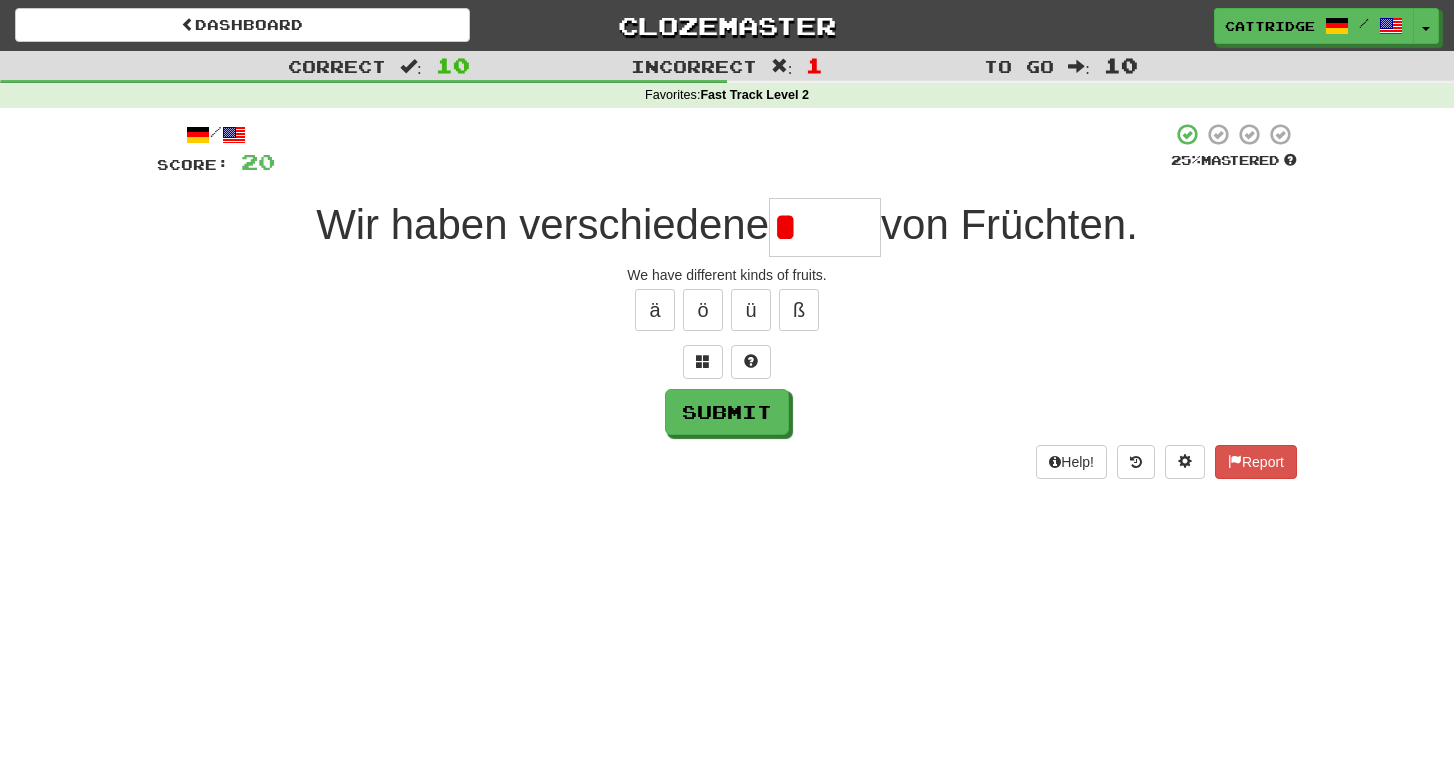 type on "*" 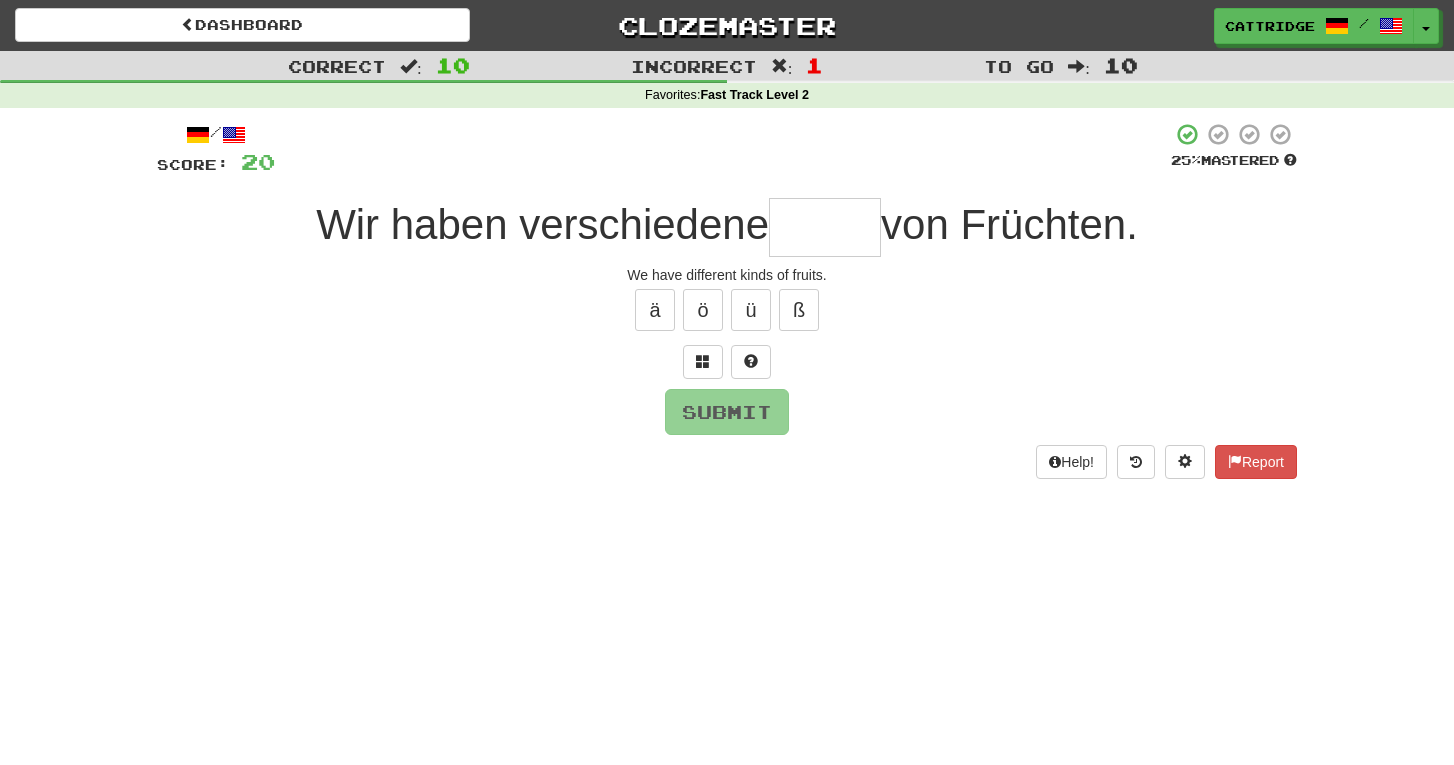 type on "*" 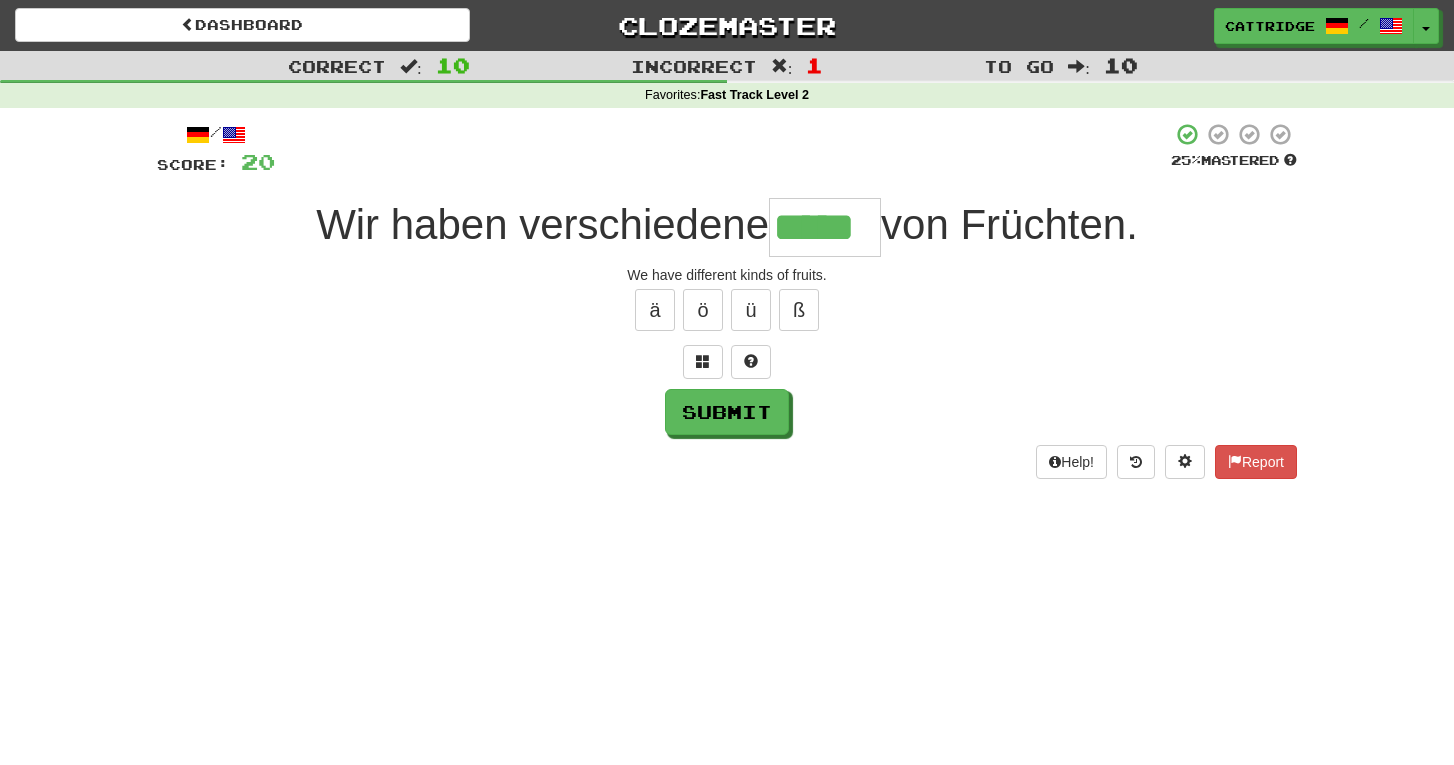 type on "*****" 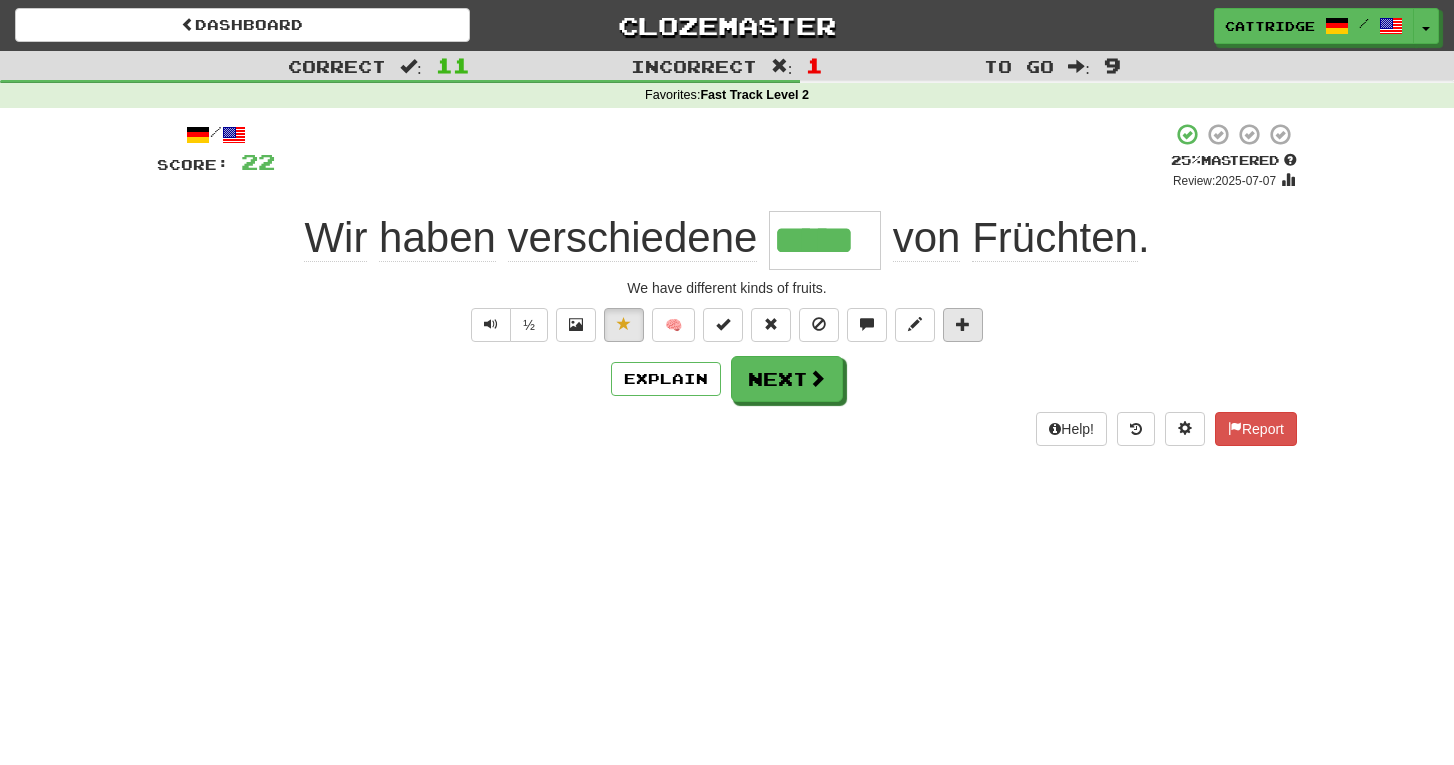click at bounding box center (963, 325) 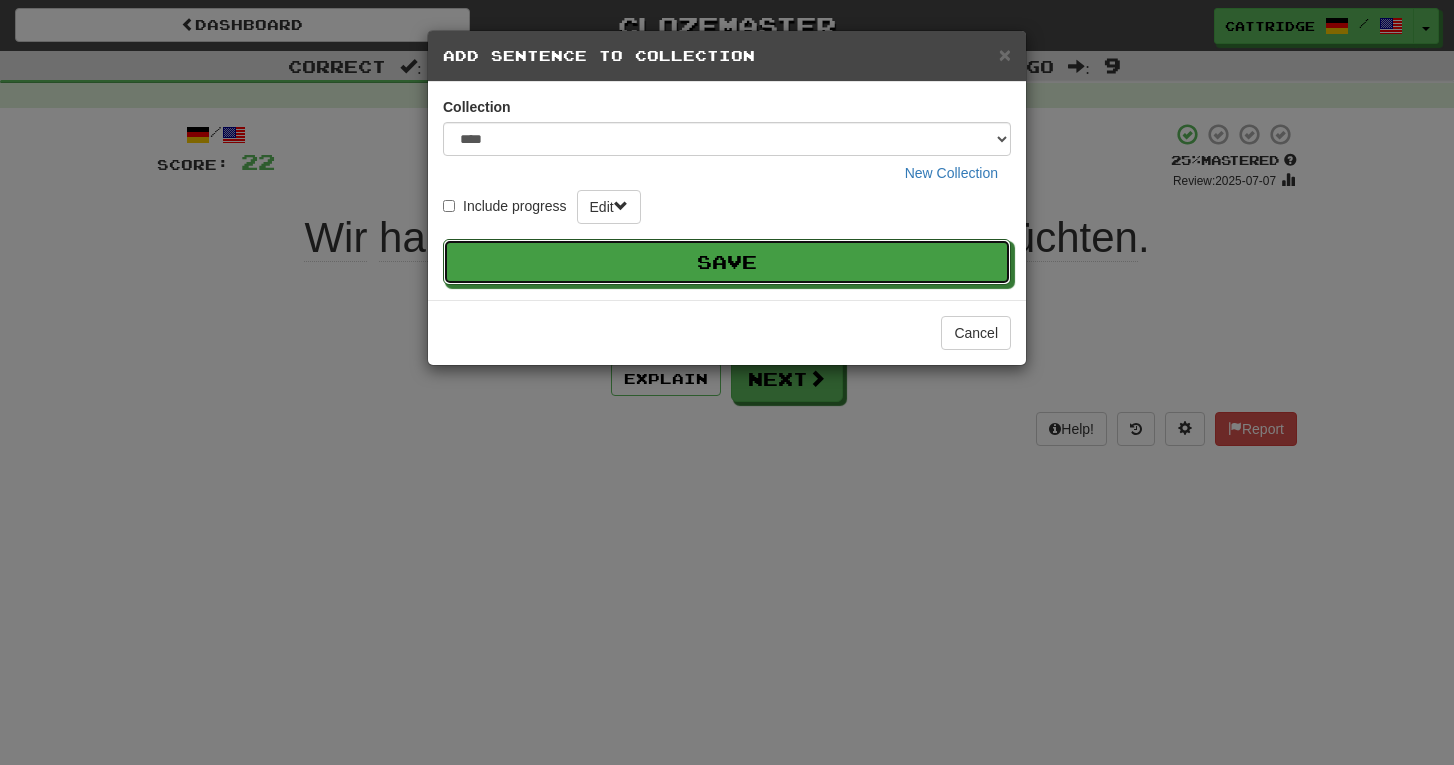 type 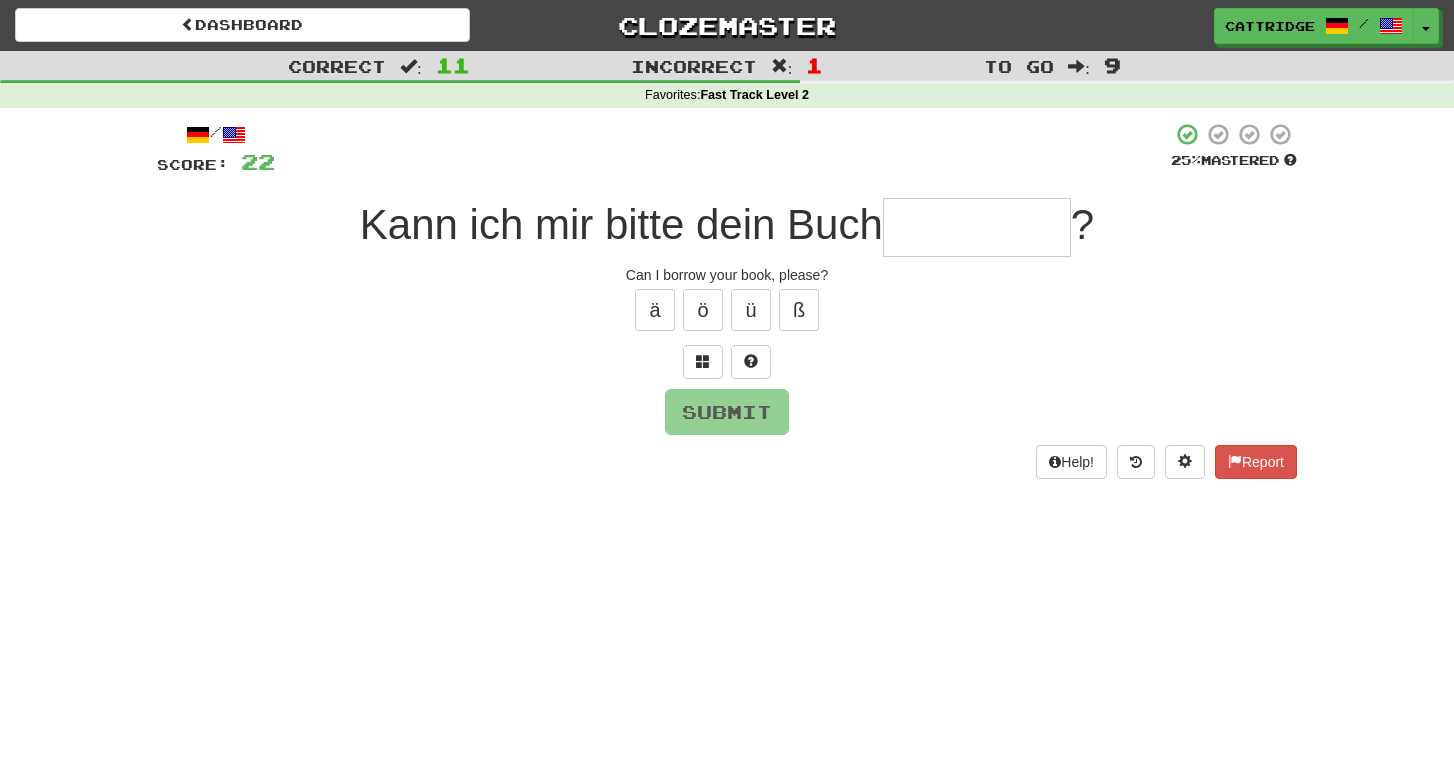 type on "*" 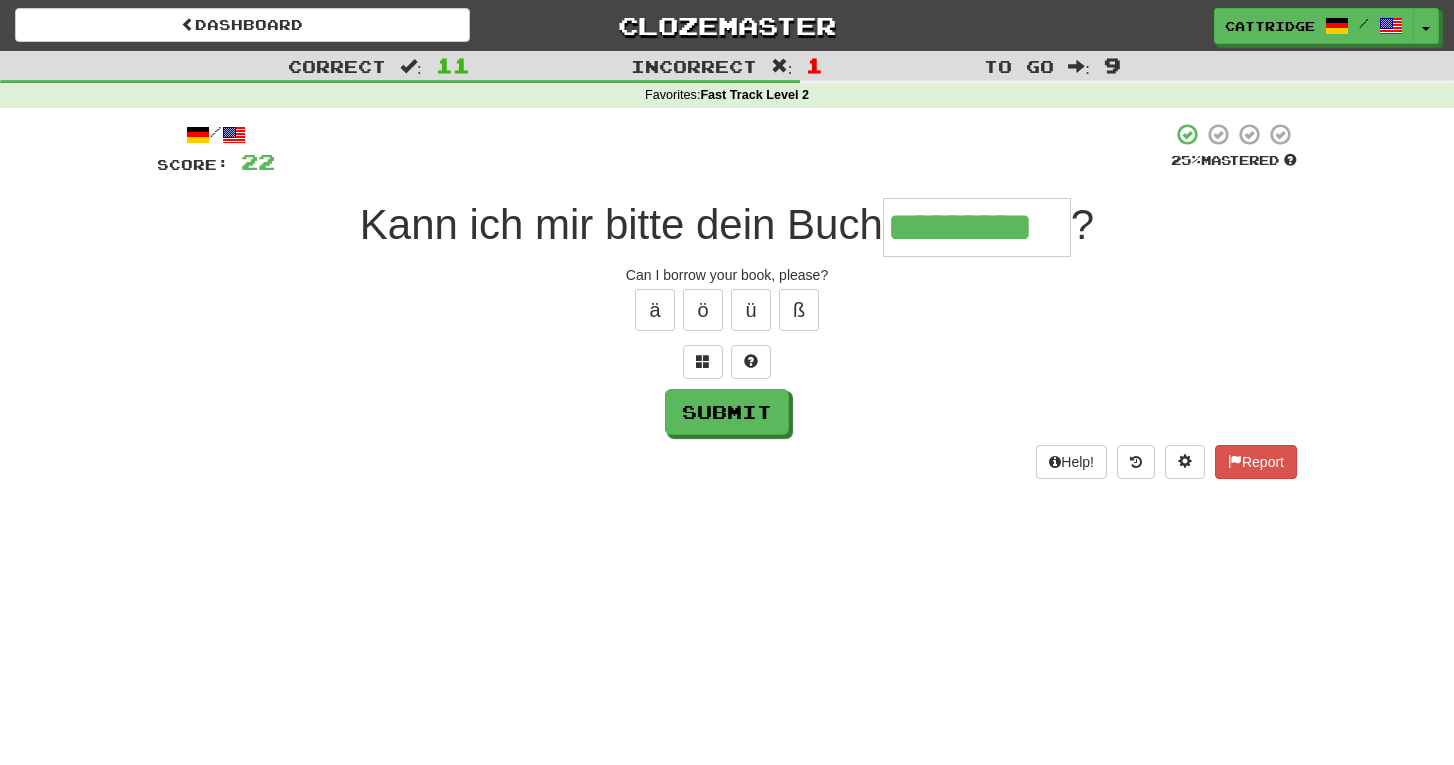 type on "*********" 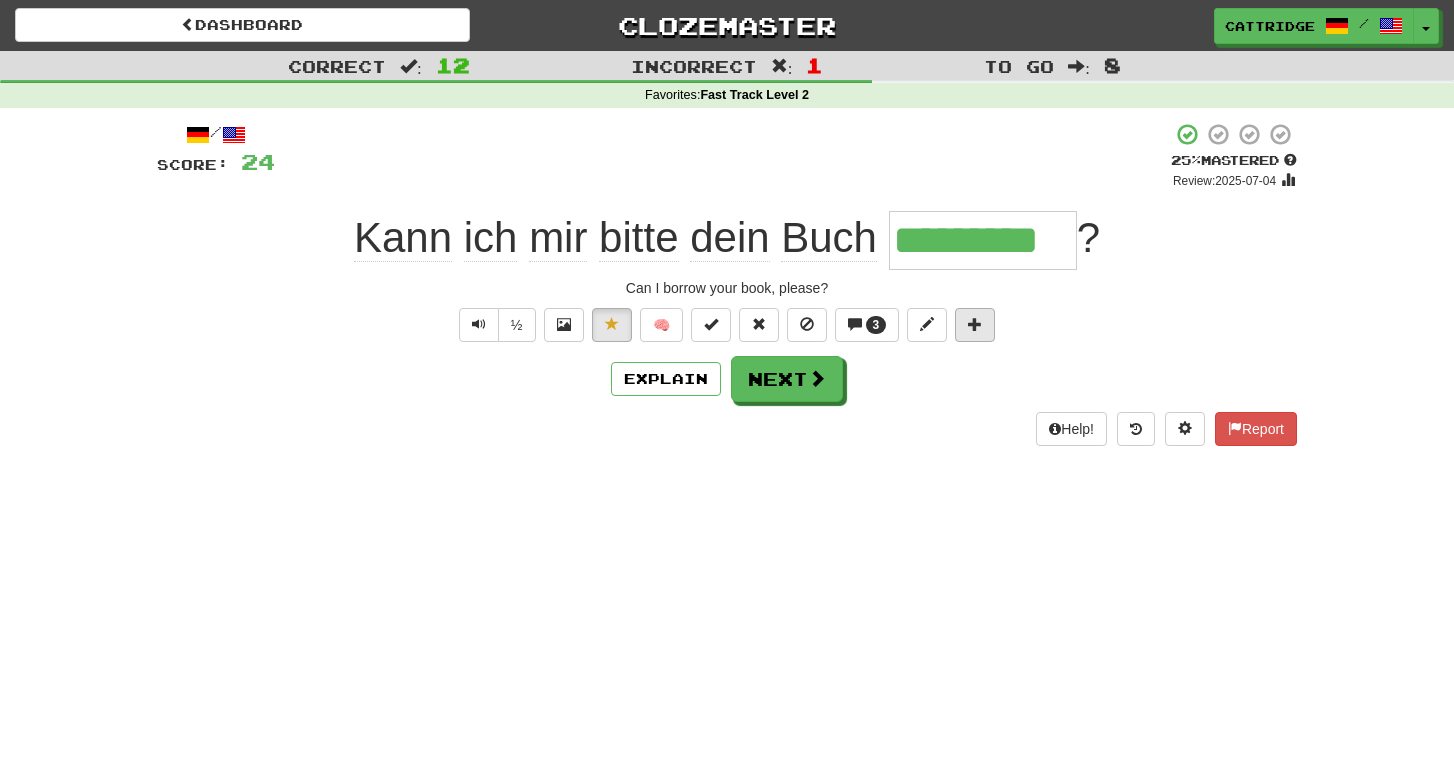 click at bounding box center [975, 324] 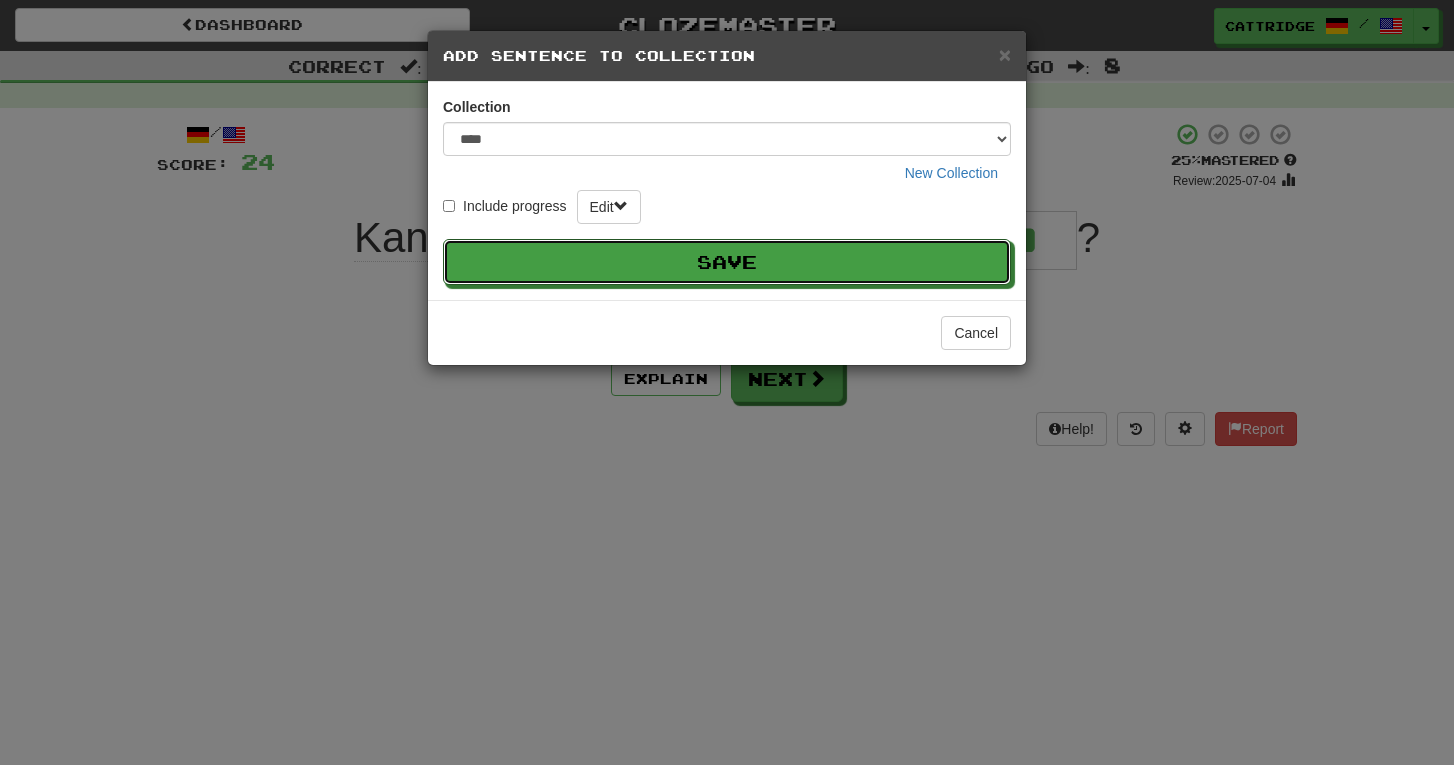 type 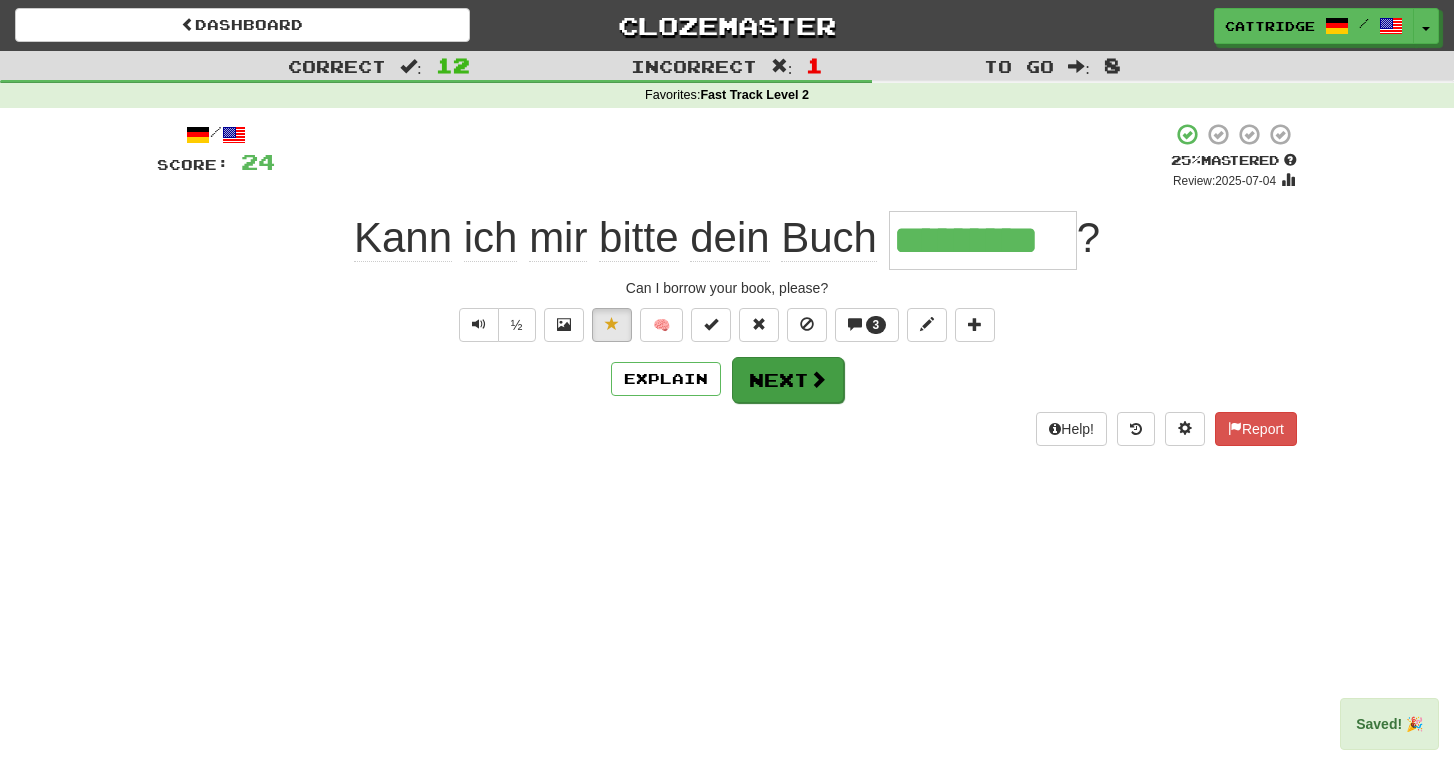 click at bounding box center [818, 379] 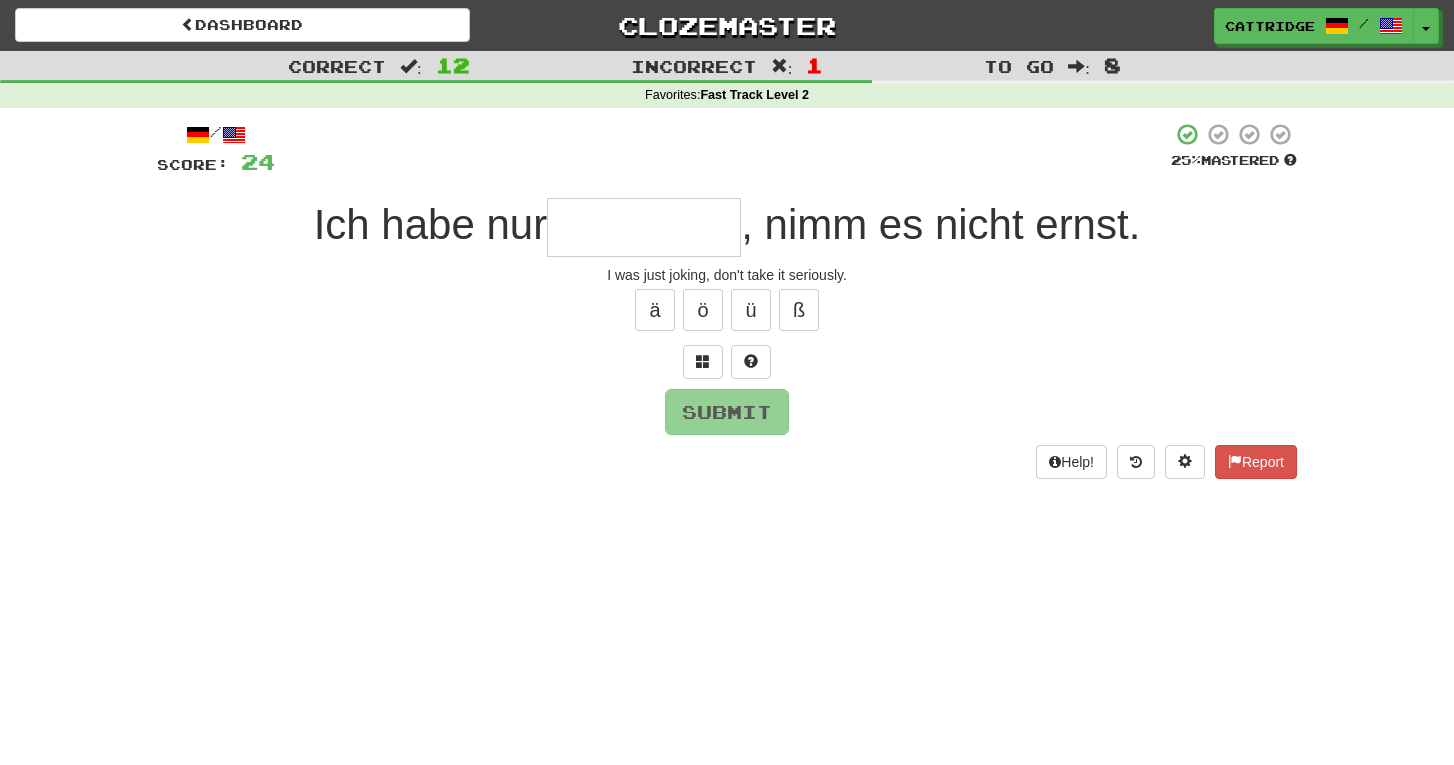 type on "*" 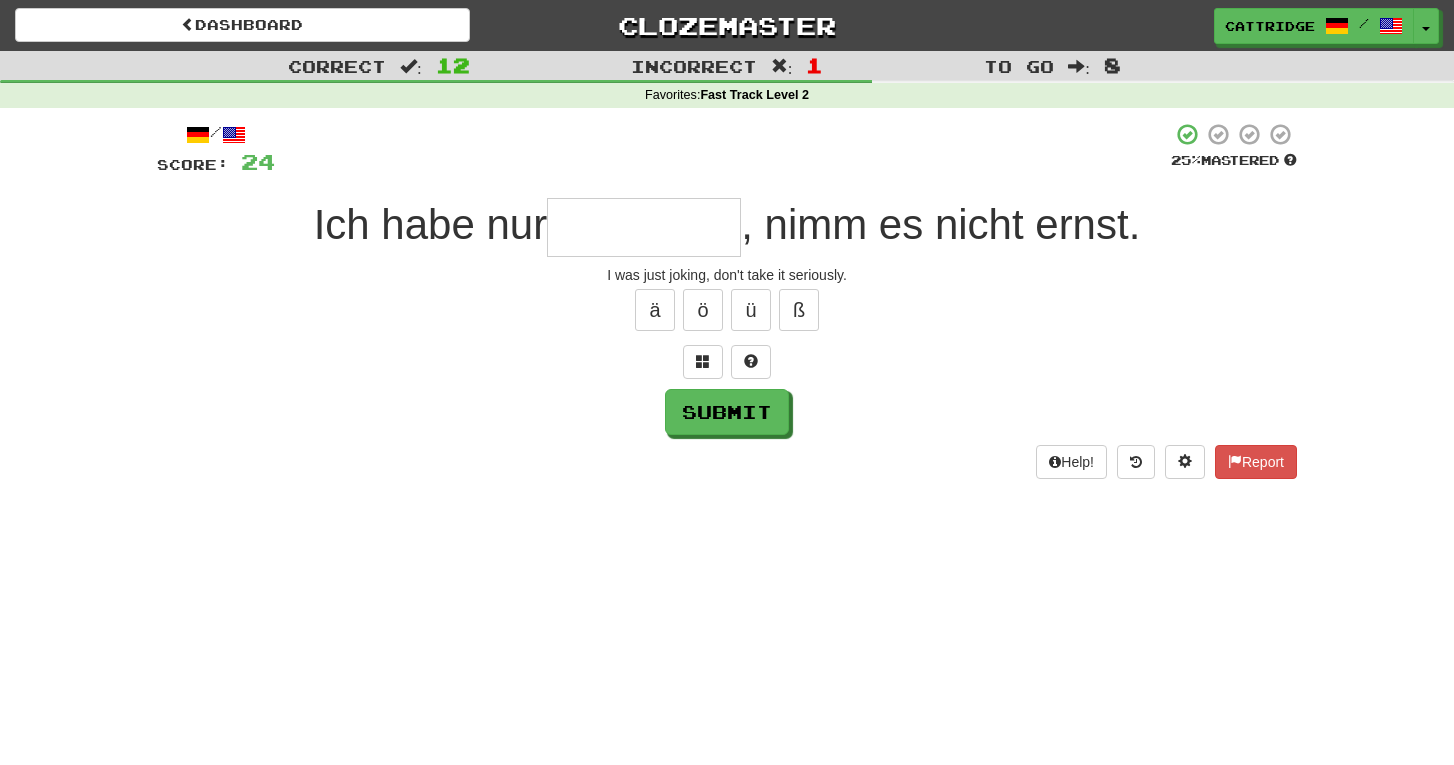 type on "*" 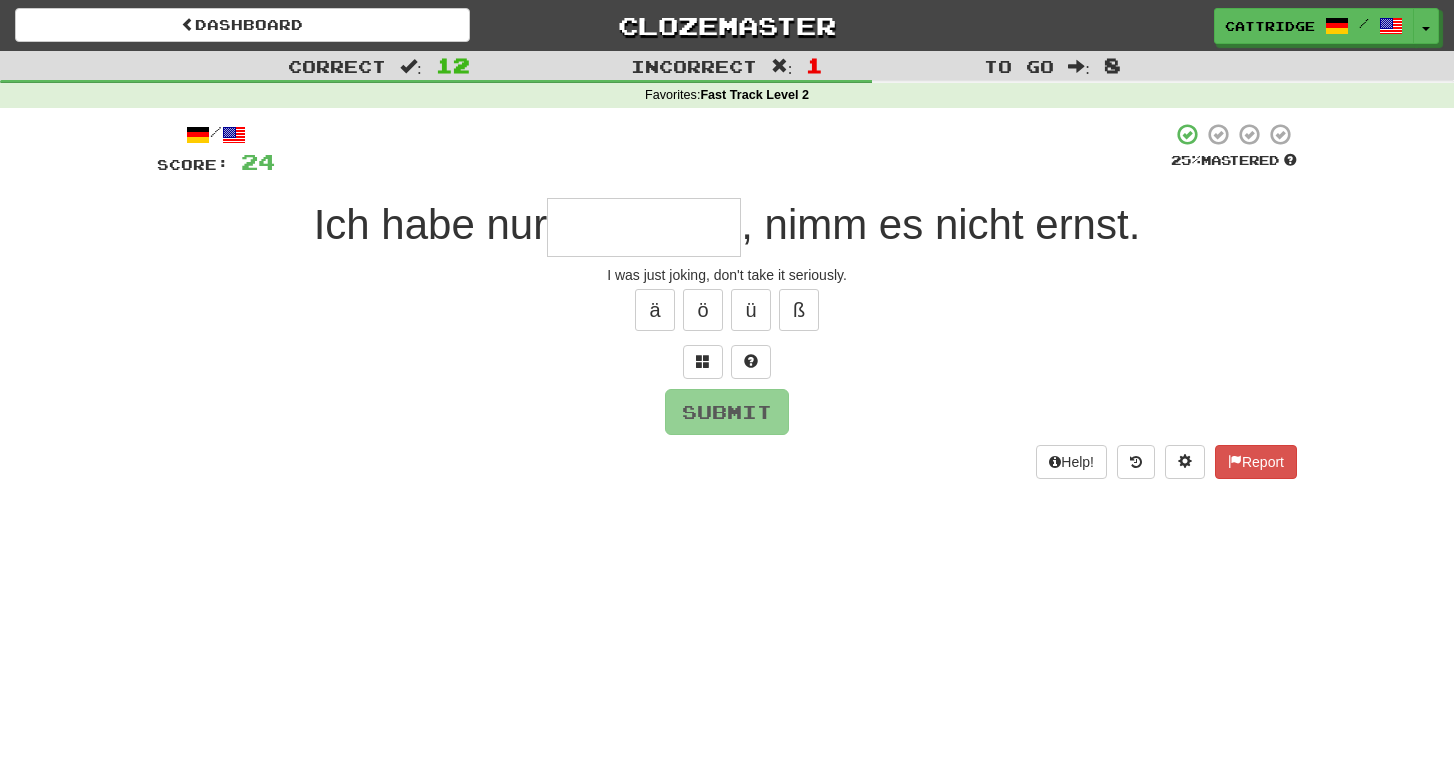 type on "*" 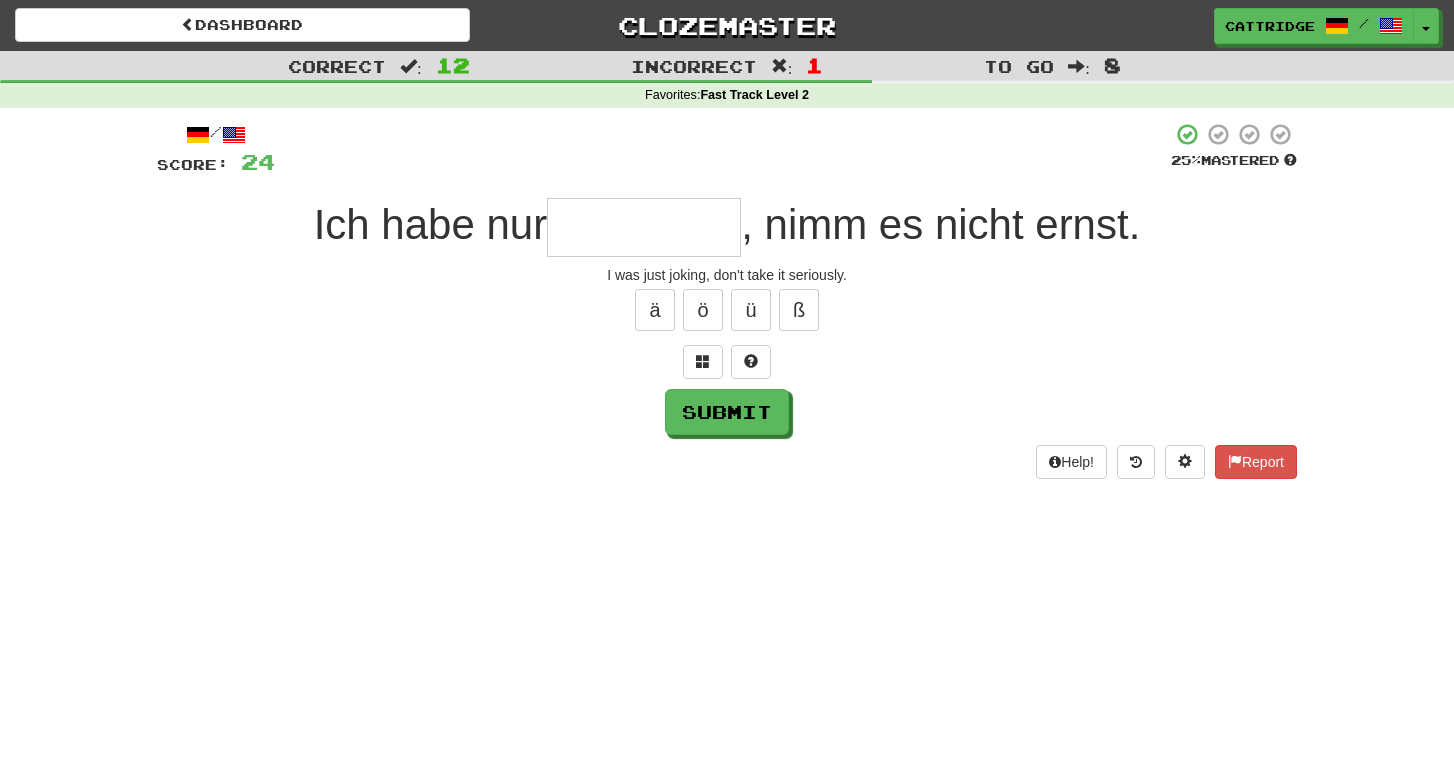 type on "*" 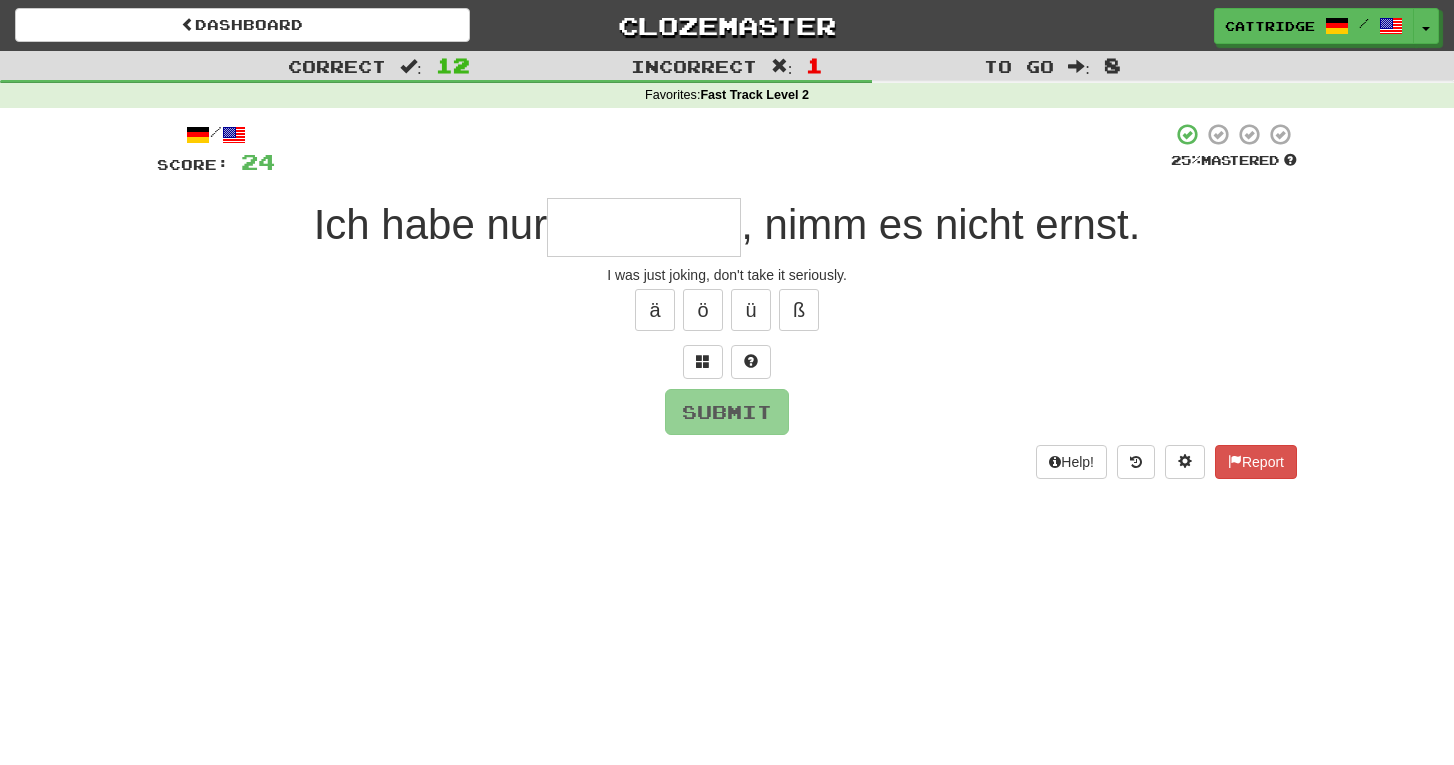 type on "*" 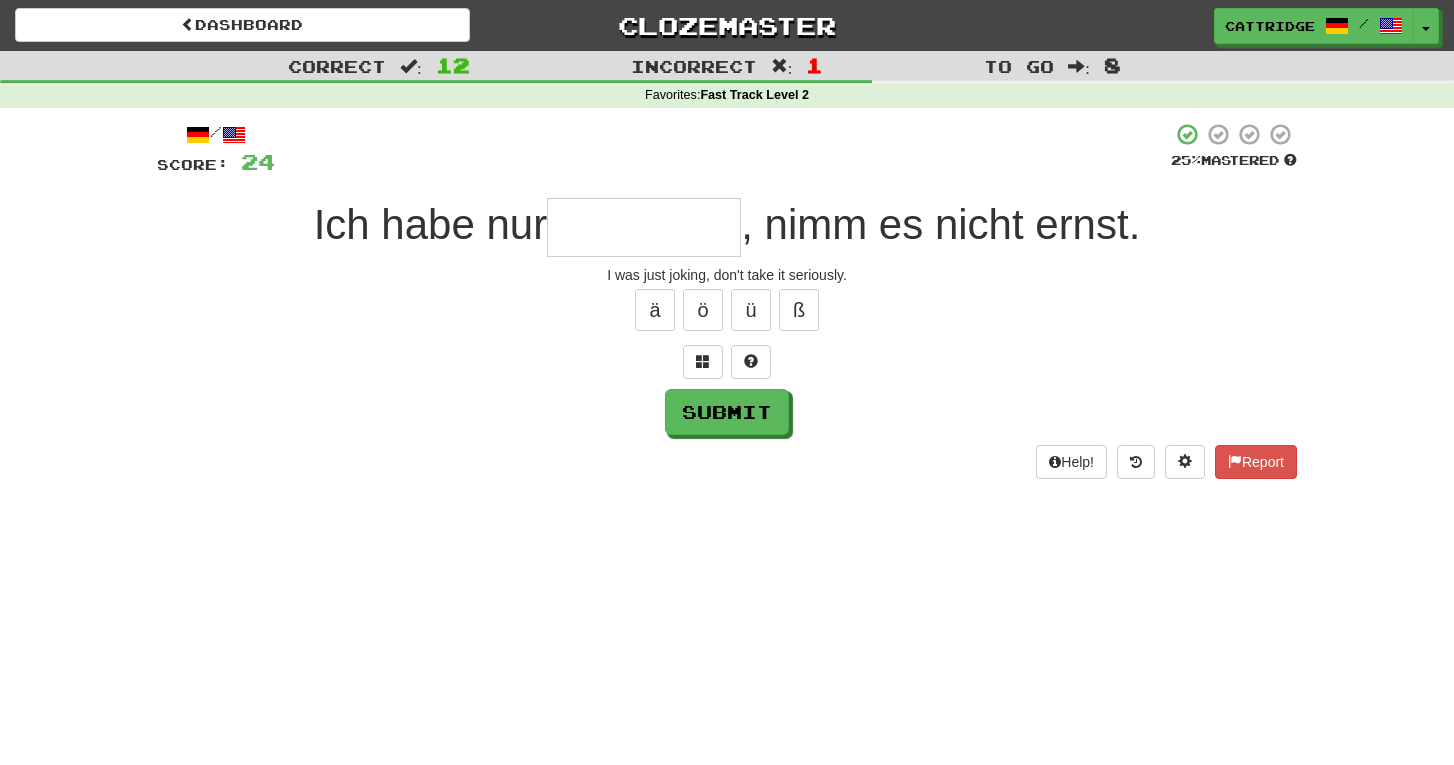 type on "*" 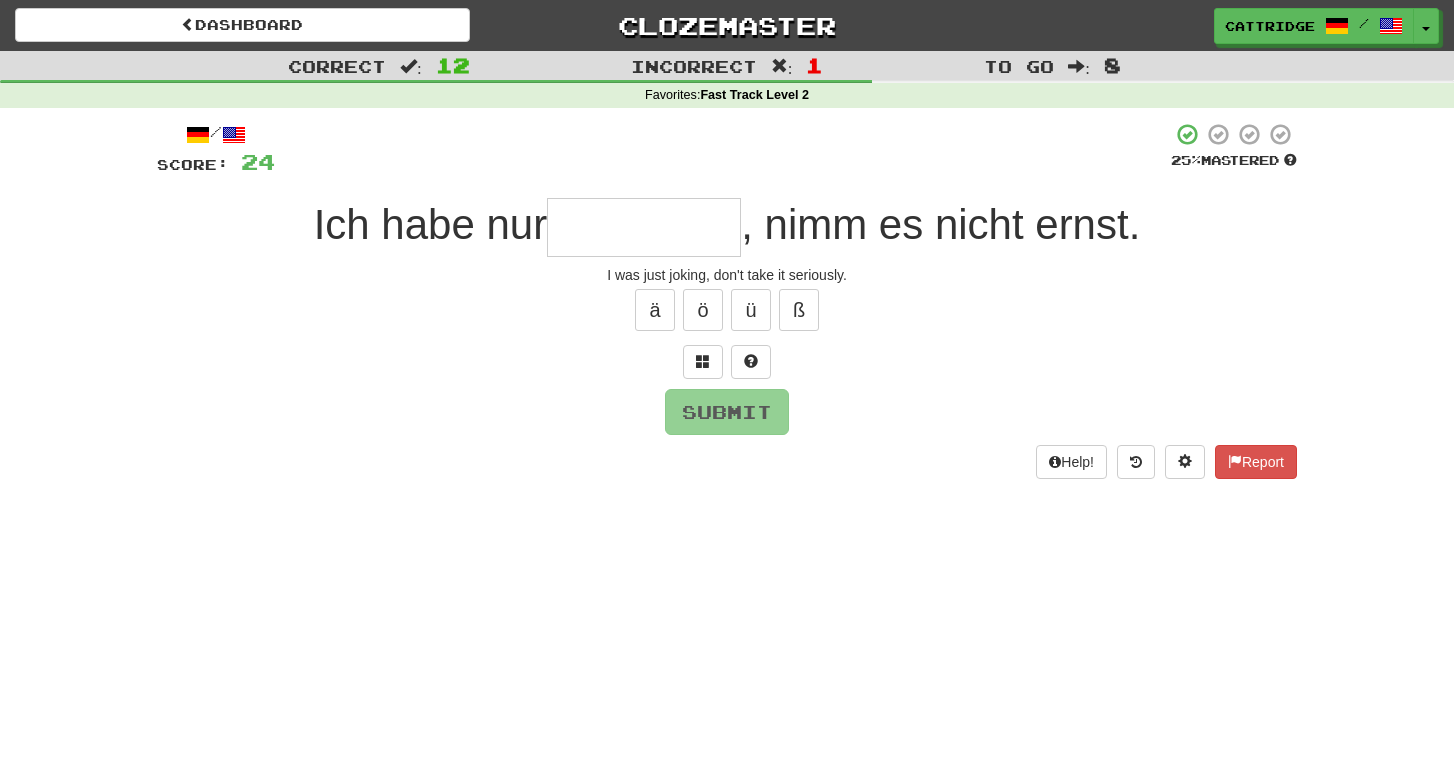 type on "*" 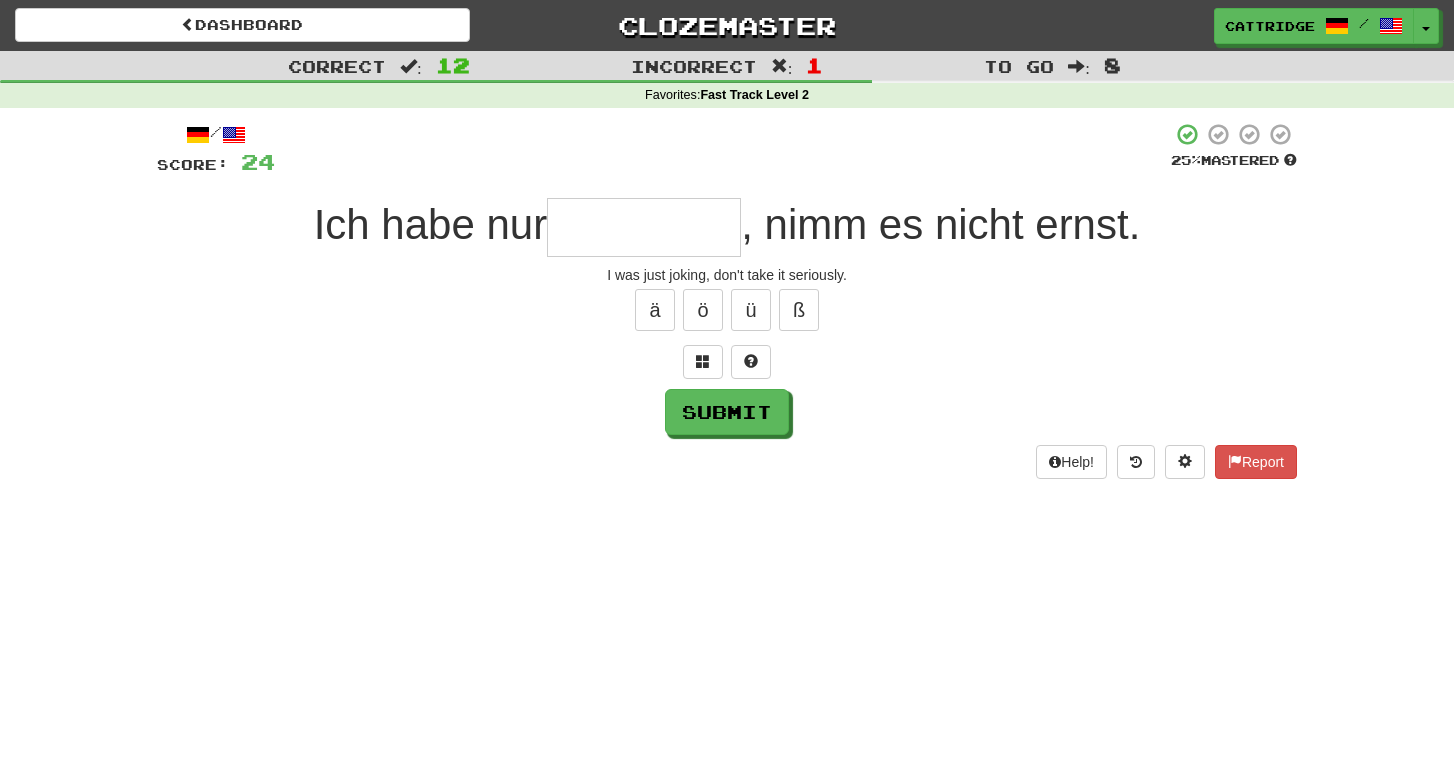 type on "*" 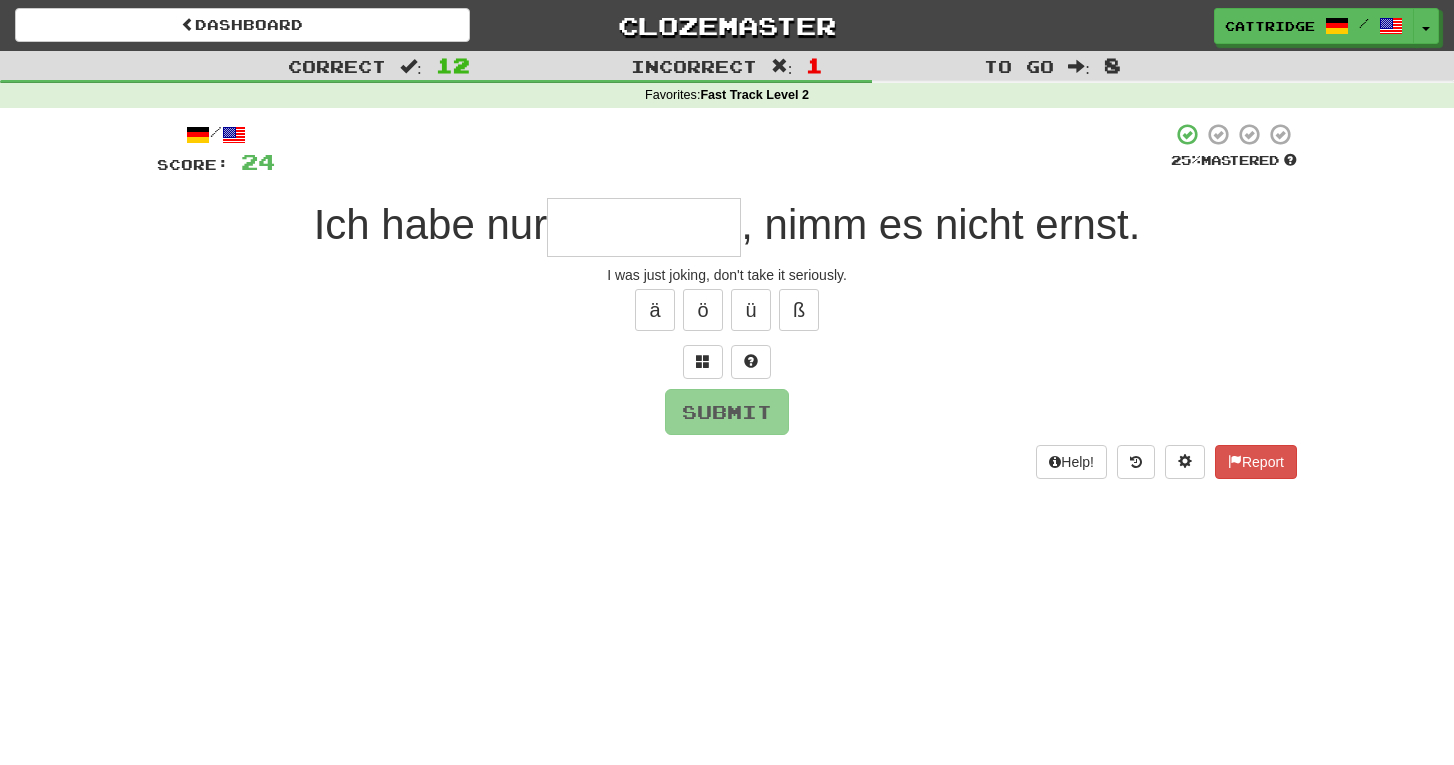 type on "*" 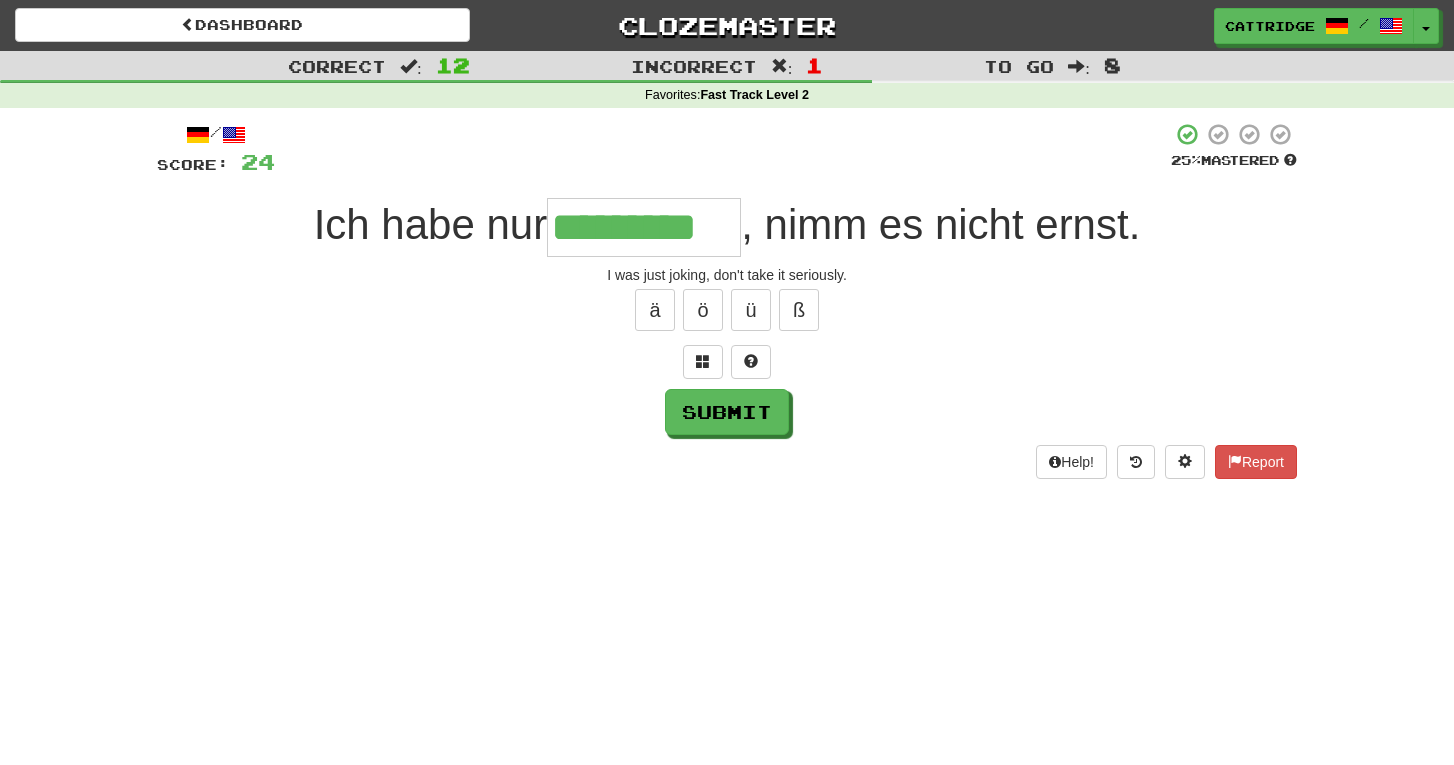 type on "*********" 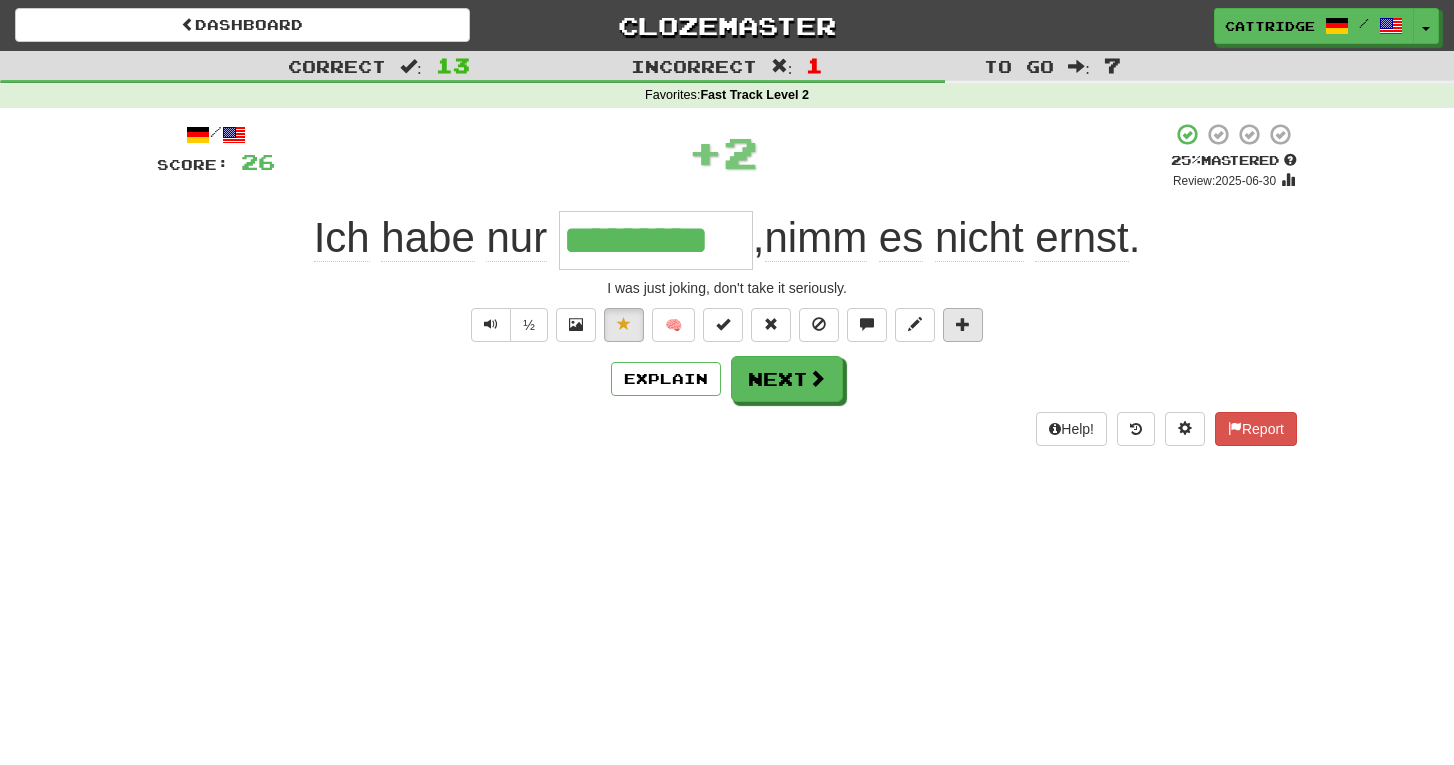 click at bounding box center [963, 324] 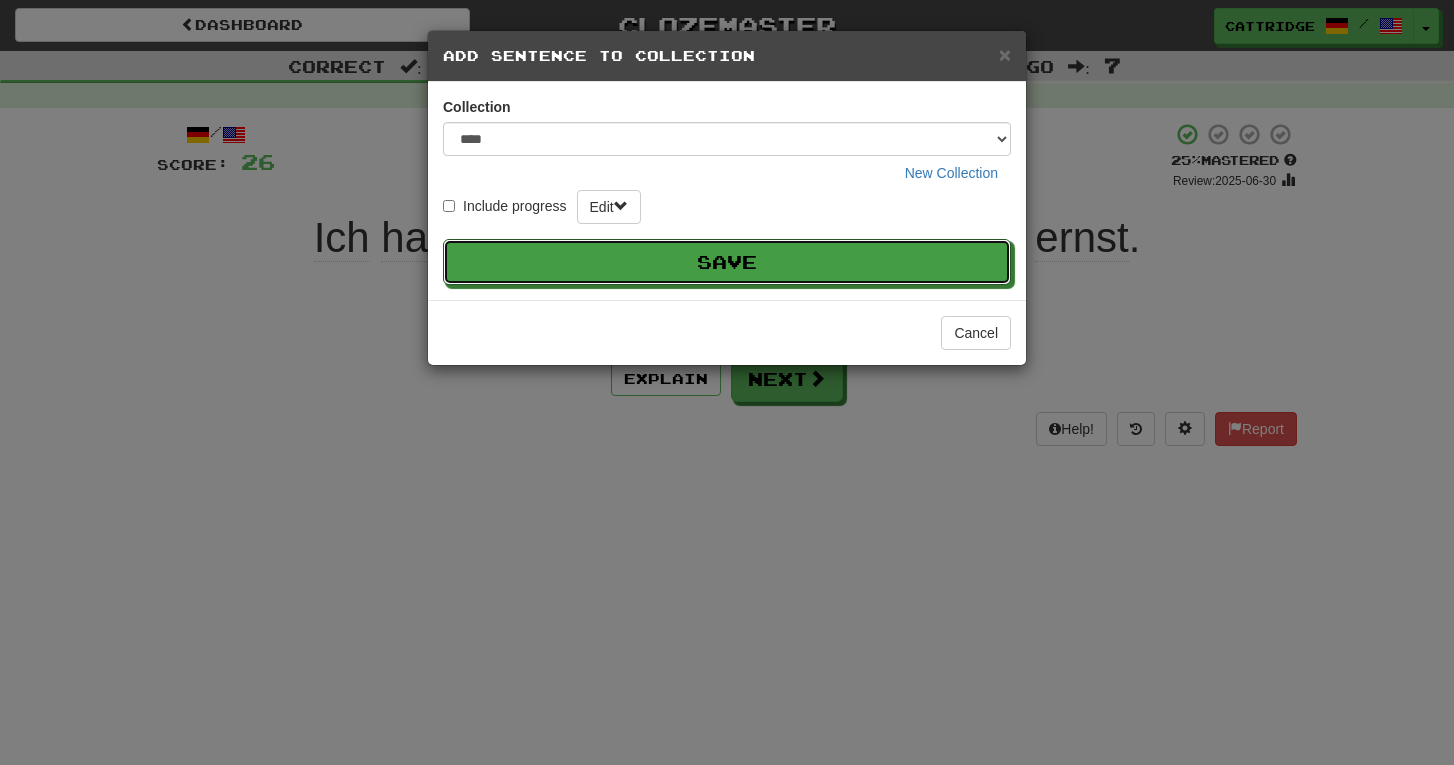 type 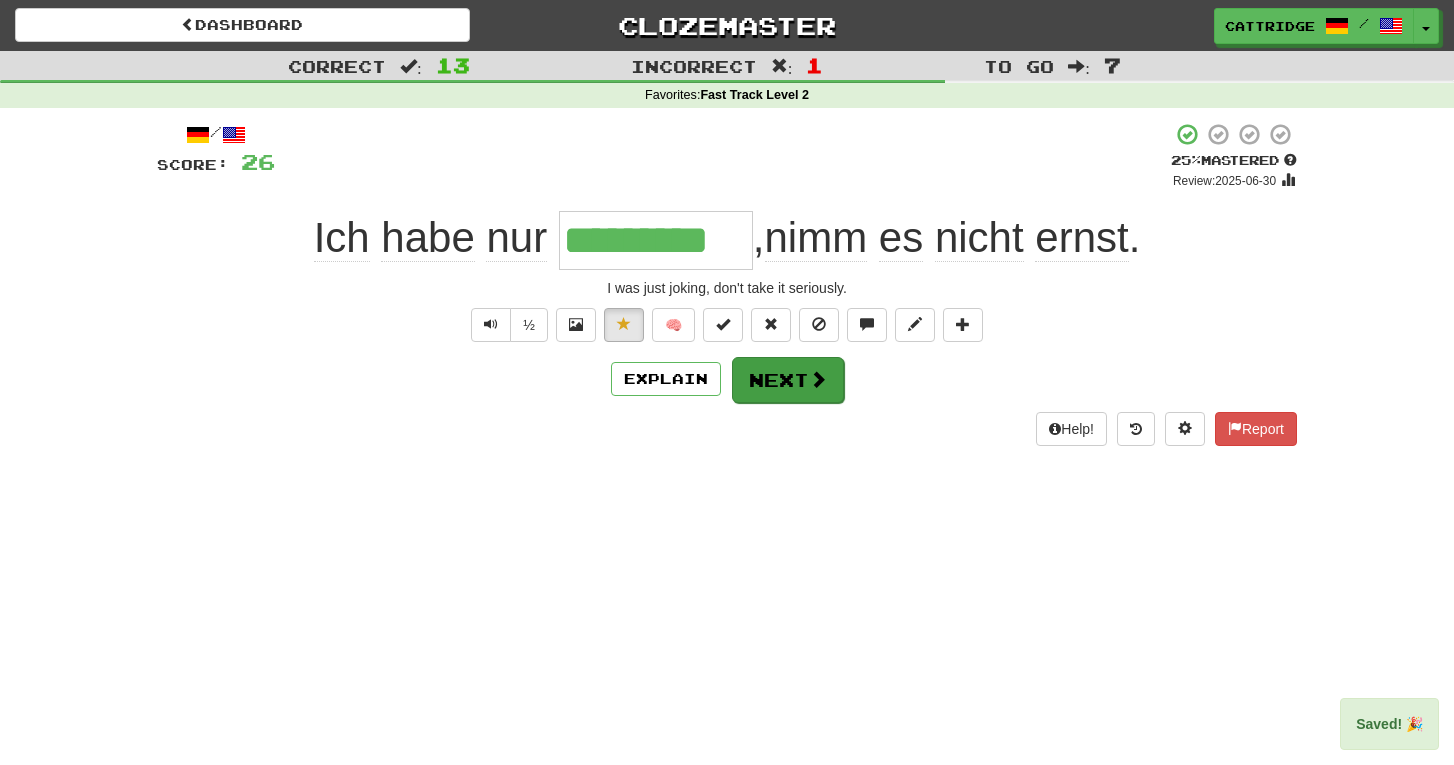 click on "Next" at bounding box center (788, 380) 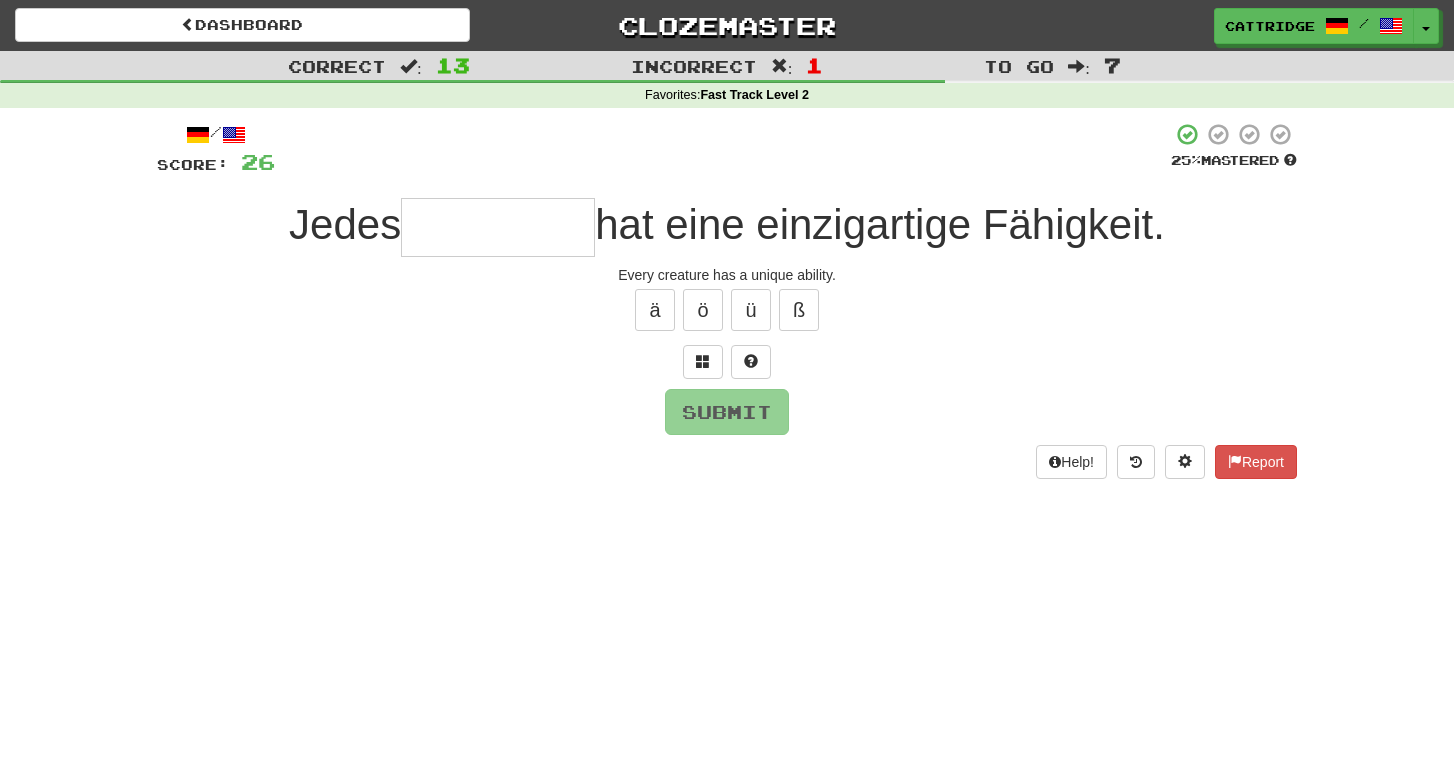 type on "*" 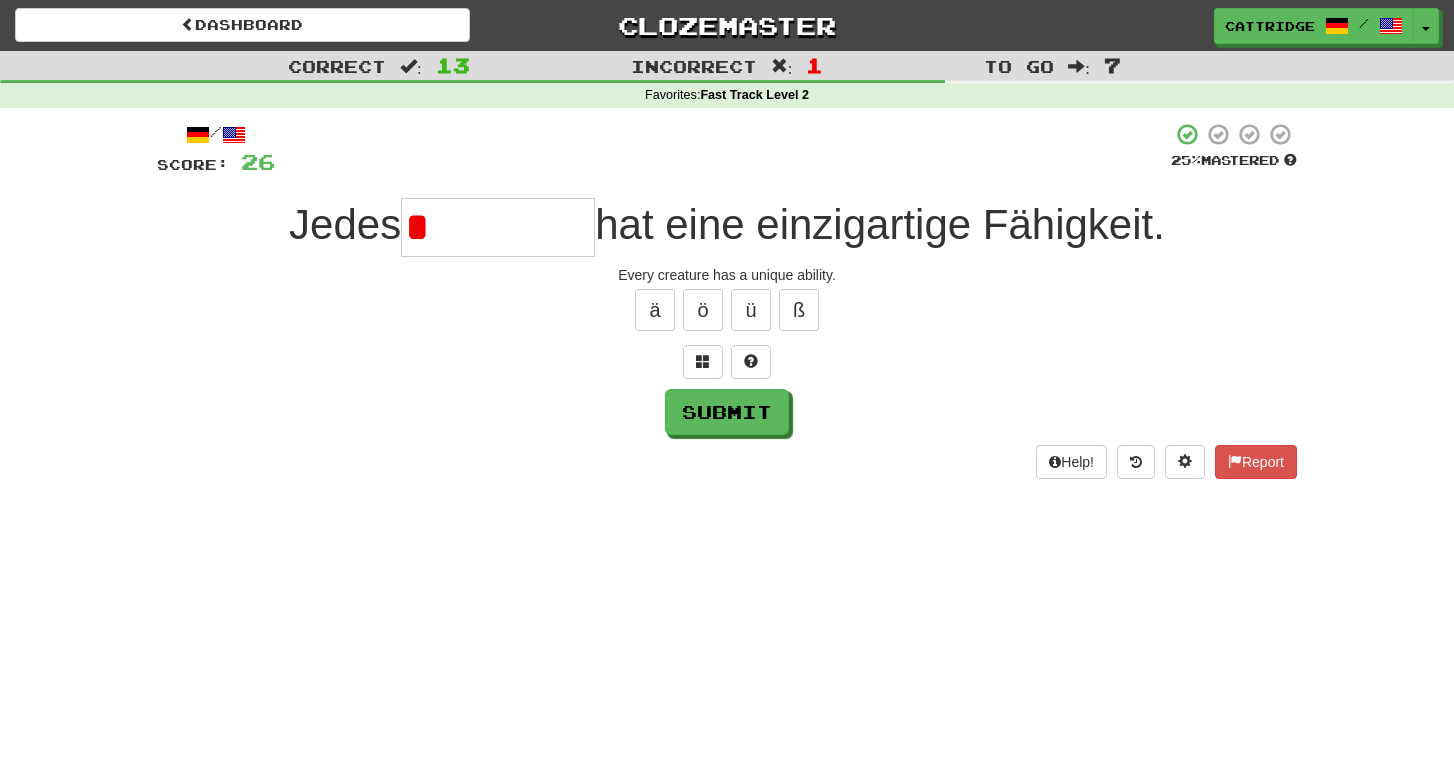 type on "*" 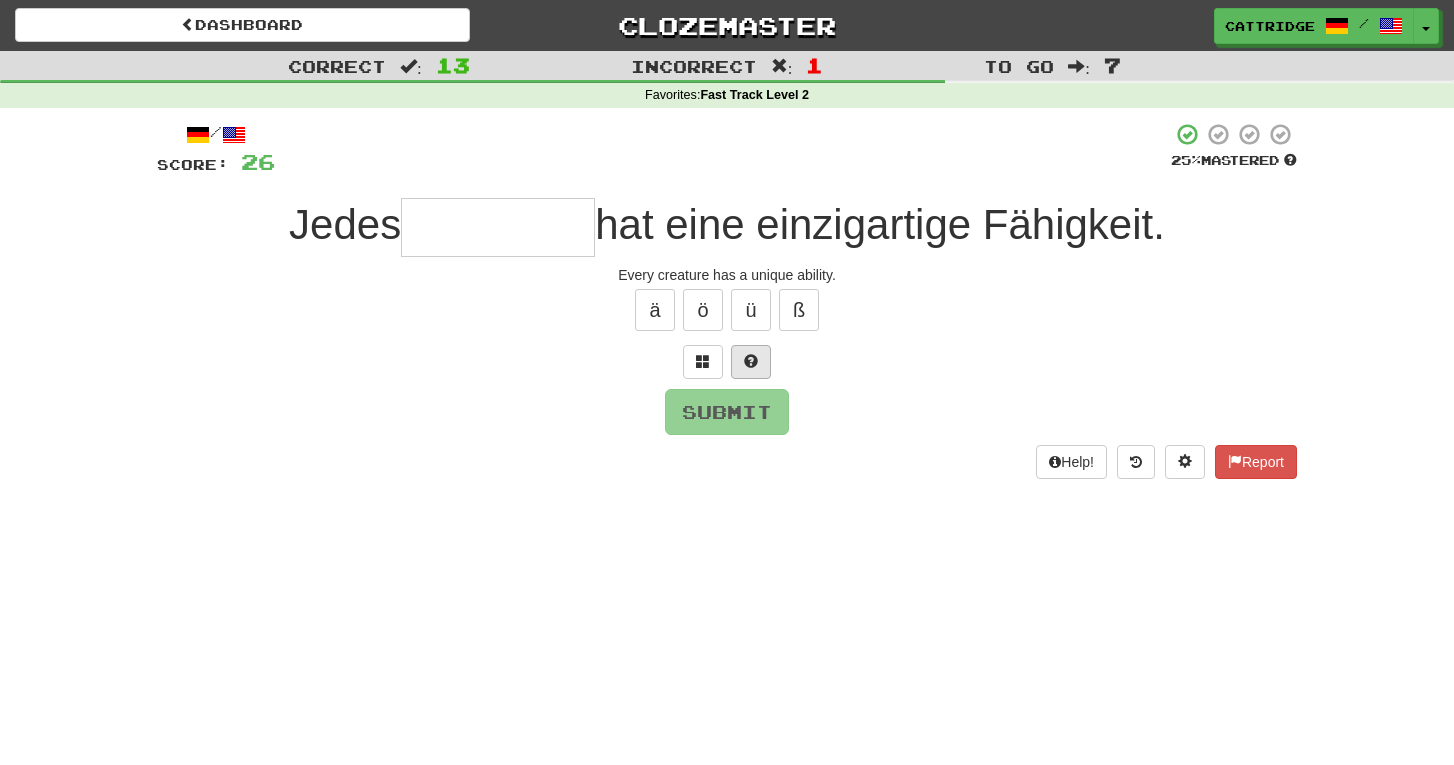 click at bounding box center [751, 362] 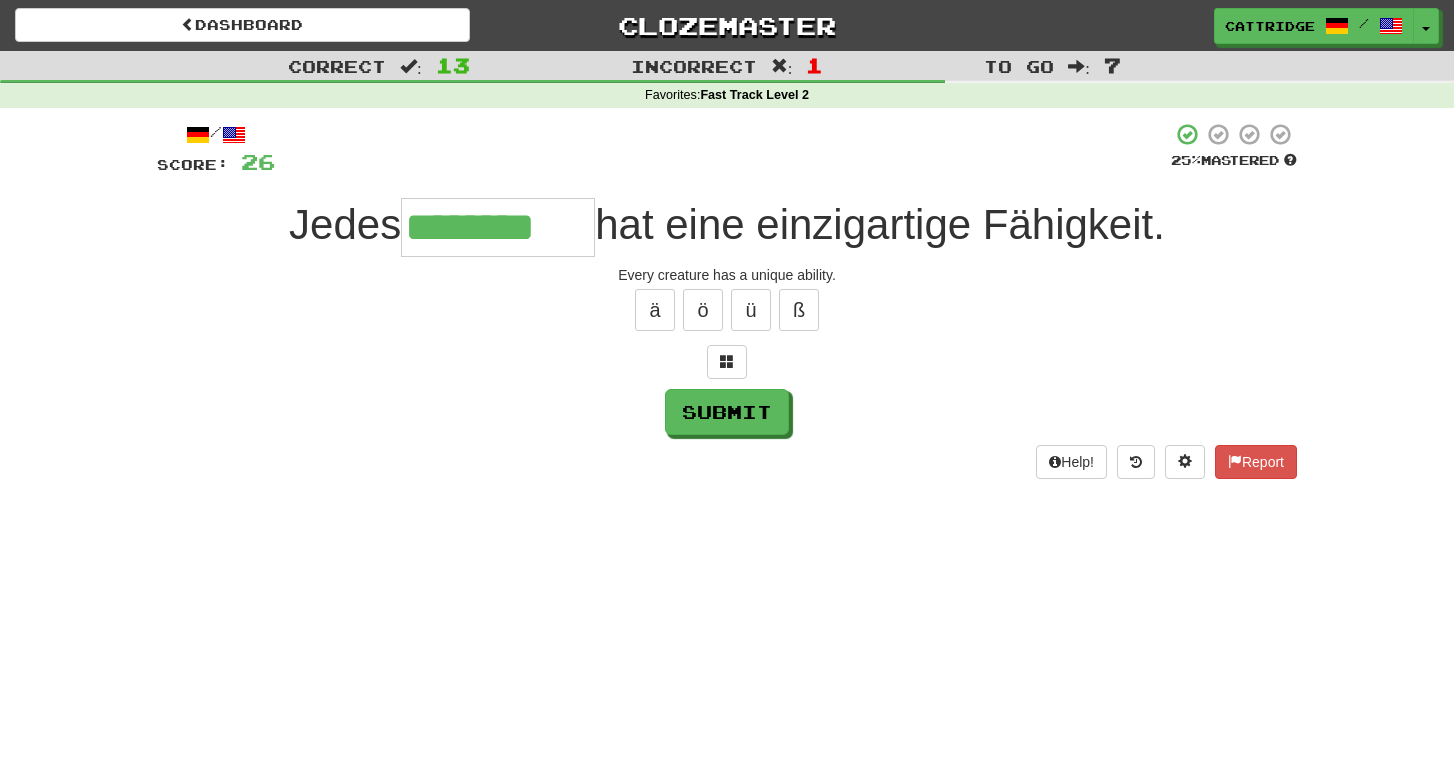 type on "********" 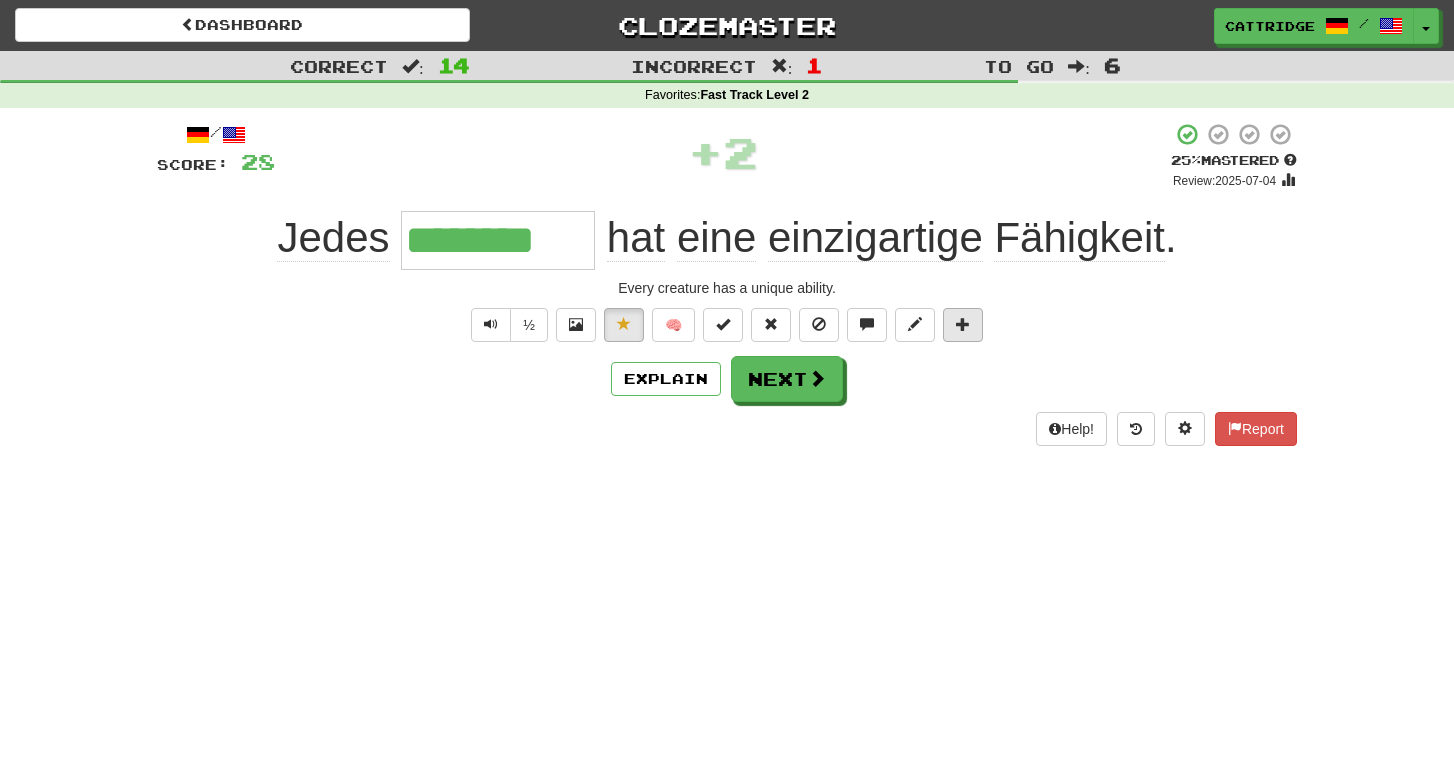 click at bounding box center (963, 325) 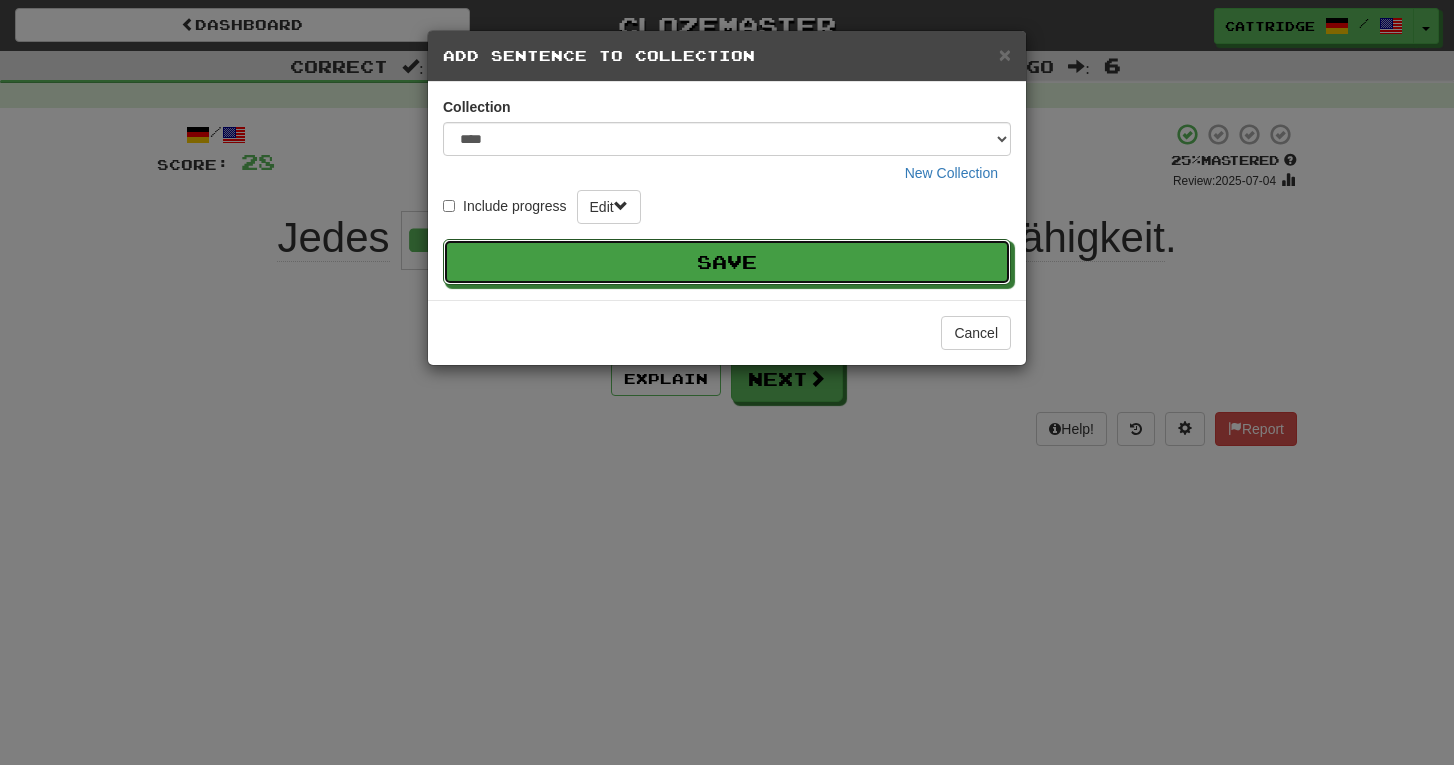 type 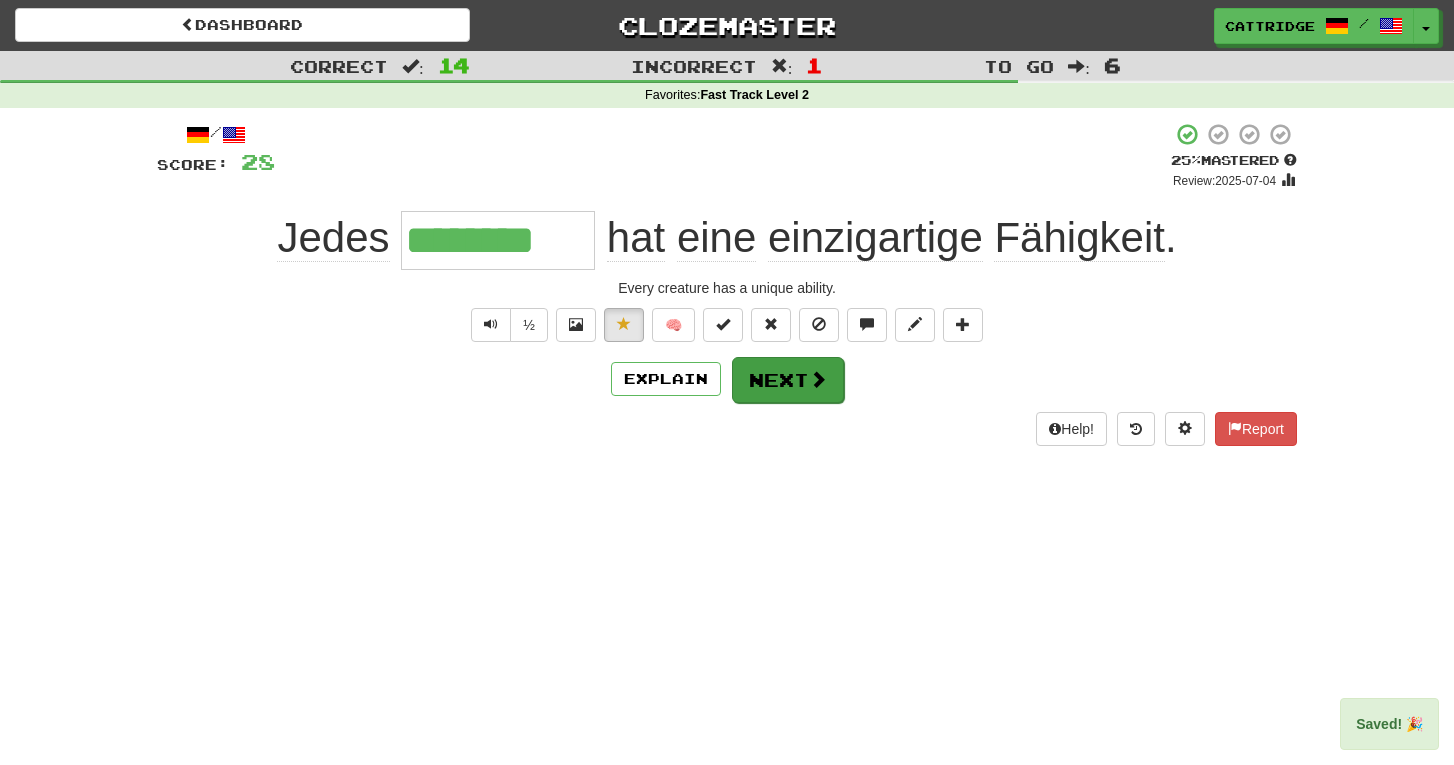 click at bounding box center [818, 379] 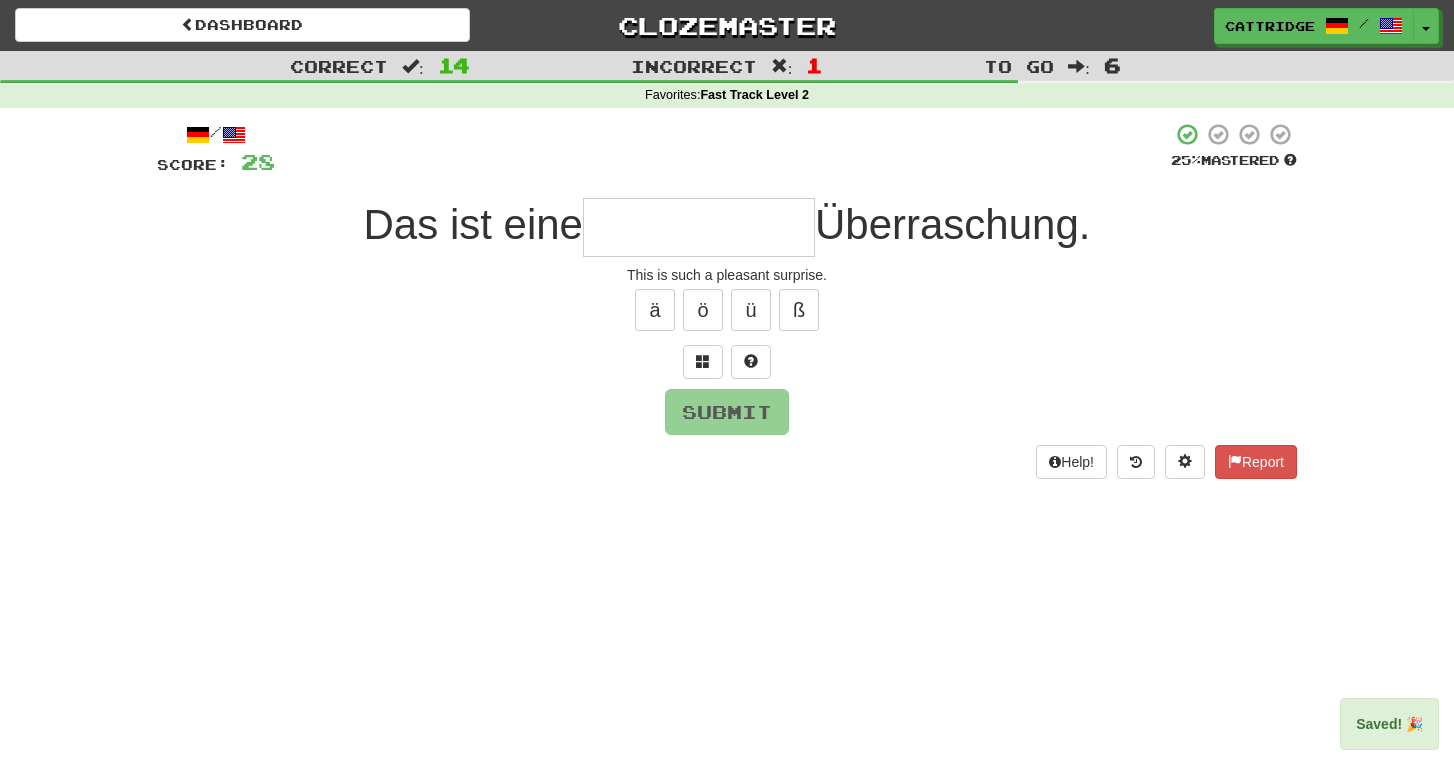 type on "*" 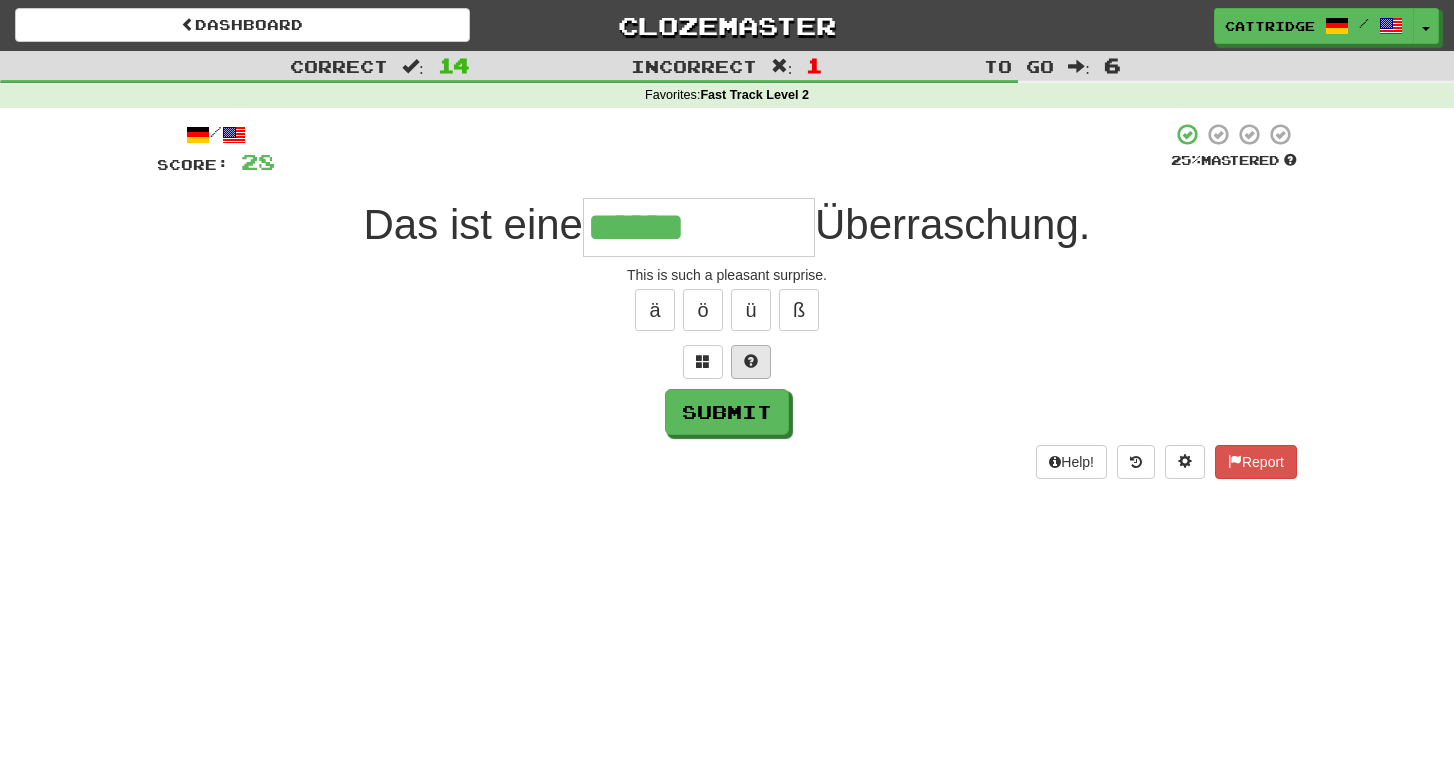click at bounding box center (751, 361) 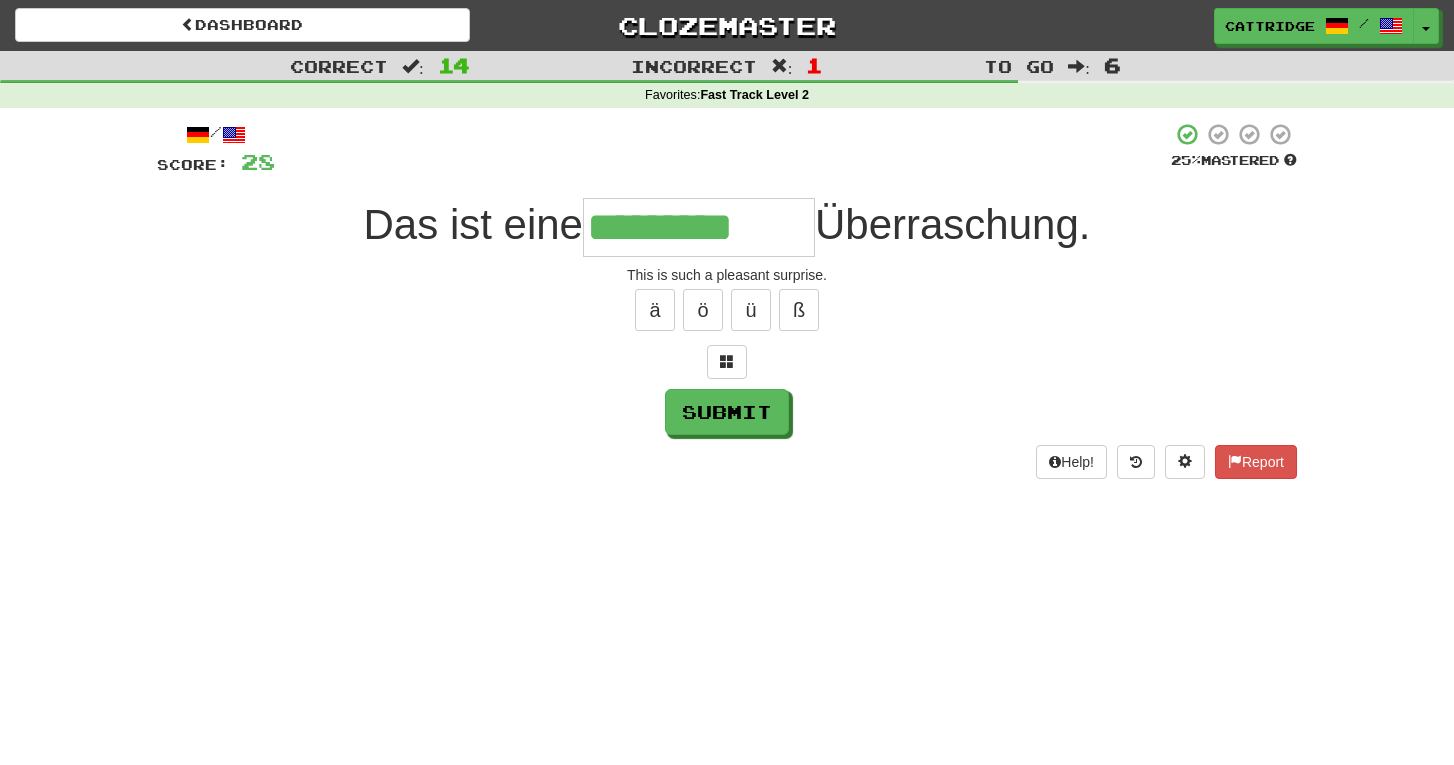 type on "*********" 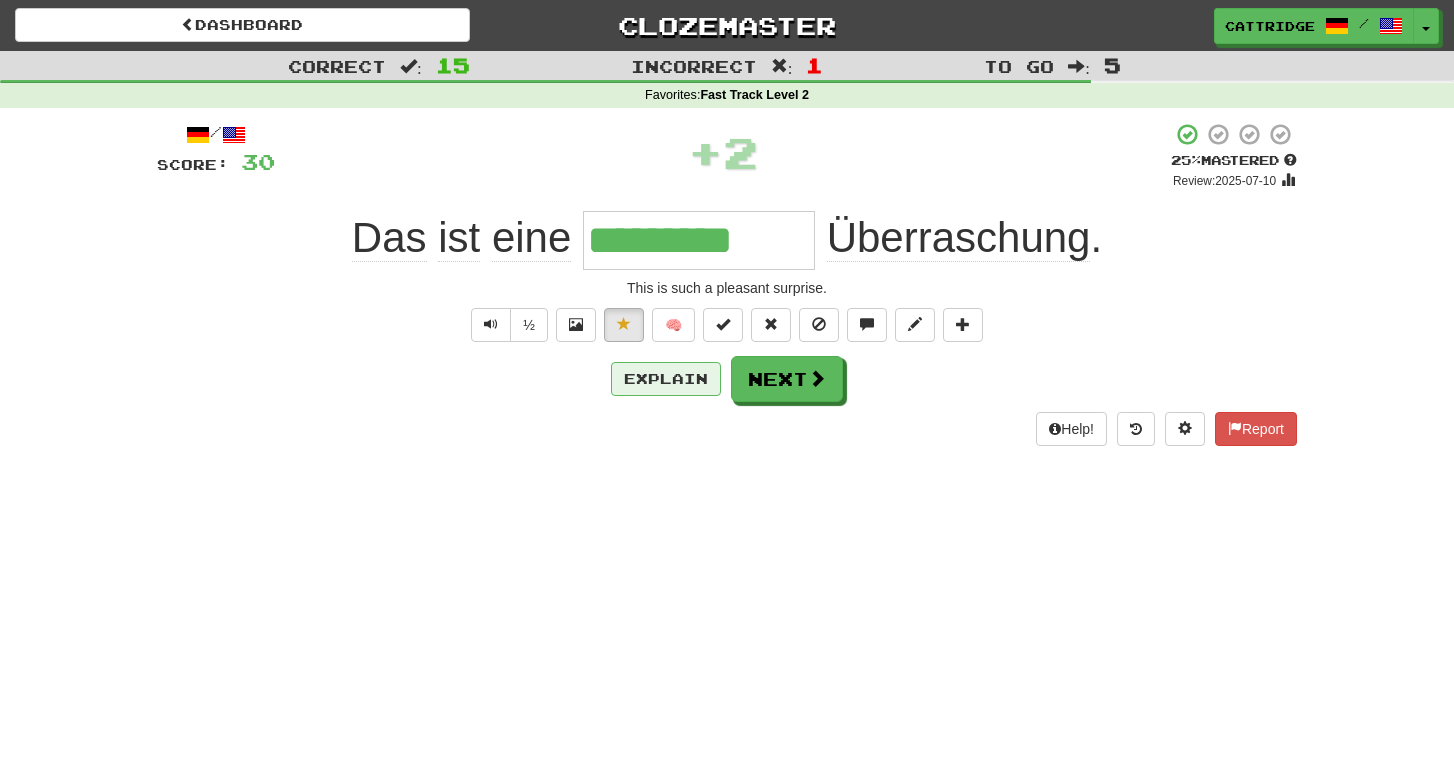 click on "Explain" at bounding box center [666, 379] 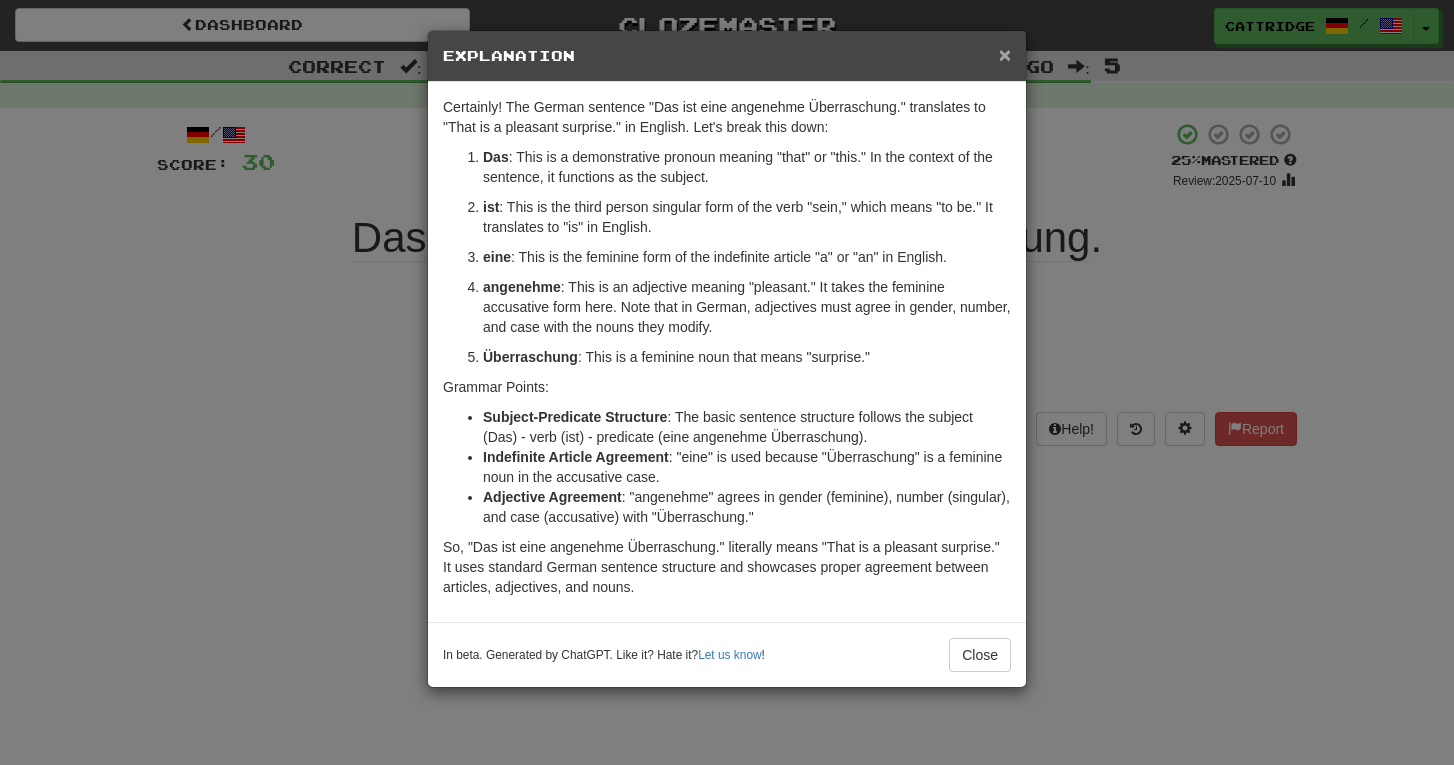 click on "×" at bounding box center [1005, 54] 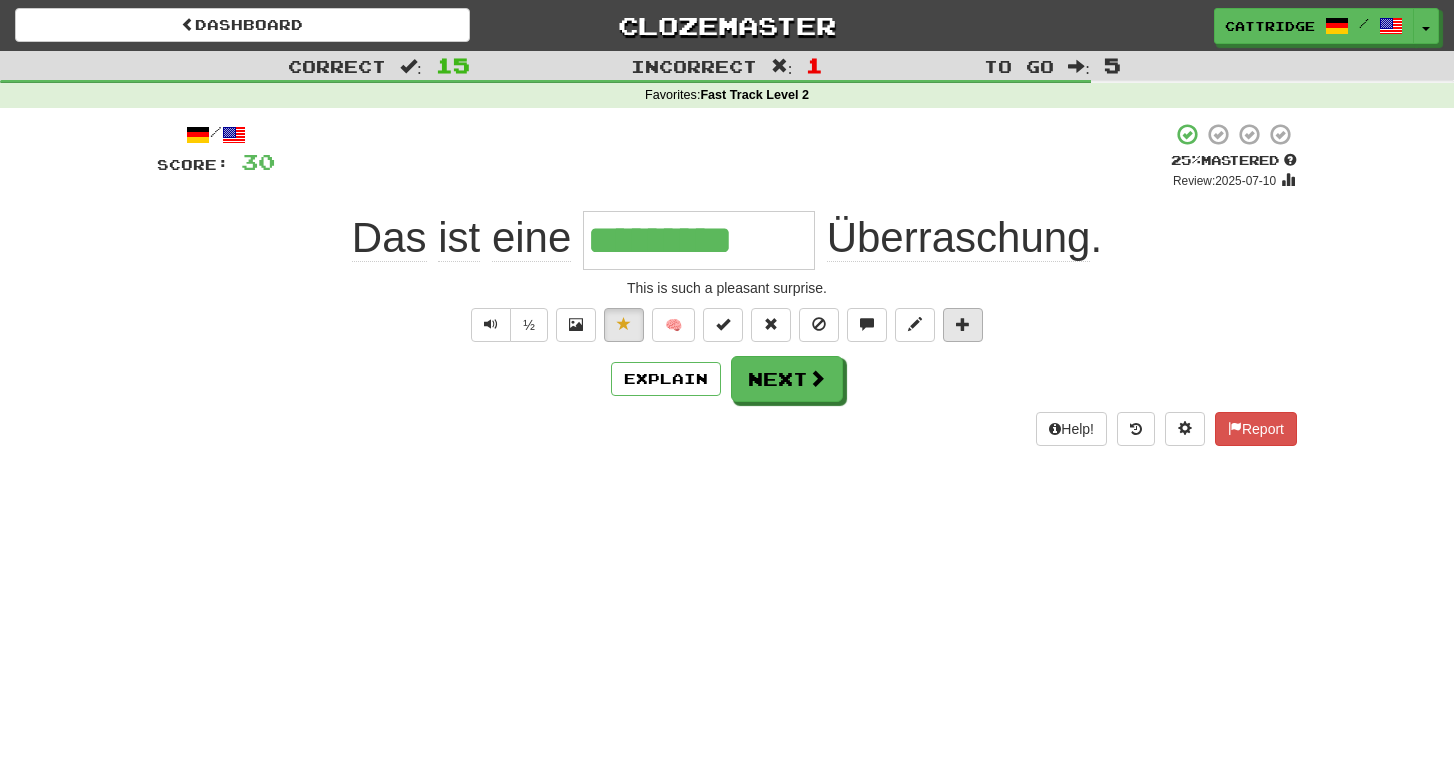 click at bounding box center [963, 325] 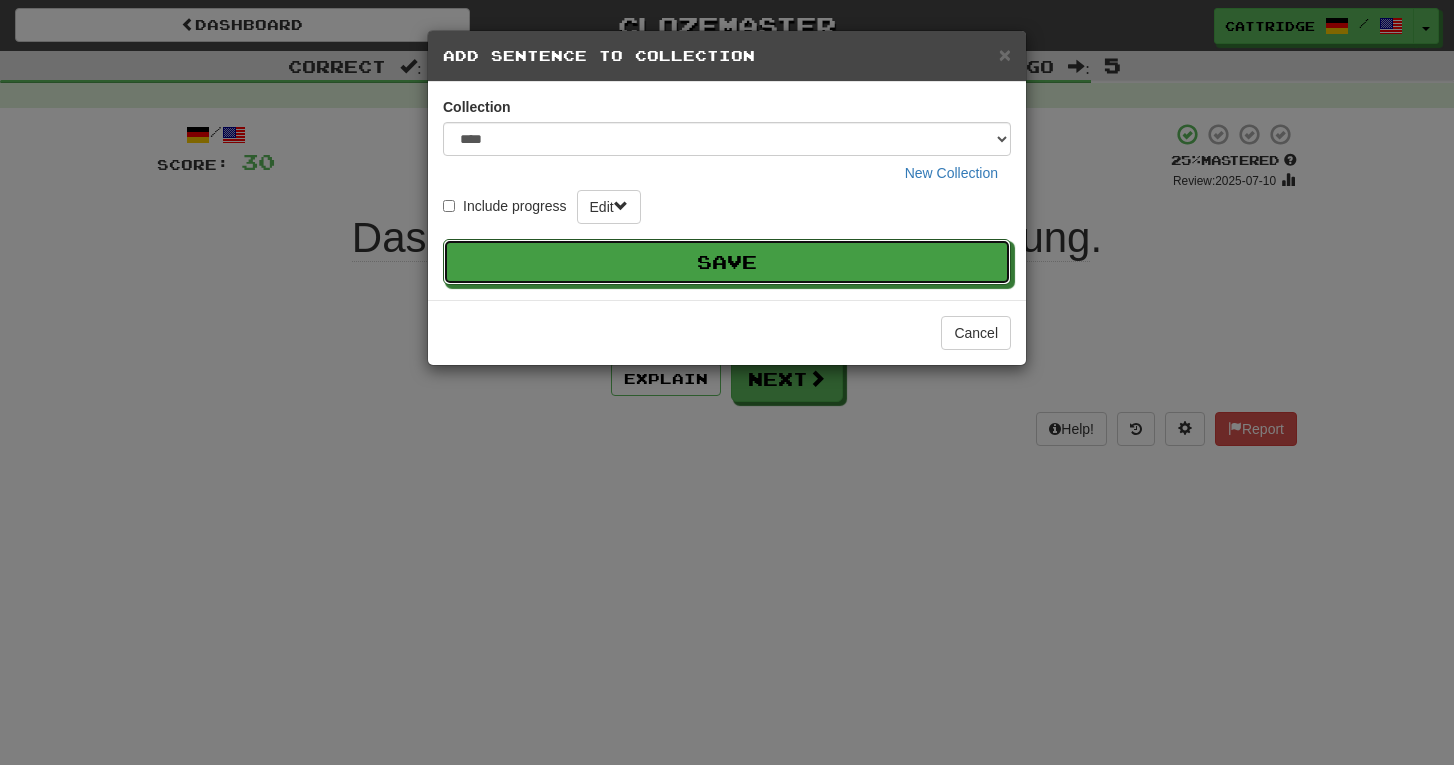 type 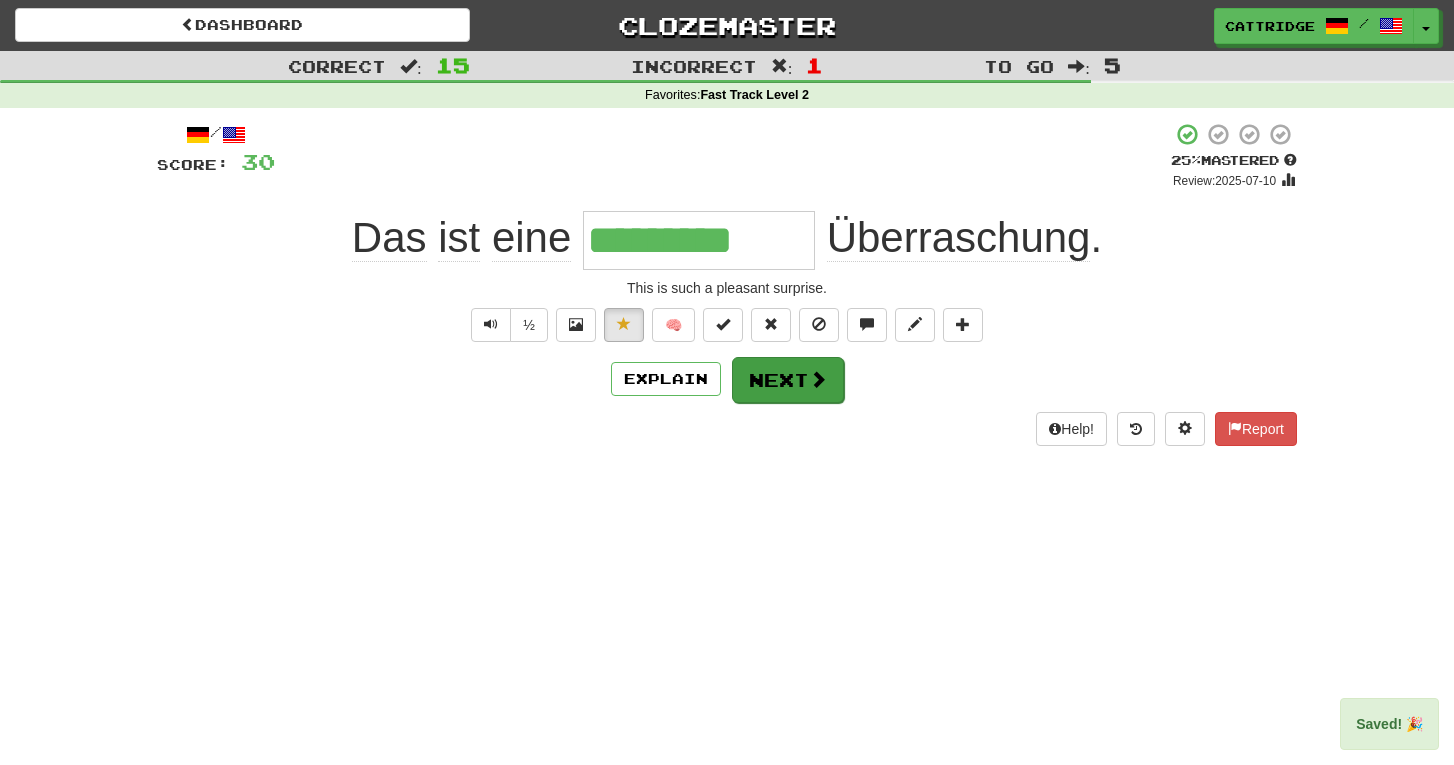 click on "Next" at bounding box center [788, 380] 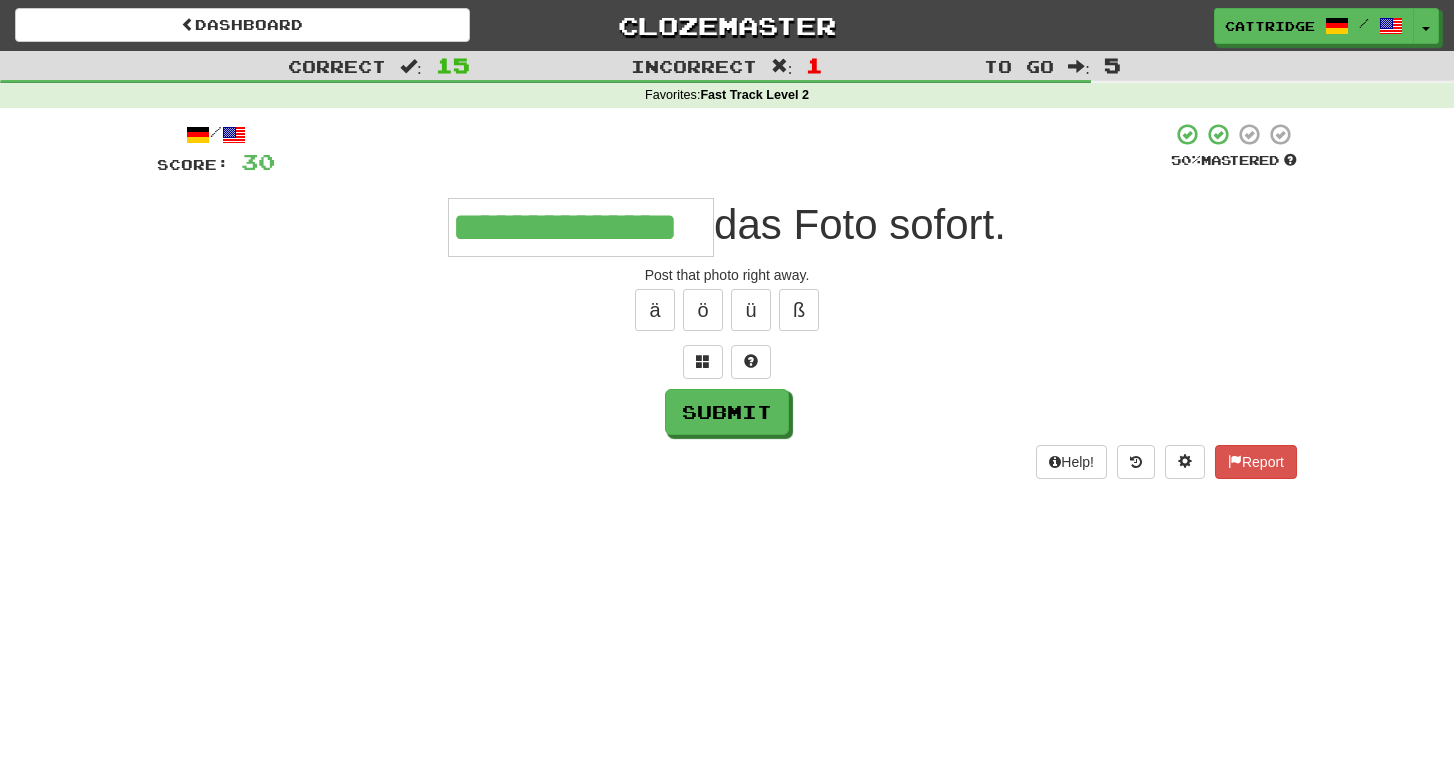 type on "**********" 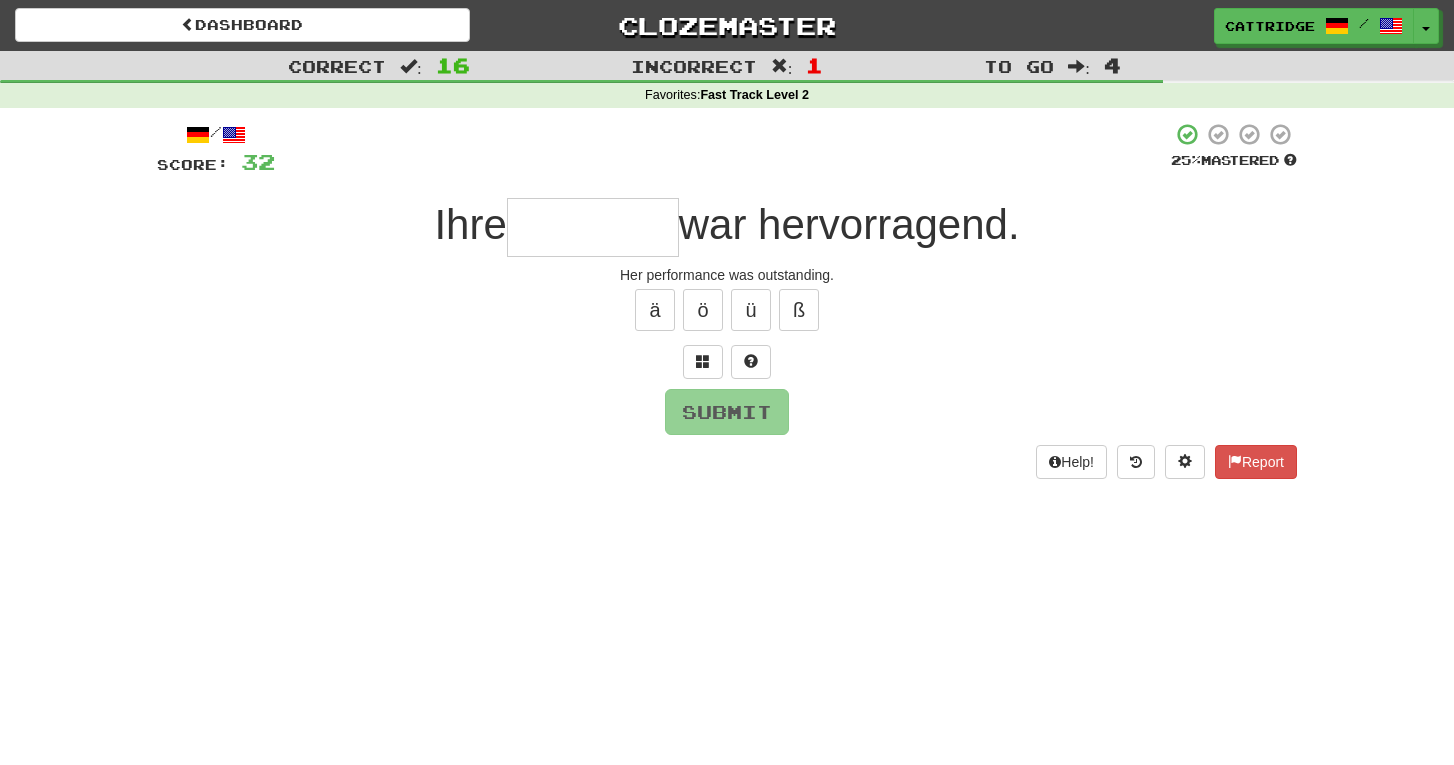 type on "*" 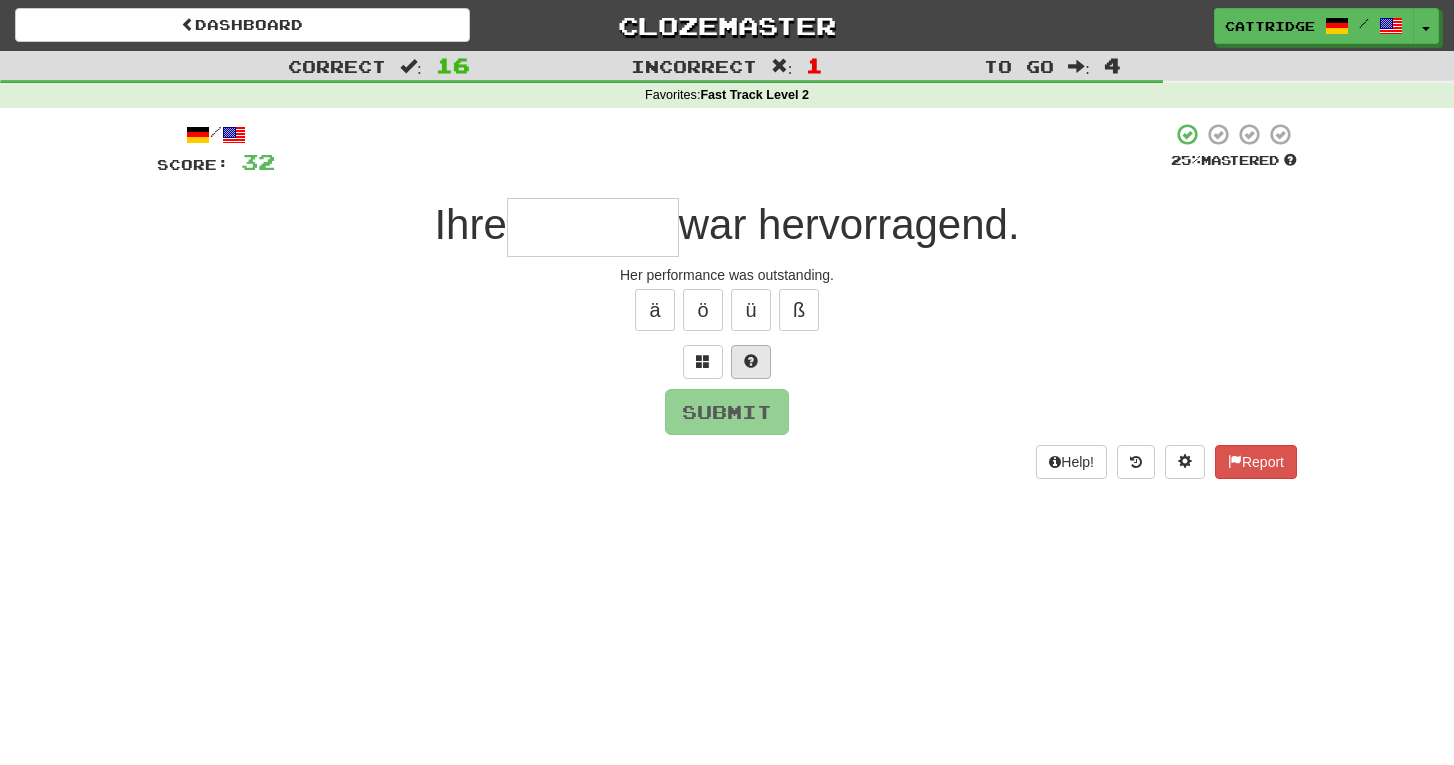 click at bounding box center [751, 361] 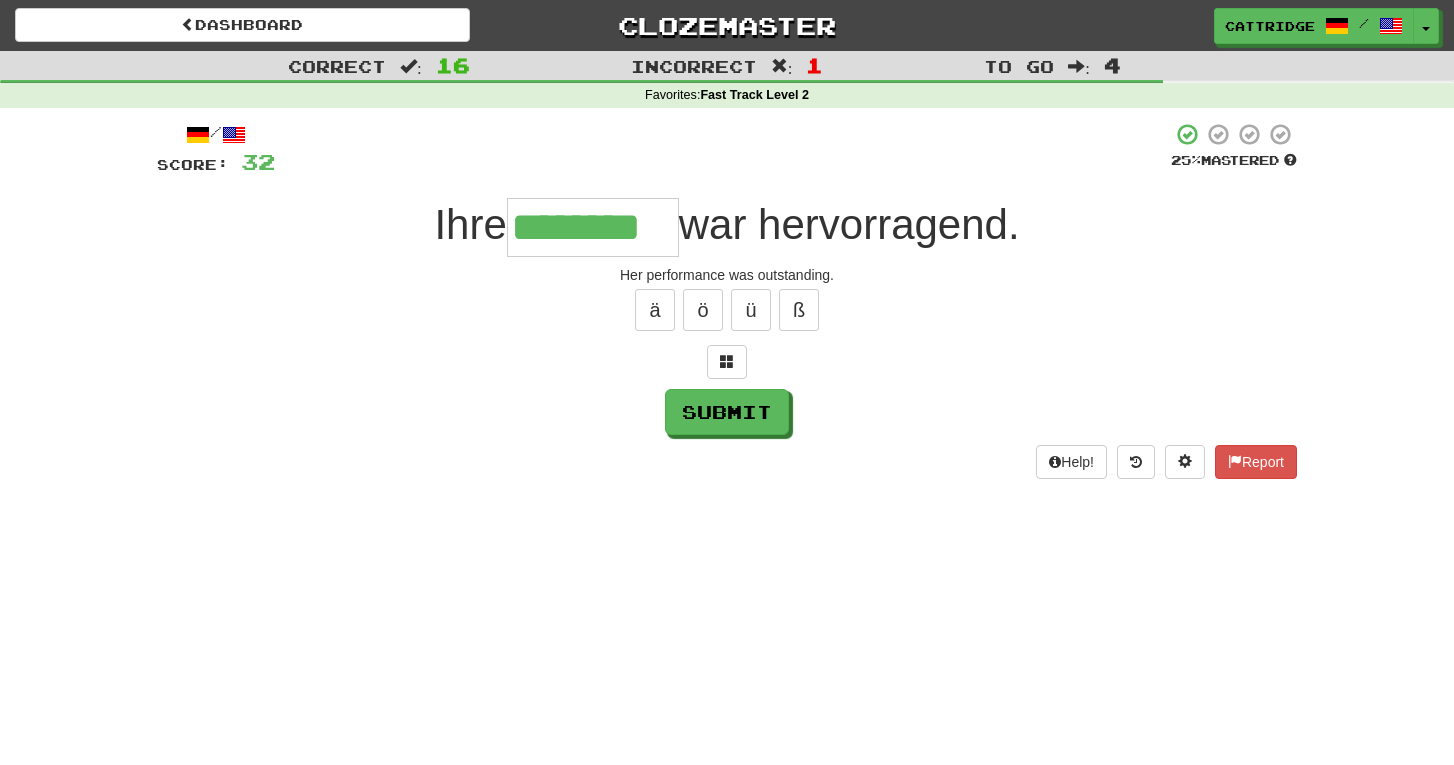 type on "********" 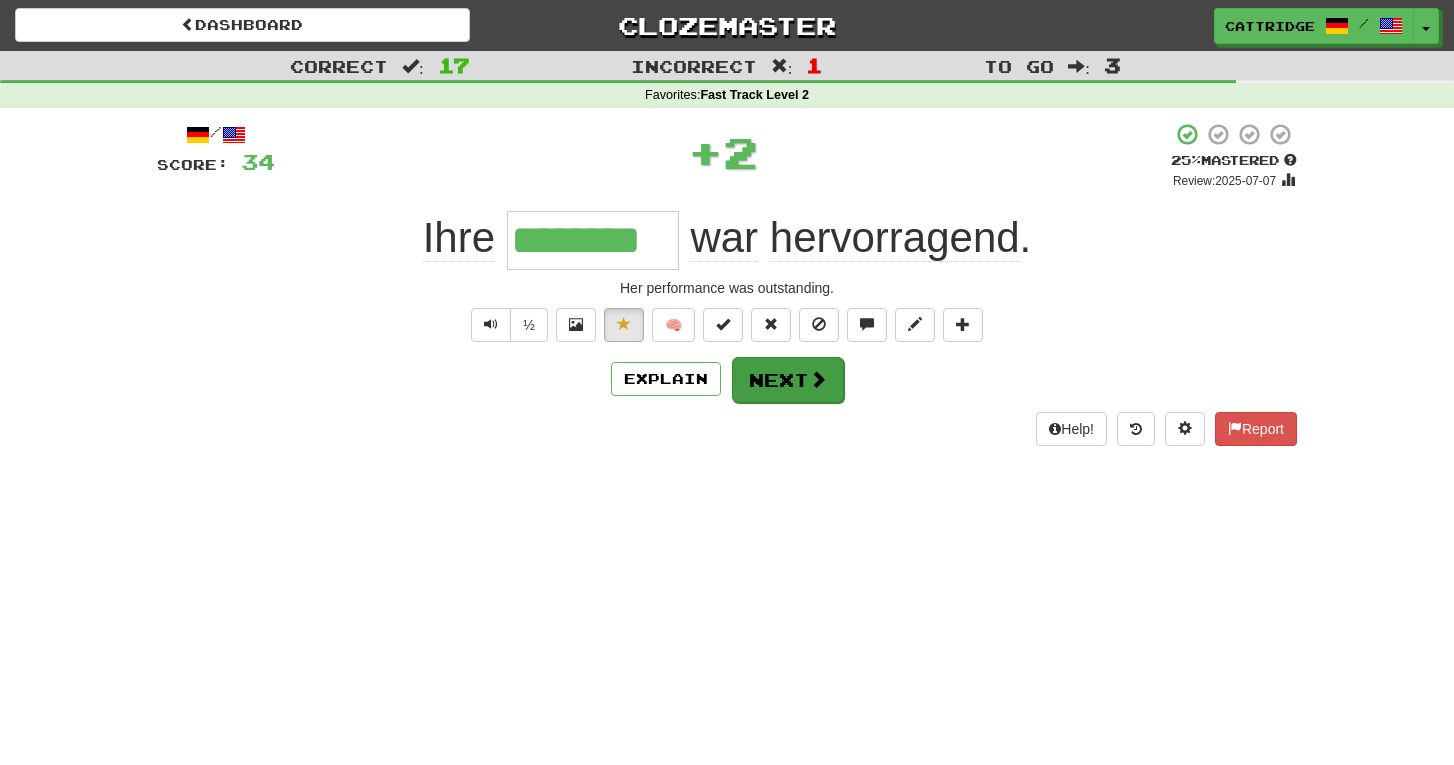 click at bounding box center (818, 379) 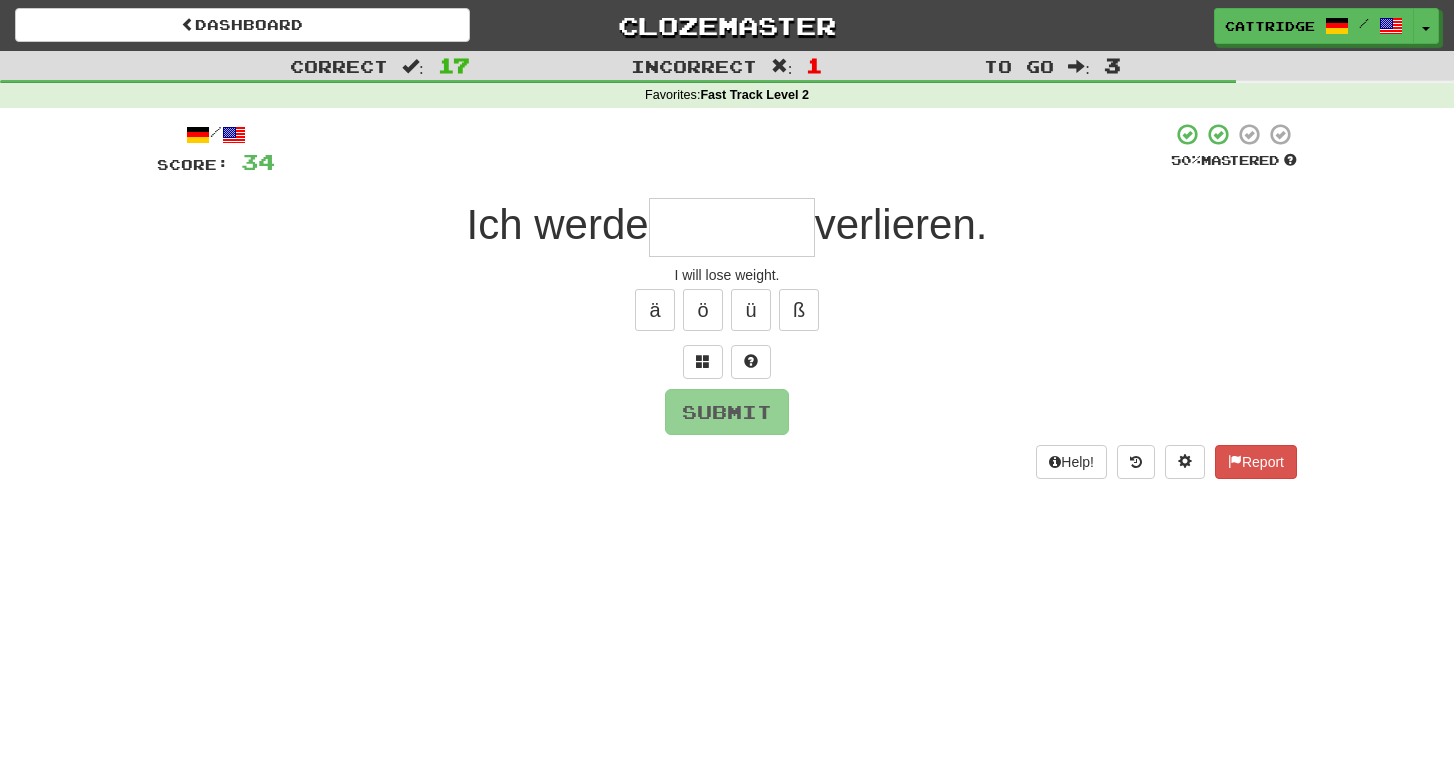 type on "*" 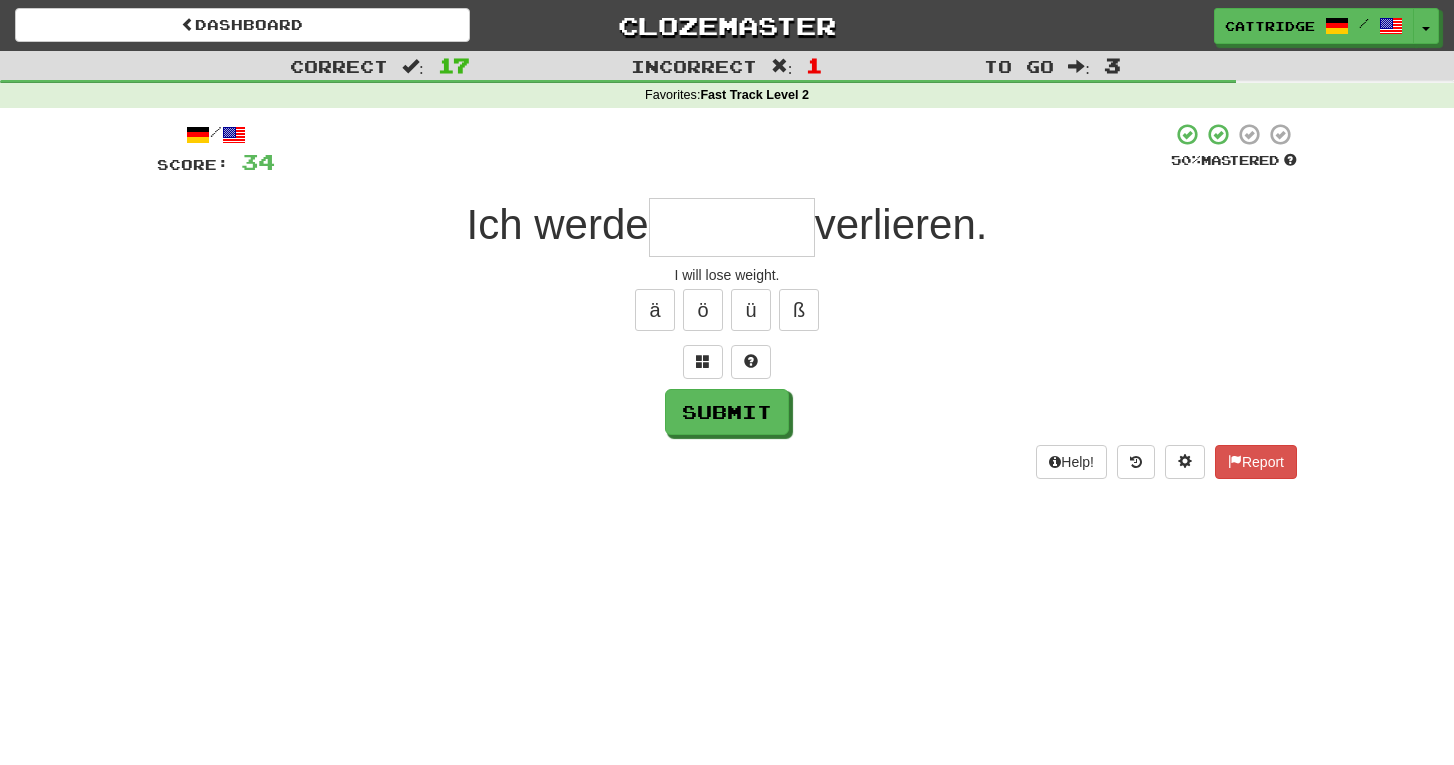 type on "*" 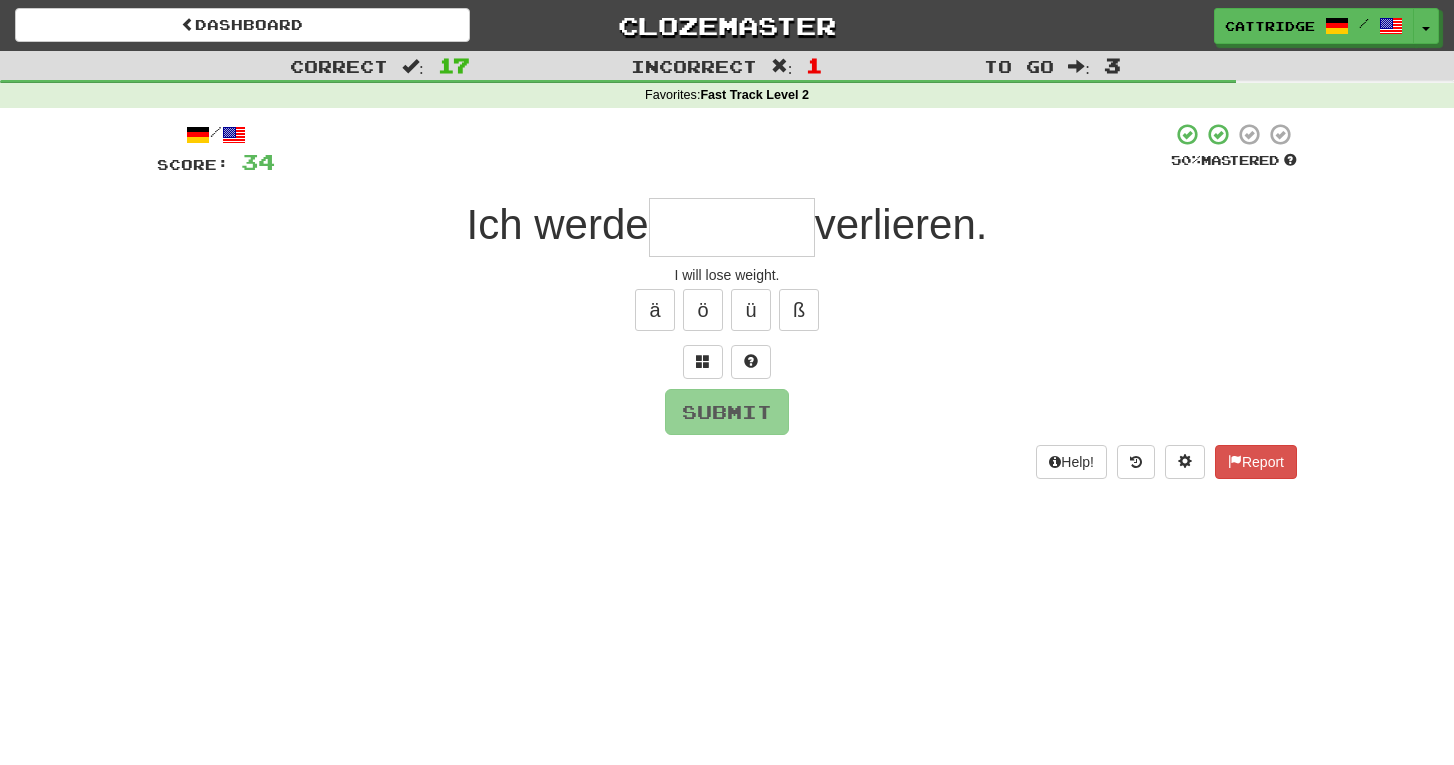 type on "*" 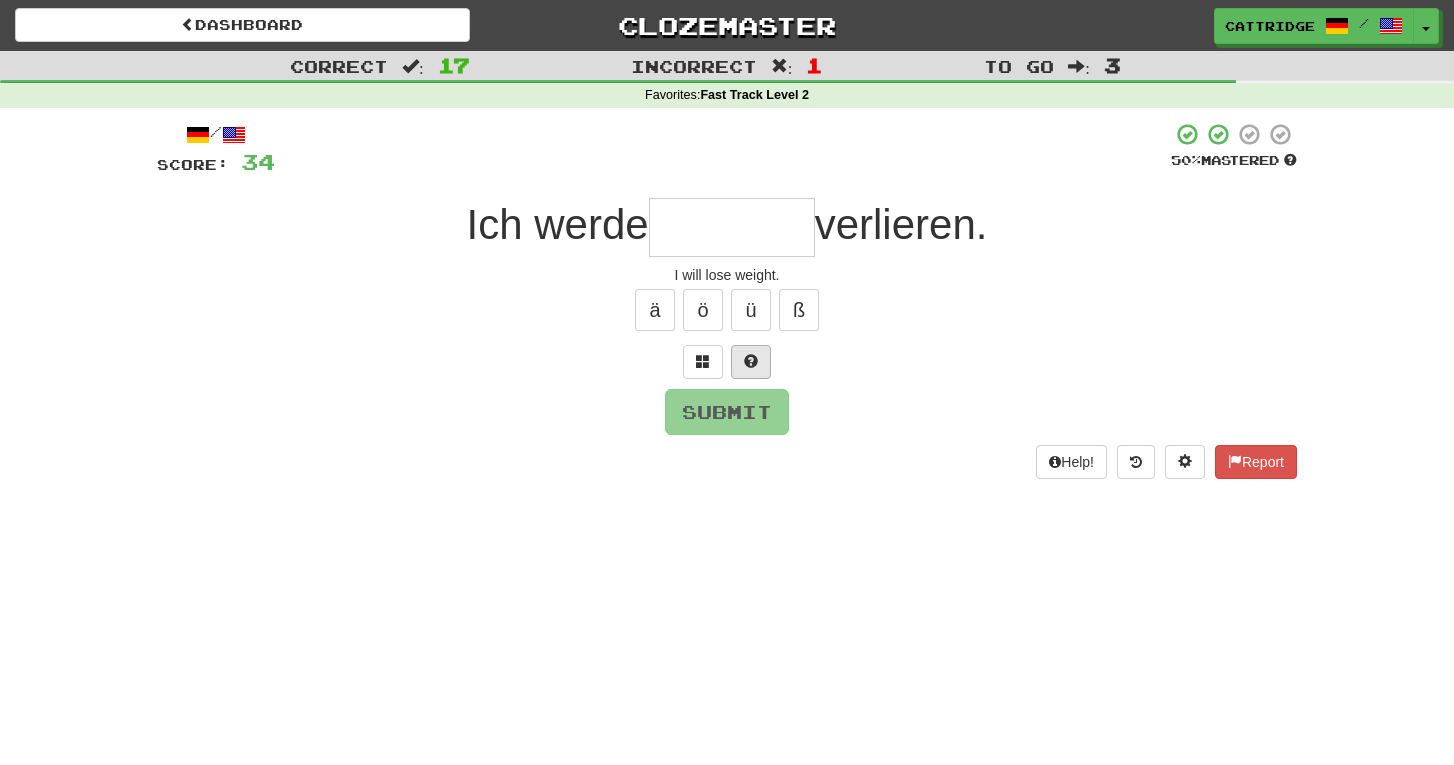 click at bounding box center (751, 362) 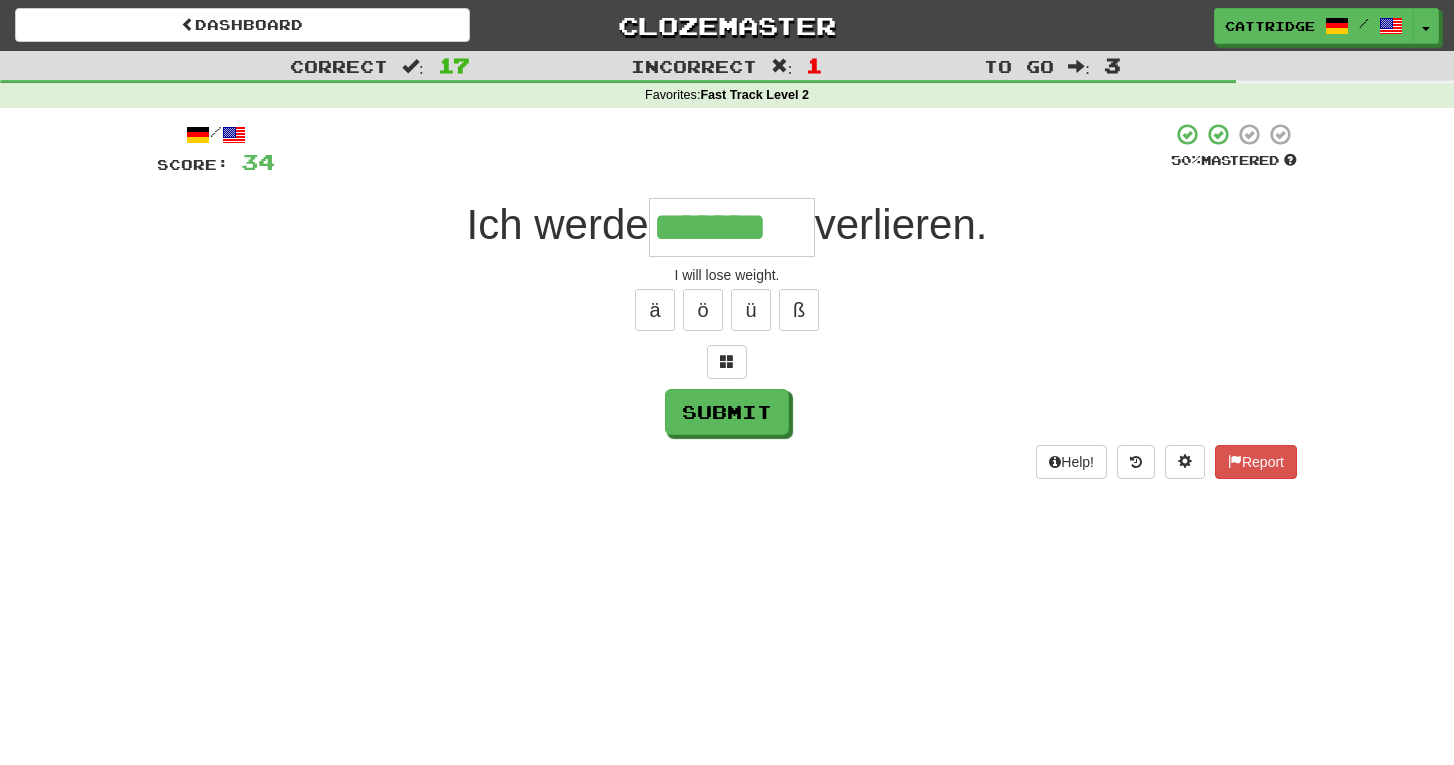 type on "*******" 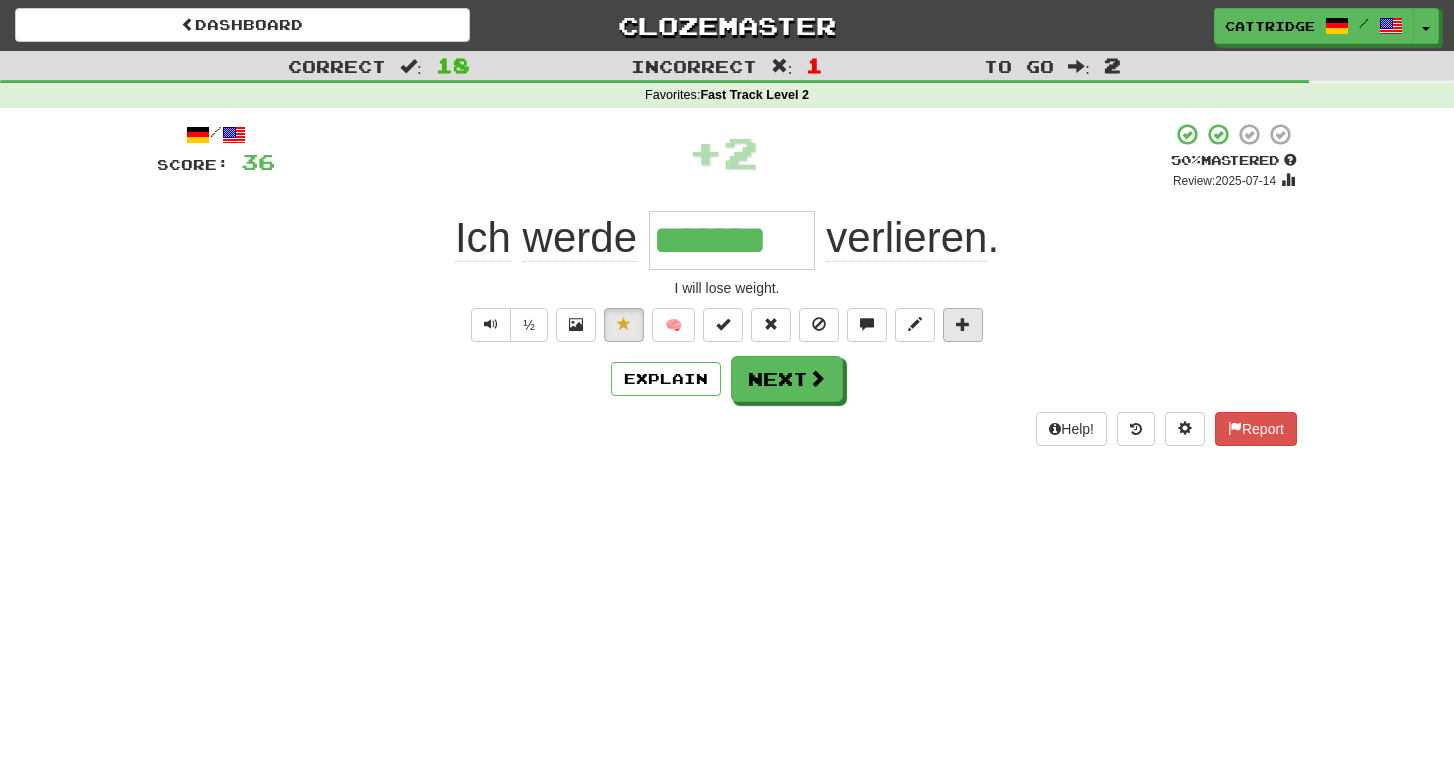 click at bounding box center [963, 325] 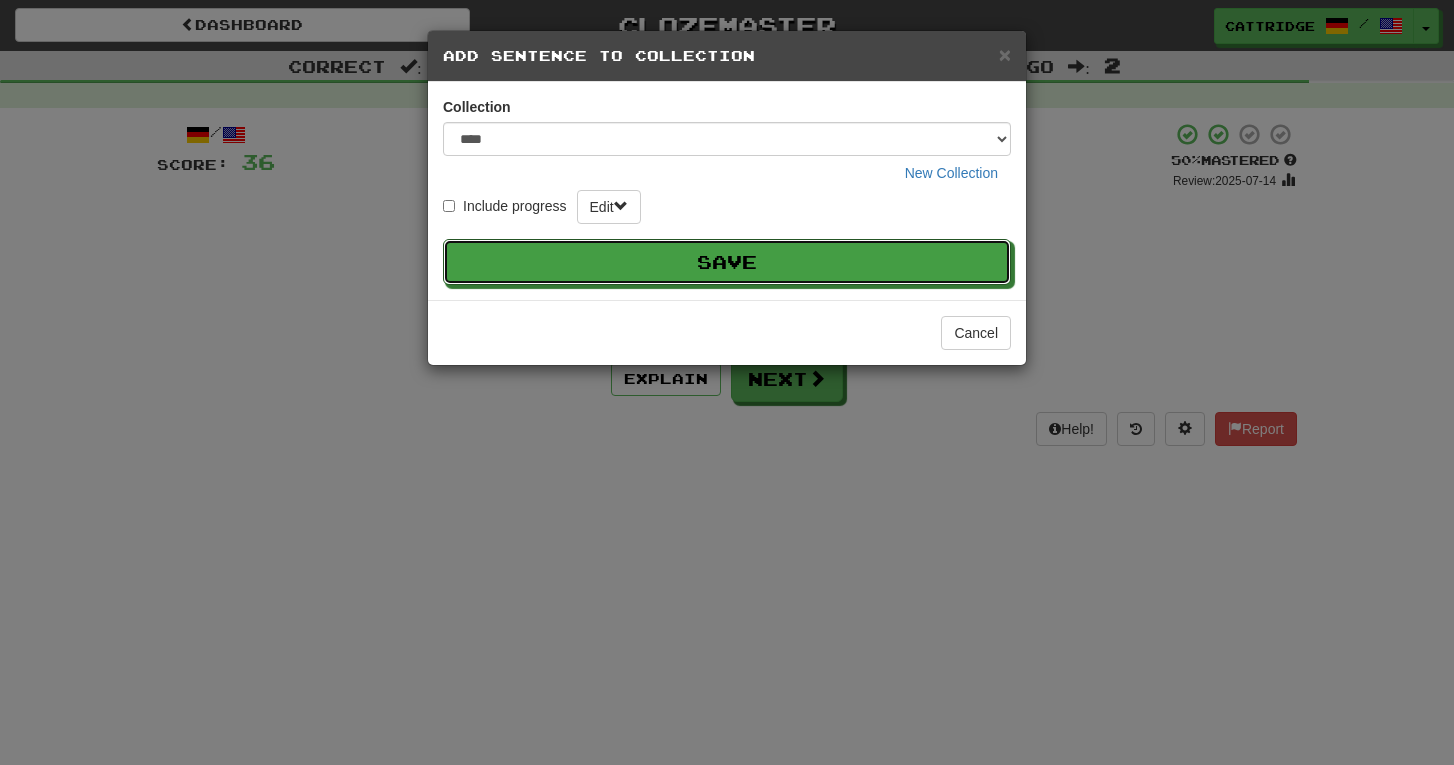 type 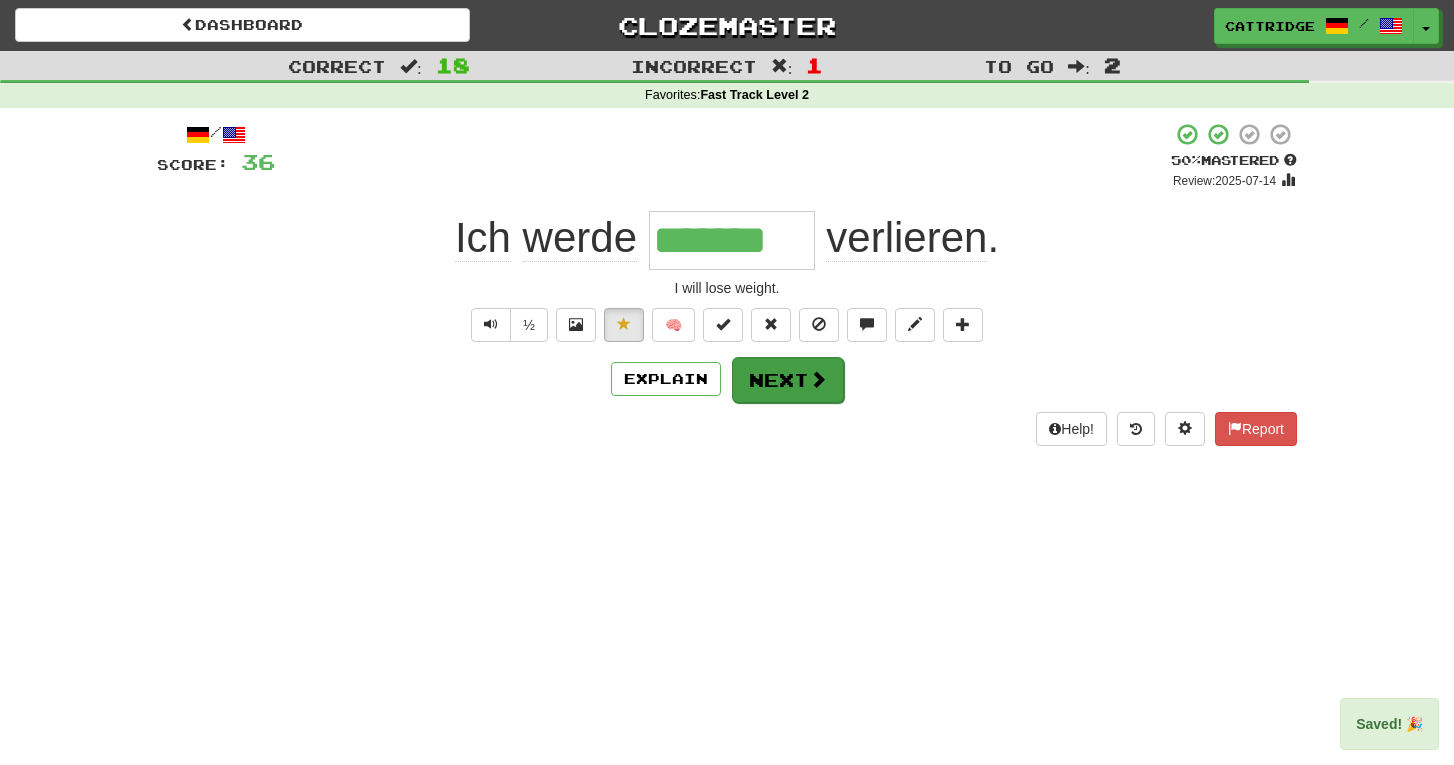 click at bounding box center [818, 379] 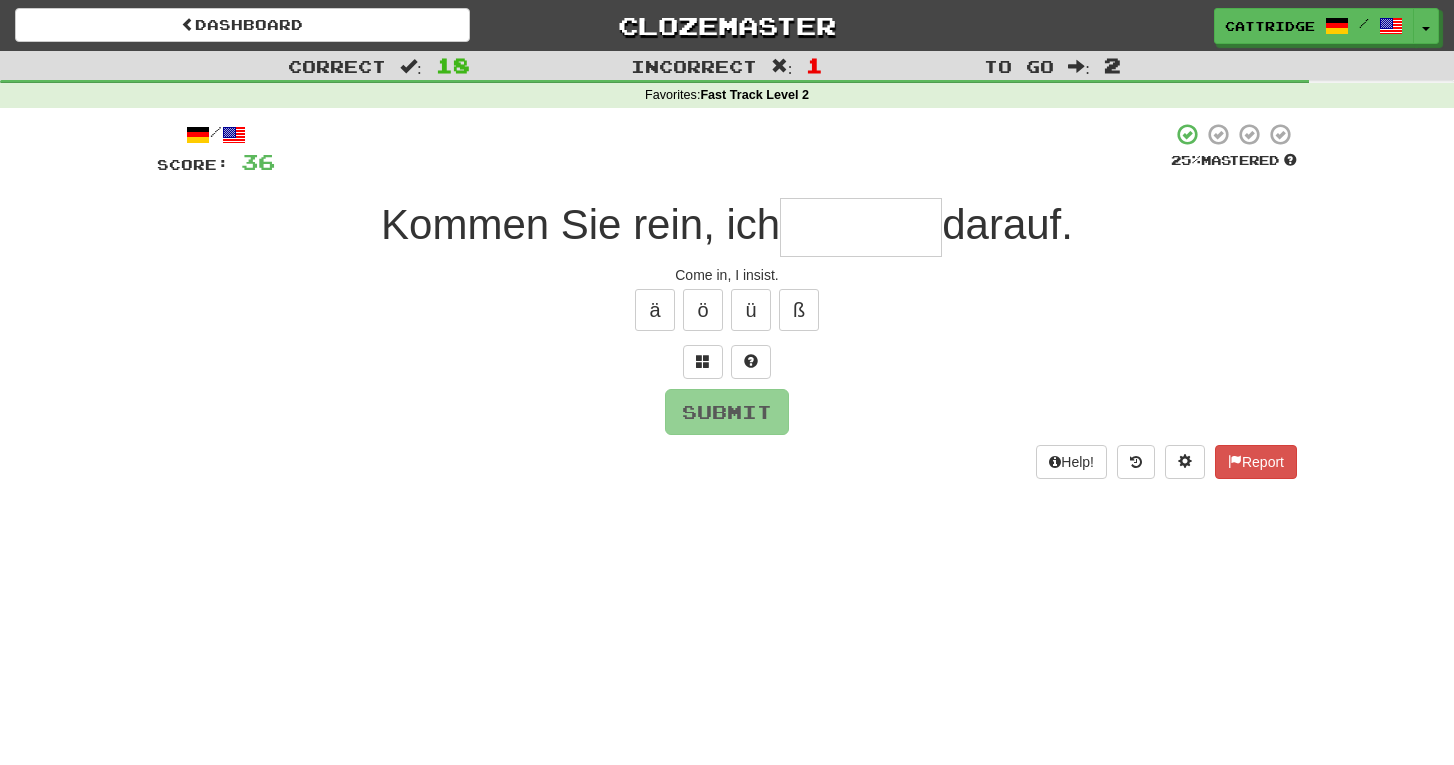 type on "*" 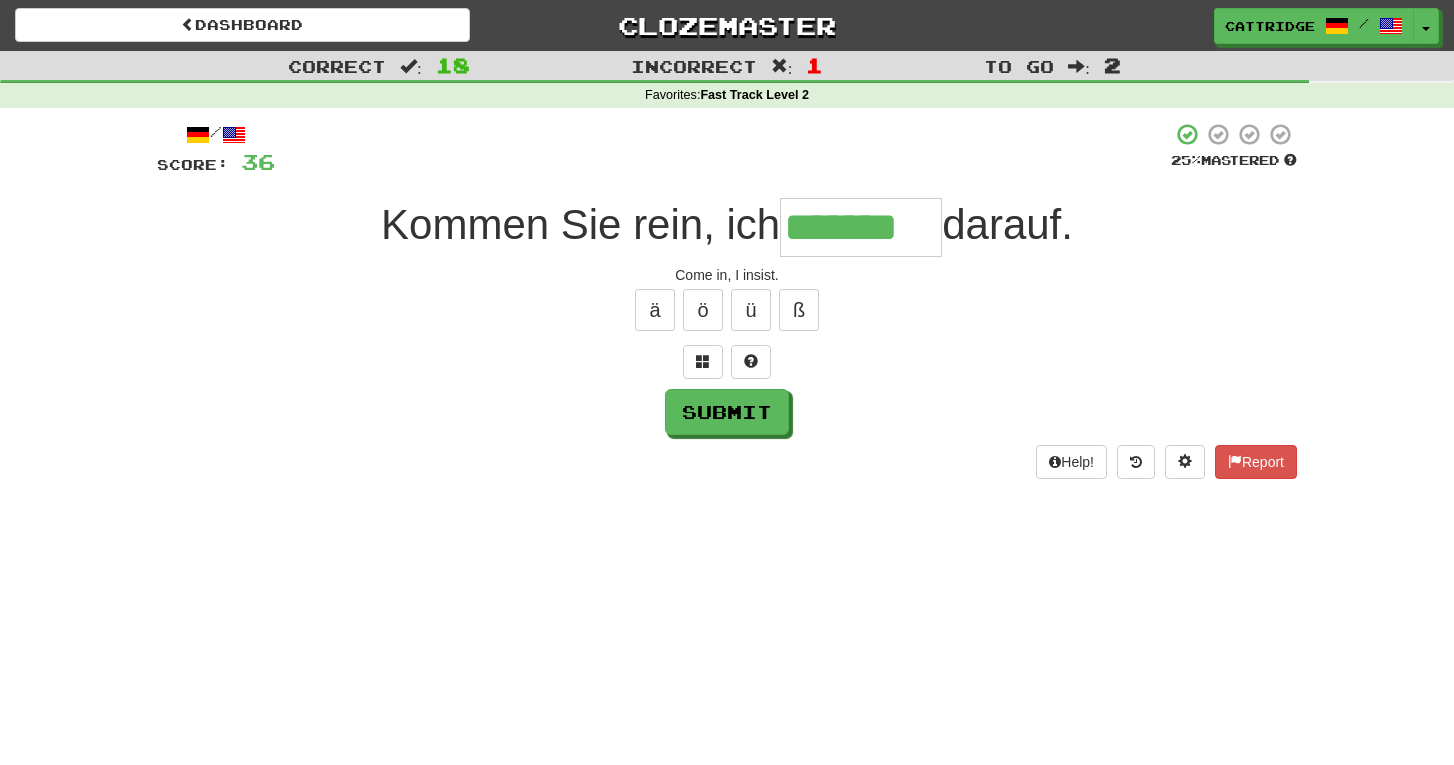 type on "*******" 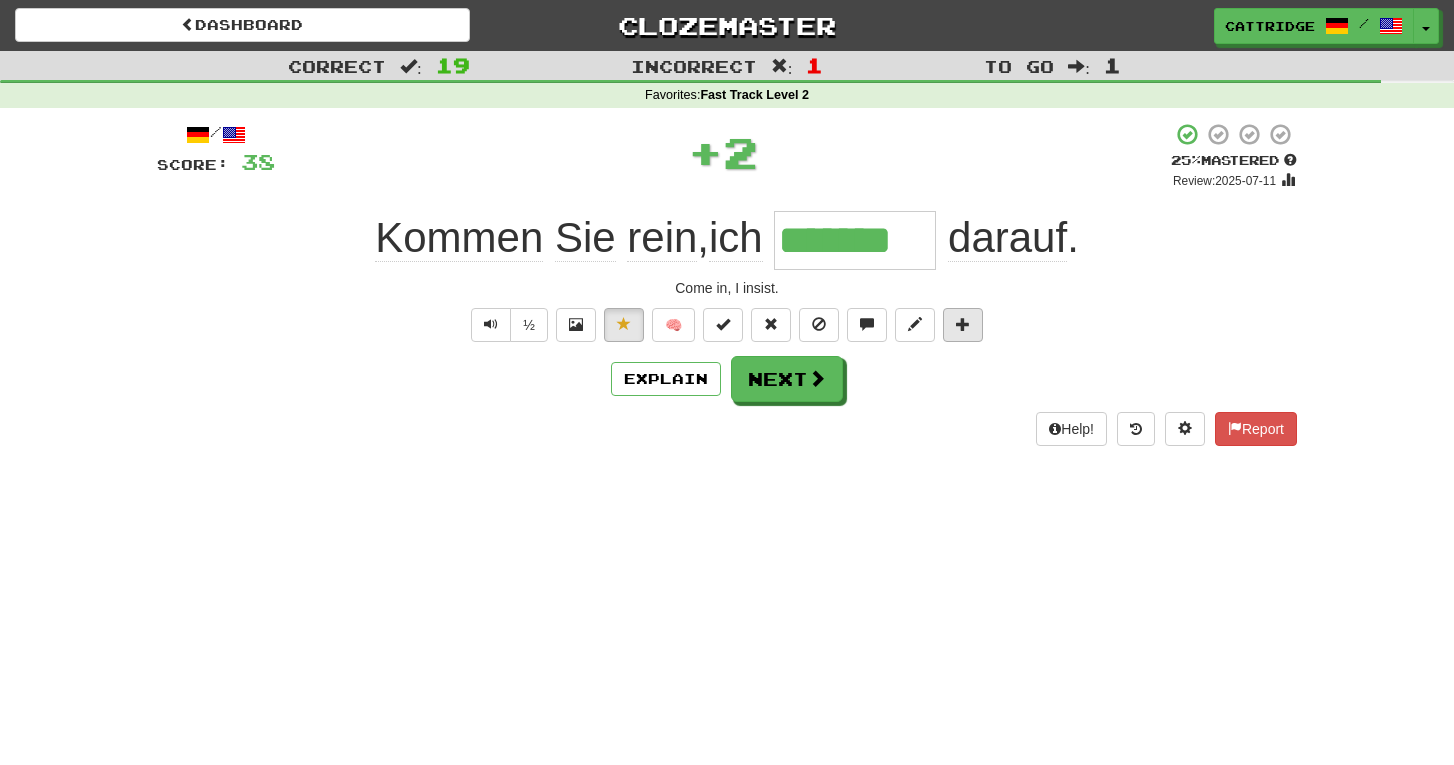 click at bounding box center (963, 325) 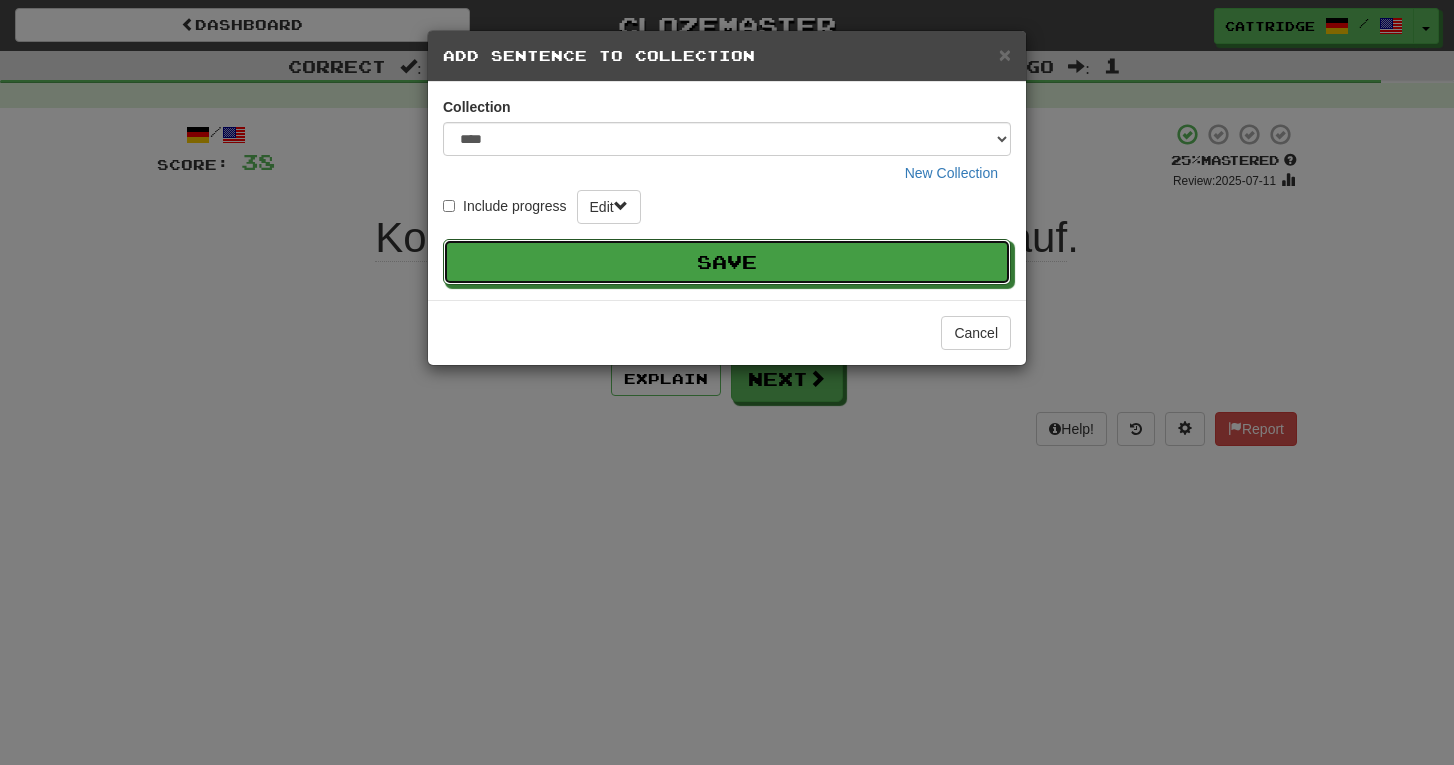 type 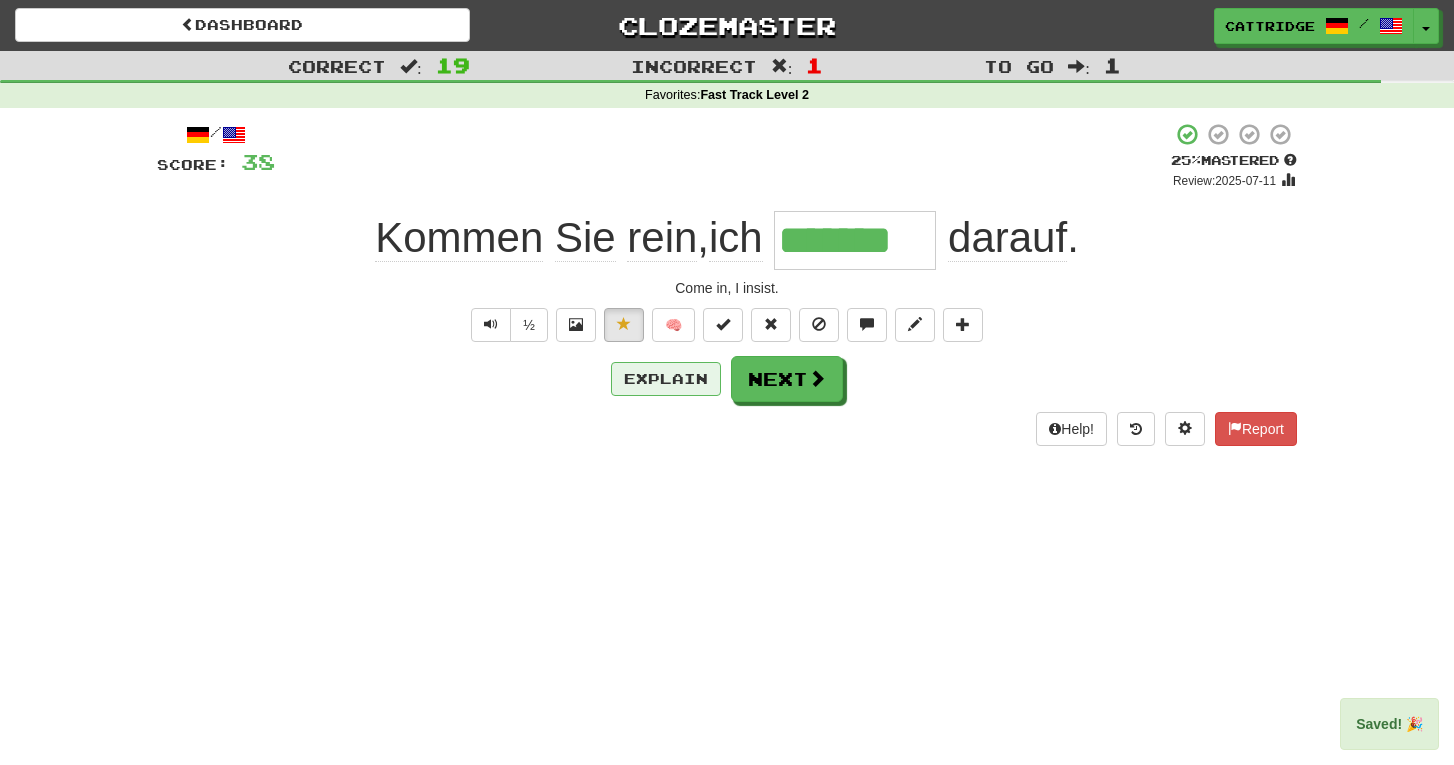 click on "Explain" at bounding box center (666, 379) 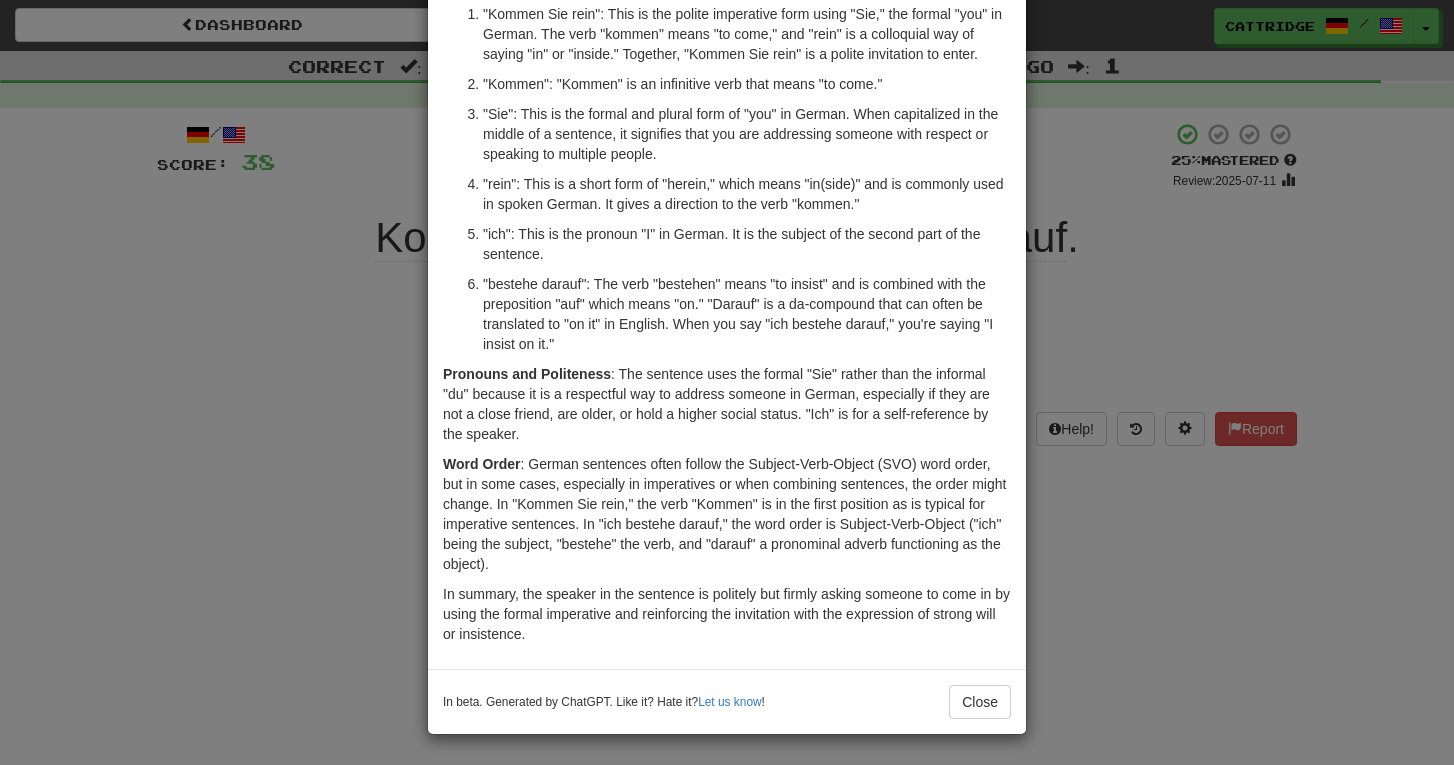 scroll, scrollTop: 223, scrollLeft: 0, axis: vertical 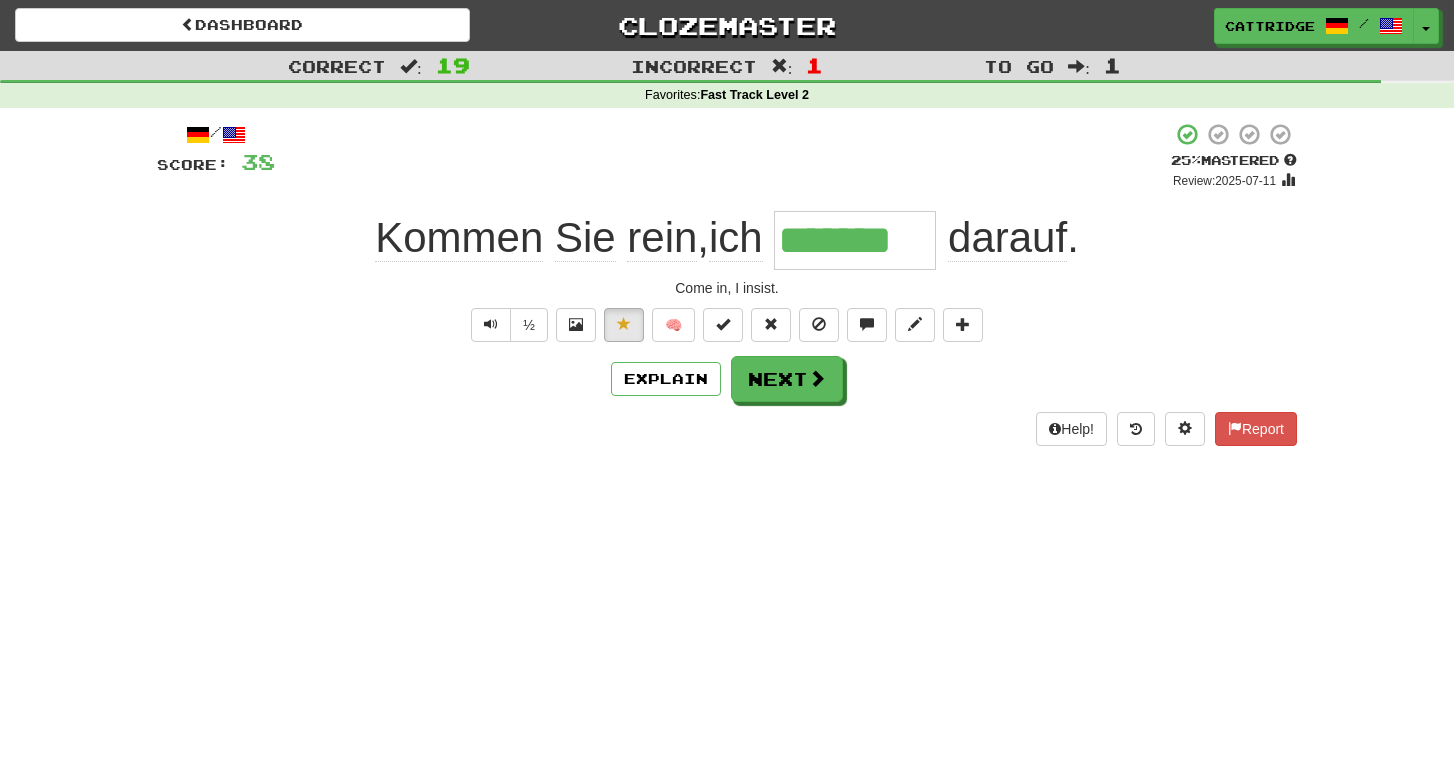 click on "/  Score:   38 + 2 25 %  Mastered Review:  2025-07-11 Kommen   Sie   rein ,  ich   *******   darauf . Come in, I insist. ½ 🧠 Explain Next  Help!  Report" at bounding box center [727, 284] 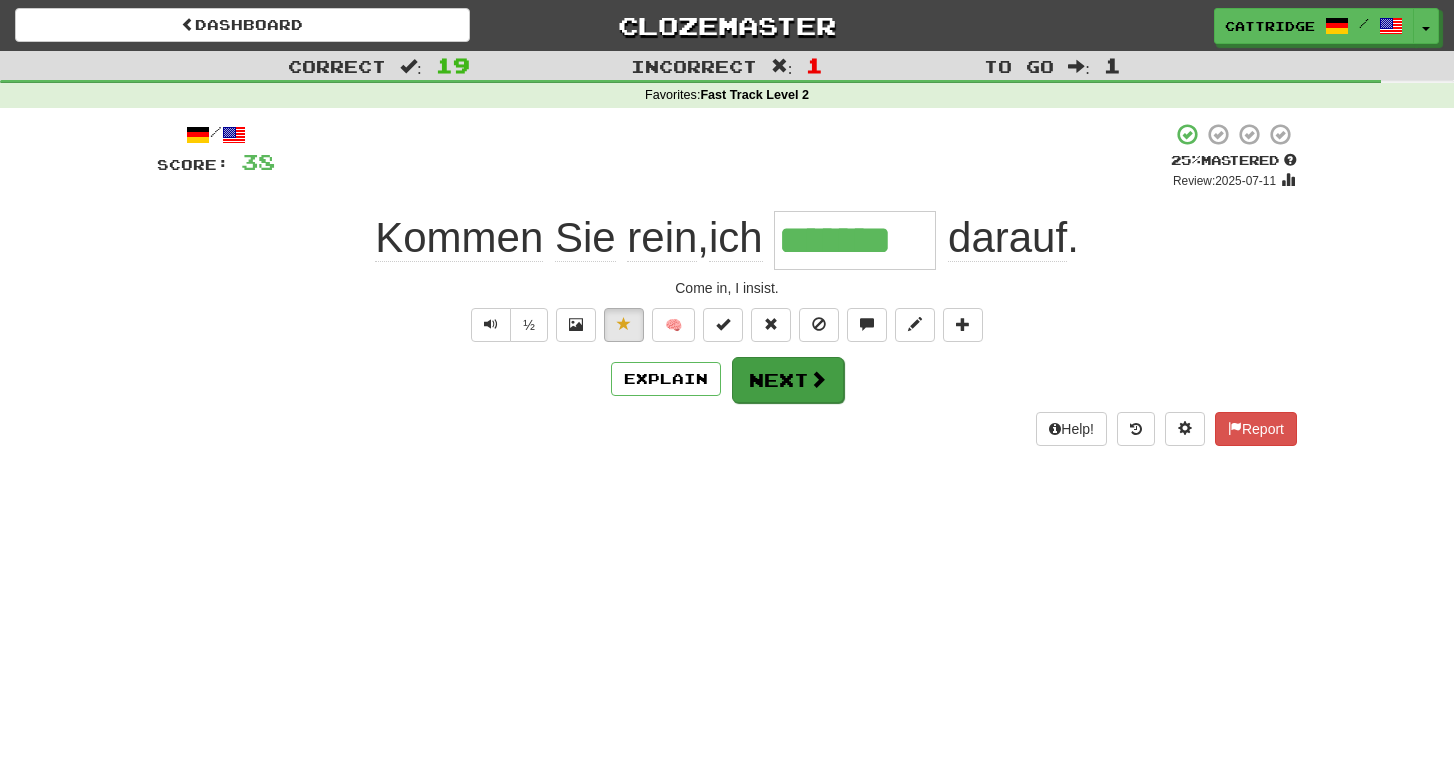 click on "Next" at bounding box center [788, 380] 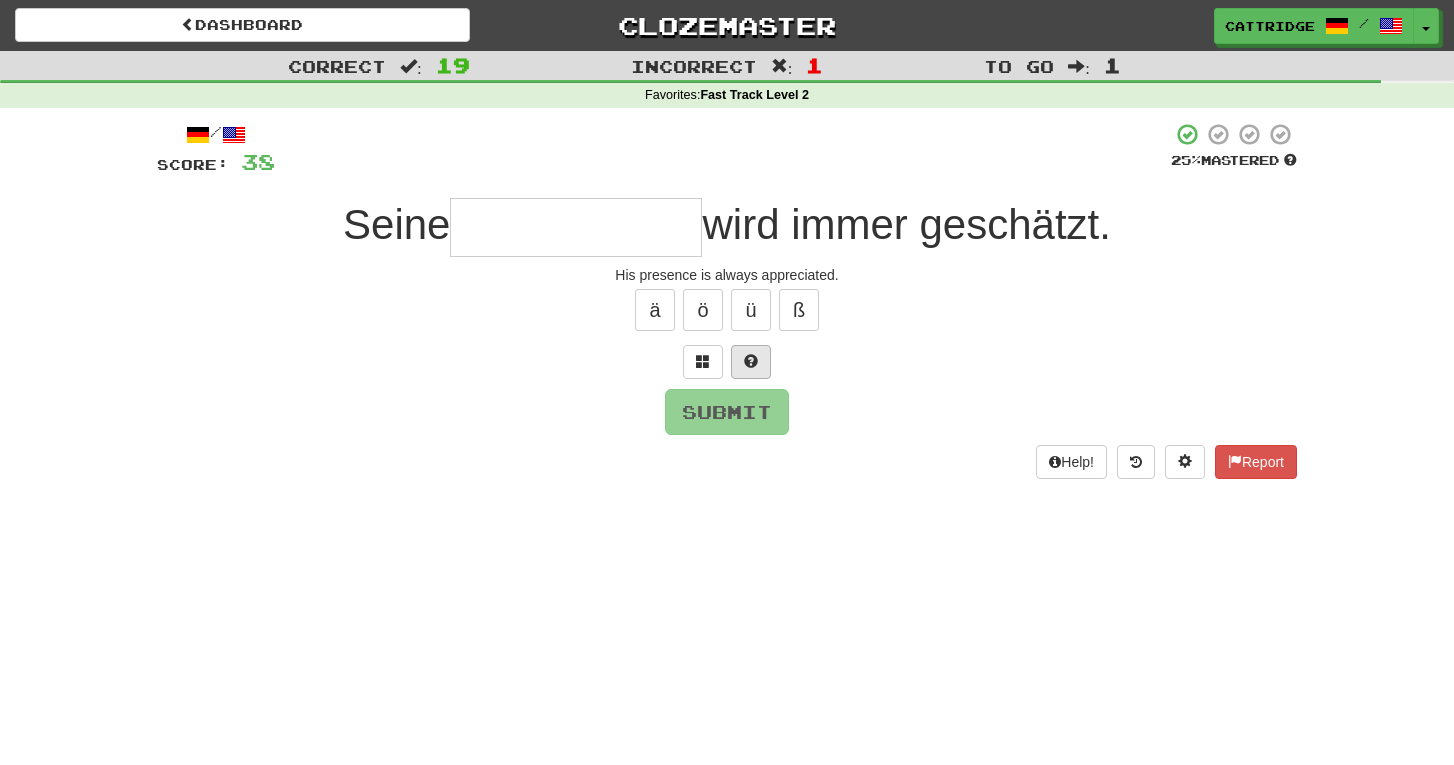 click at bounding box center (751, 362) 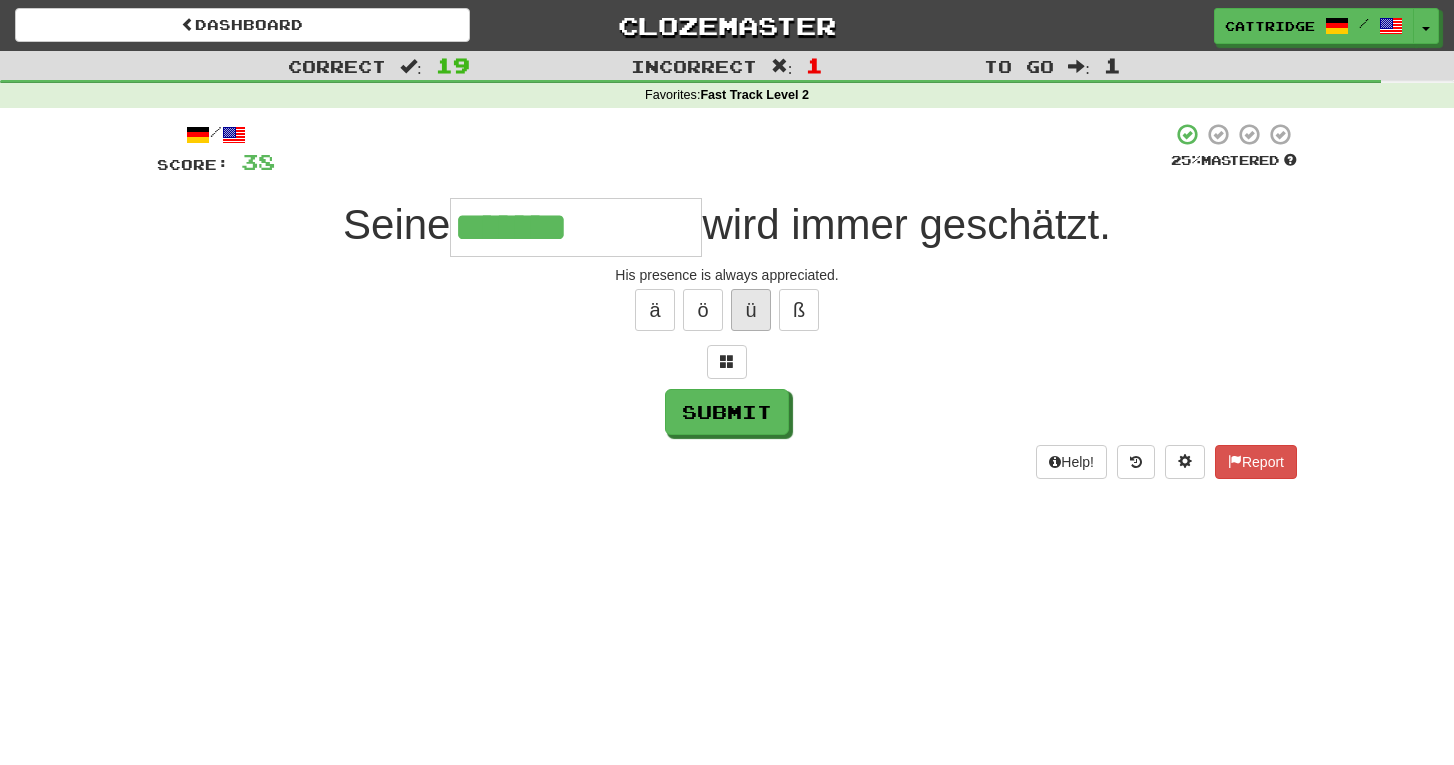 type on "**********" 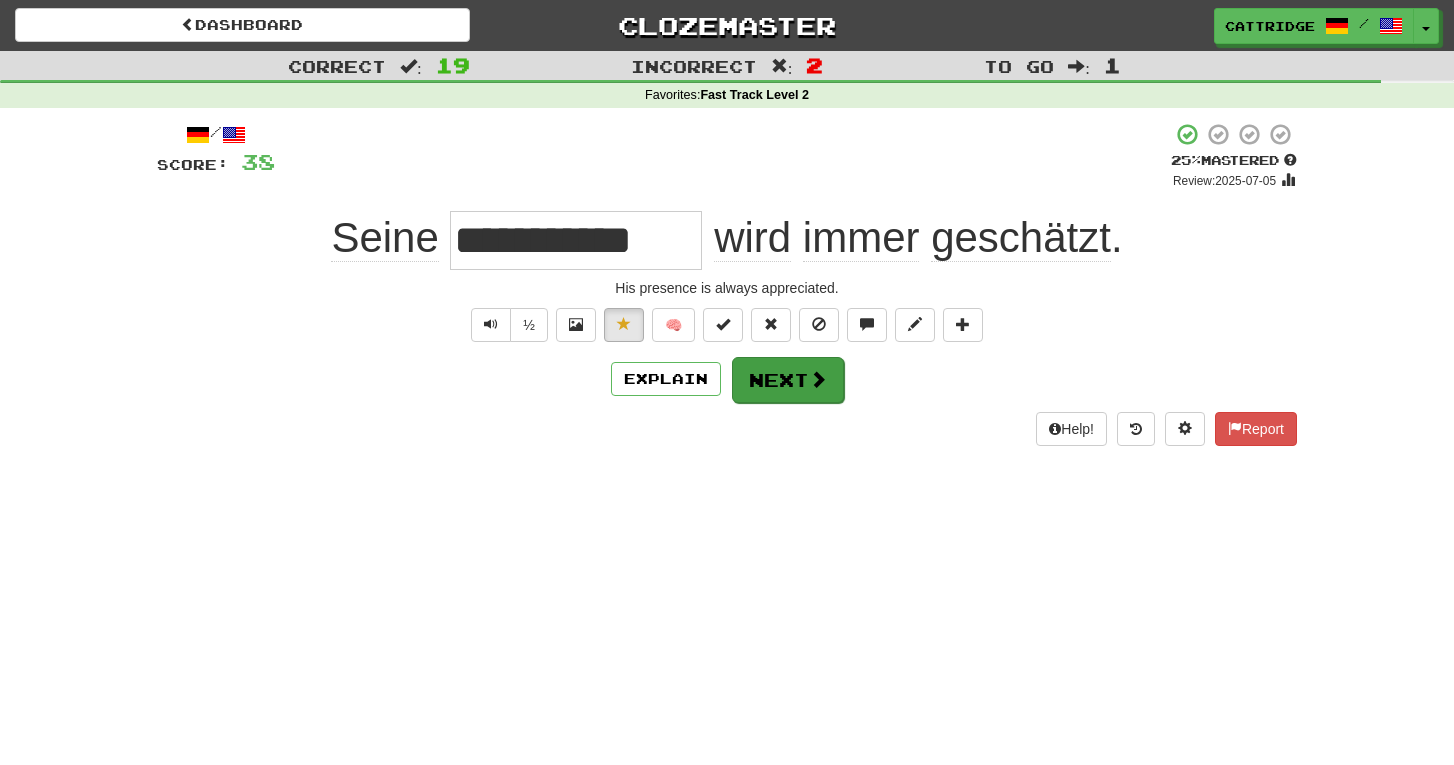 click on "Next" at bounding box center [788, 380] 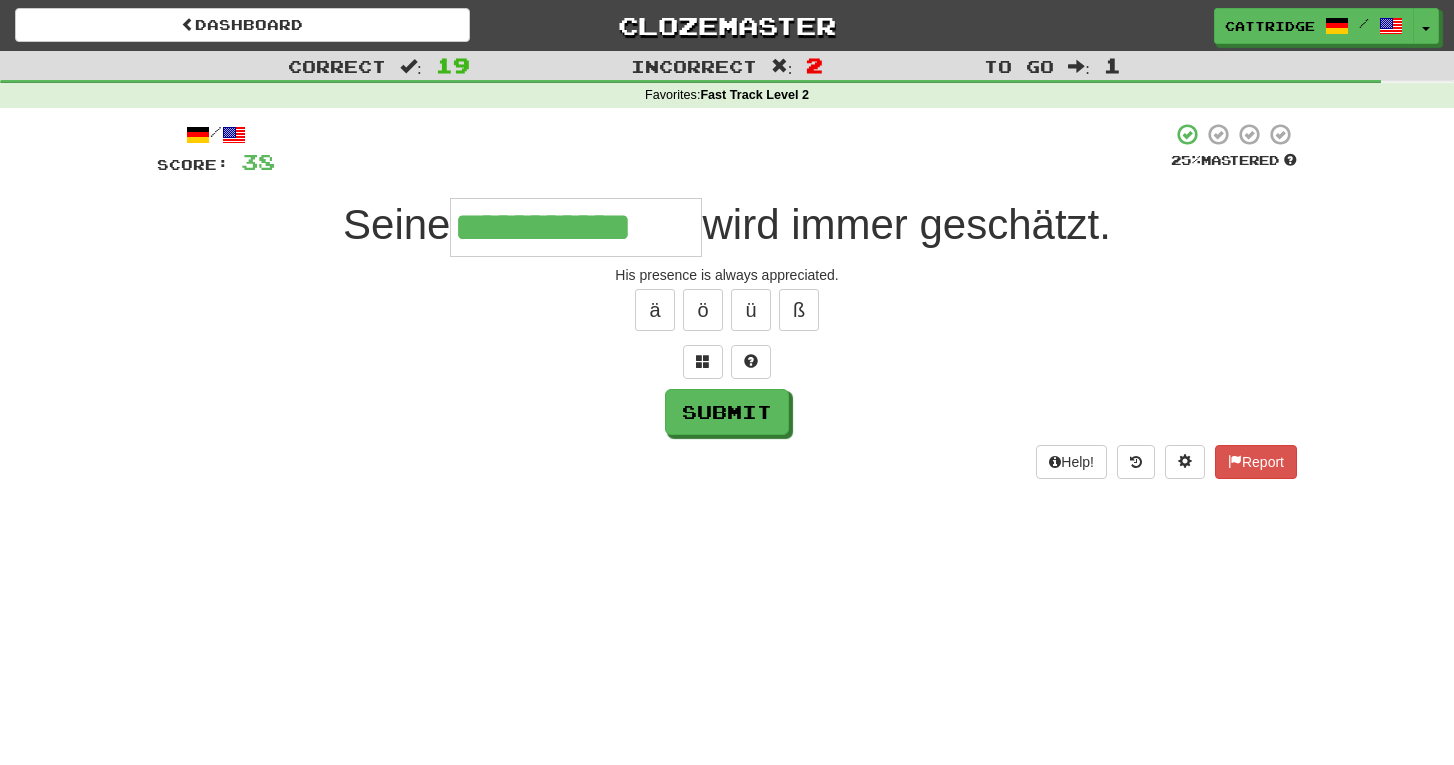 type on "**********" 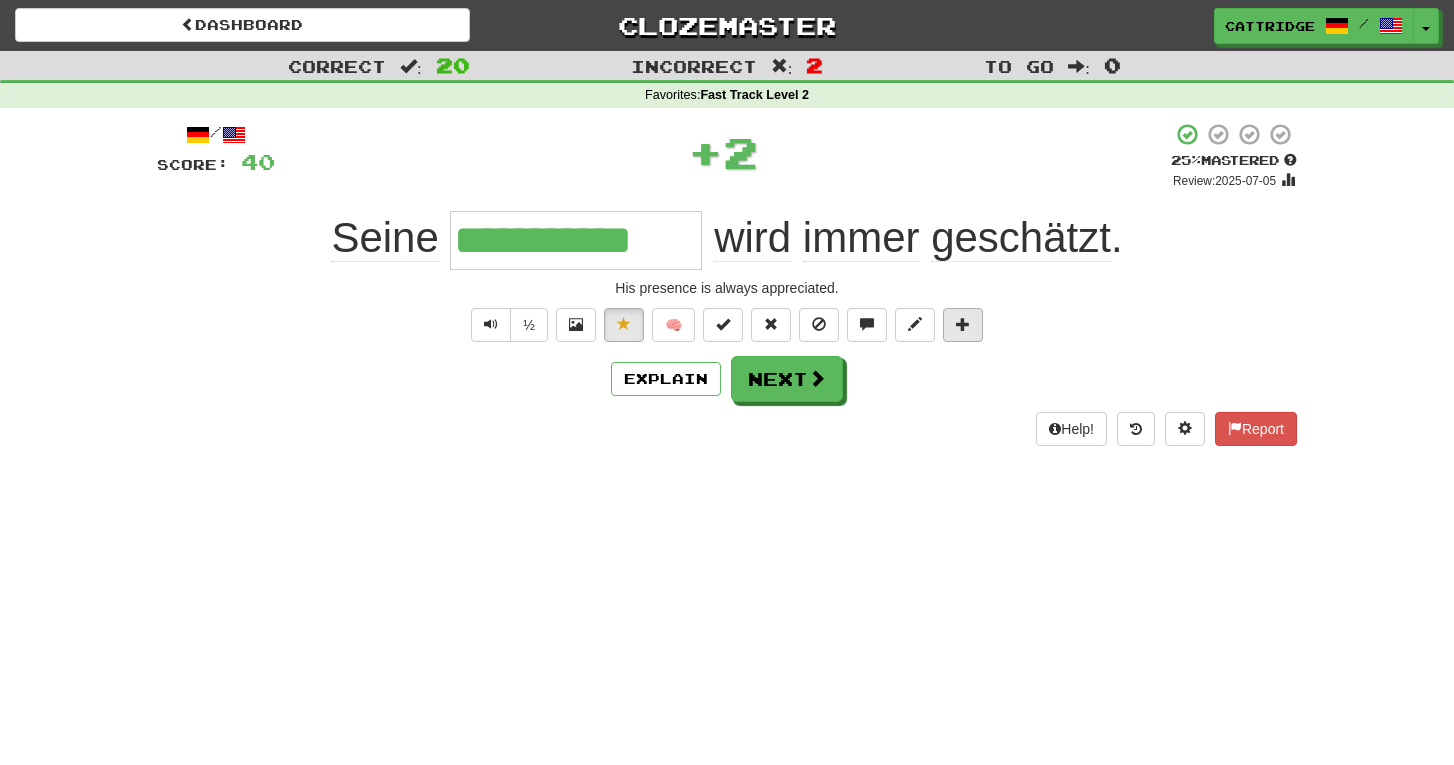 click at bounding box center (963, 325) 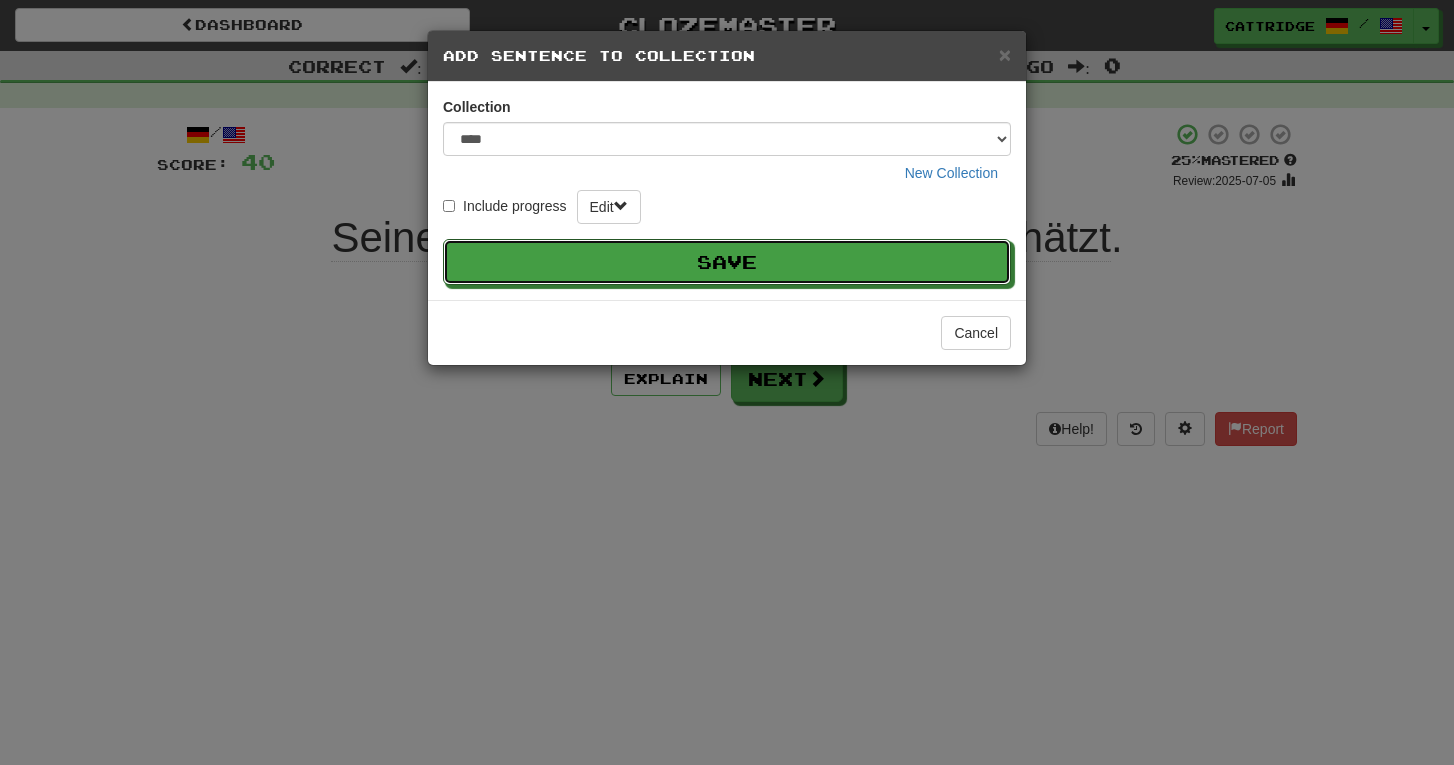 type 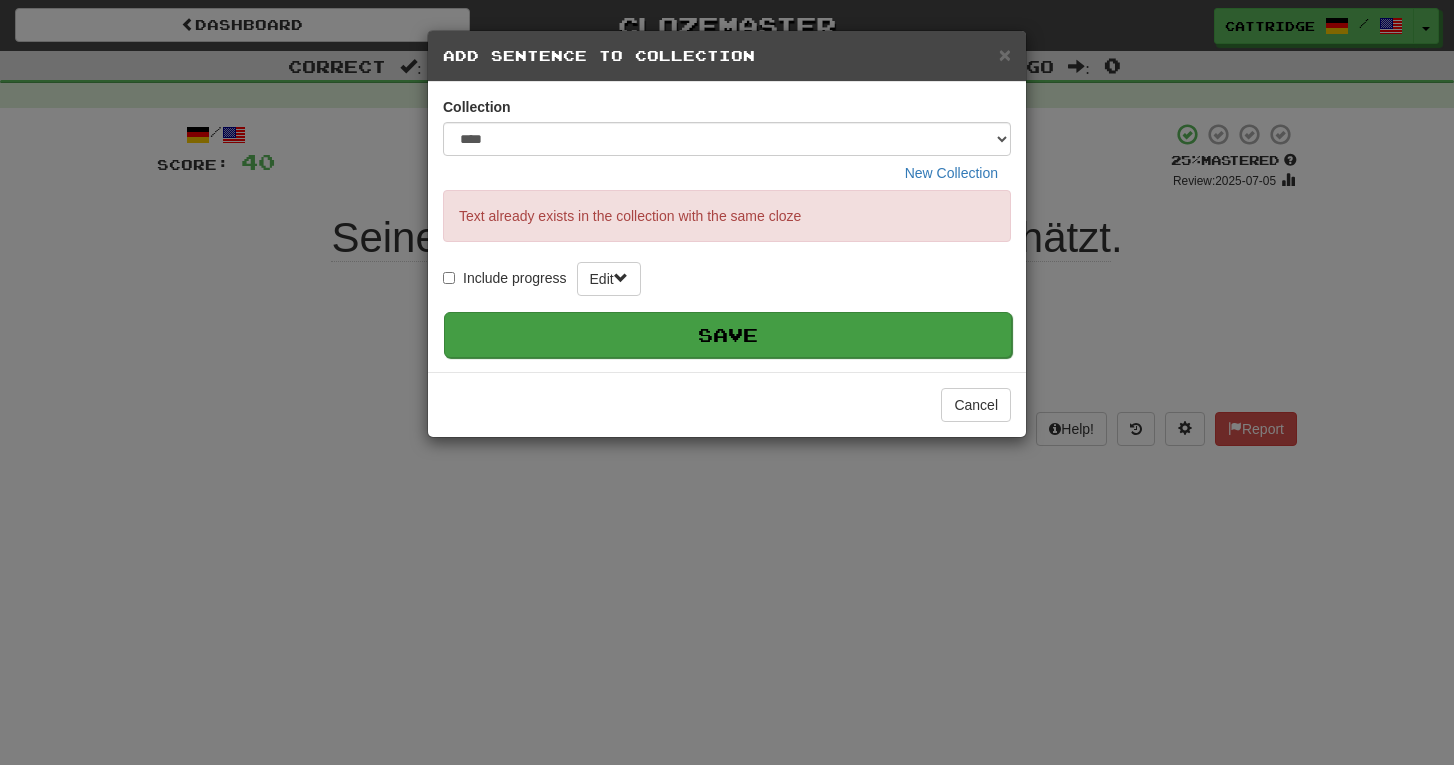 click on "Save" at bounding box center (728, 335) 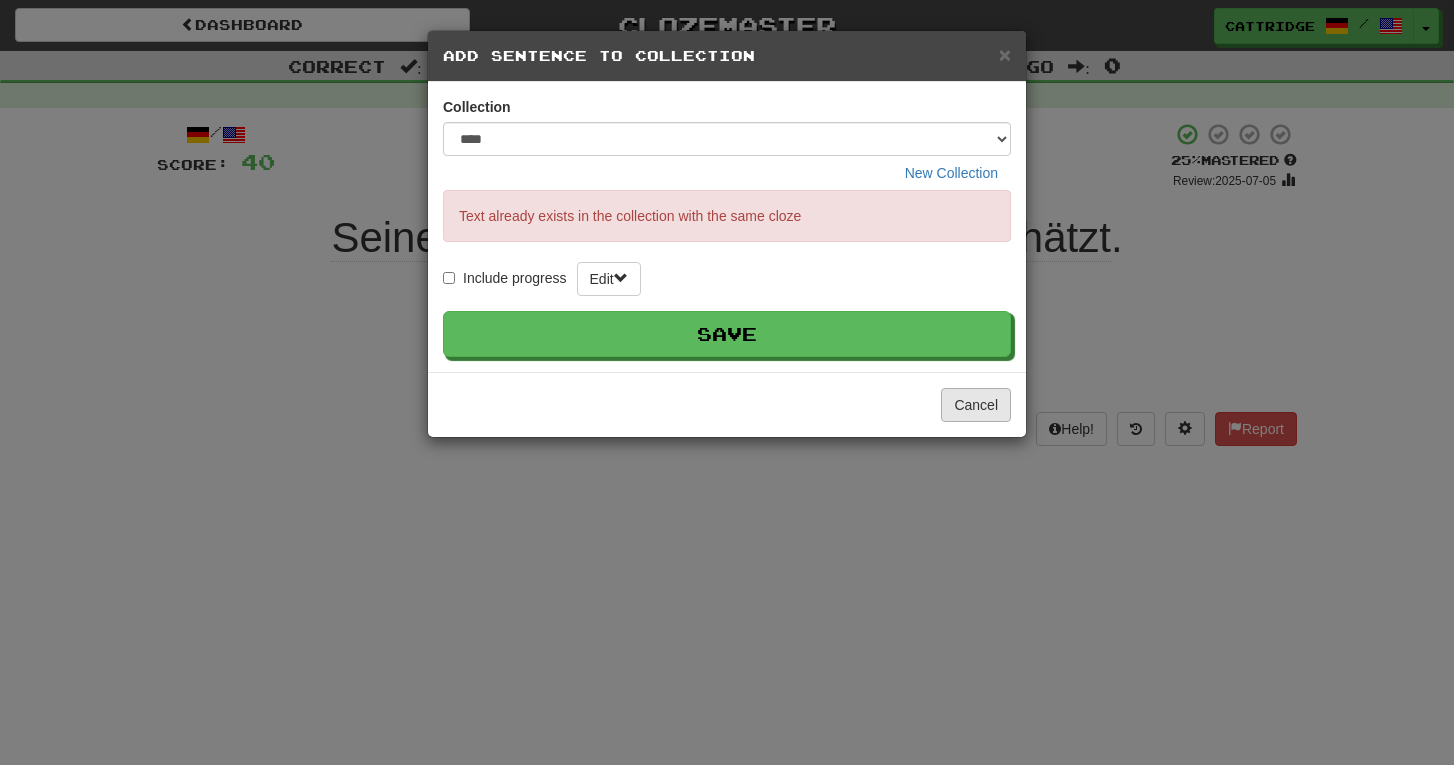 click on "Cancel" at bounding box center [976, 405] 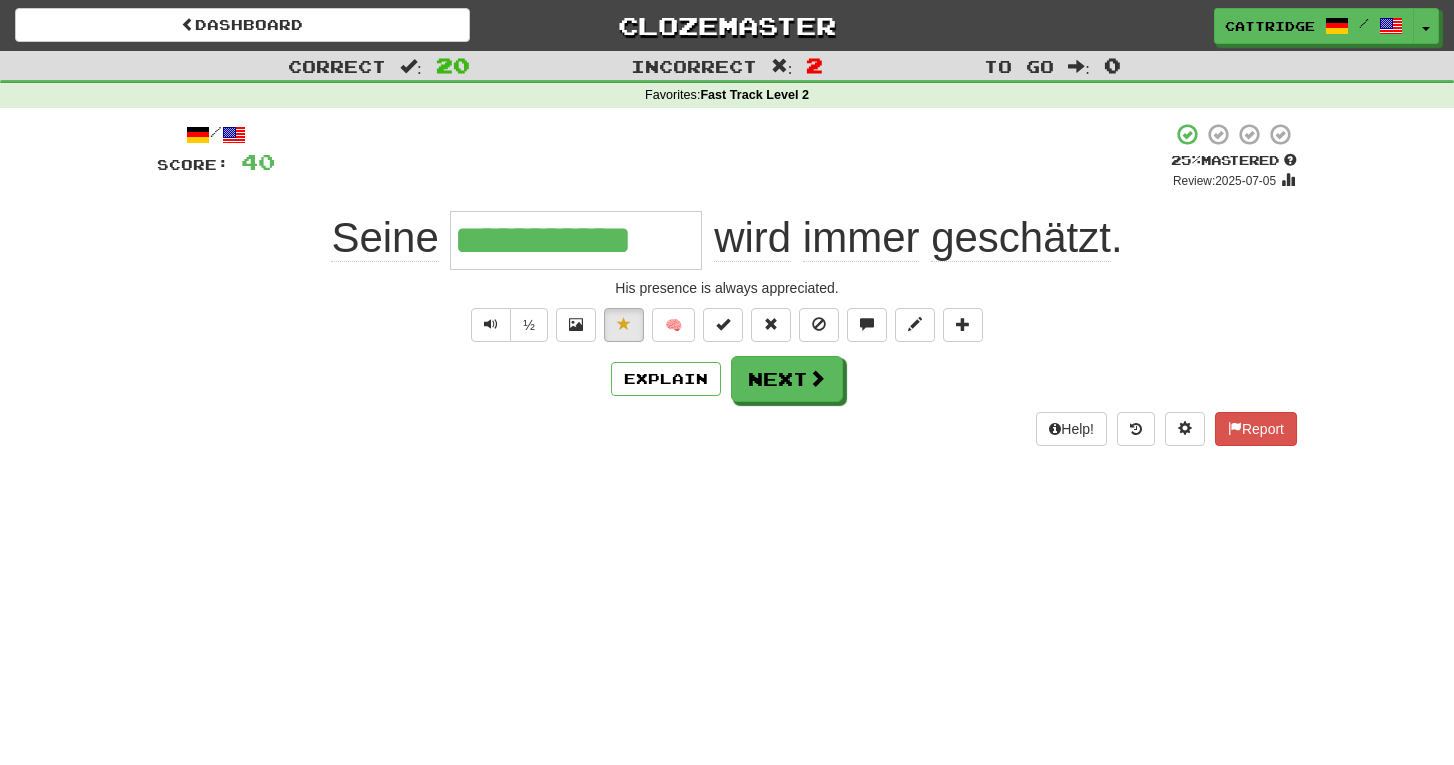 click on "**********" at bounding box center (727, 382) 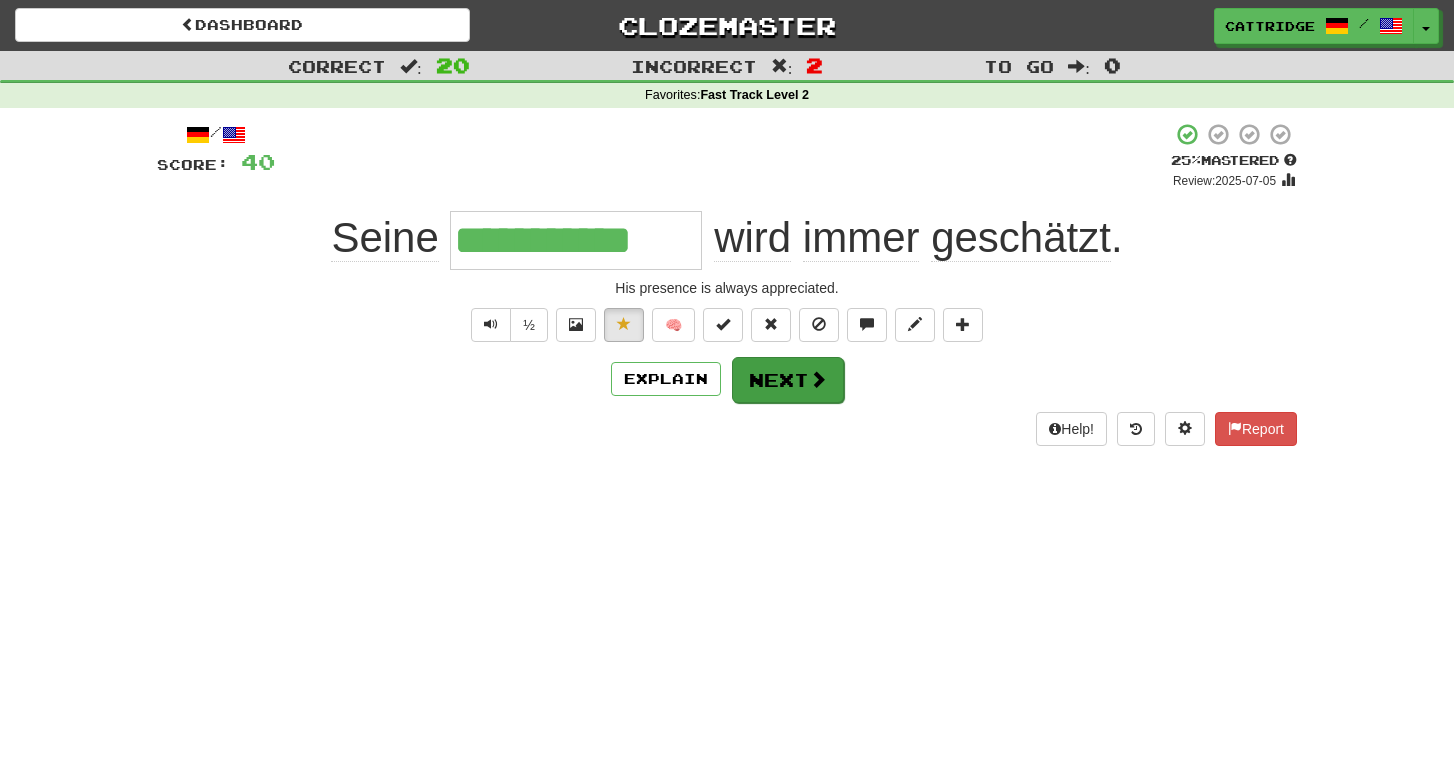 click on "Next" at bounding box center (788, 380) 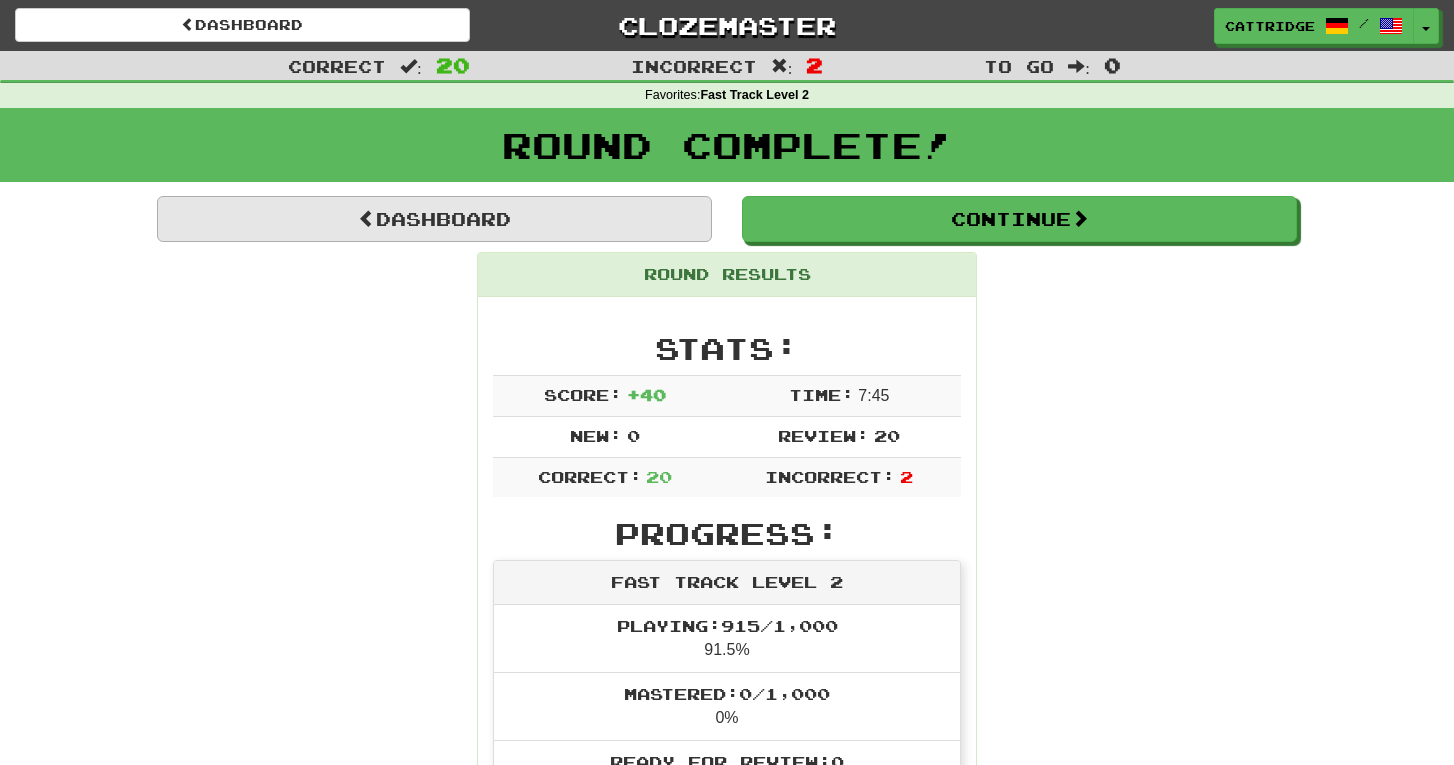 click on "Dashboard" at bounding box center [434, 219] 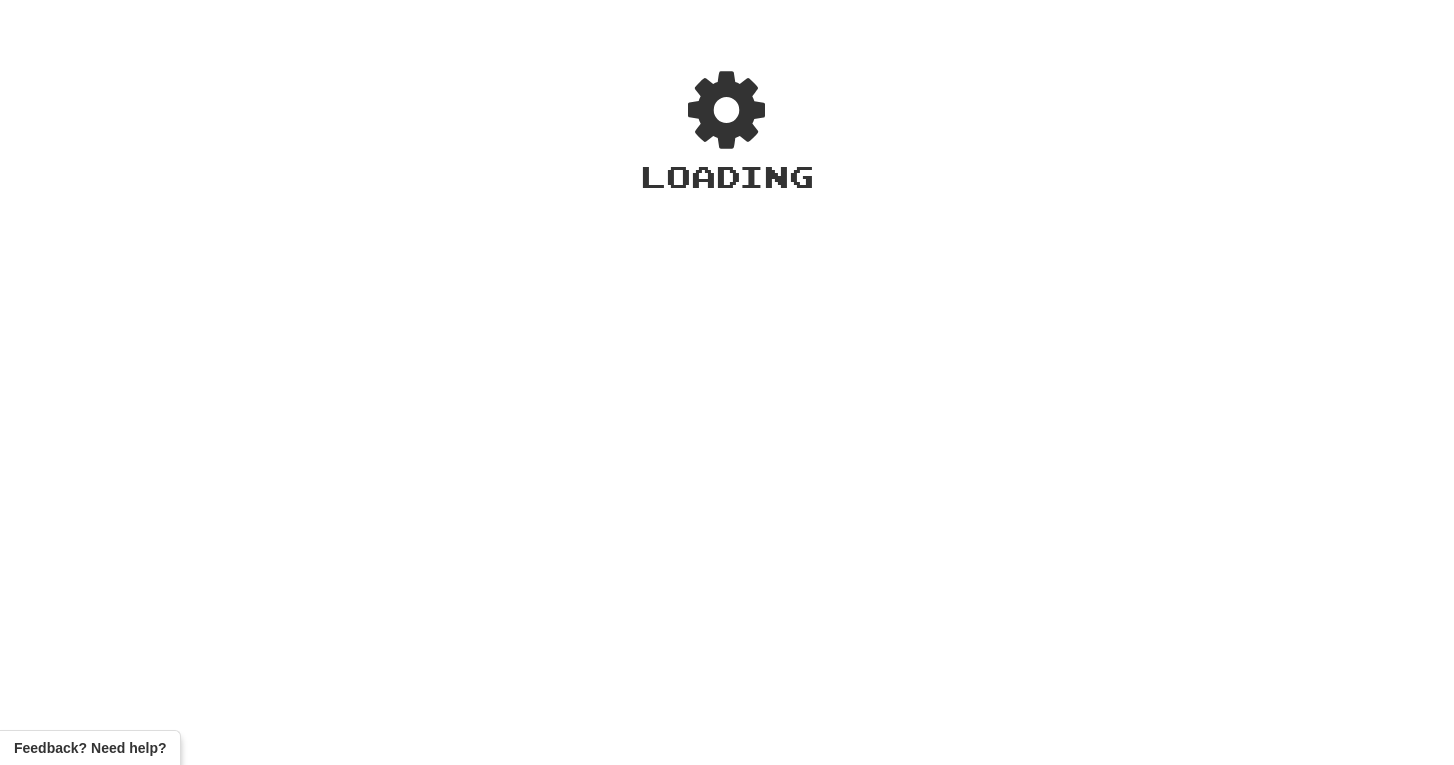 scroll, scrollTop: 0, scrollLeft: 0, axis: both 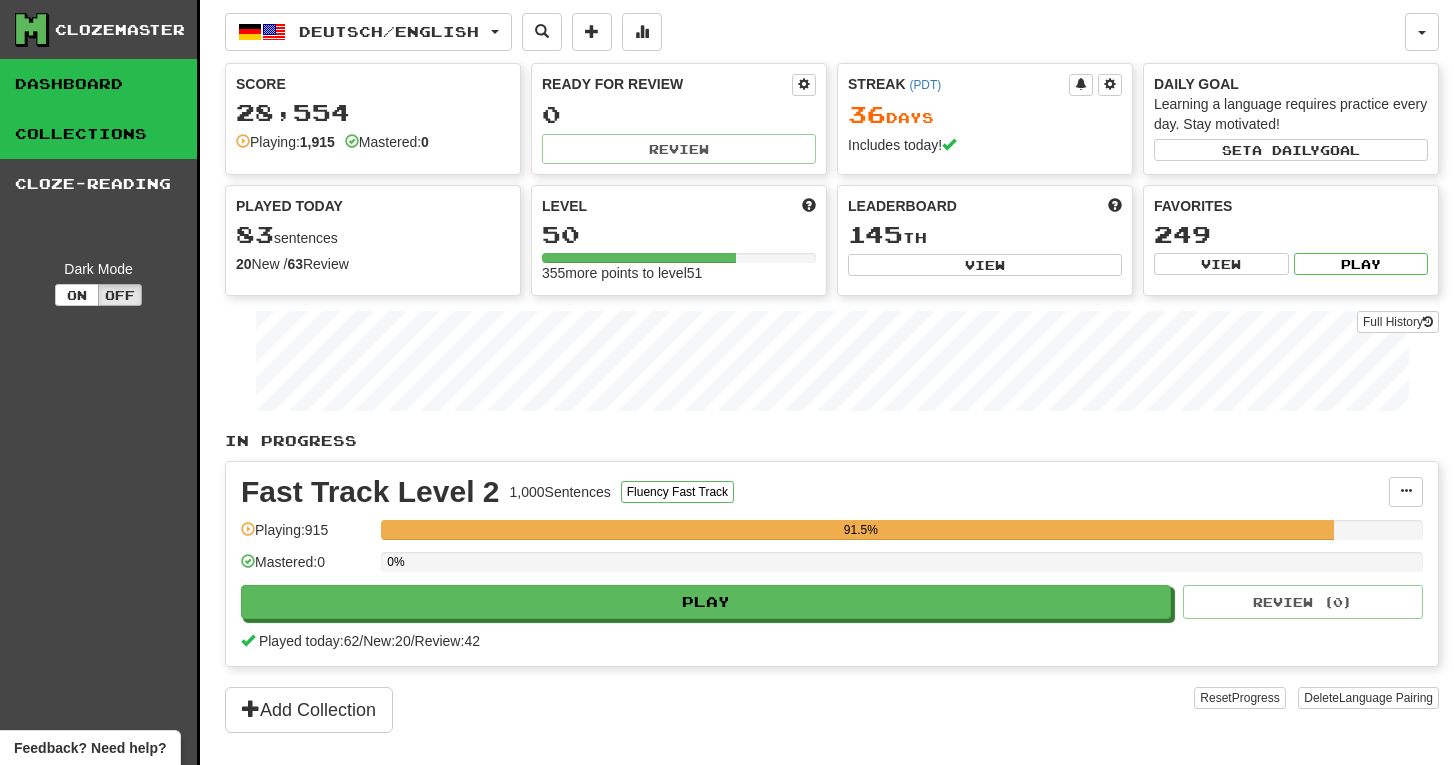 click on "Collections" at bounding box center (98, 134) 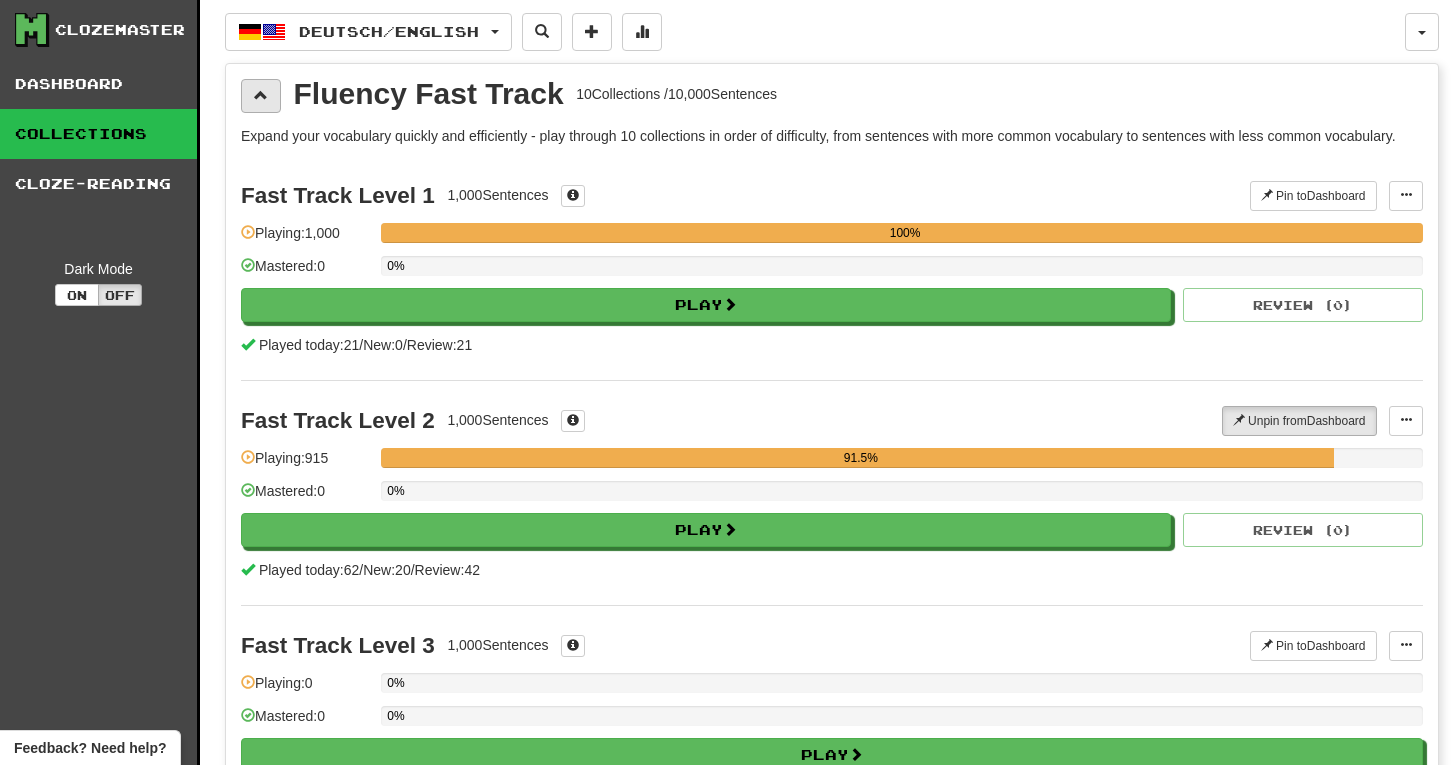 click at bounding box center [261, 96] 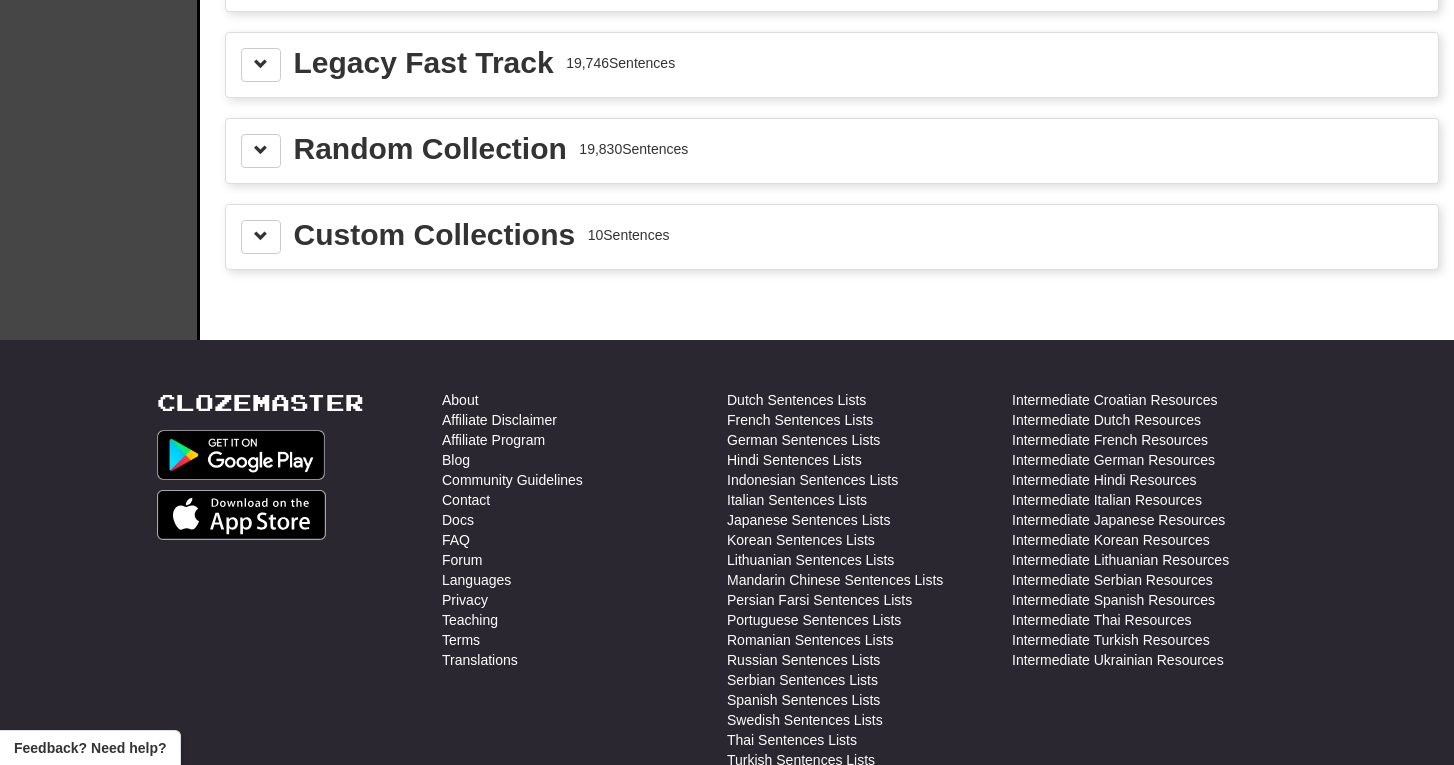 scroll, scrollTop: 619, scrollLeft: 0, axis: vertical 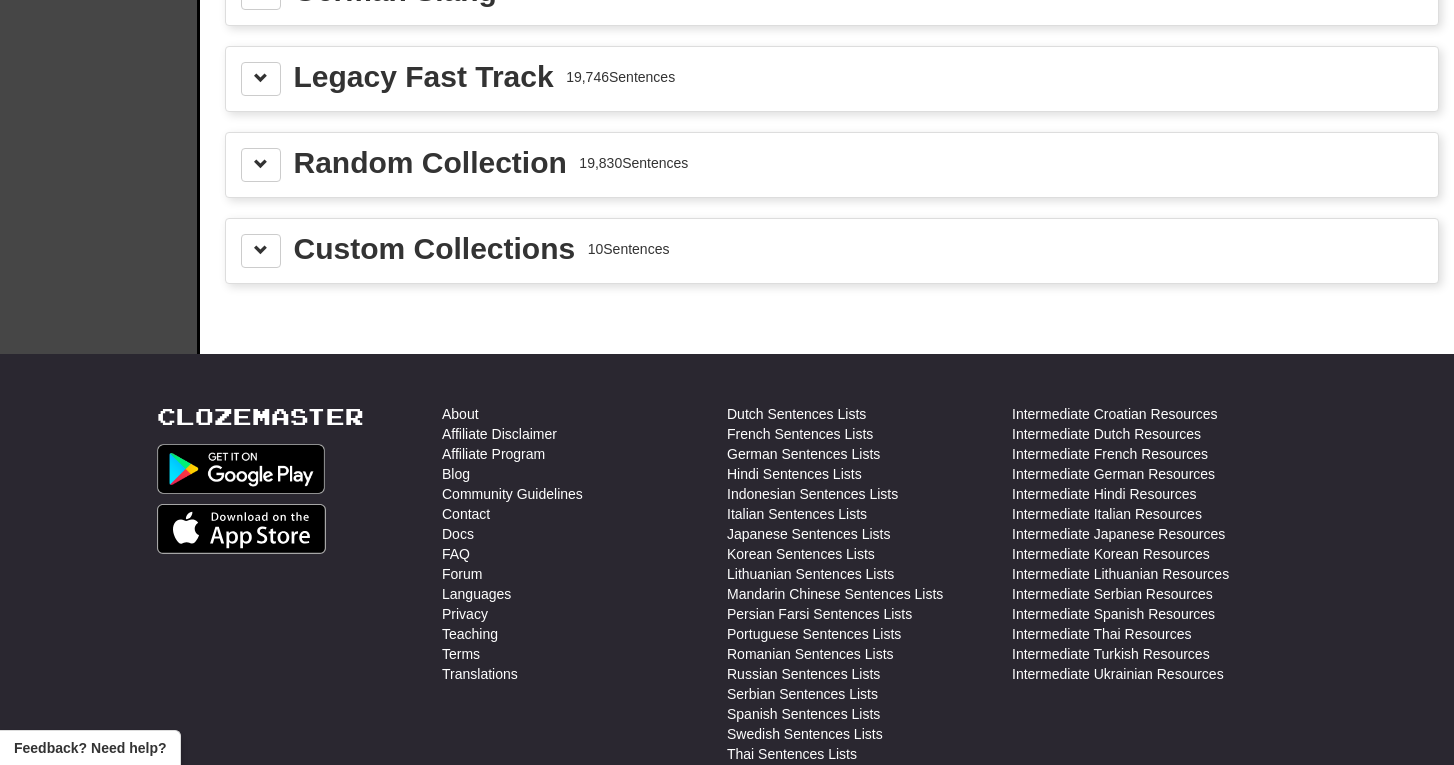 click on "Custom Collections" at bounding box center [435, 249] 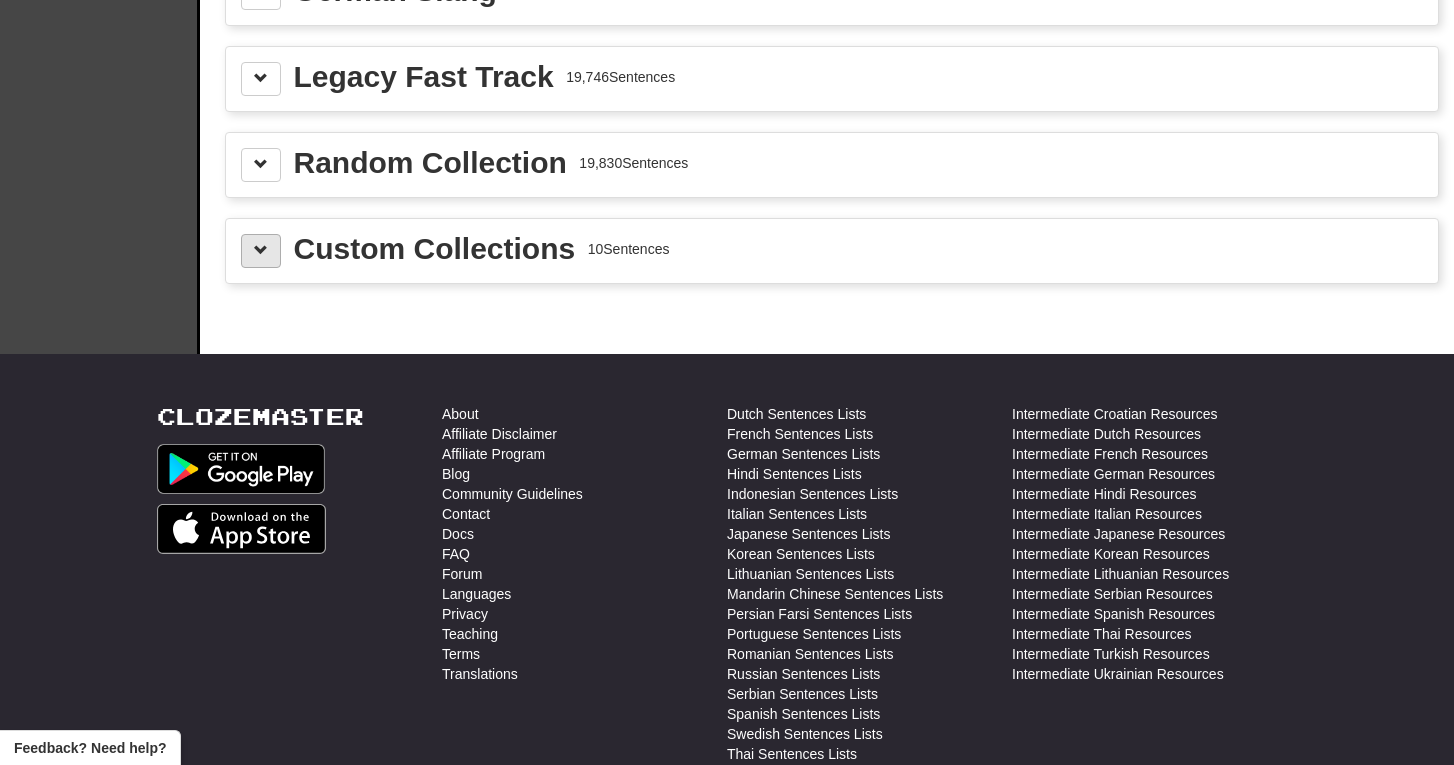 click at bounding box center [261, 251] 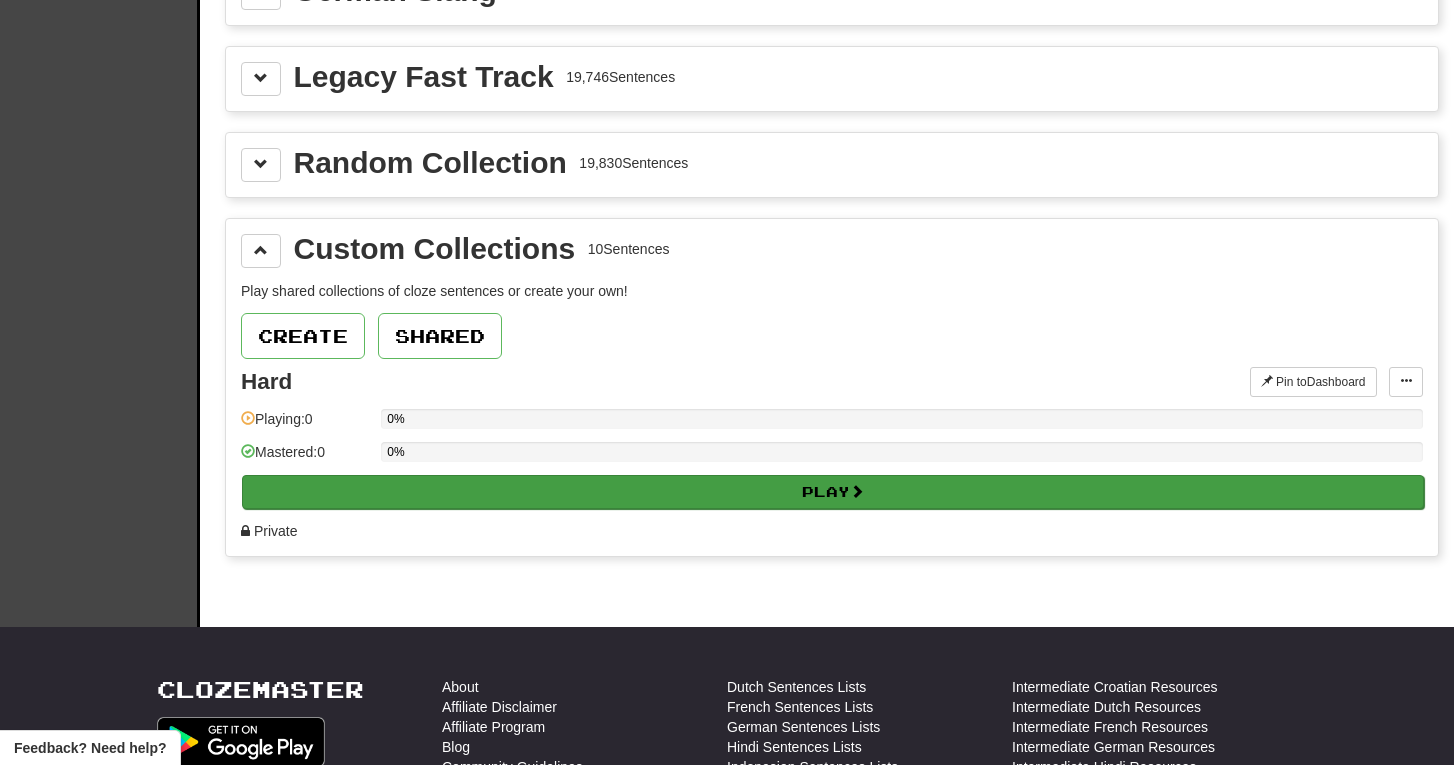 click on "Play" at bounding box center [833, 492] 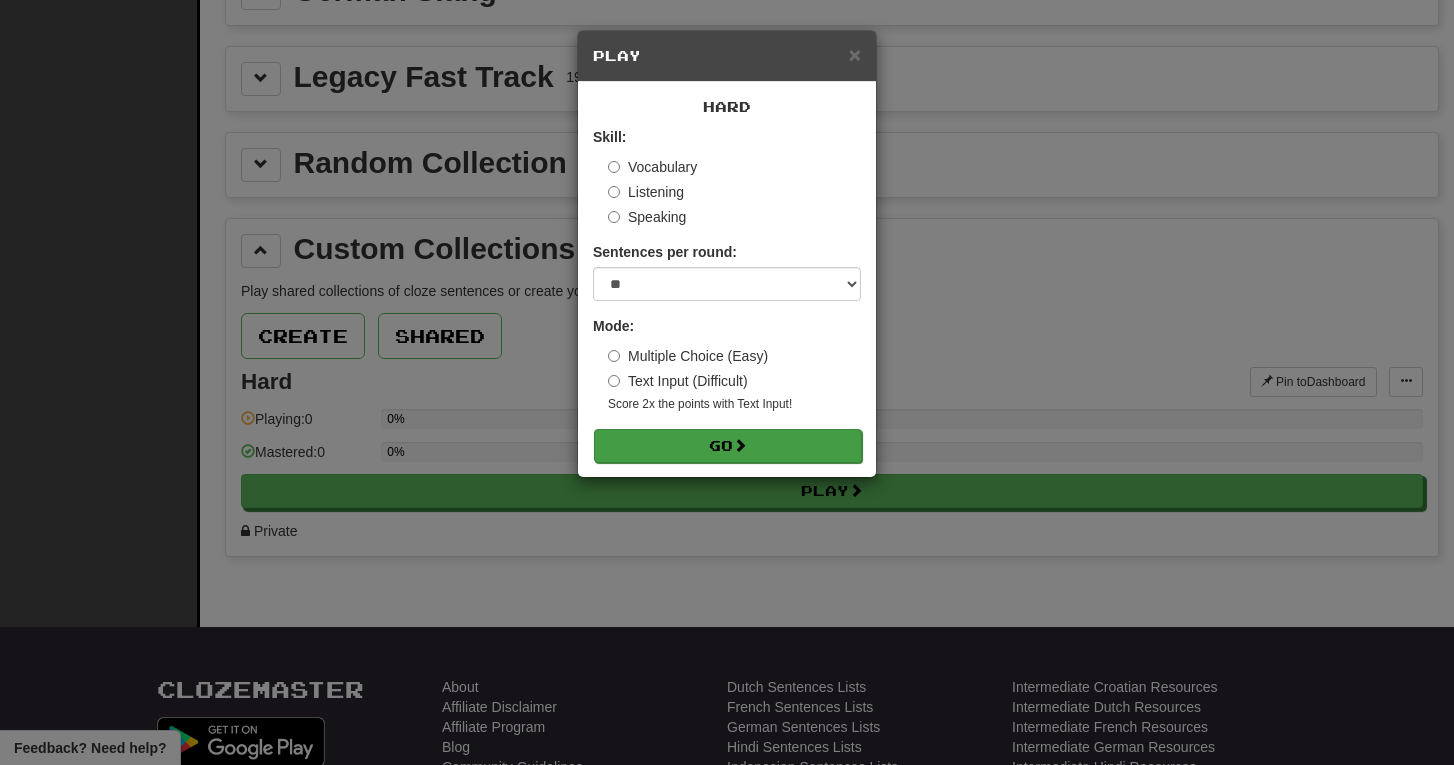 click on "Go" at bounding box center [728, 446] 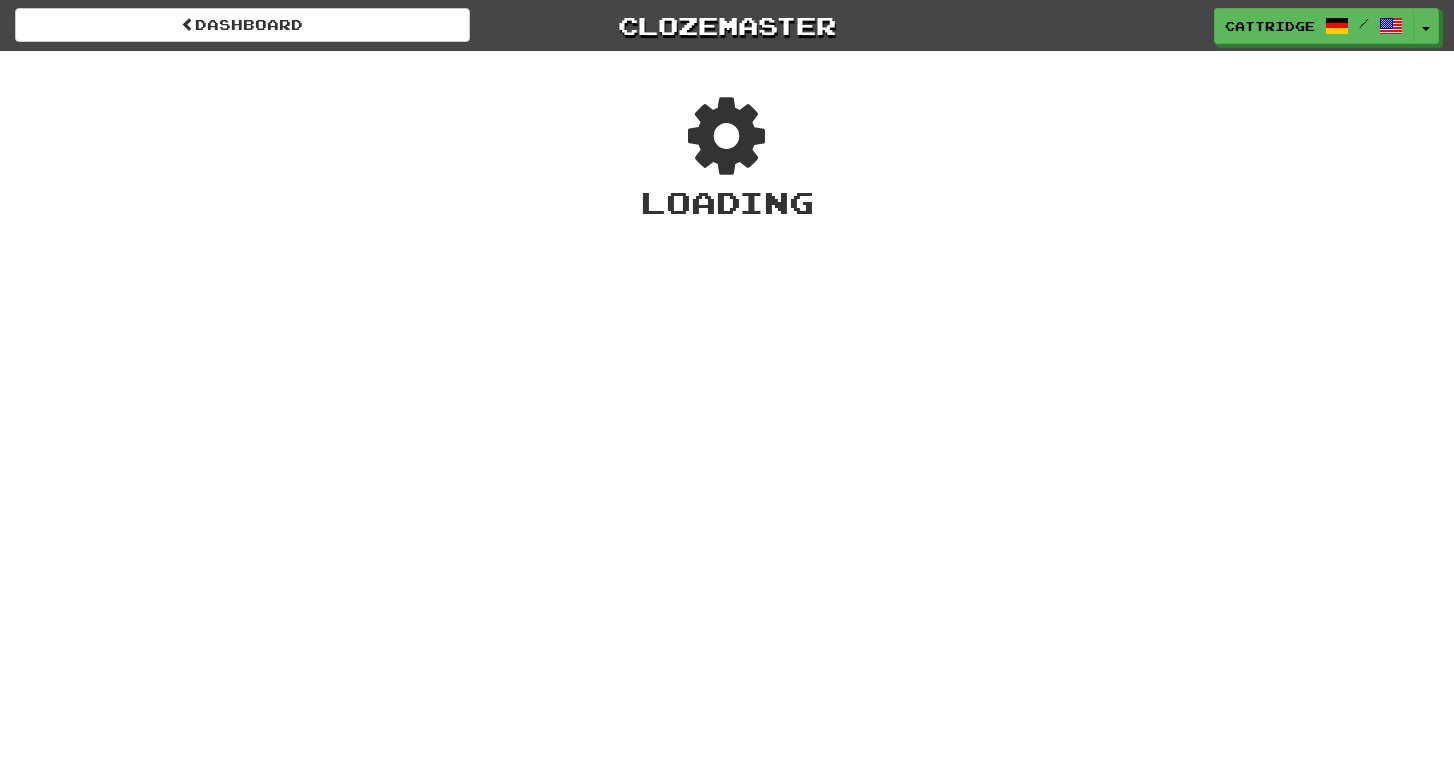 scroll, scrollTop: 0, scrollLeft: 0, axis: both 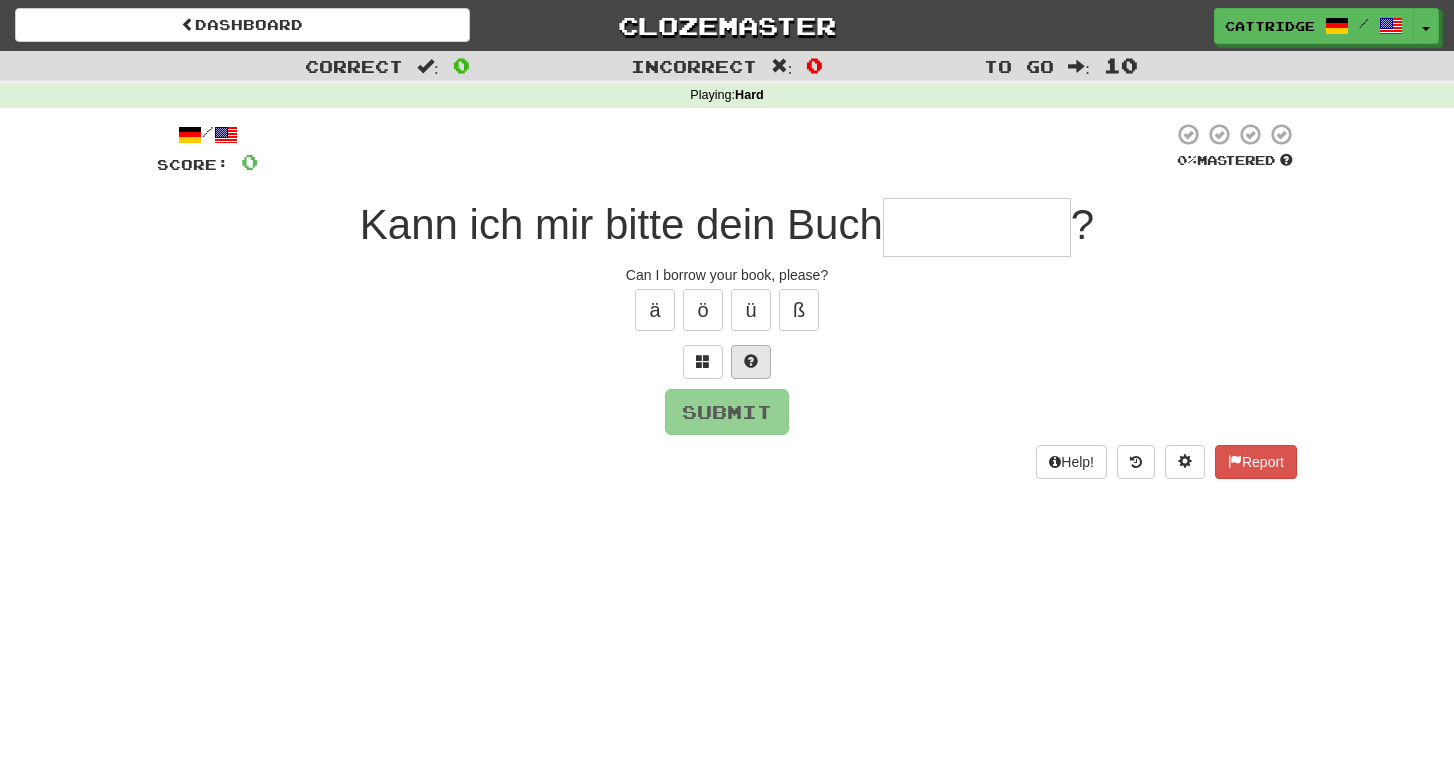 click at bounding box center [751, 361] 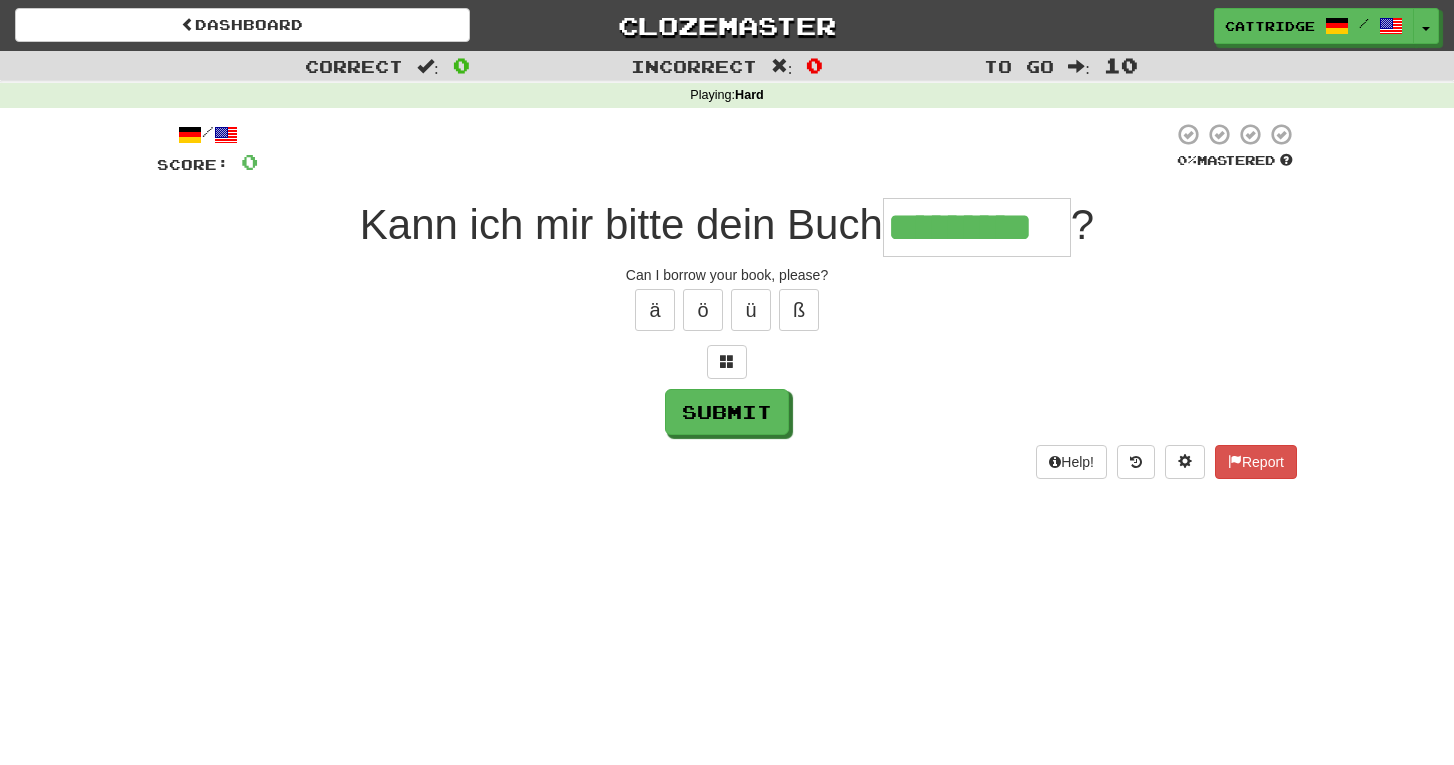 type on "*********" 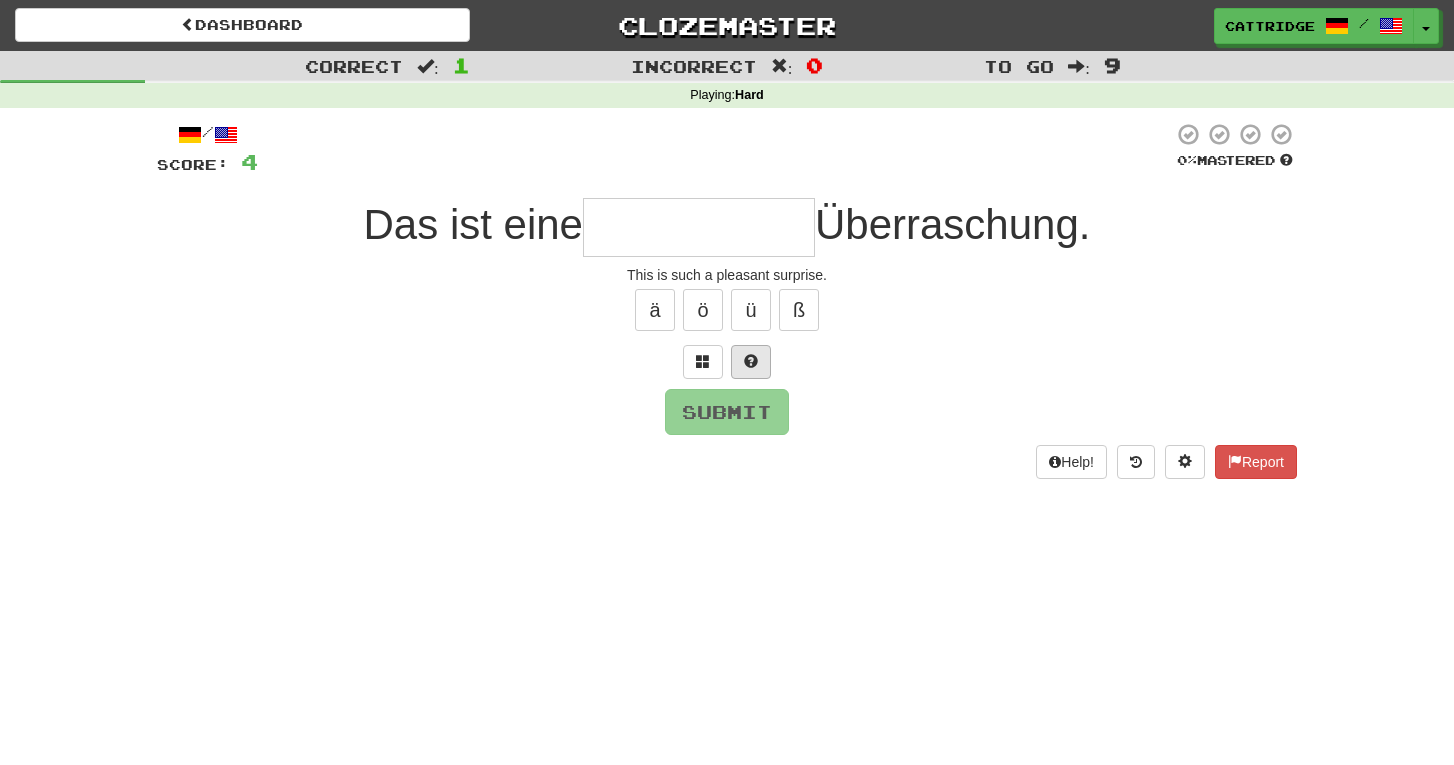 click at bounding box center [751, 362] 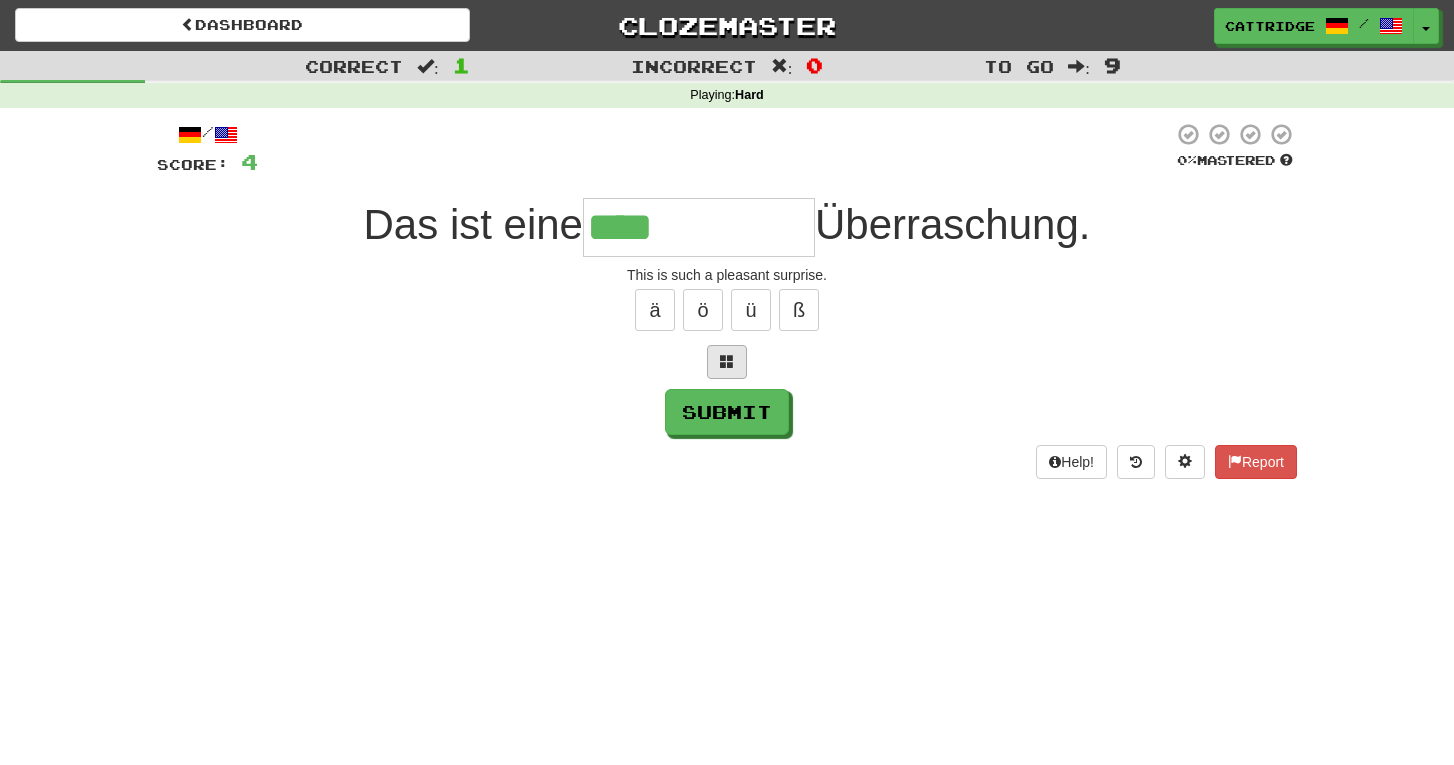 click at bounding box center (727, 362) 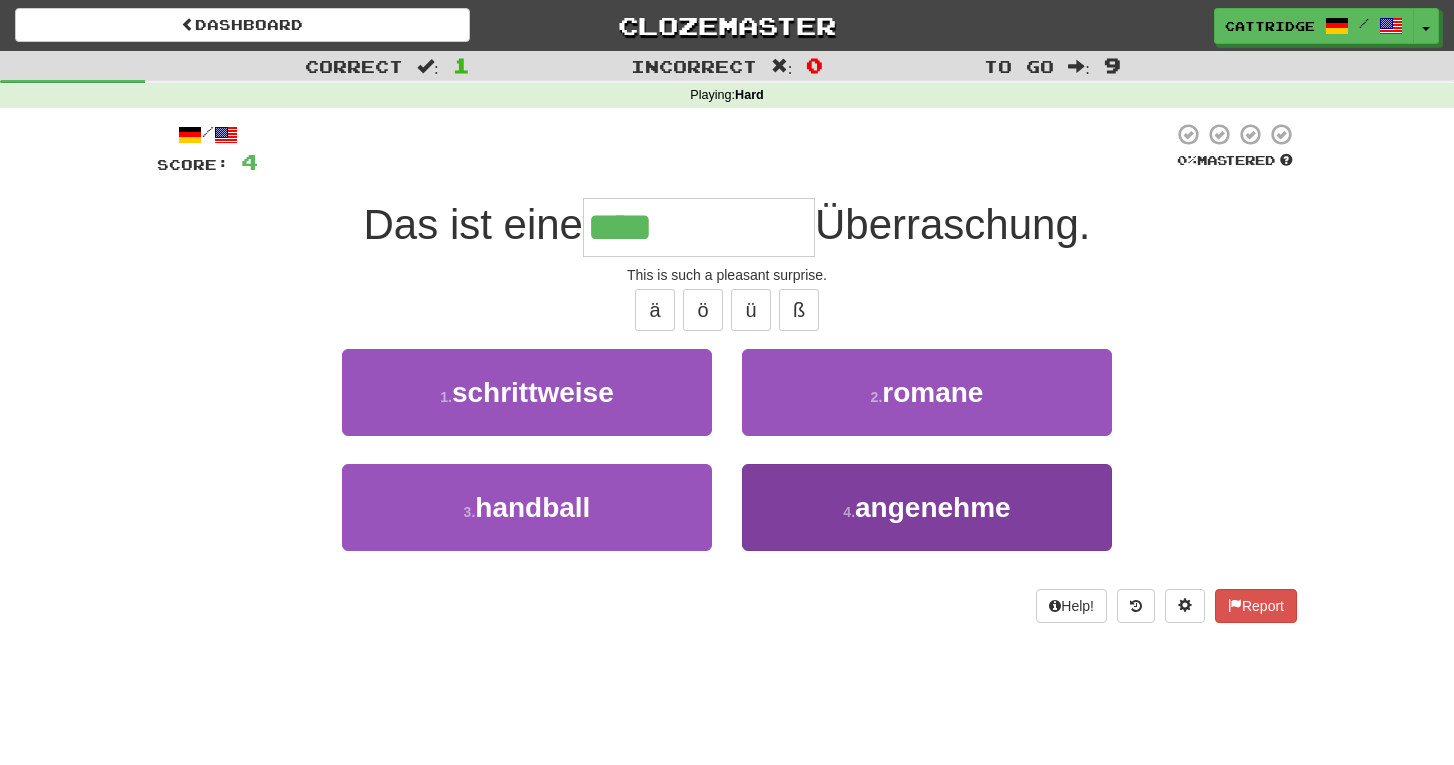 click on "4 ." at bounding box center (849, 512) 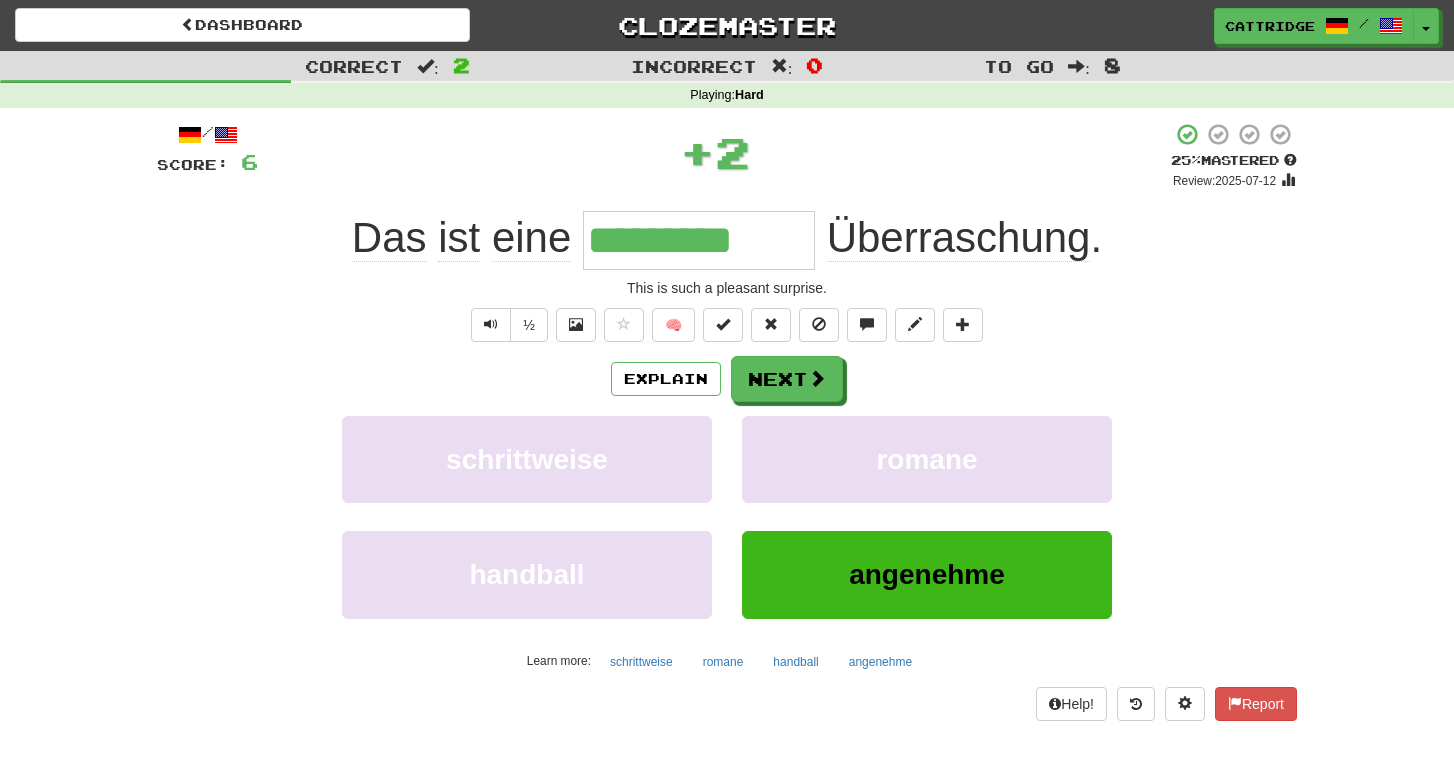 click on "angenehme" at bounding box center (927, 574) 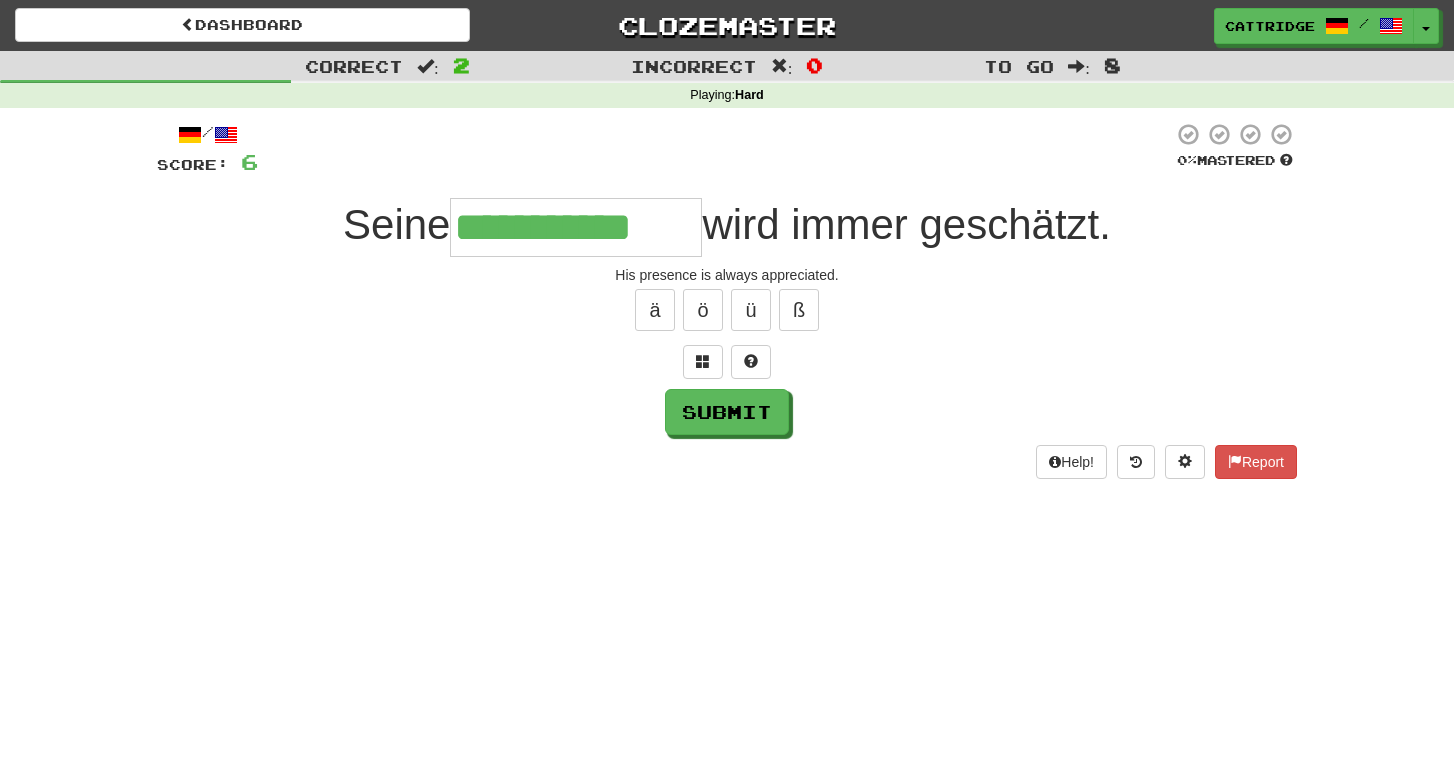type on "**********" 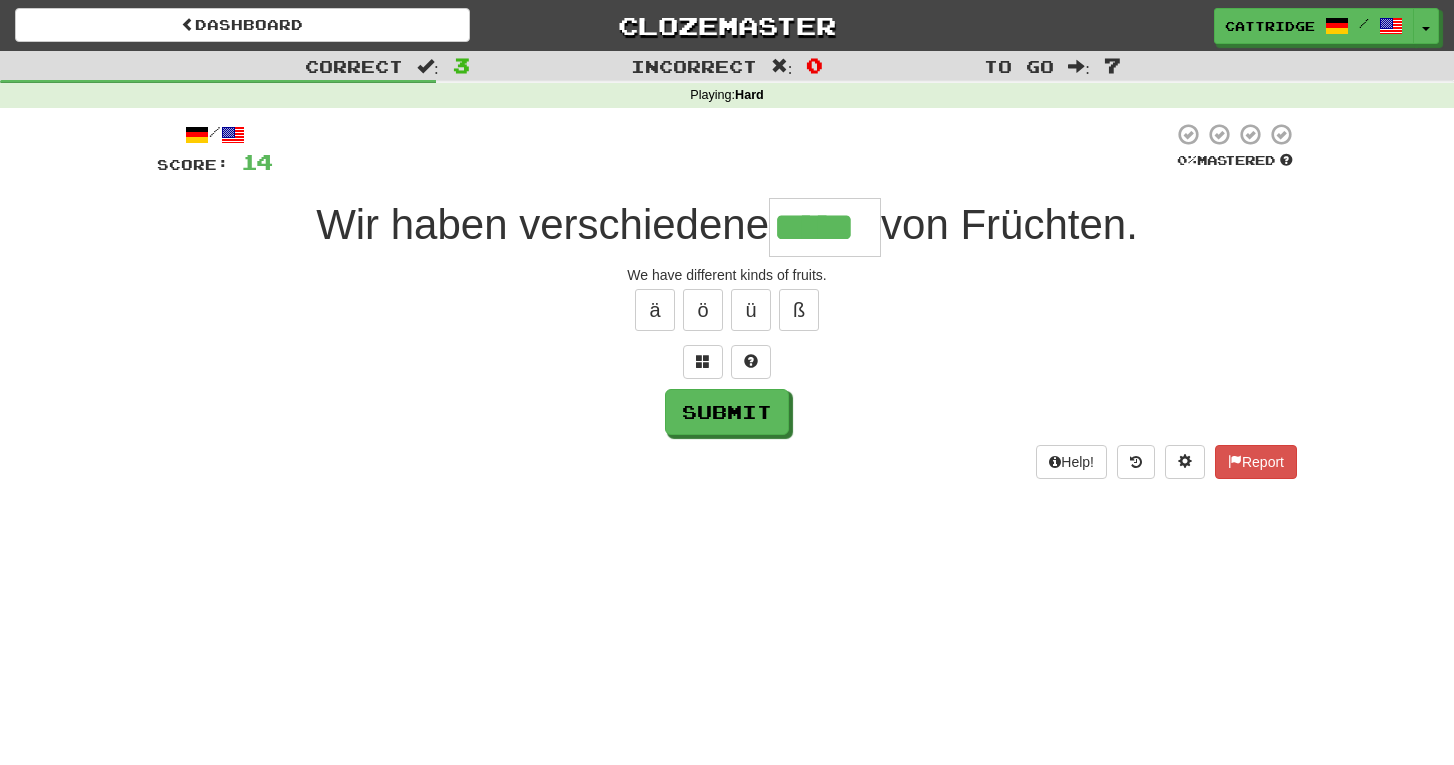 type on "*****" 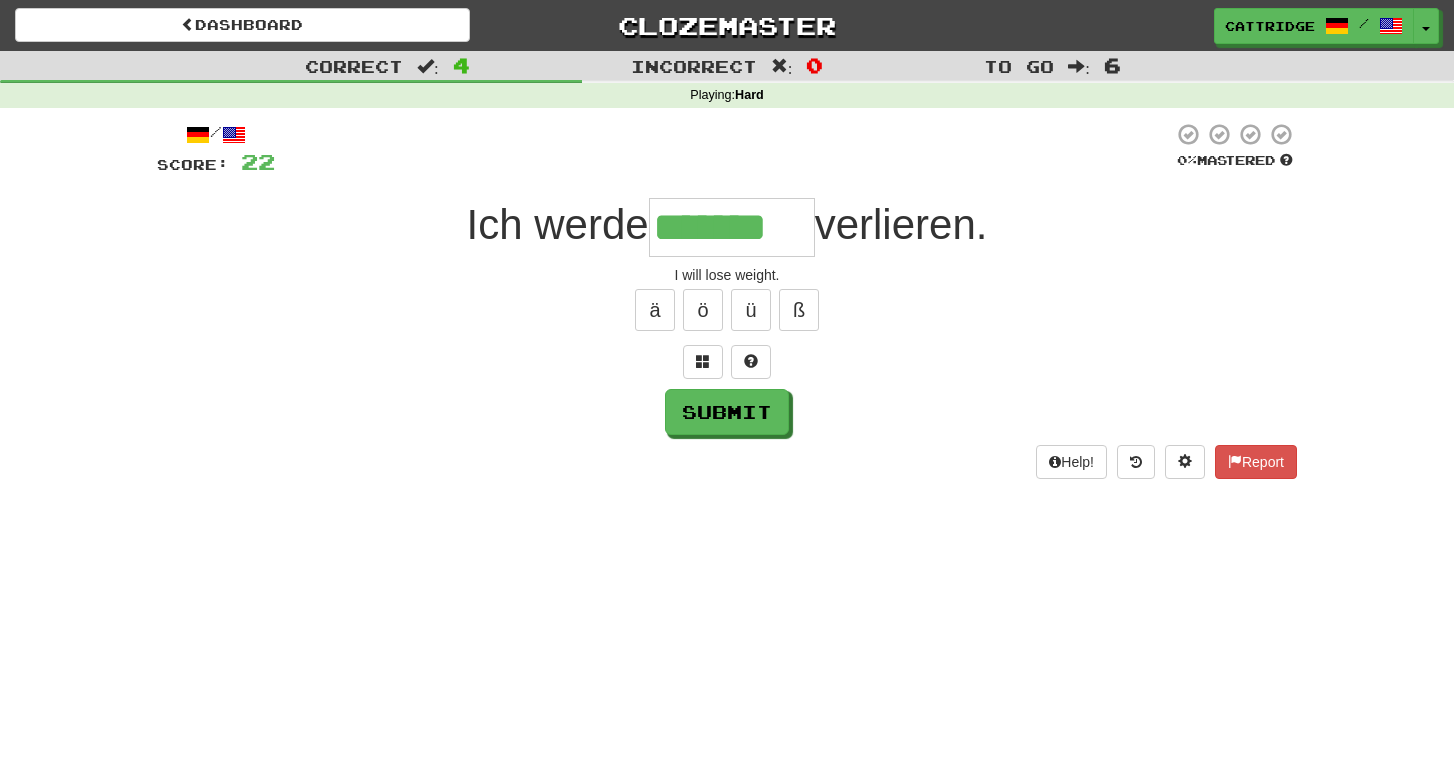 type on "*******" 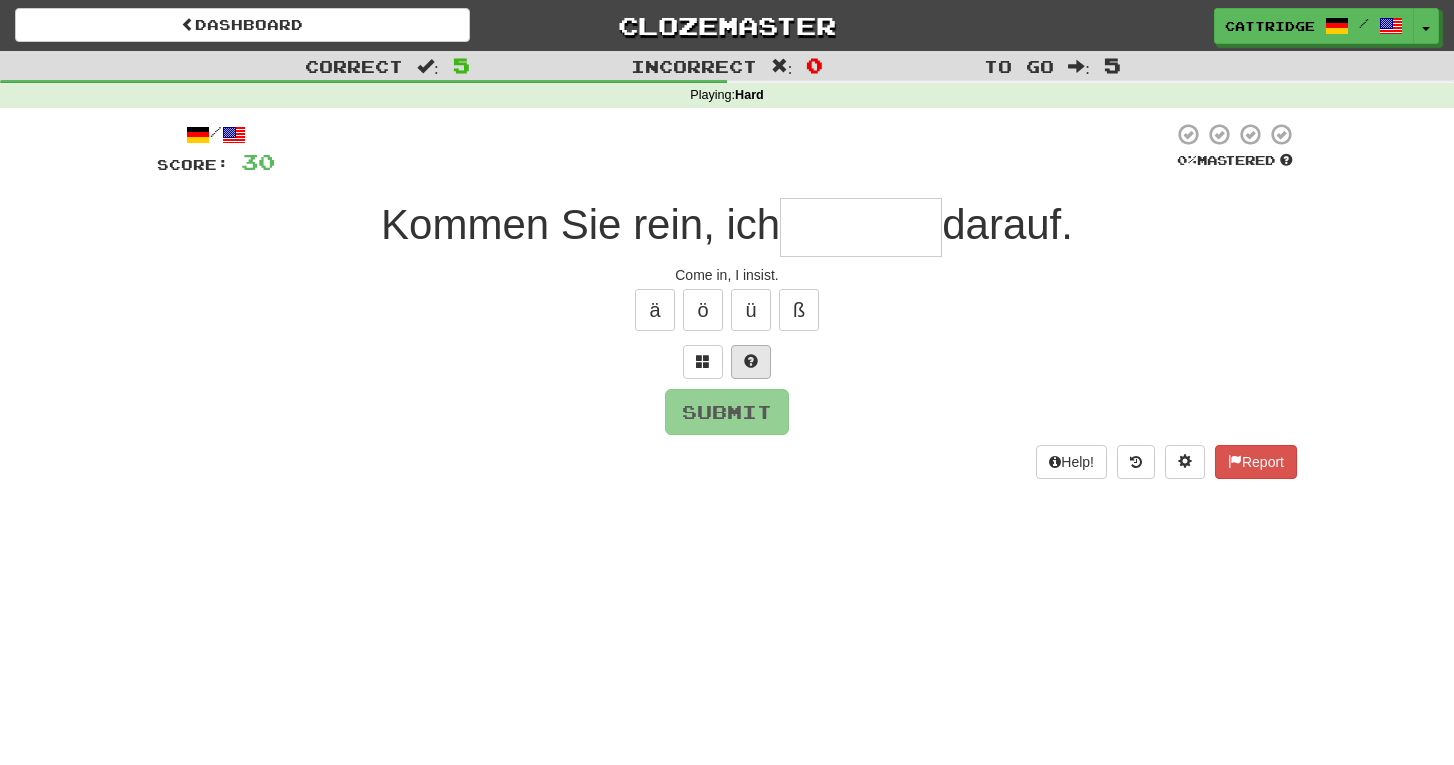 click at bounding box center [751, 362] 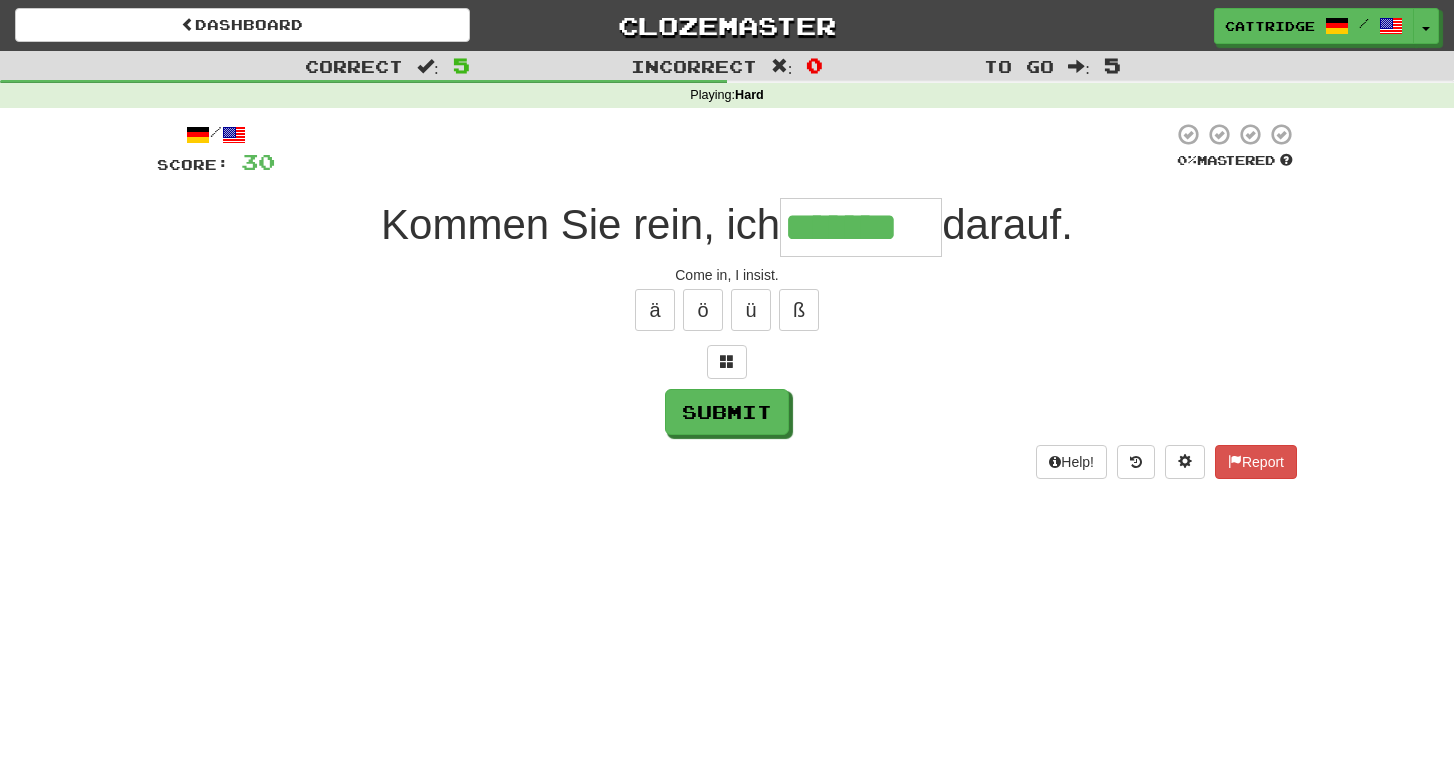 type on "*******" 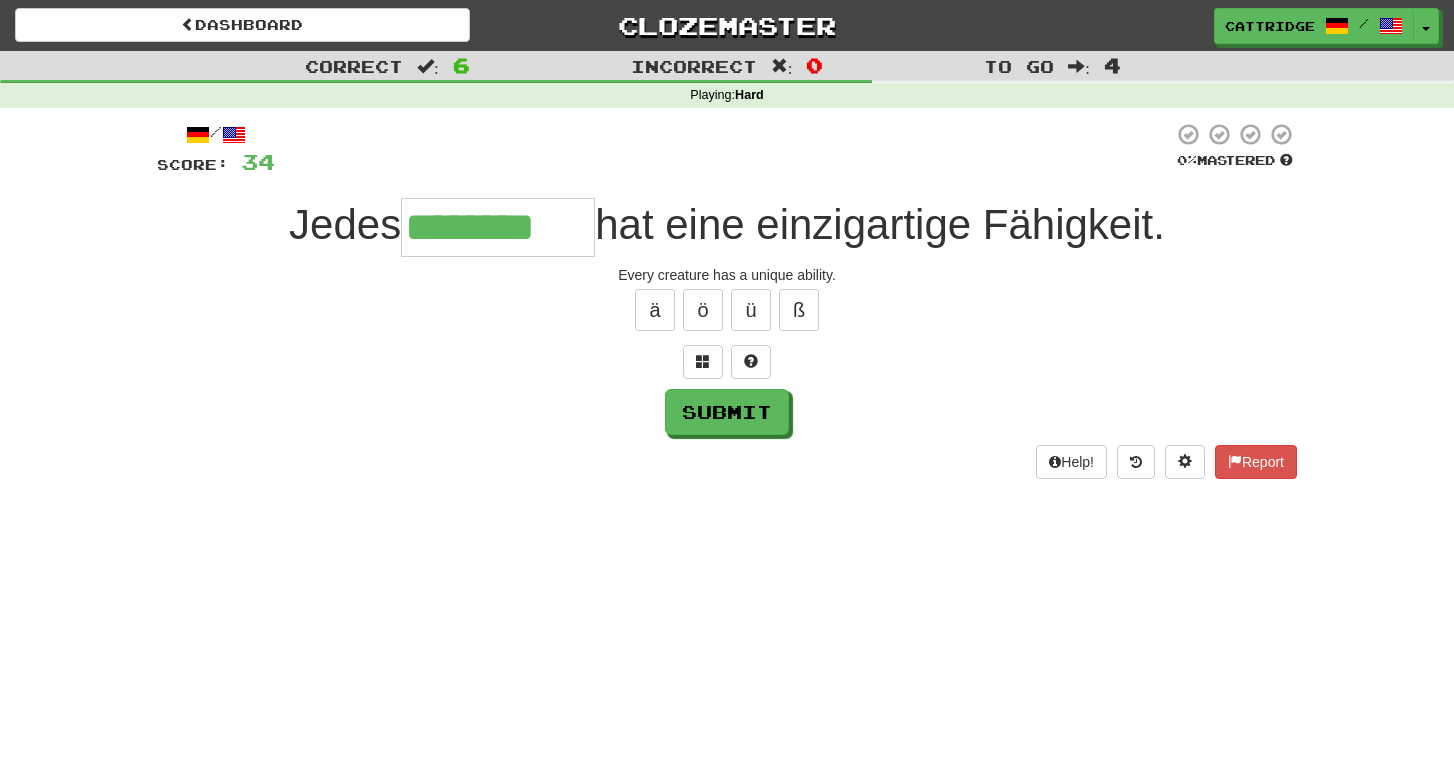 type on "********" 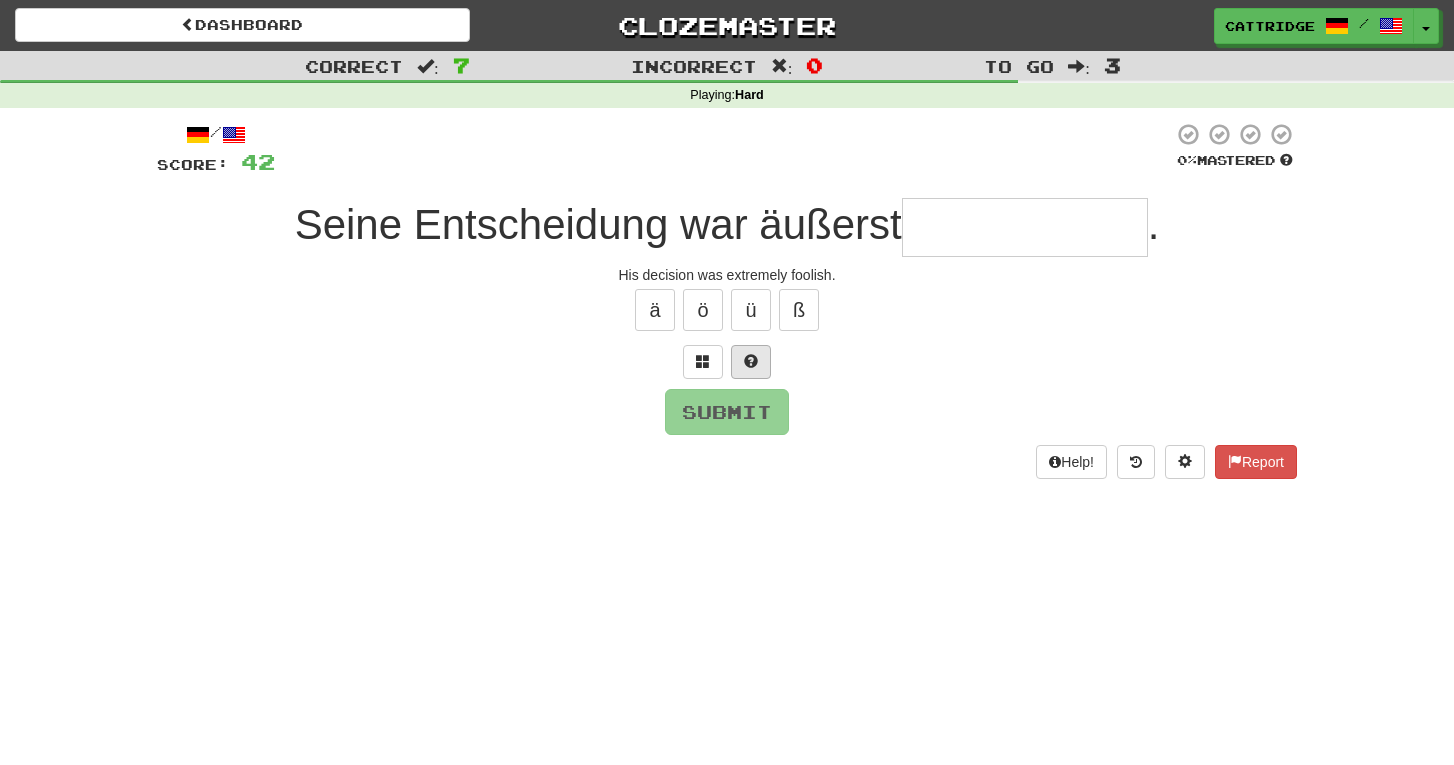 click at bounding box center [751, 362] 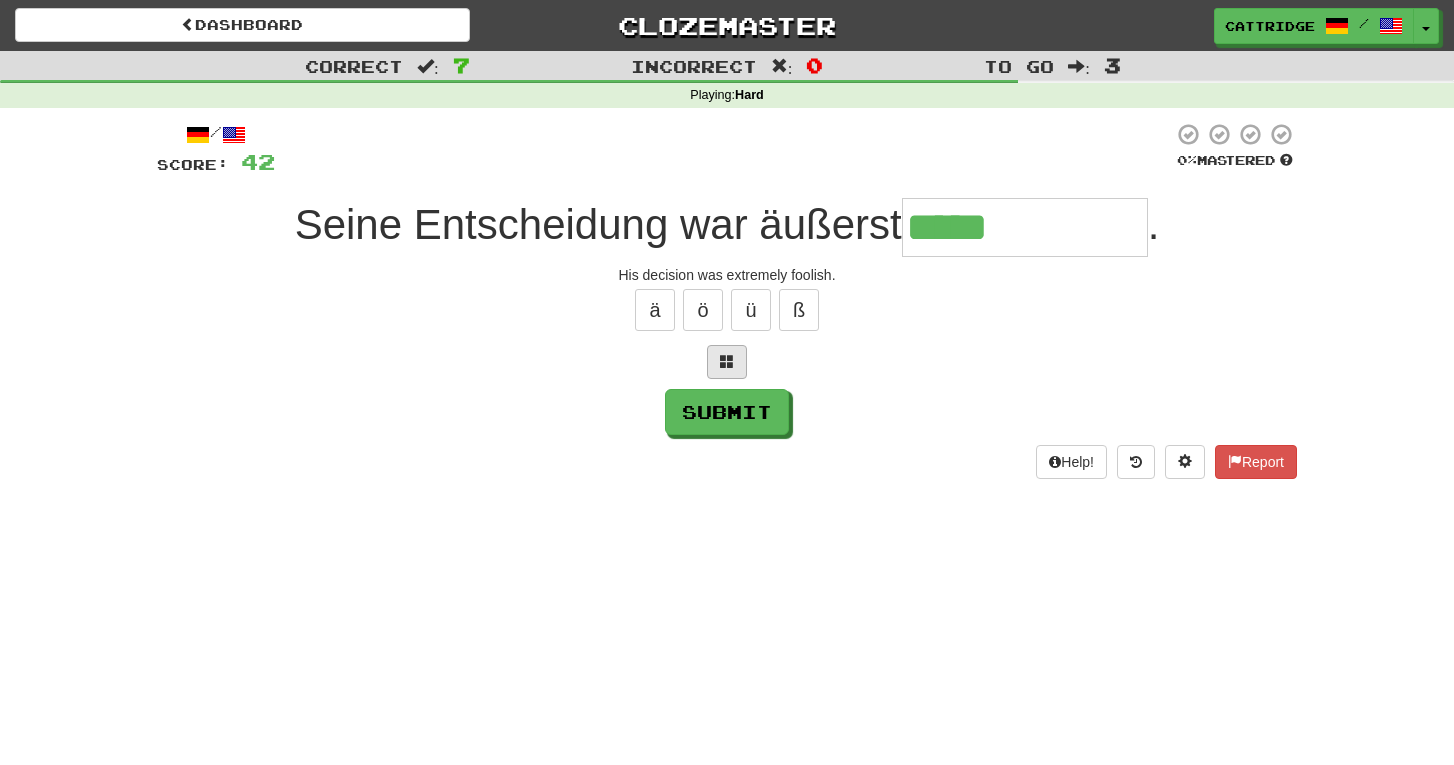 click at bounding box center (727, 362) 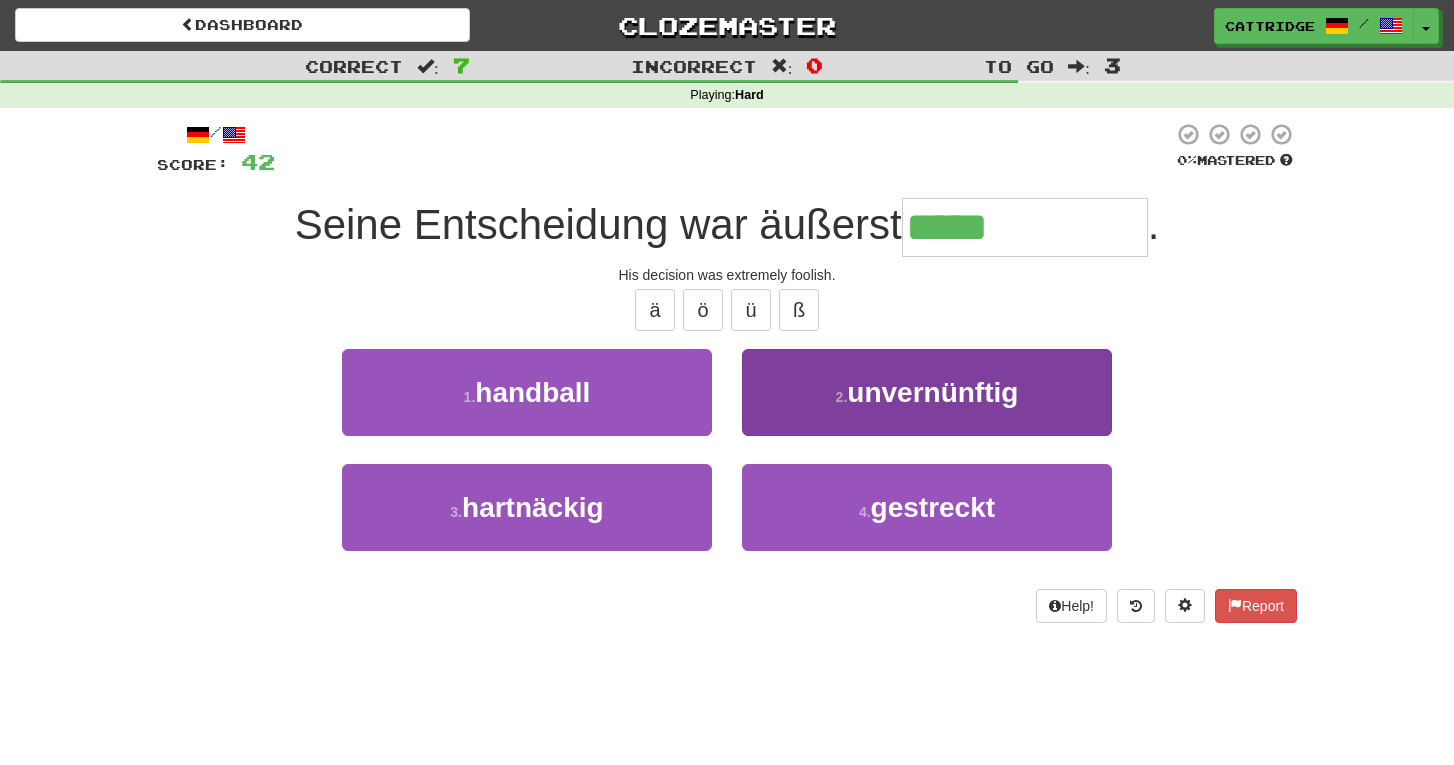 click on "unvernünftig" at bounding box center [932, 392] 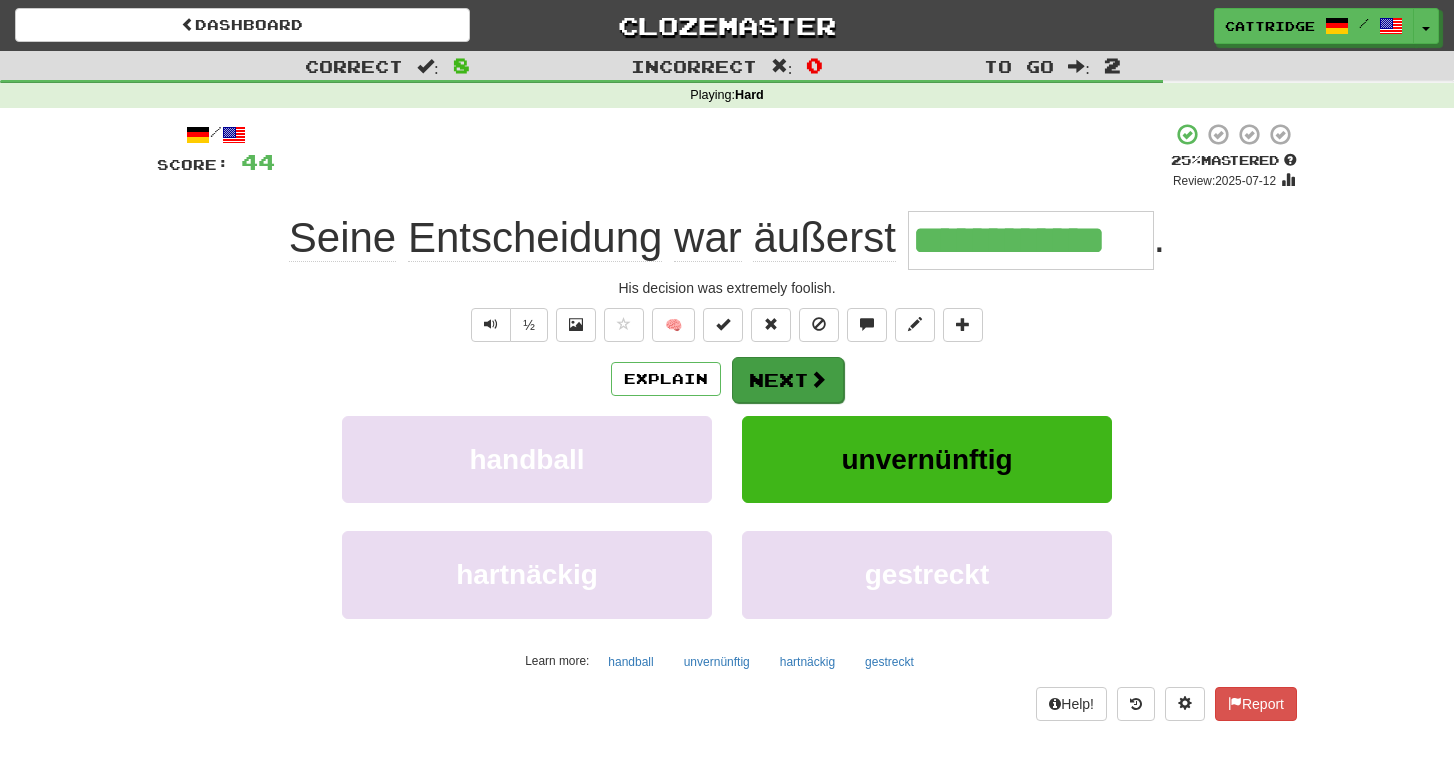 click on "Next" at bounding box center (788, 380) 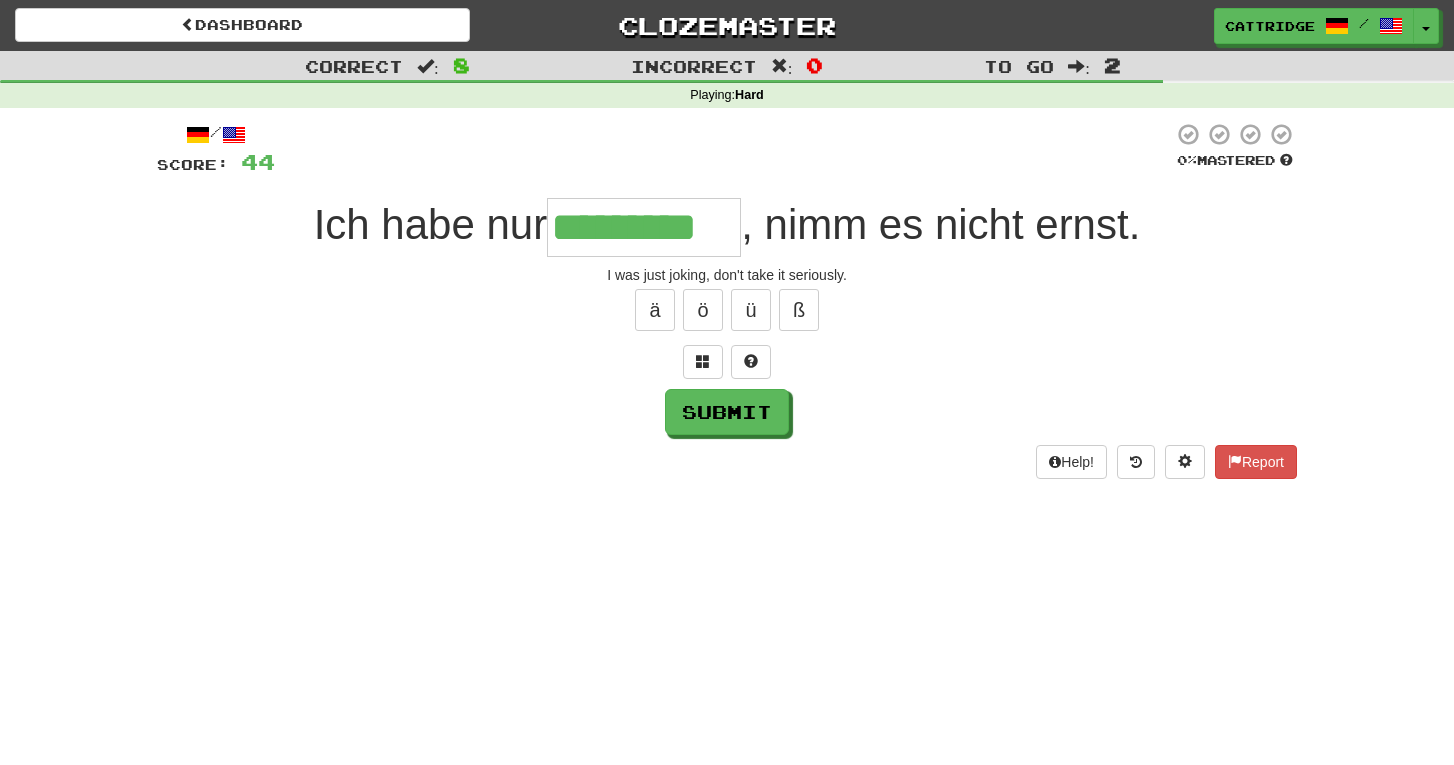 type on "*********" 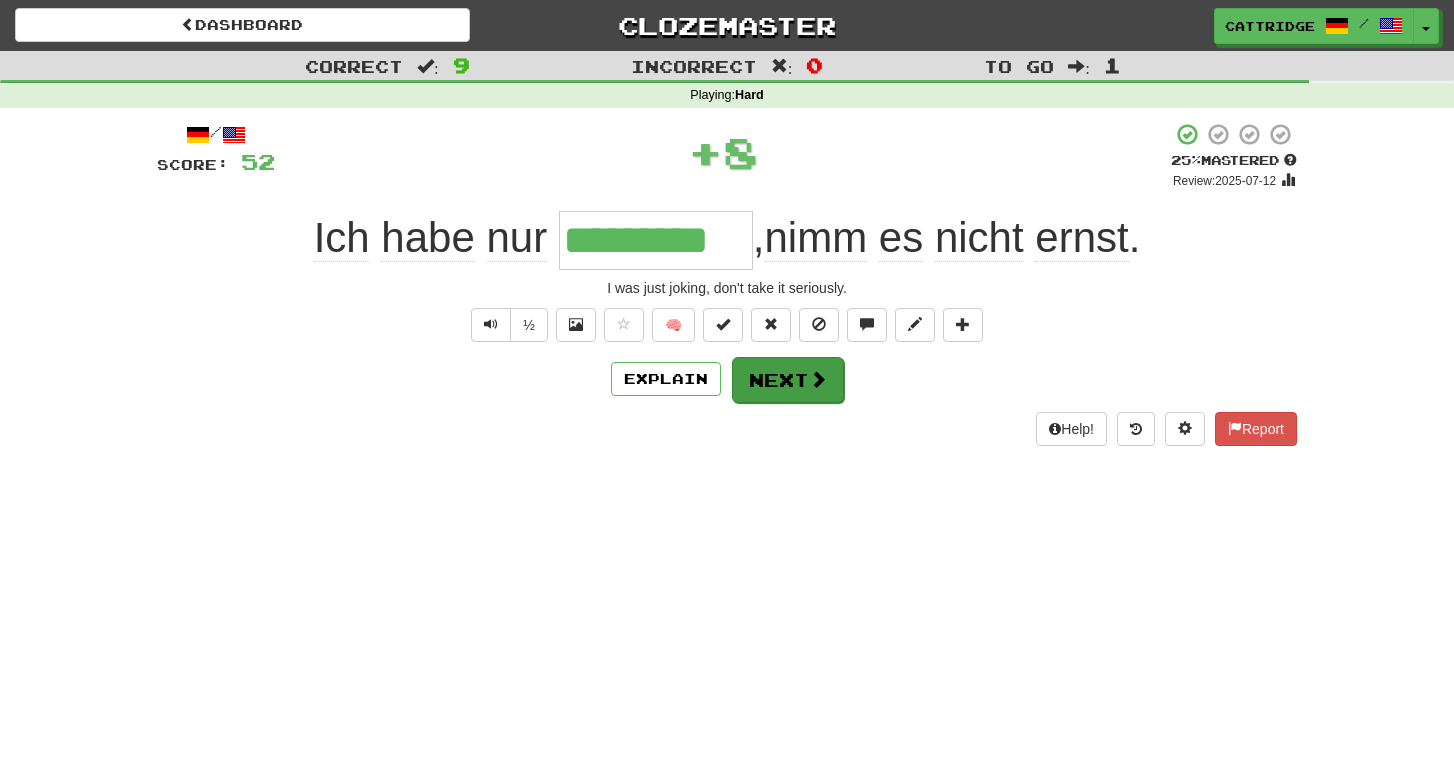 click on "Next" at bounding box center [788, 380] 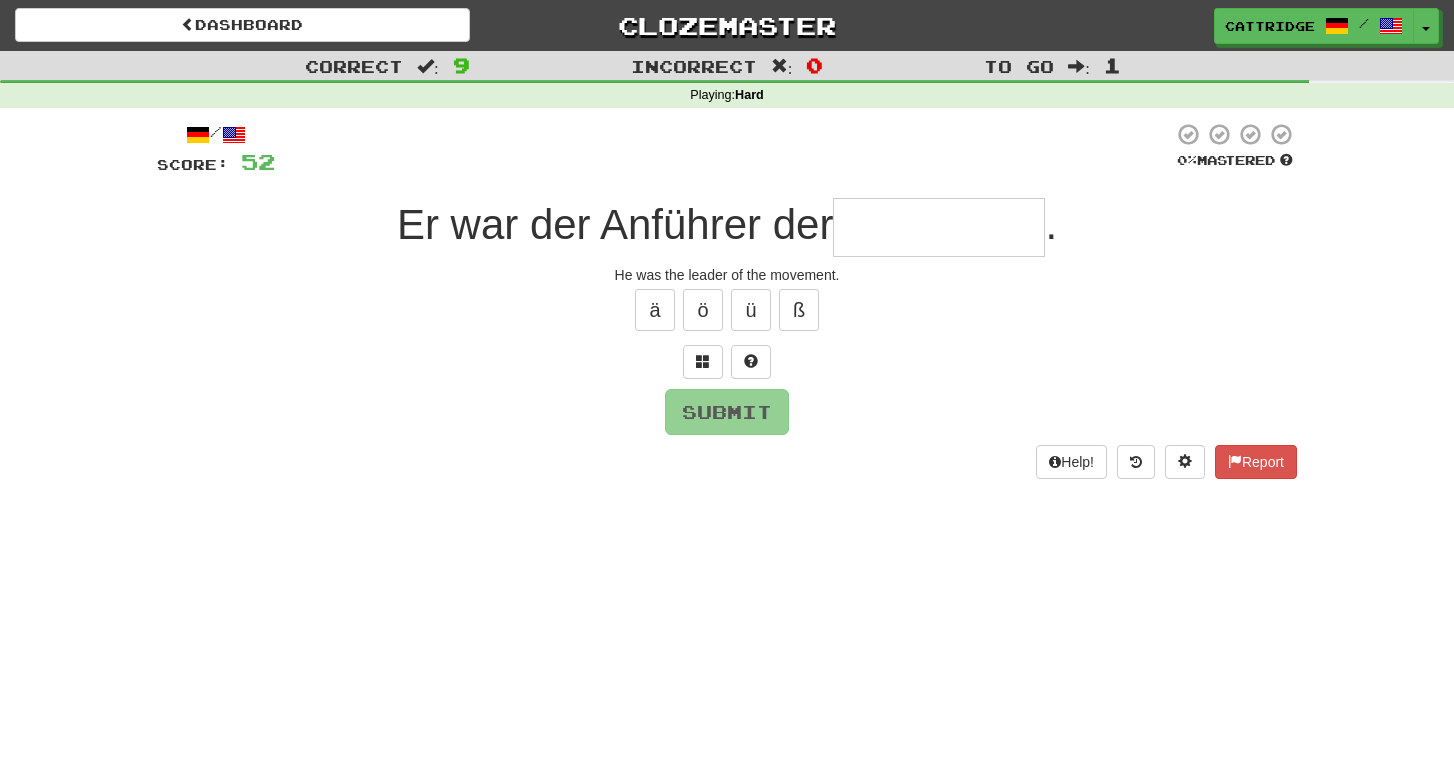 type on "*" 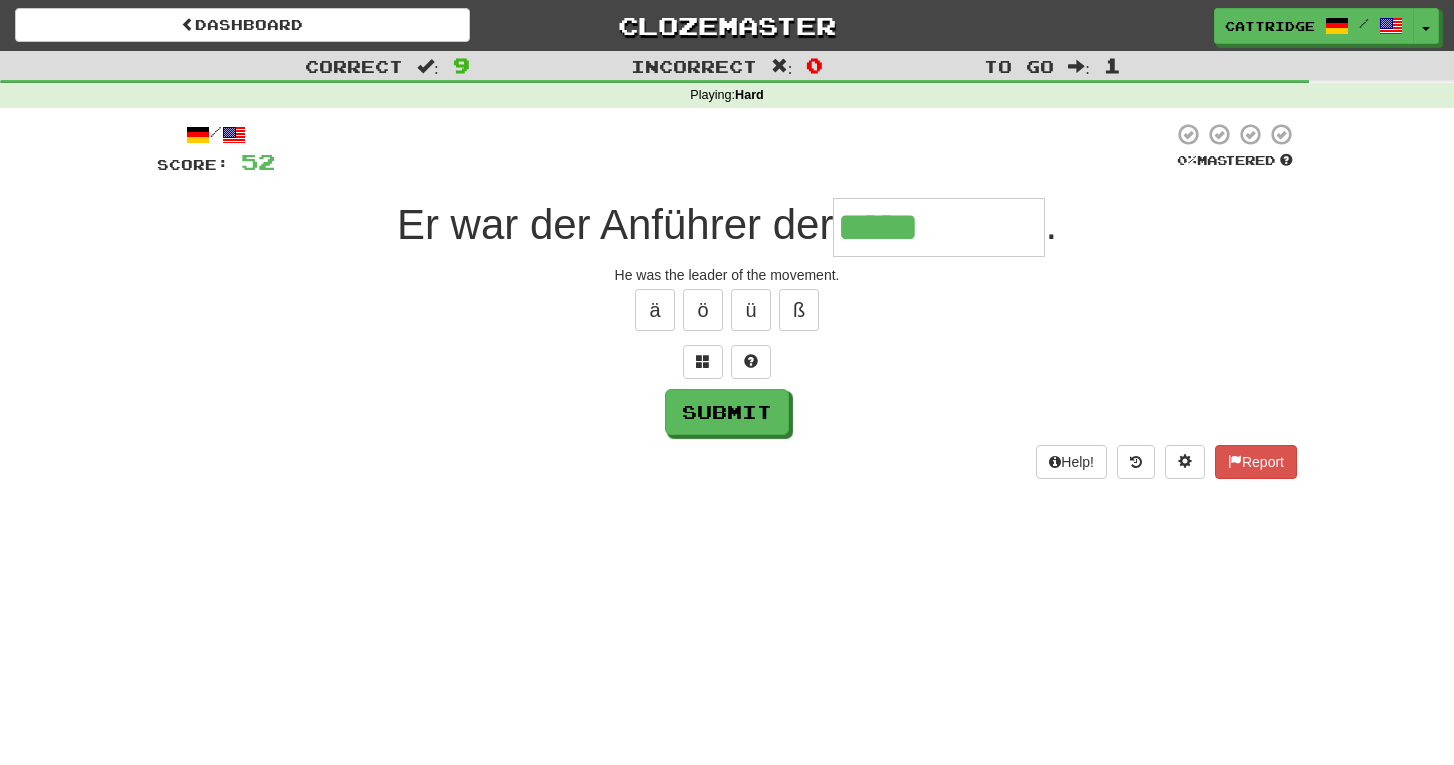 type on "********" 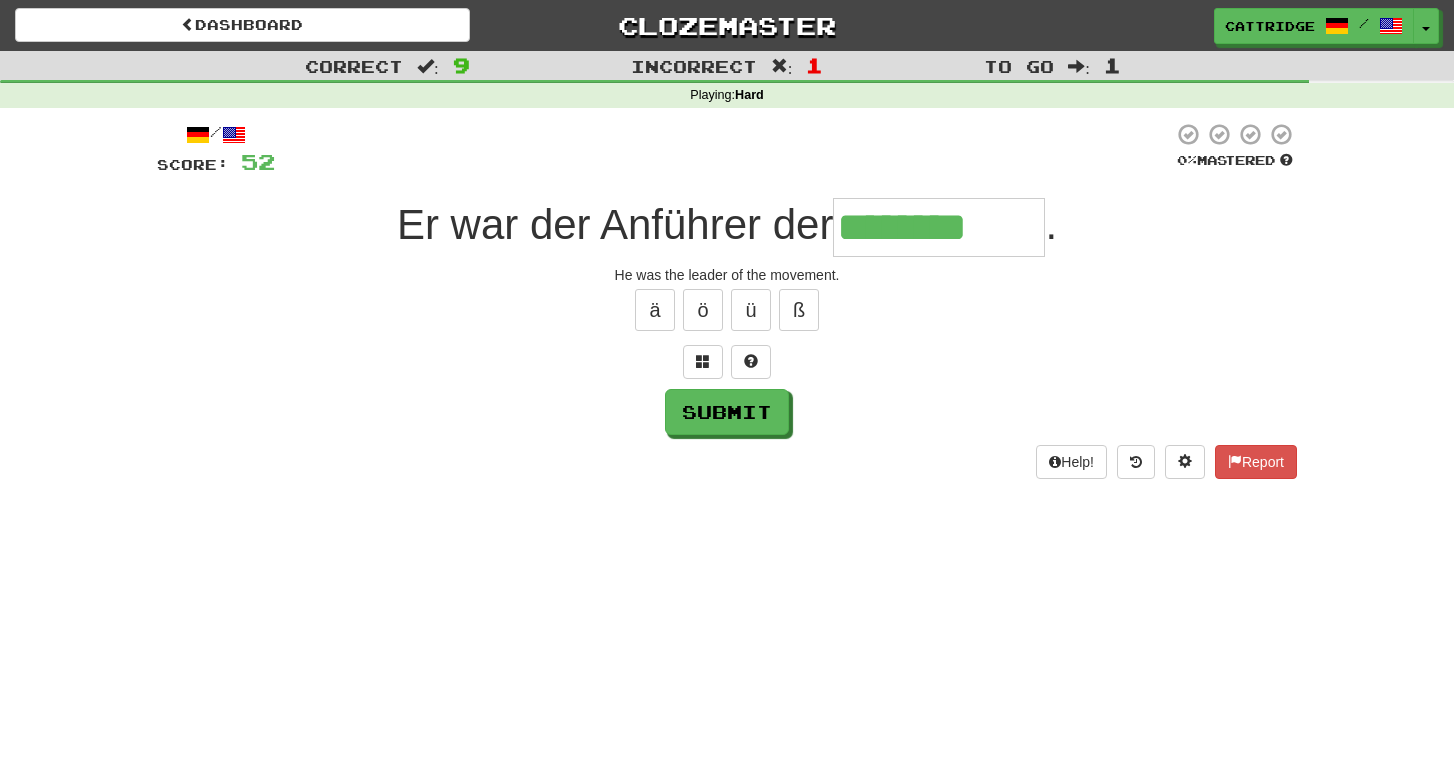 type on "********" 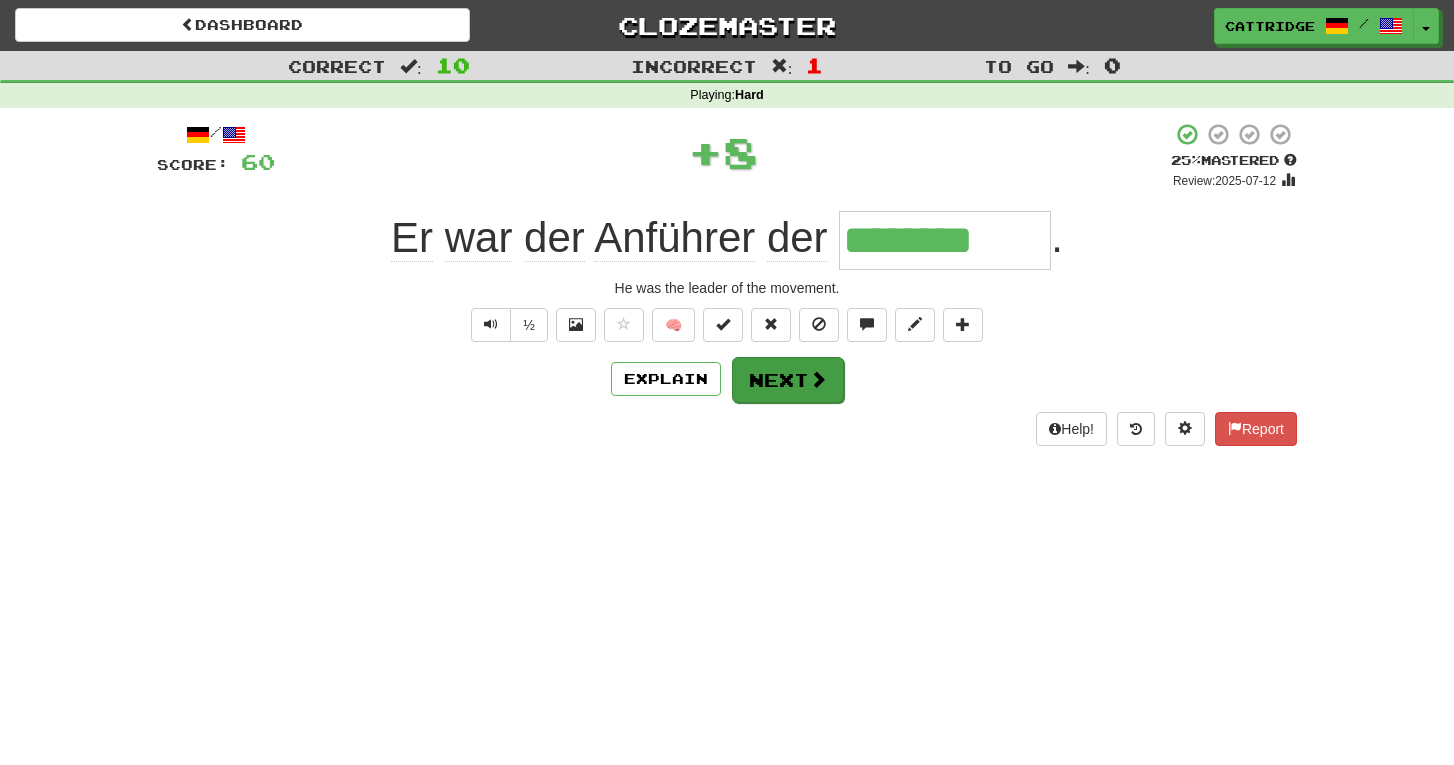 click on "Next" at bounding box center (788, 380) 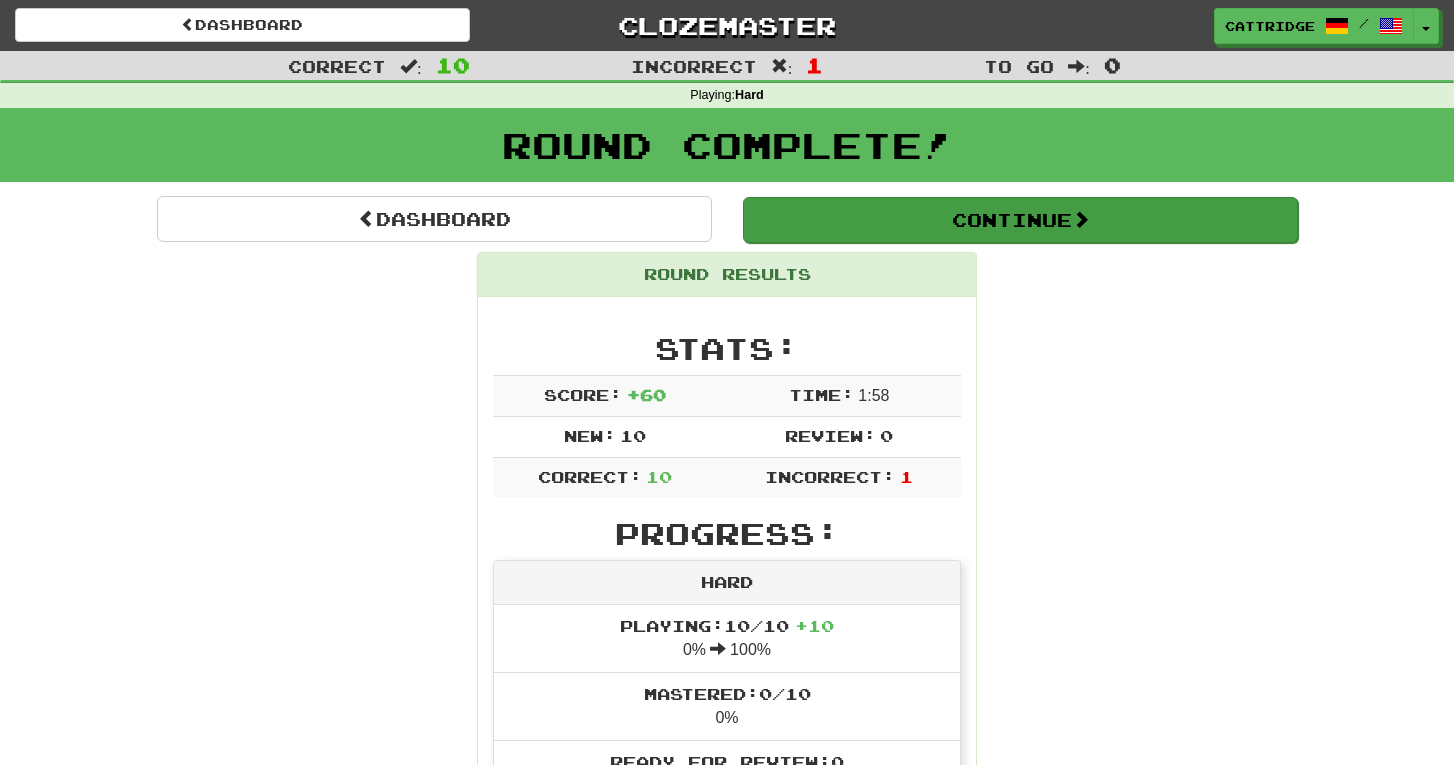 click on "Continue" at bounding box center (1020, 220) 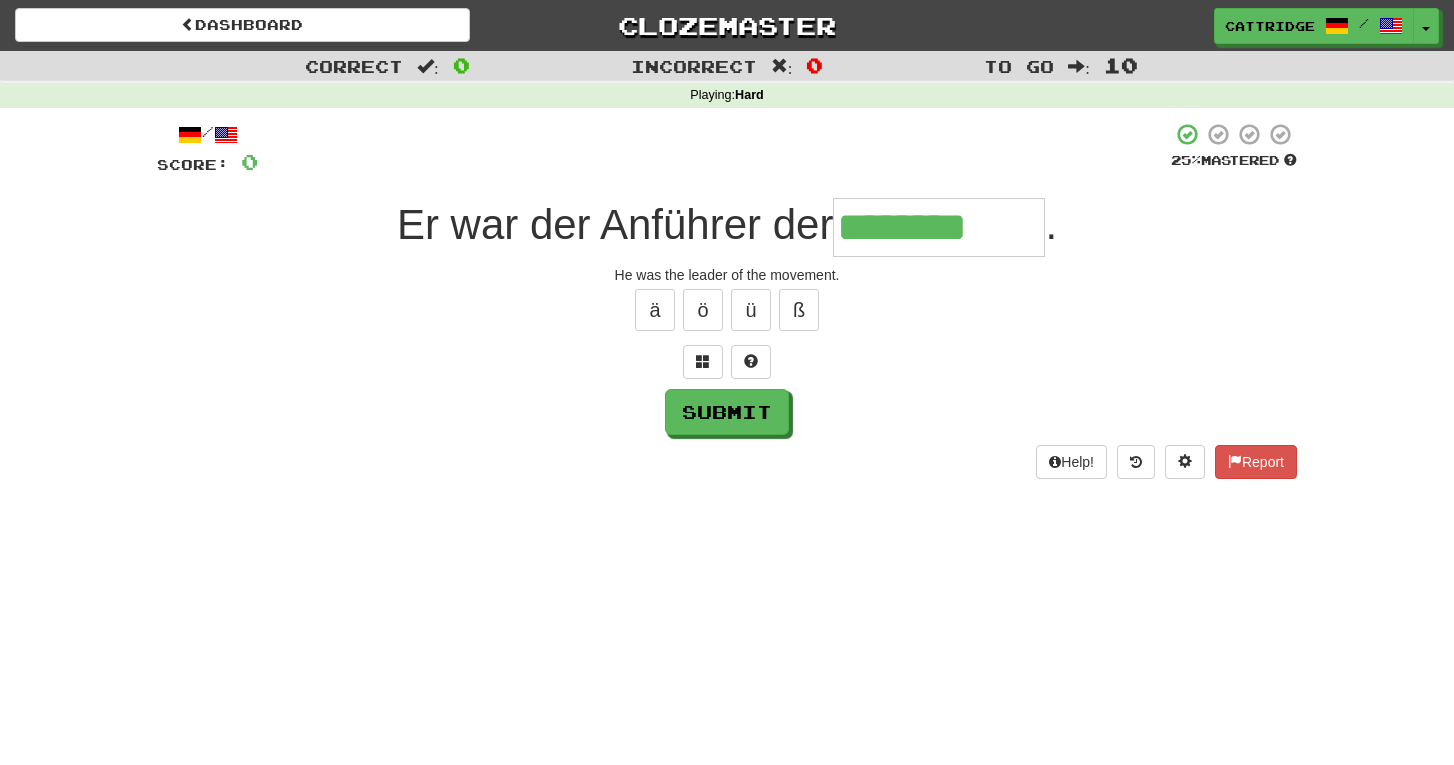 type on "********" 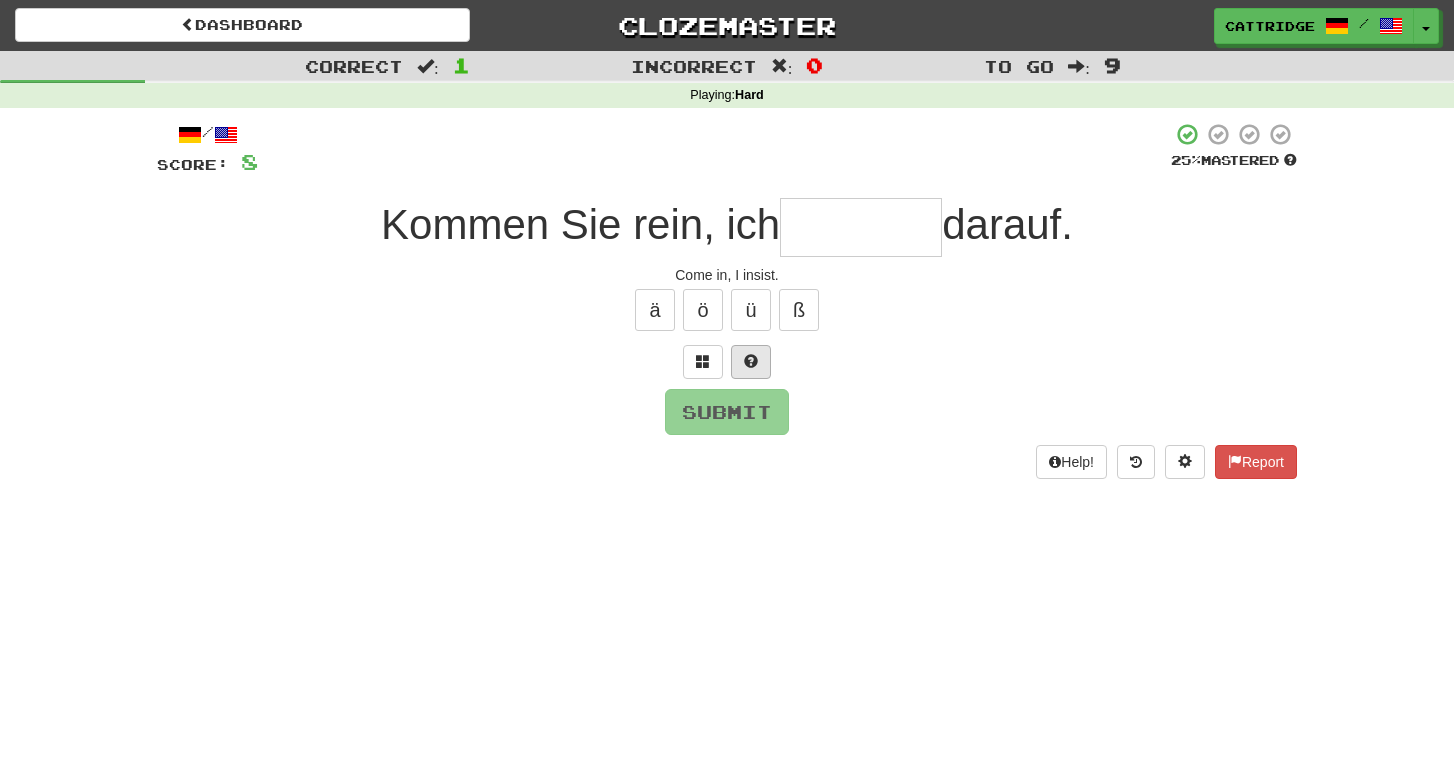 click at bounding box center [751, 362] 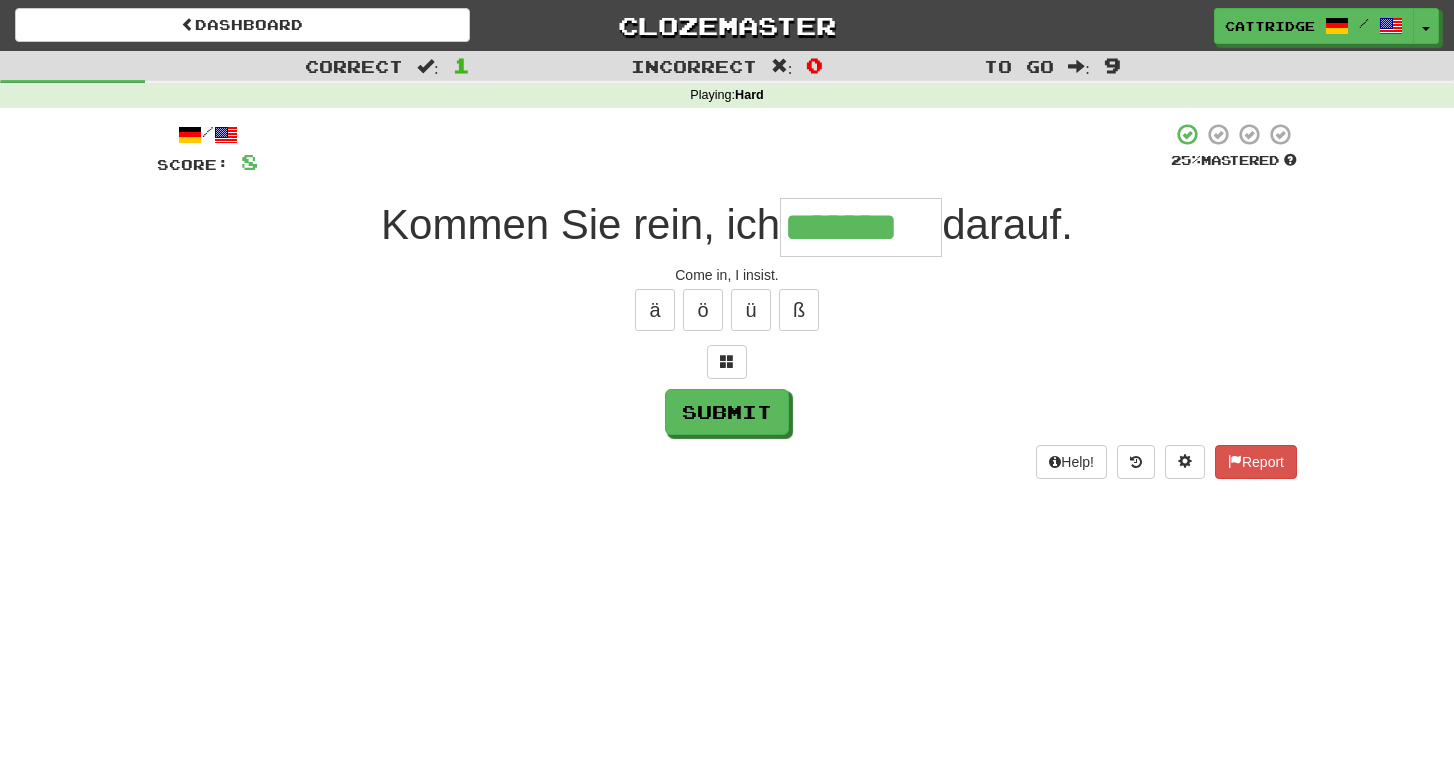 type on "*******" 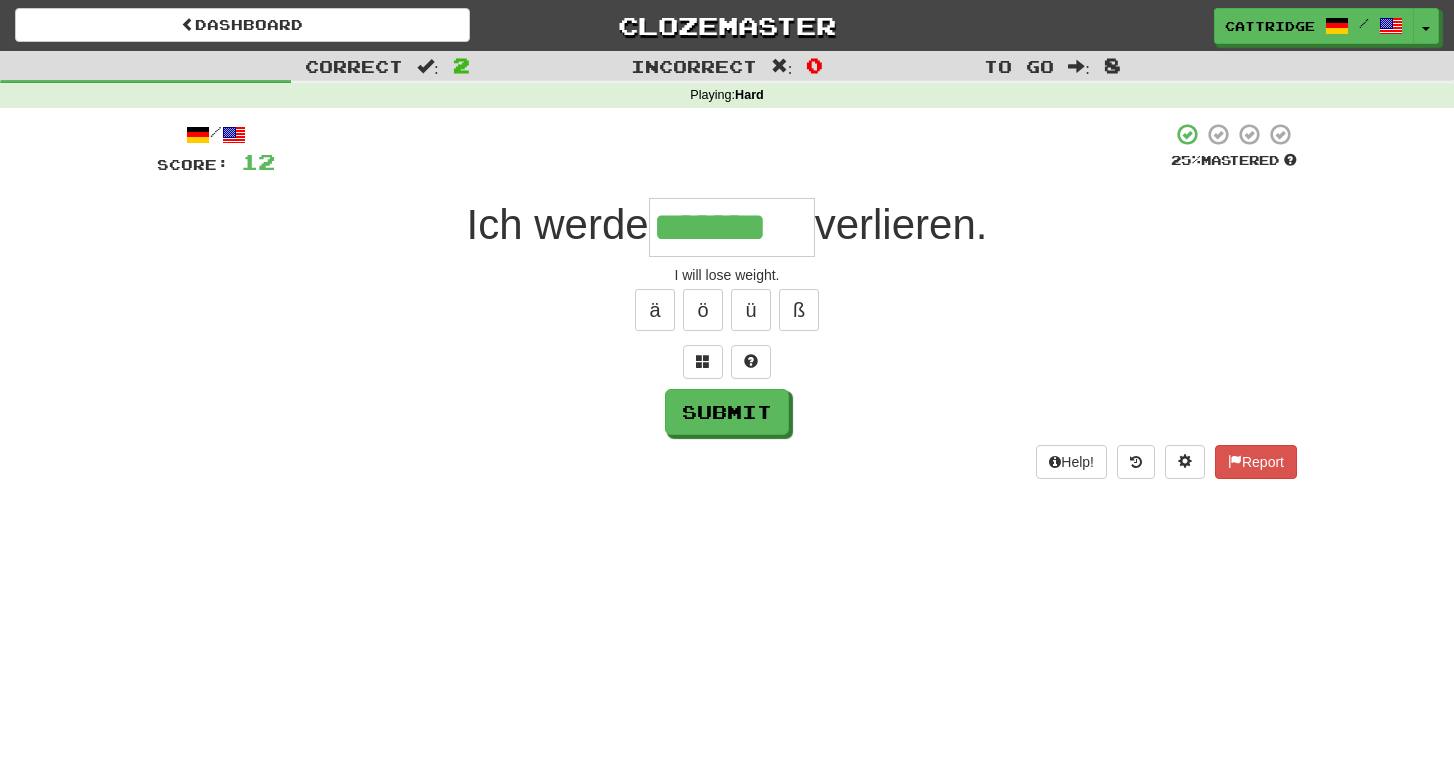 type on "*******" 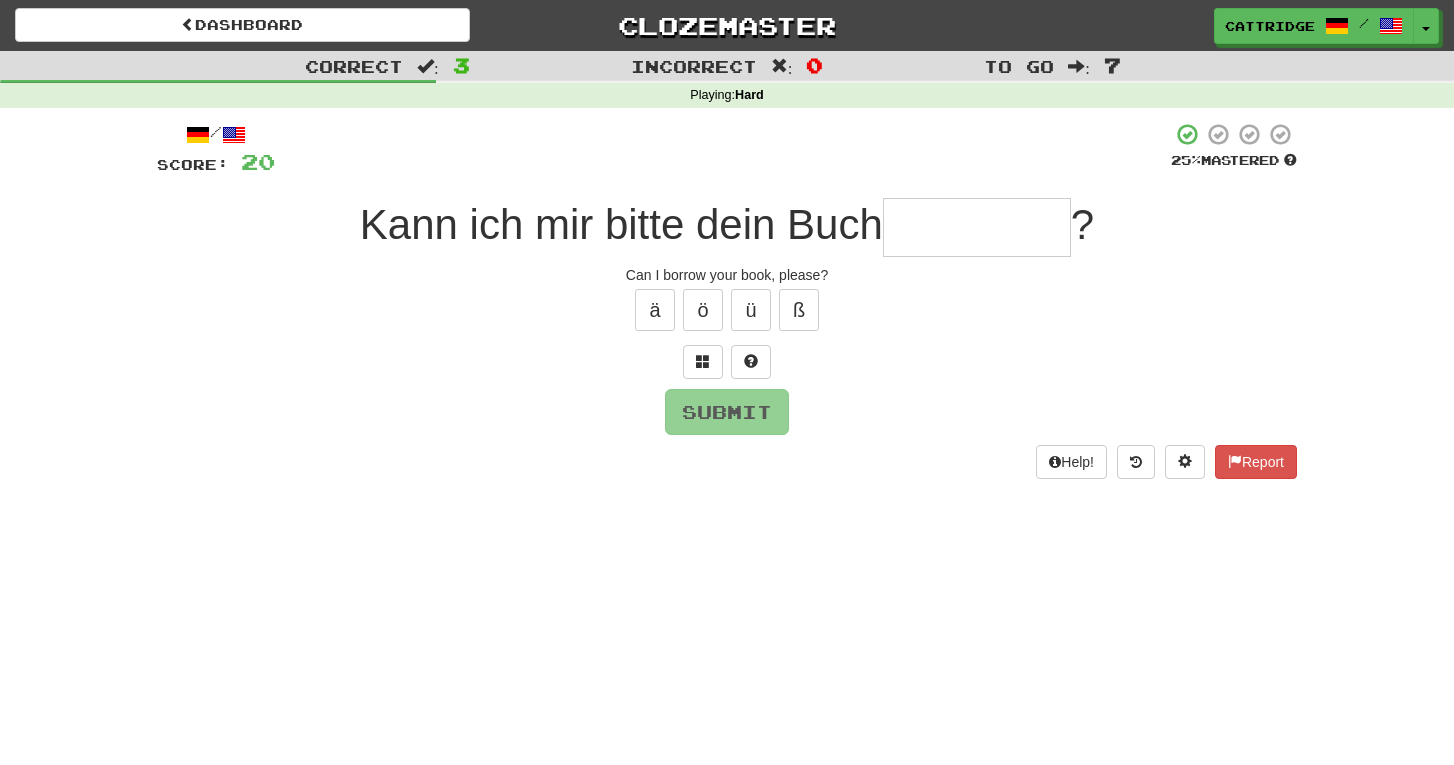 type on "*" 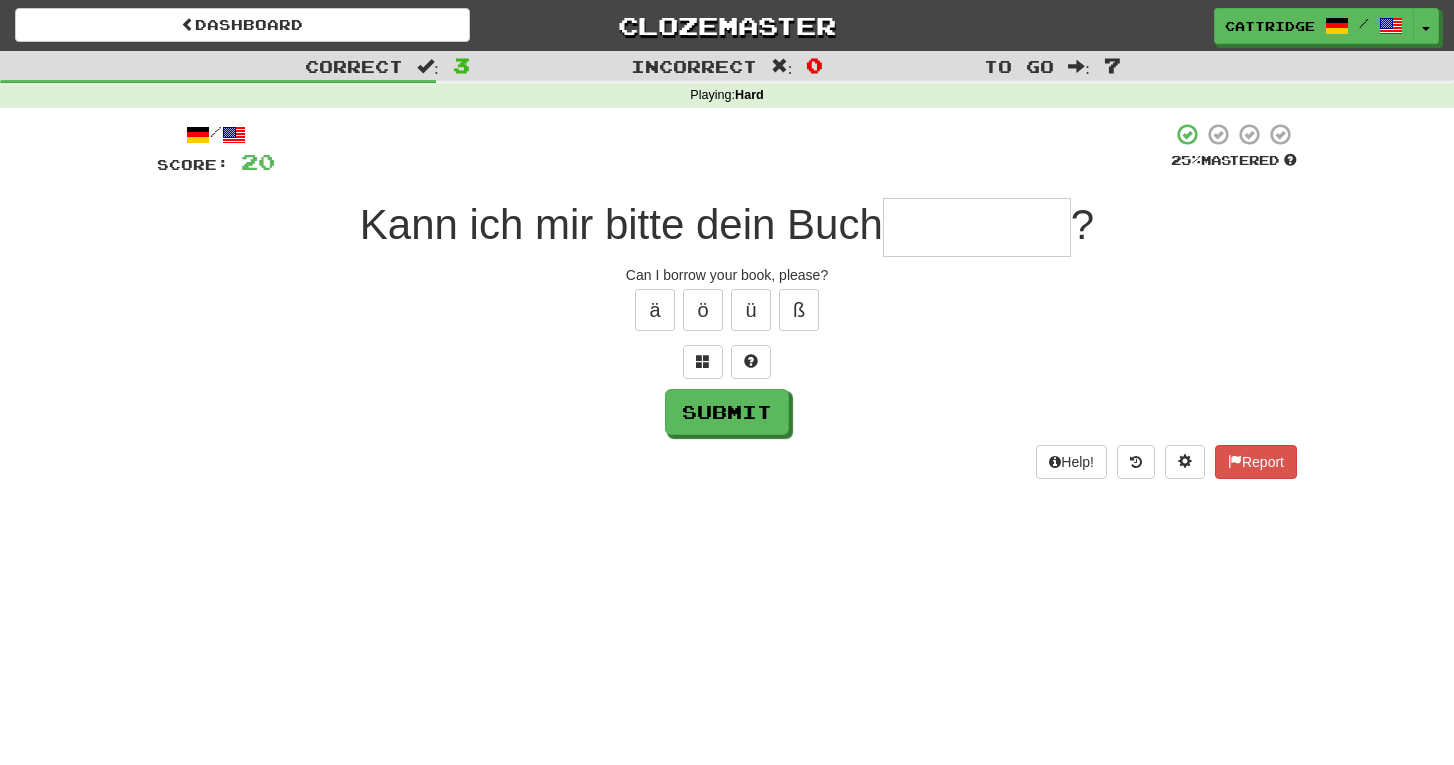 type on "*" 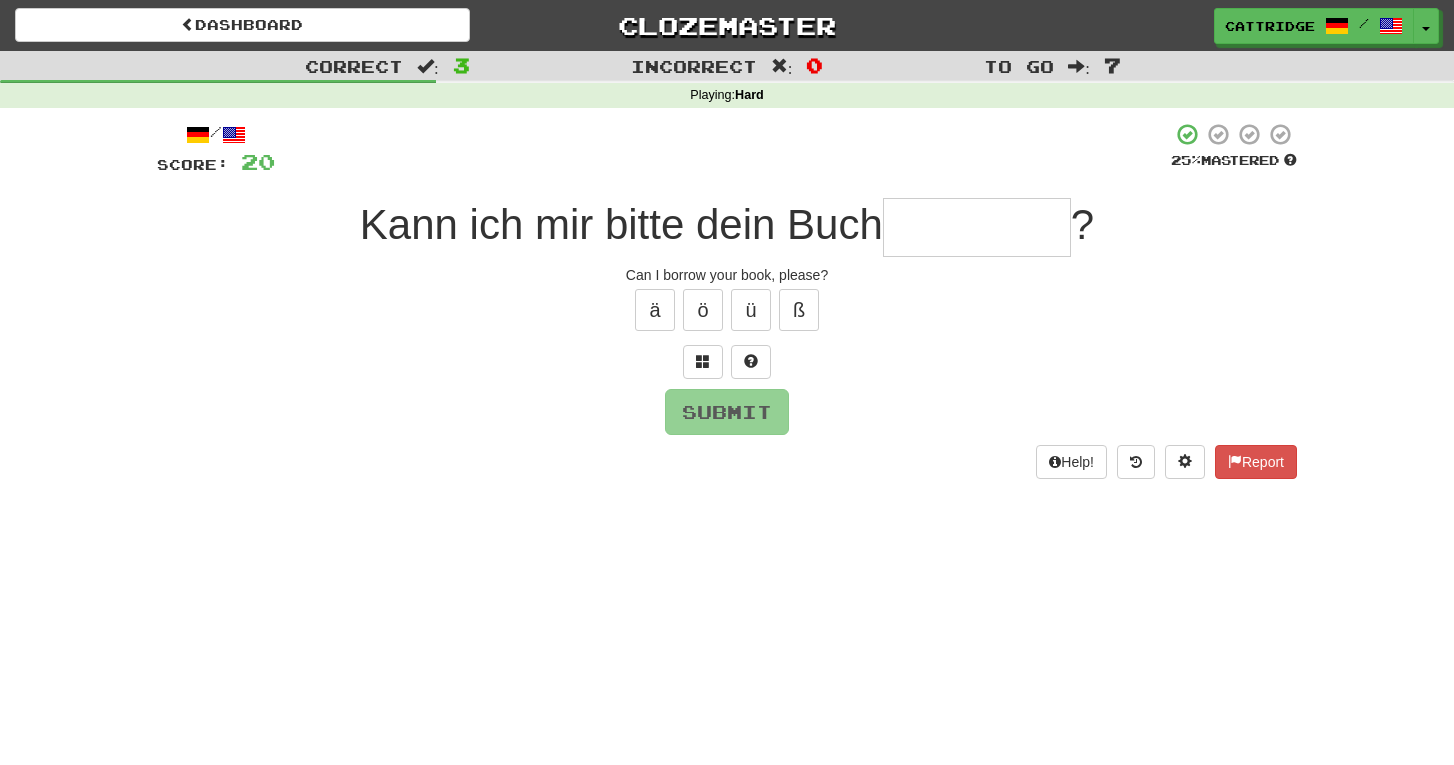 type on "*" 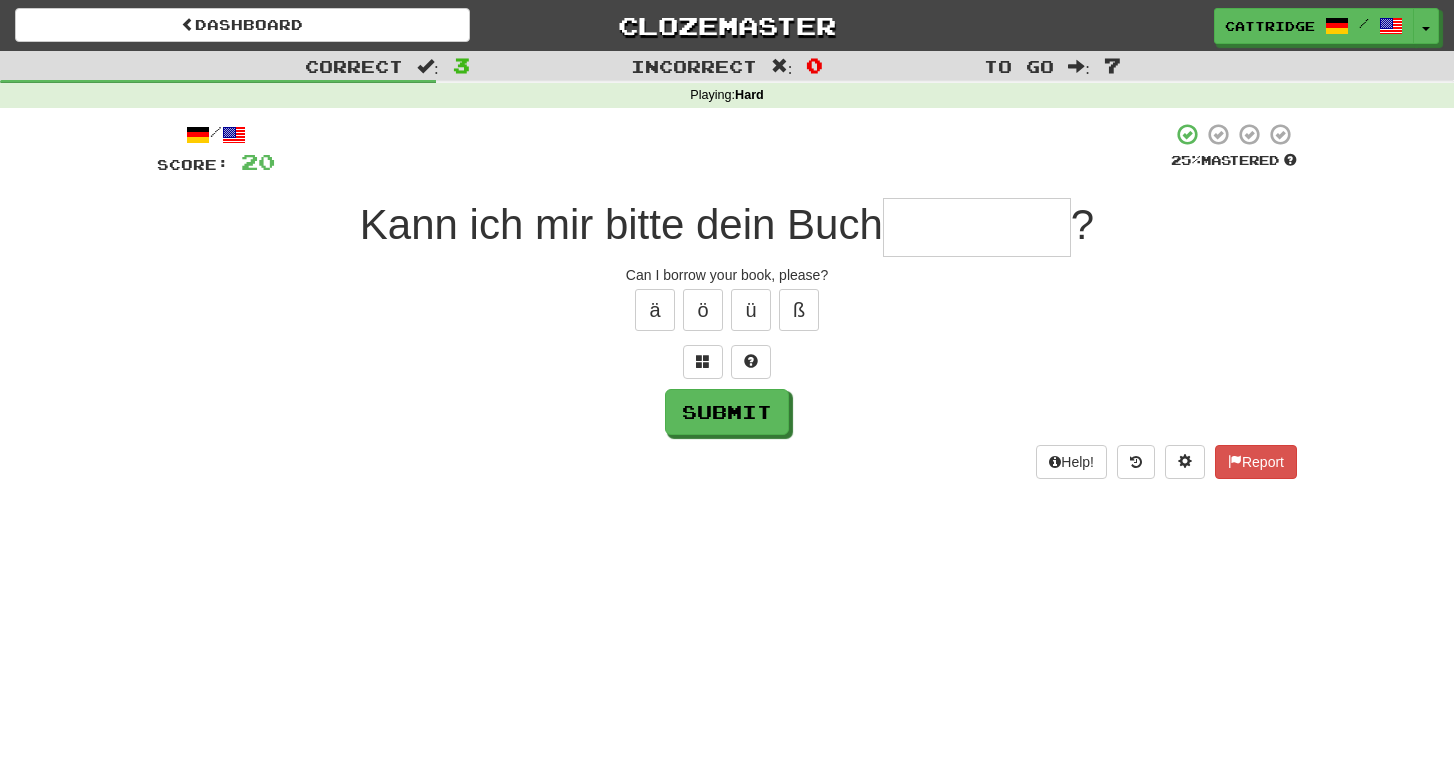 type on "*" 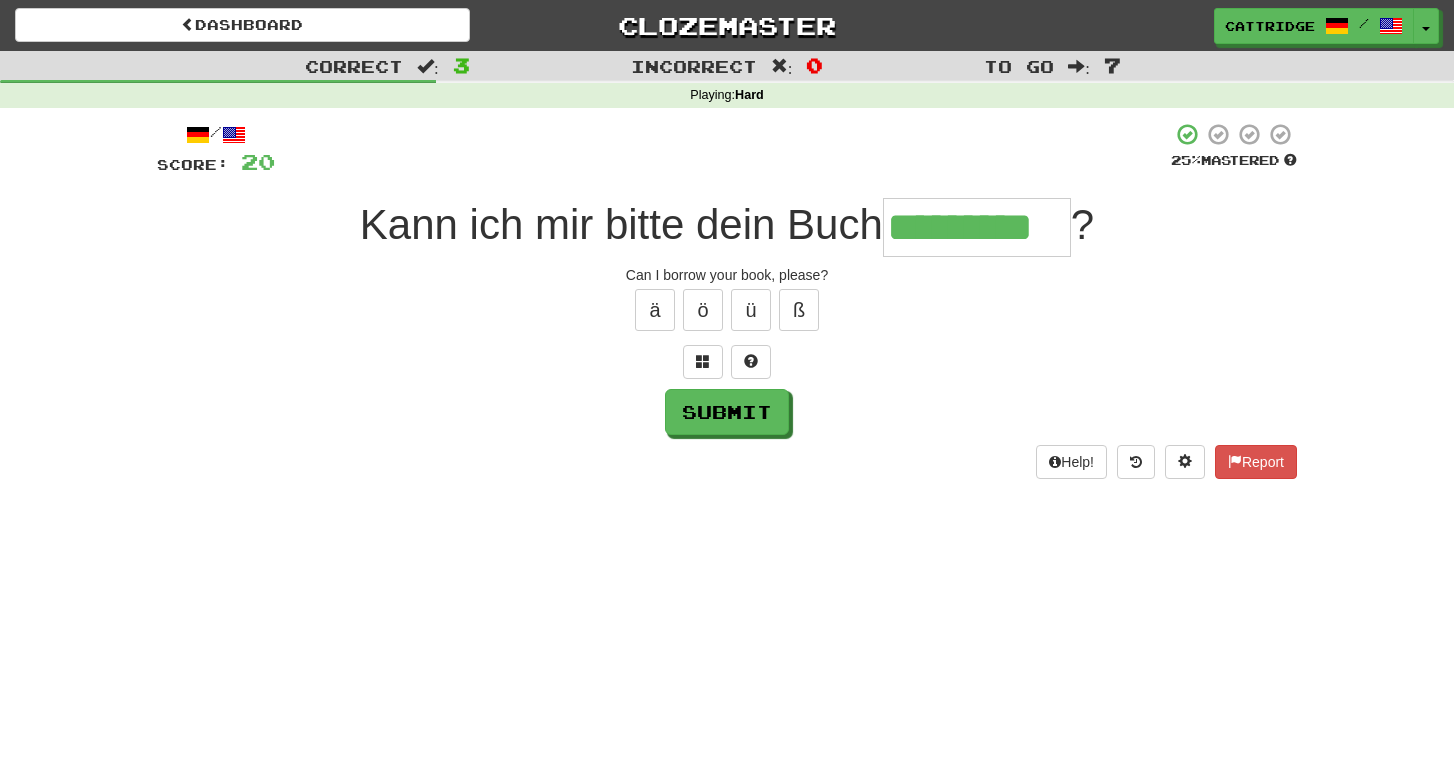 type on "*********" 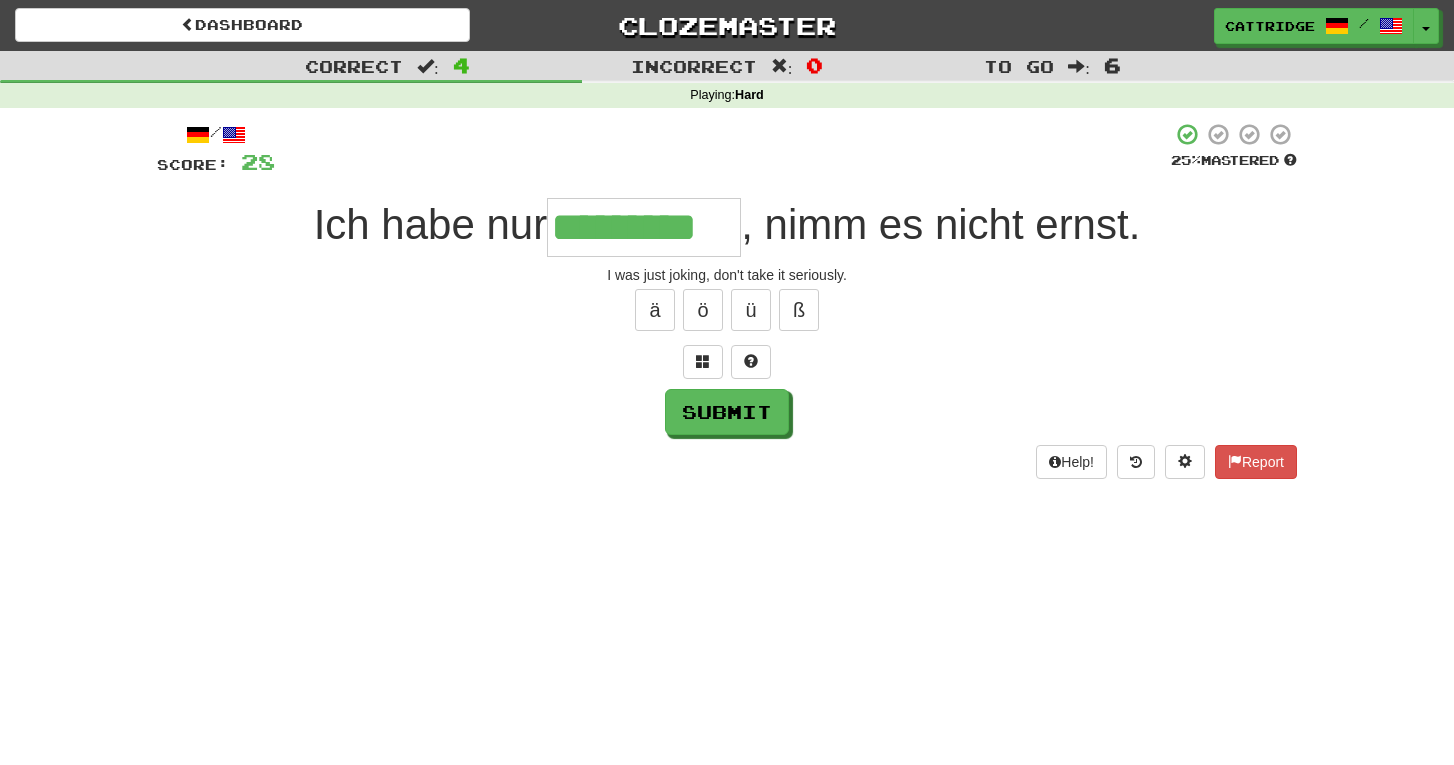 type on "*********" 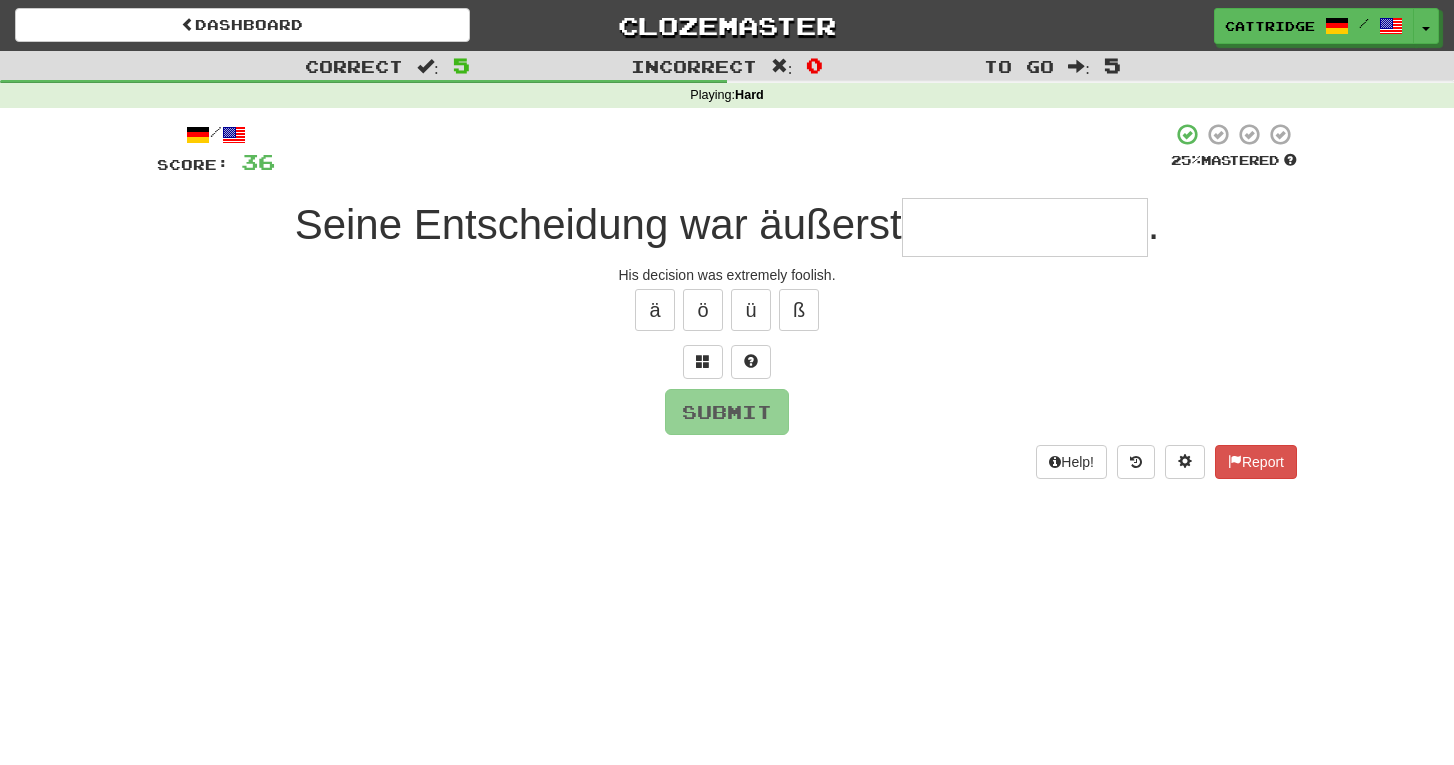 type on "*" 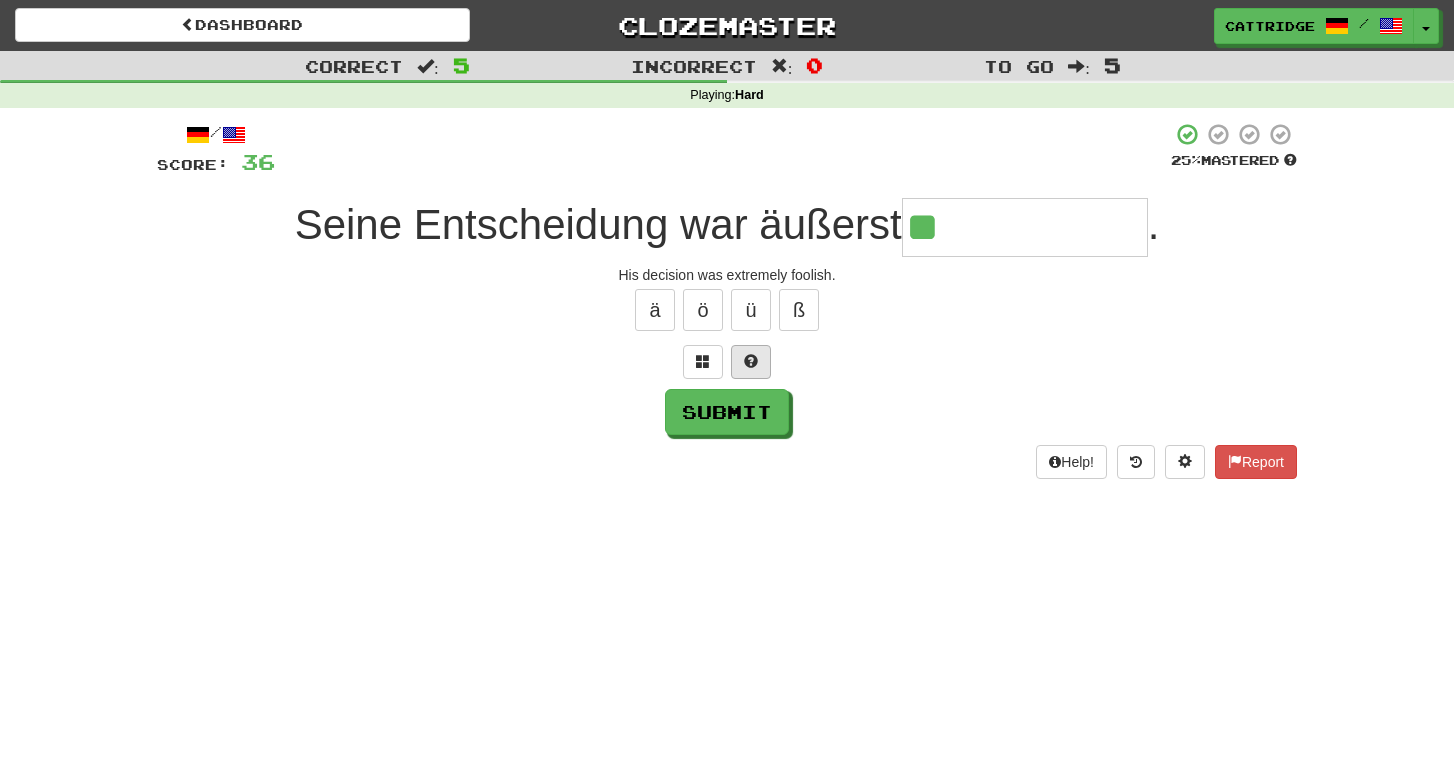 click at bounding box center (751, 362) 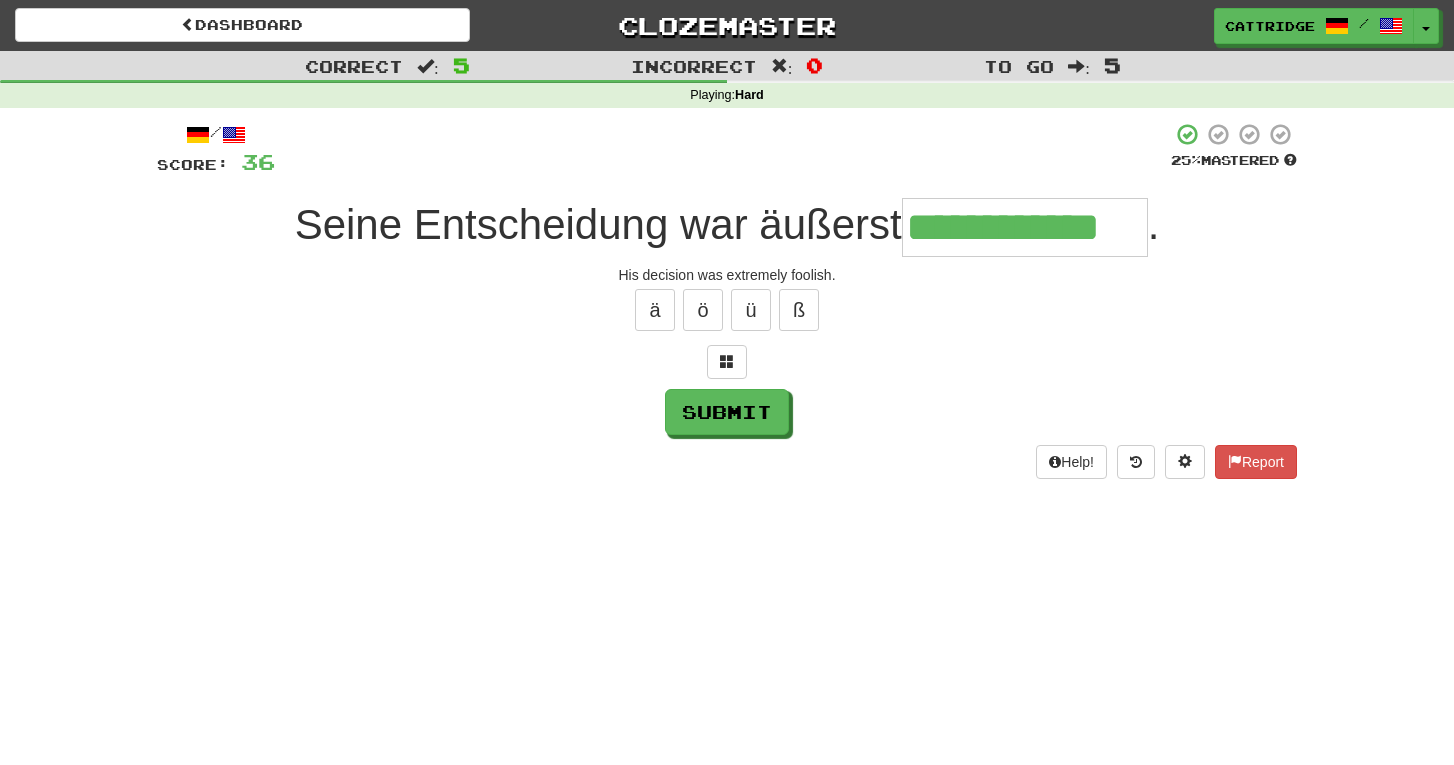 type on "**********" 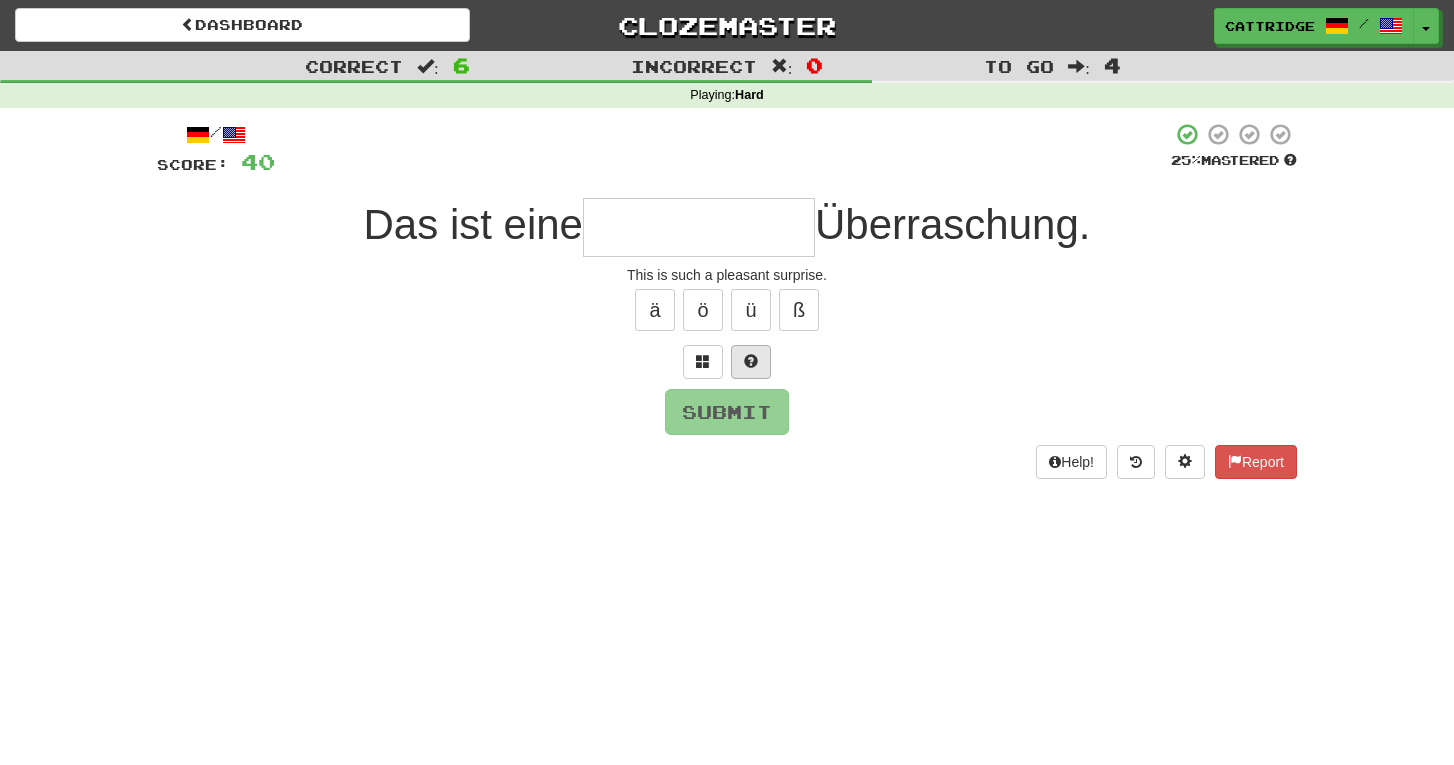 click at bounding box center (751, 361) 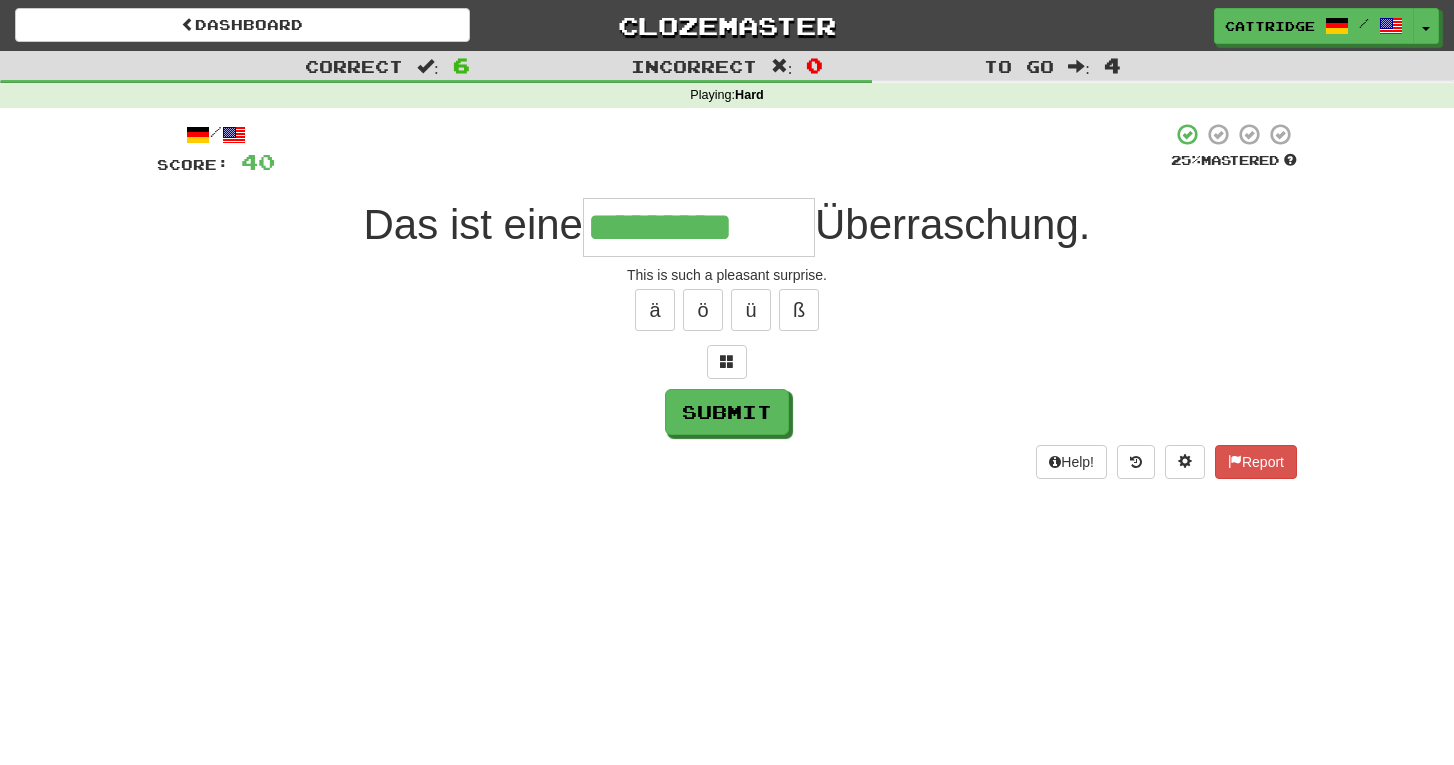 type on "*********" 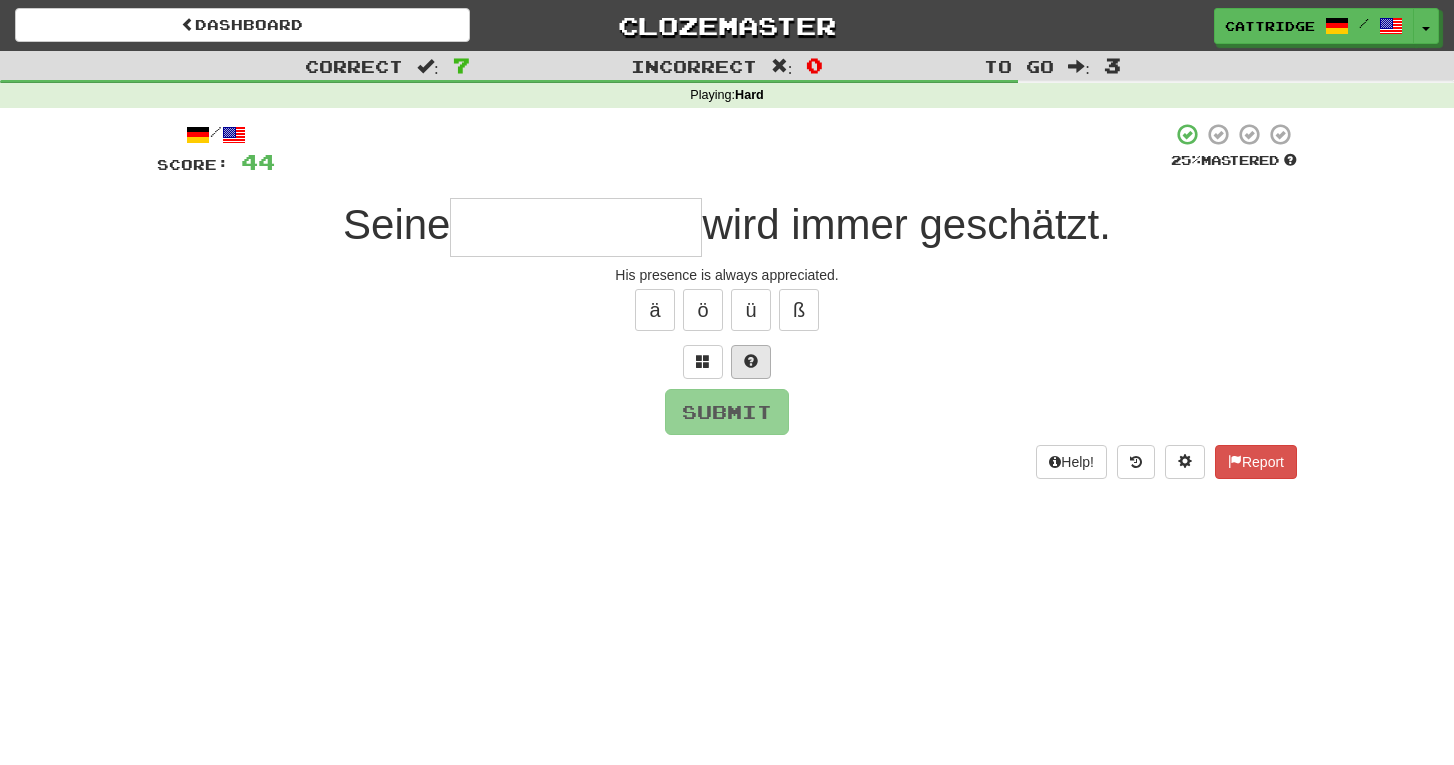 click at bounding box center (751, 362) 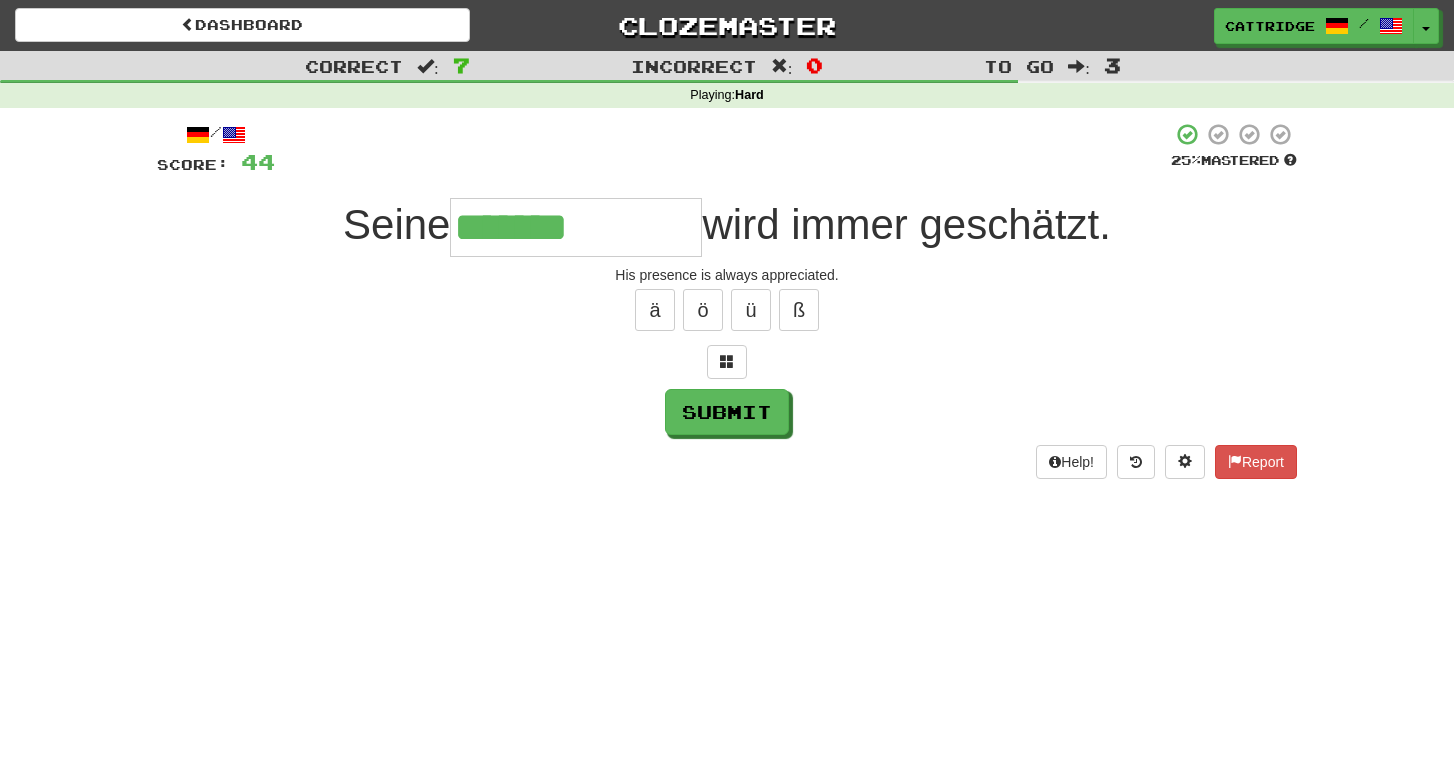 type on "**********" 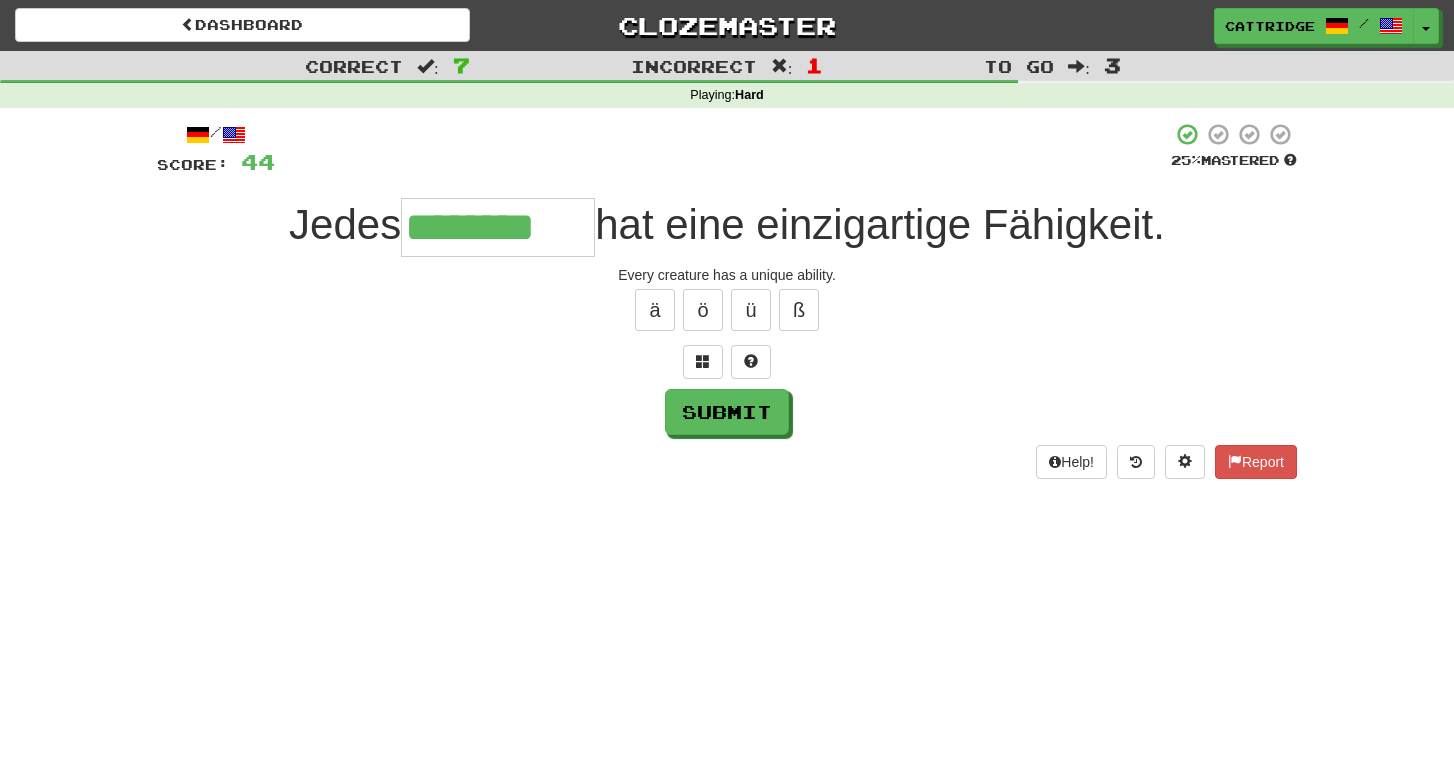 type on "********" 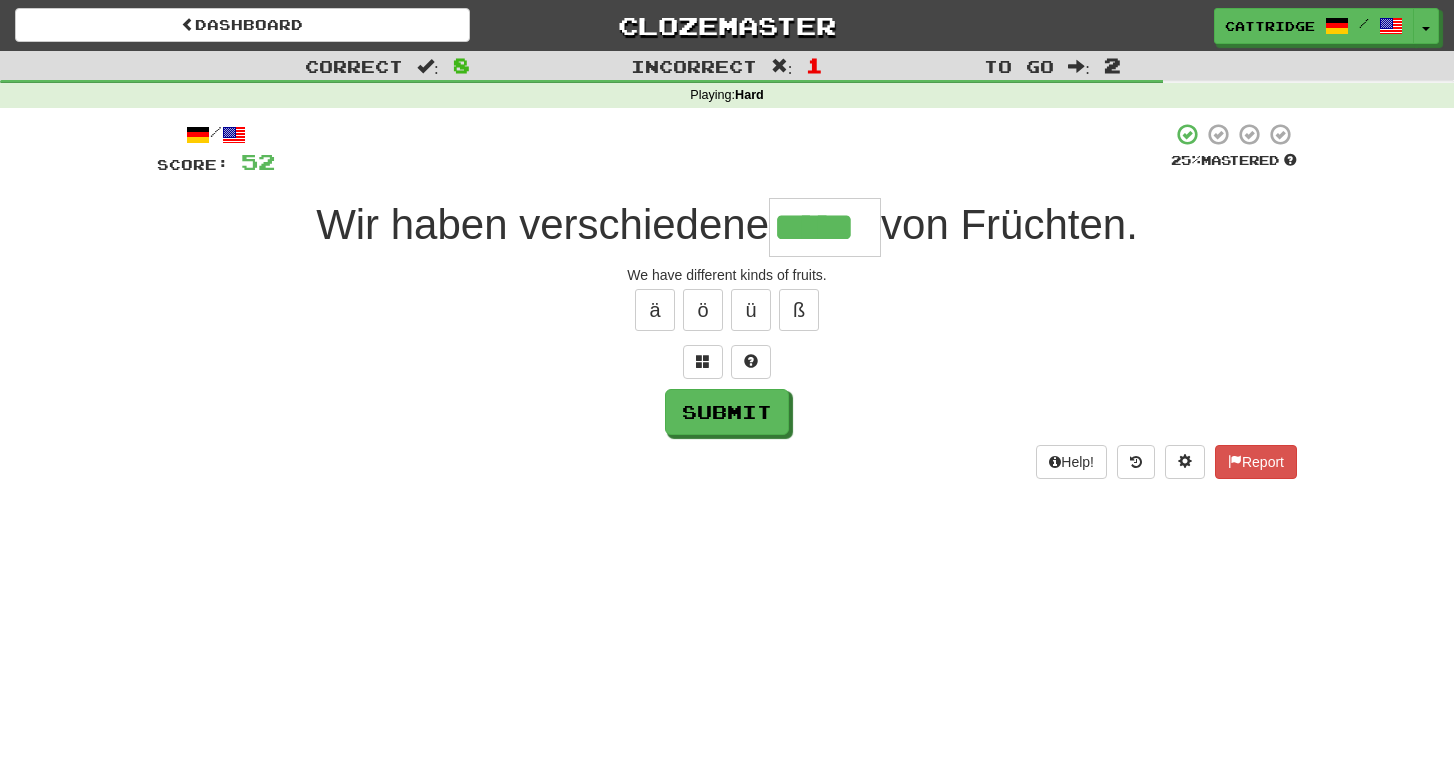 type on "*****" 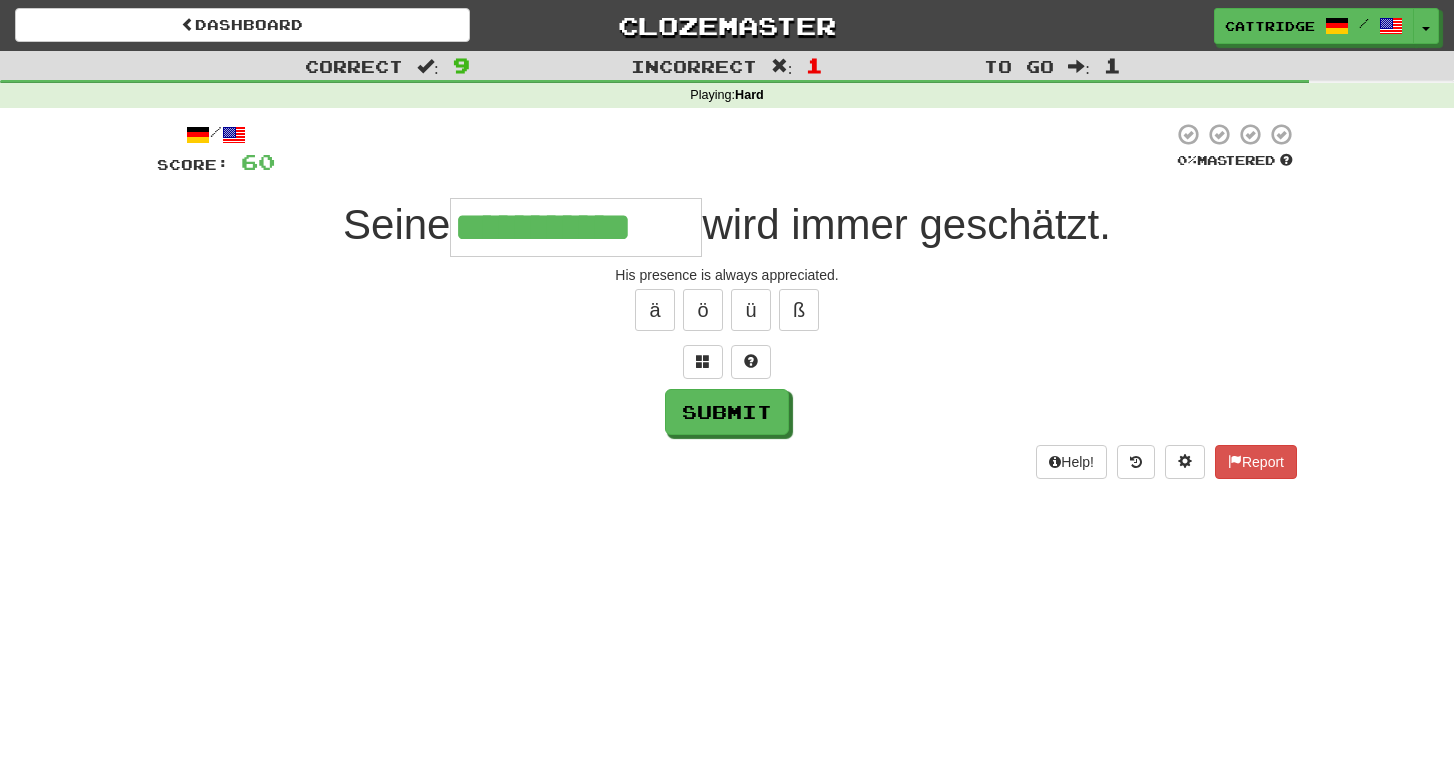 type on "**********" 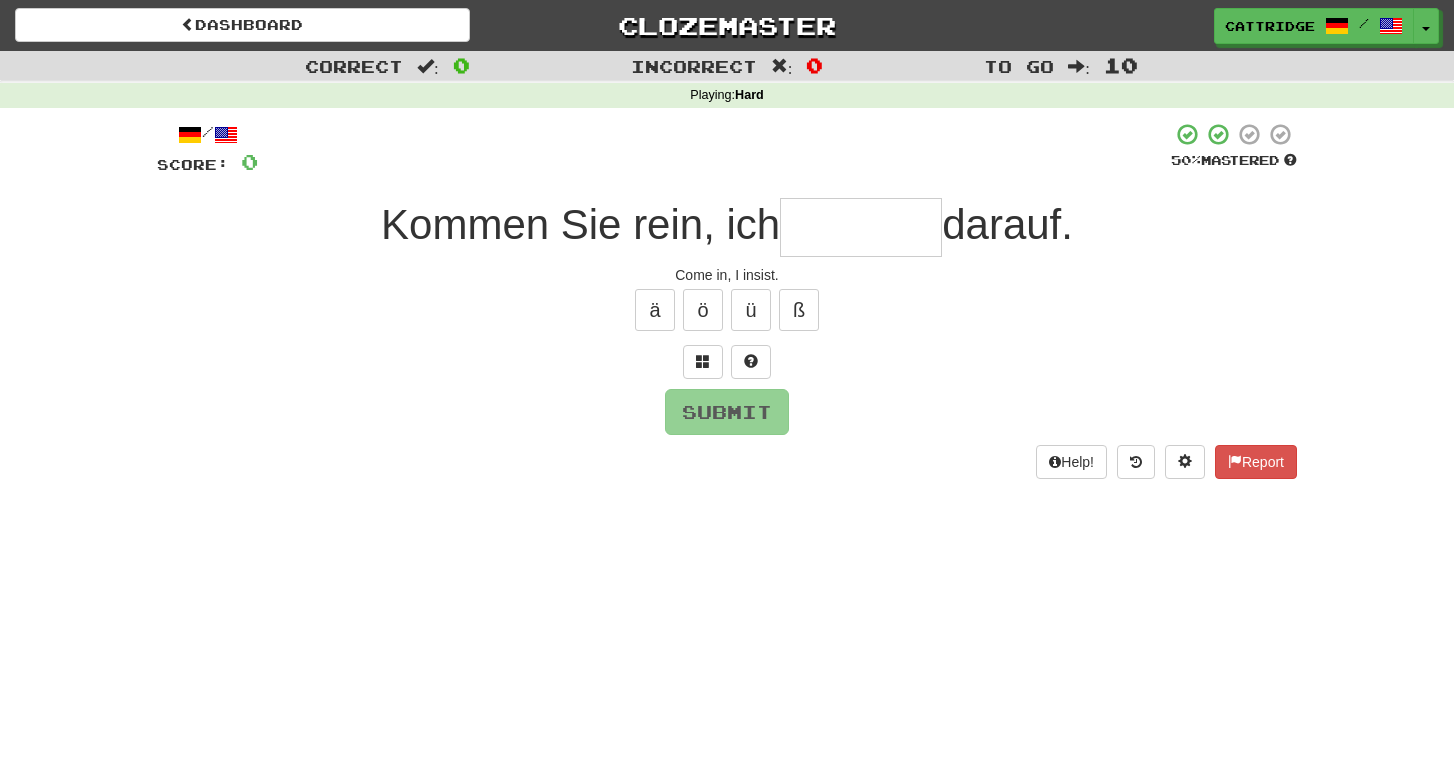 type on "*" 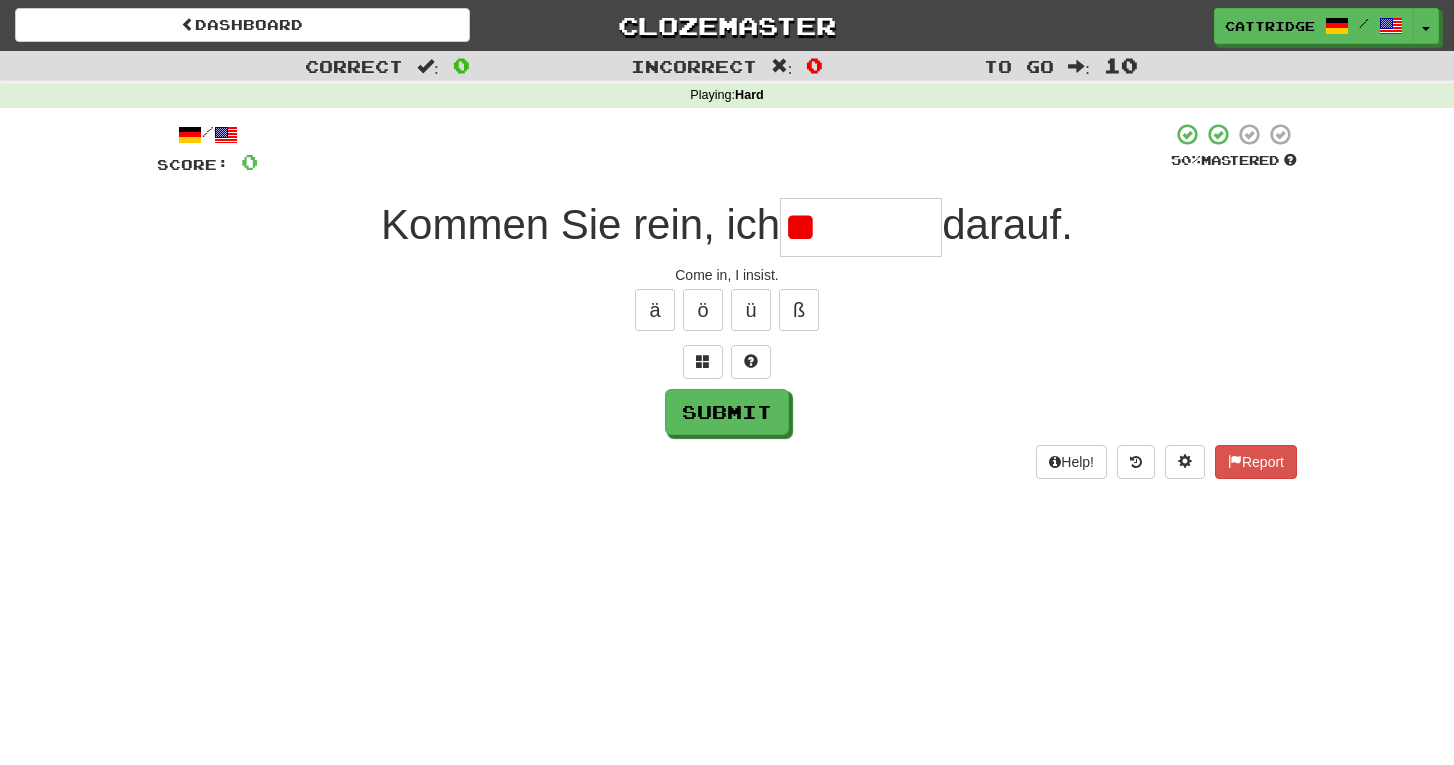 type on "*" 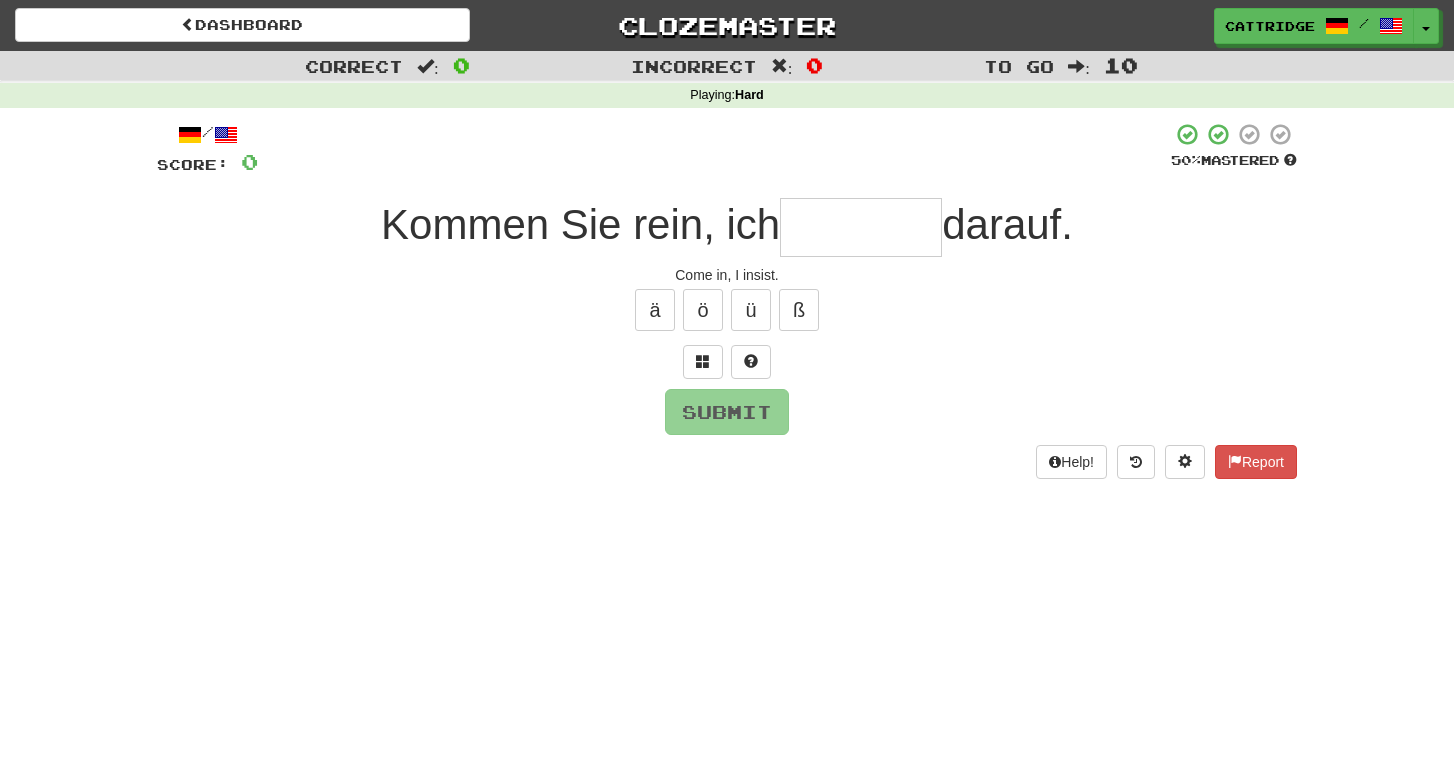 type on "*" 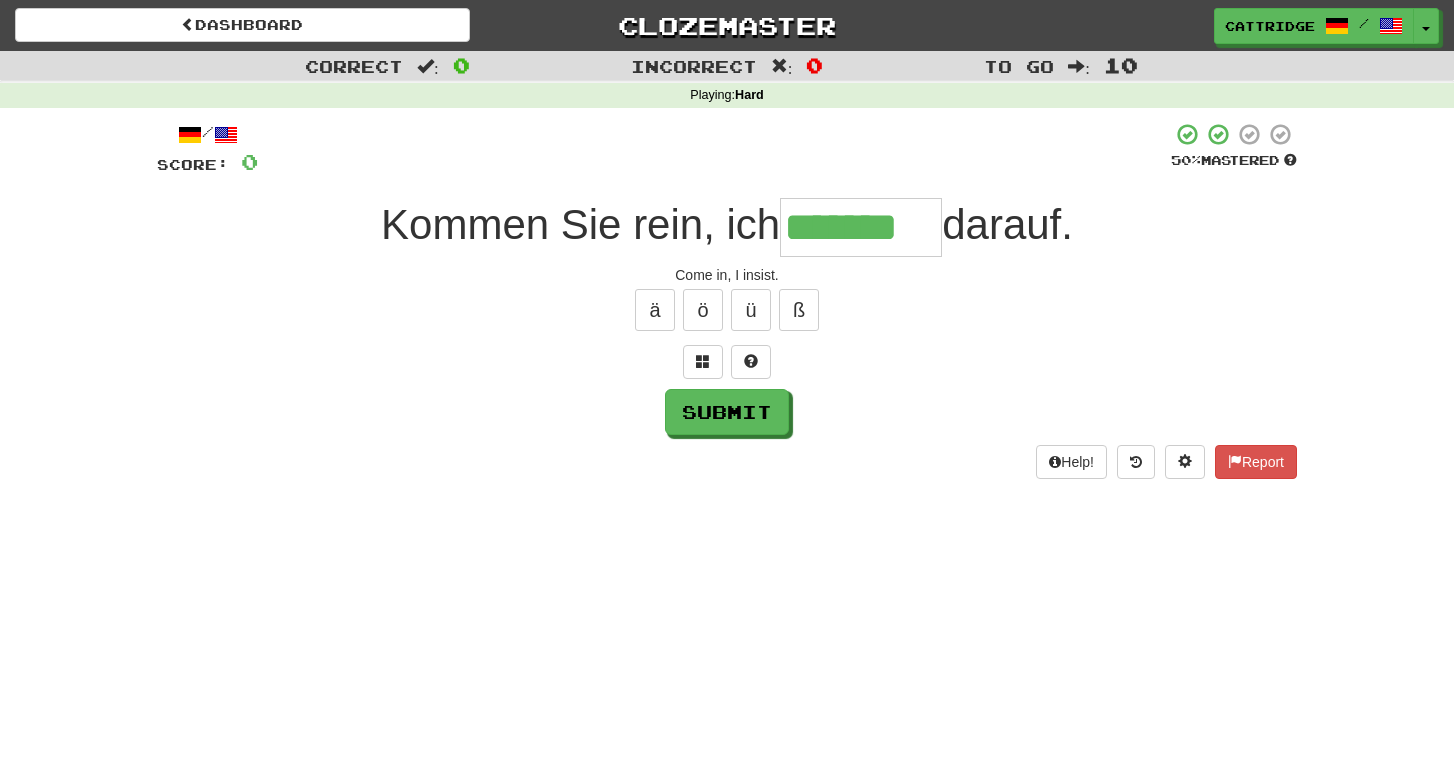 type on "*******" 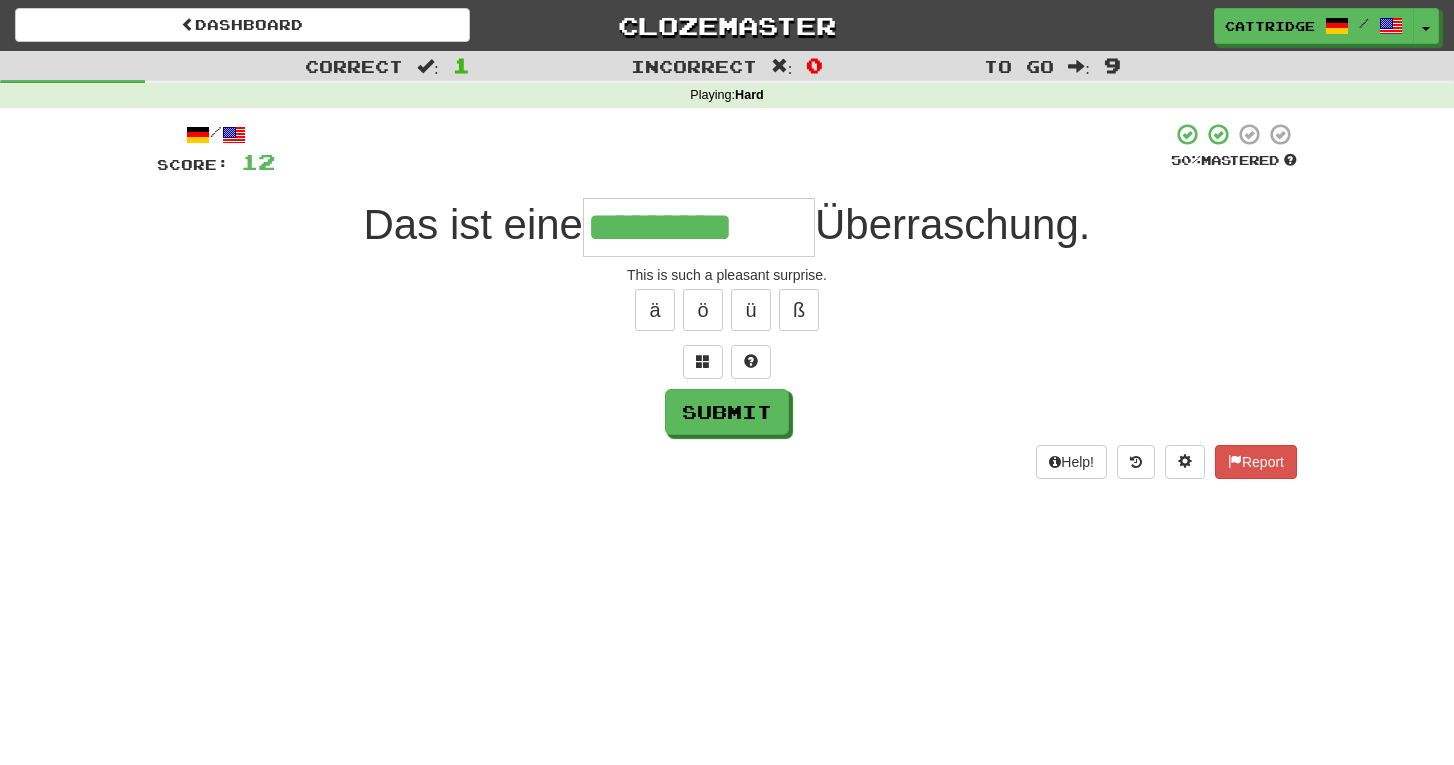 type on "*********" 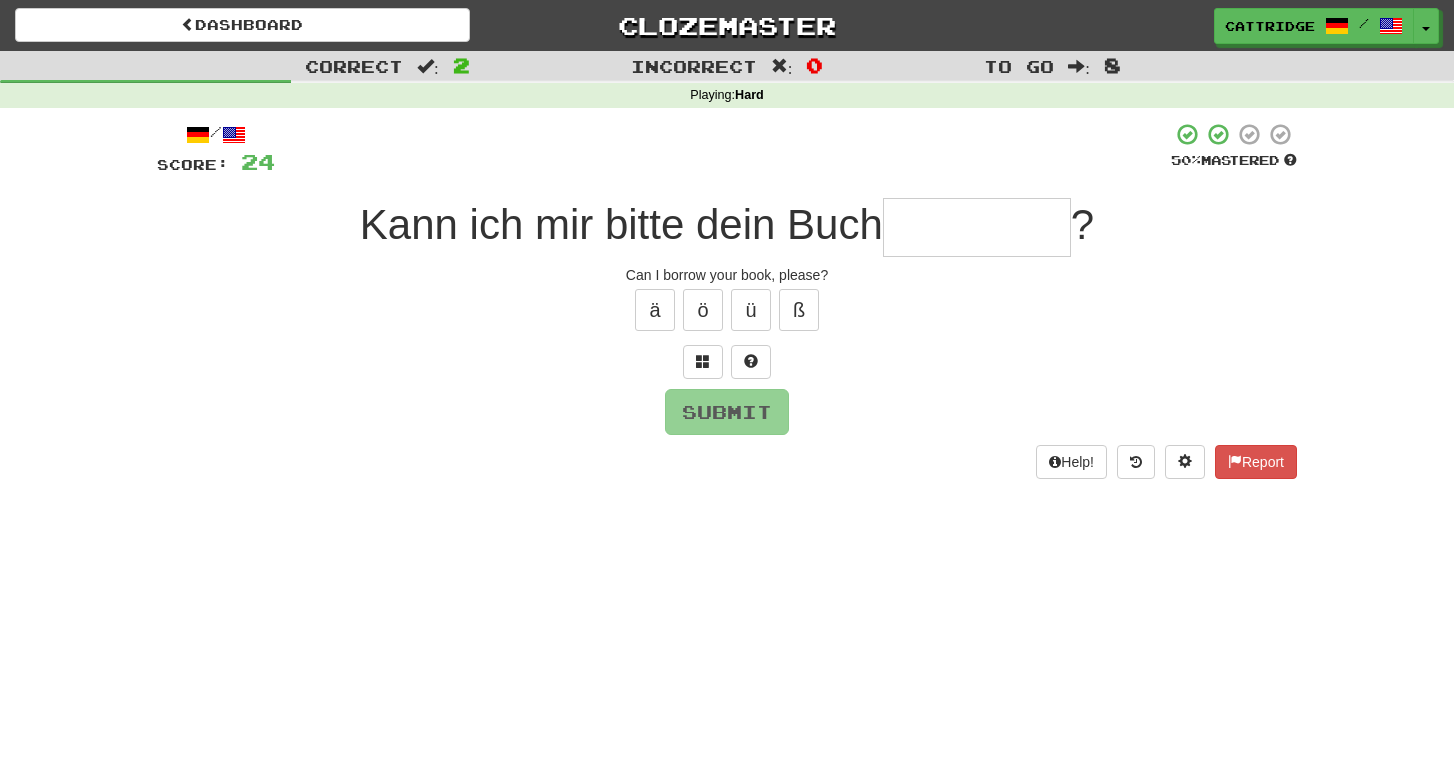 type on "*" 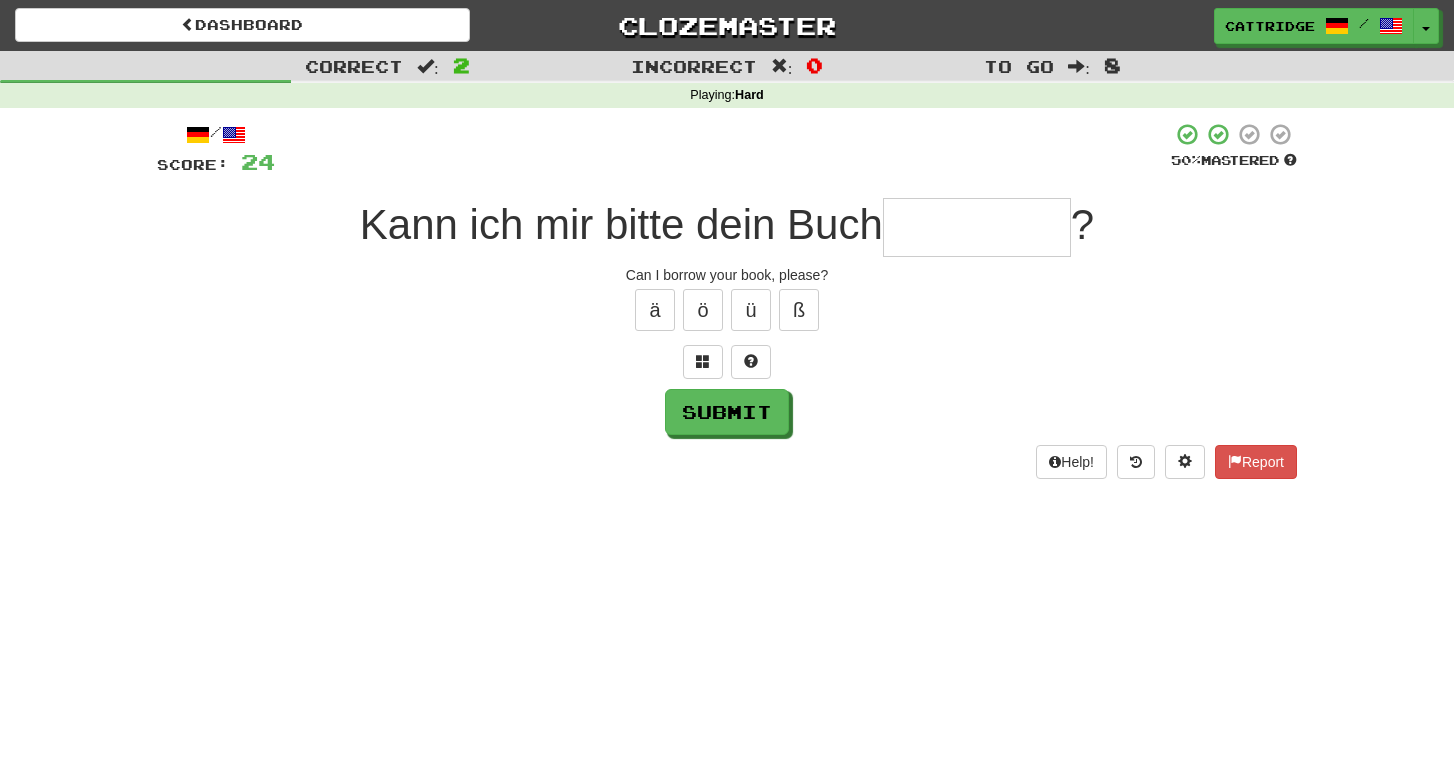 type on "*" 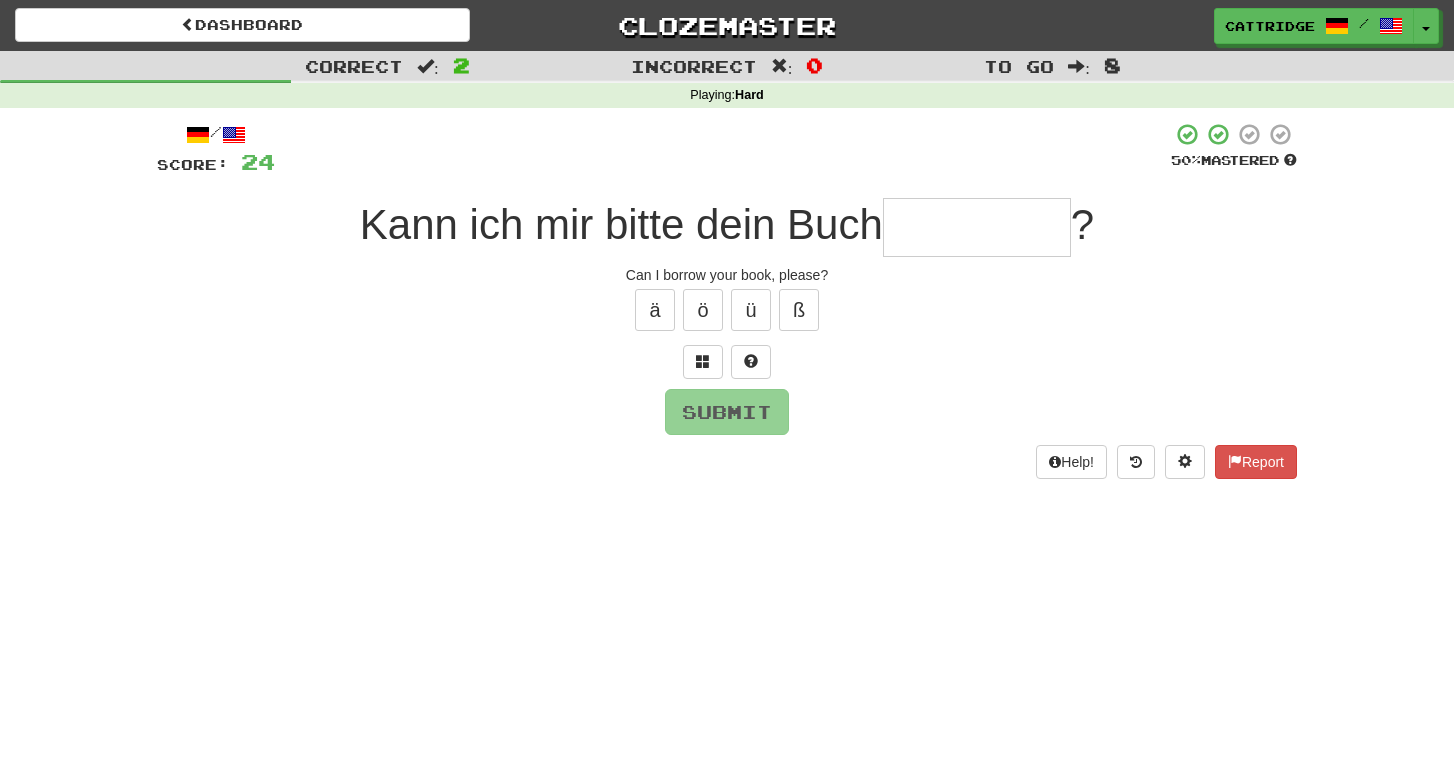 type on "*" 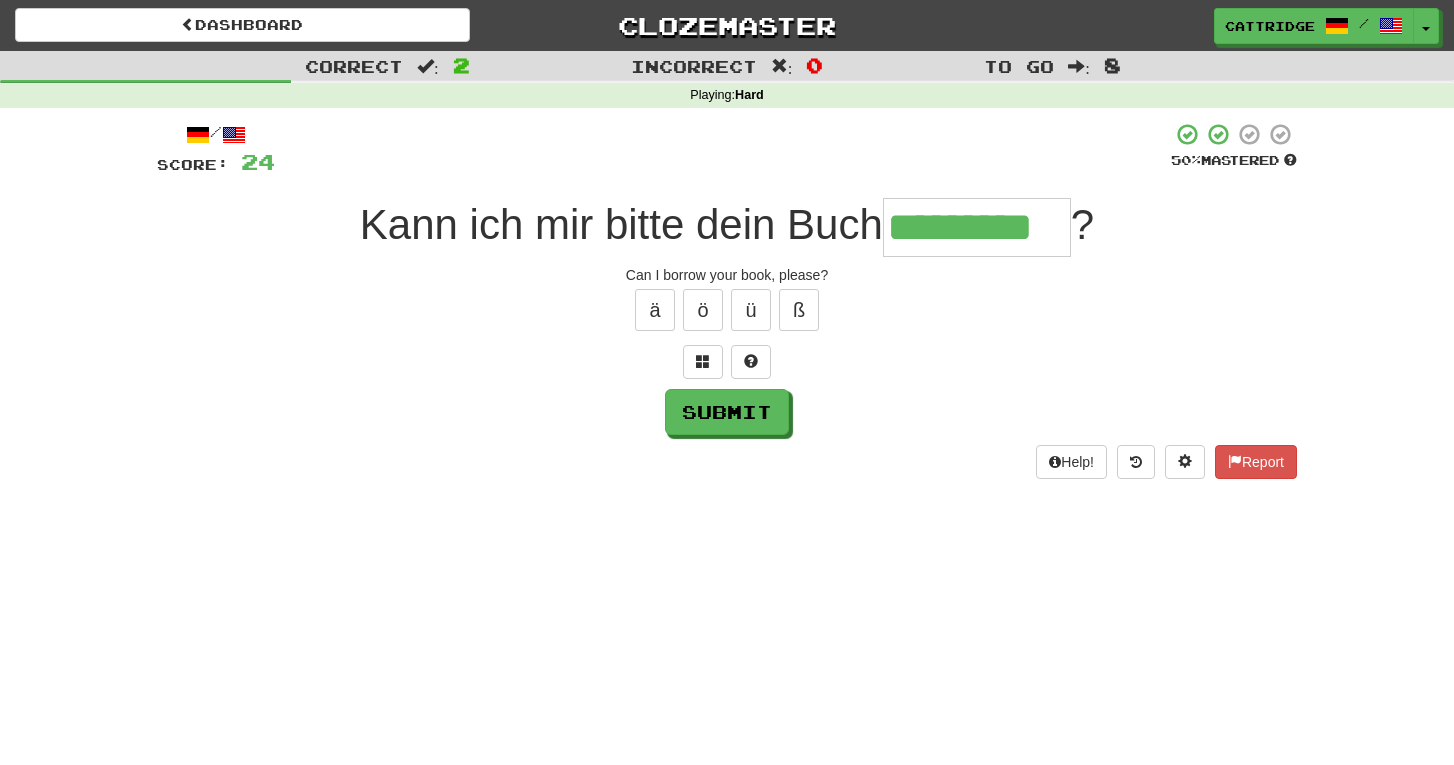 type on "*********" 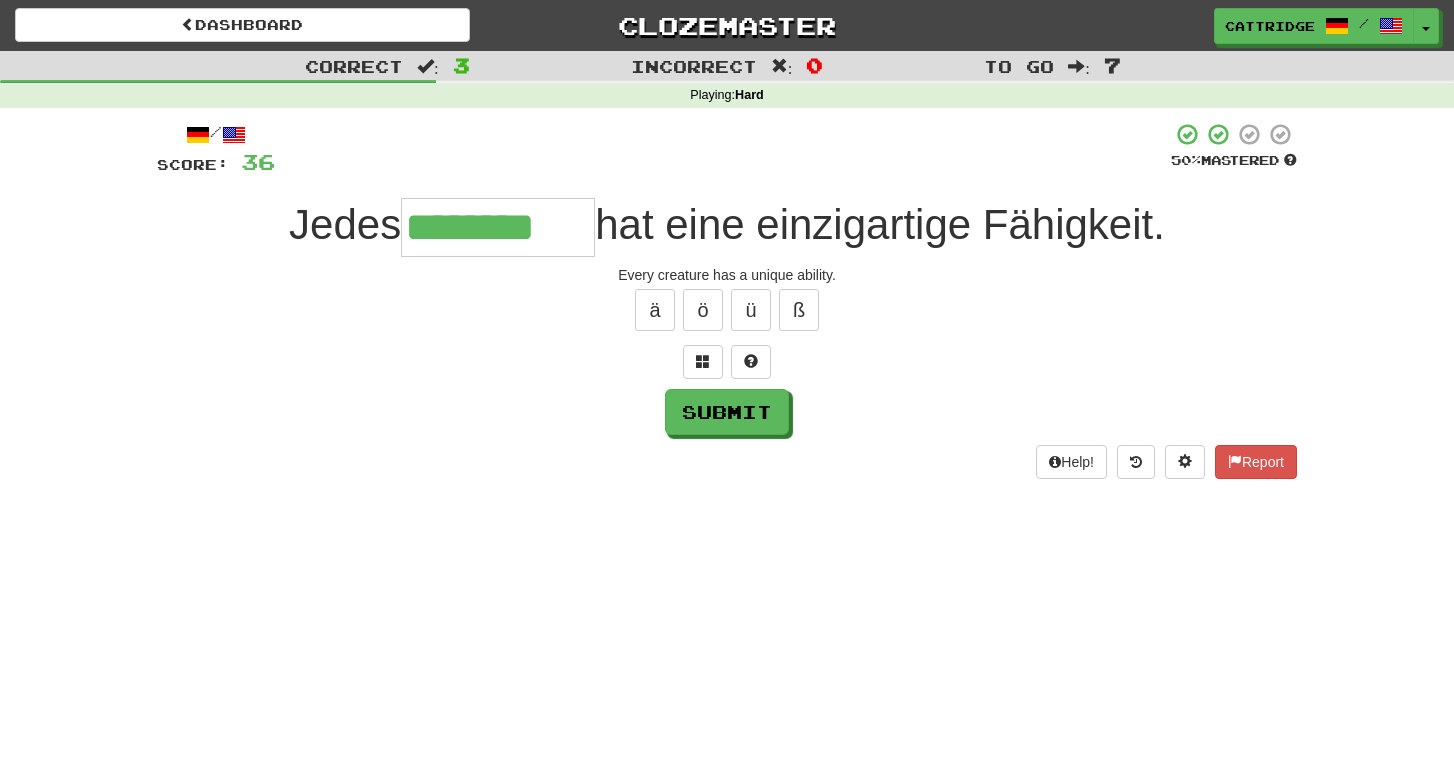 type on "********" 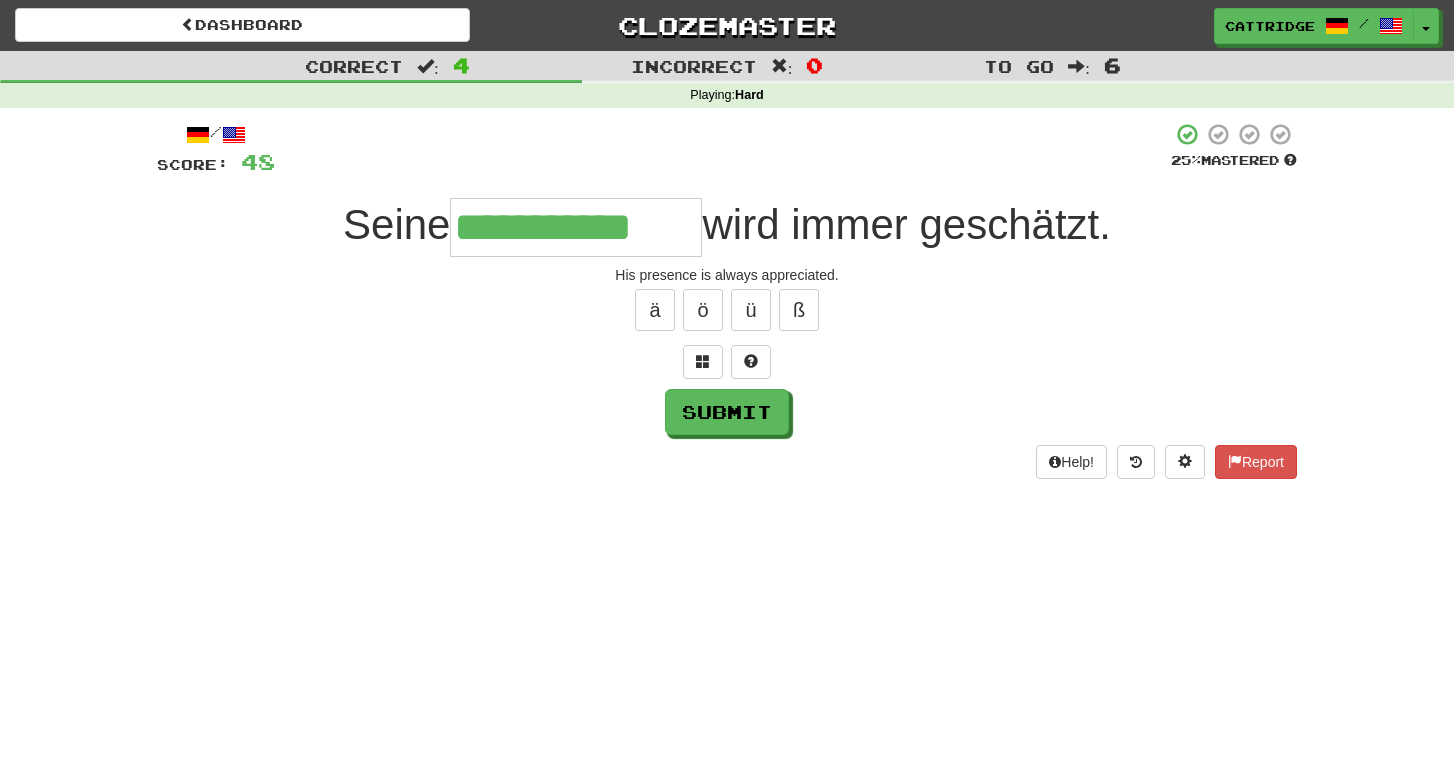 type on "**********" 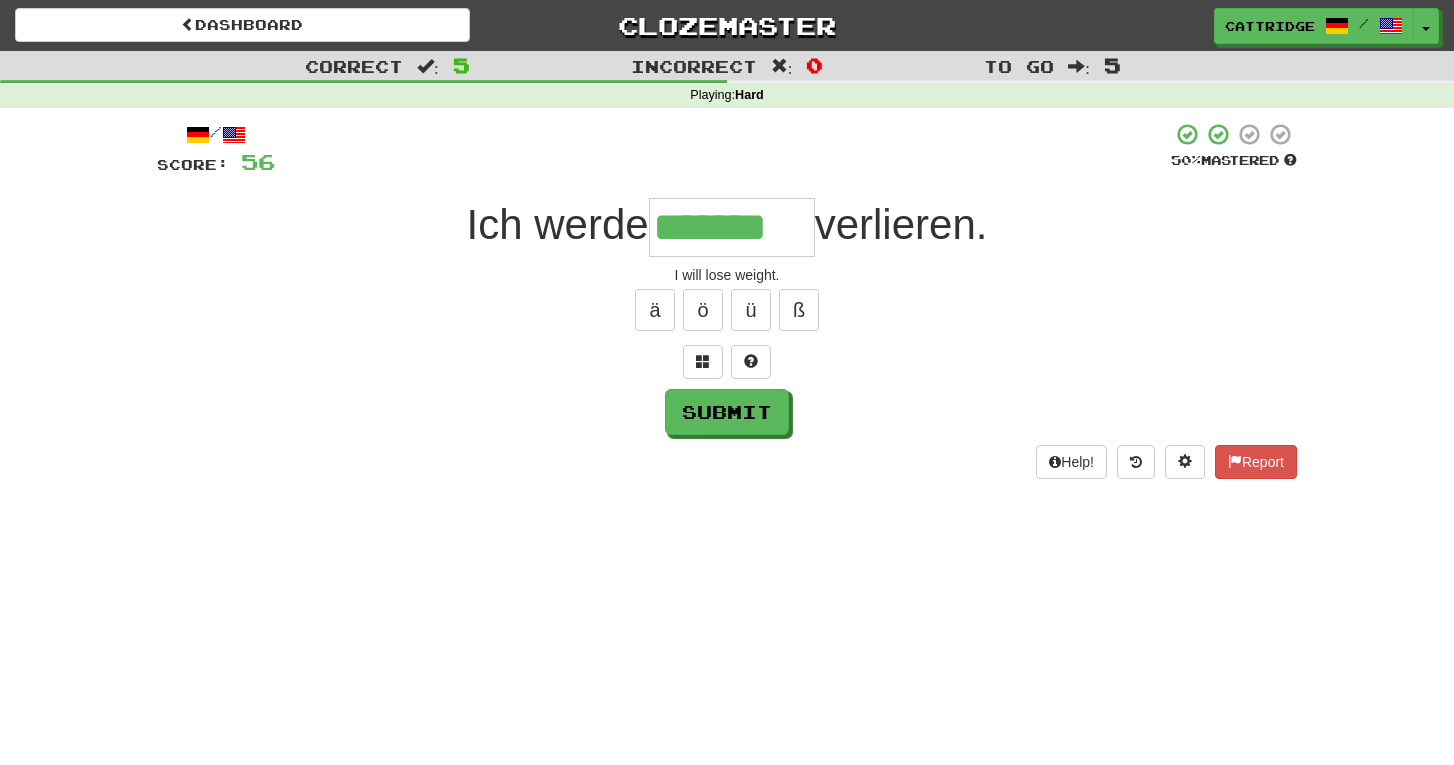 type on "*******" 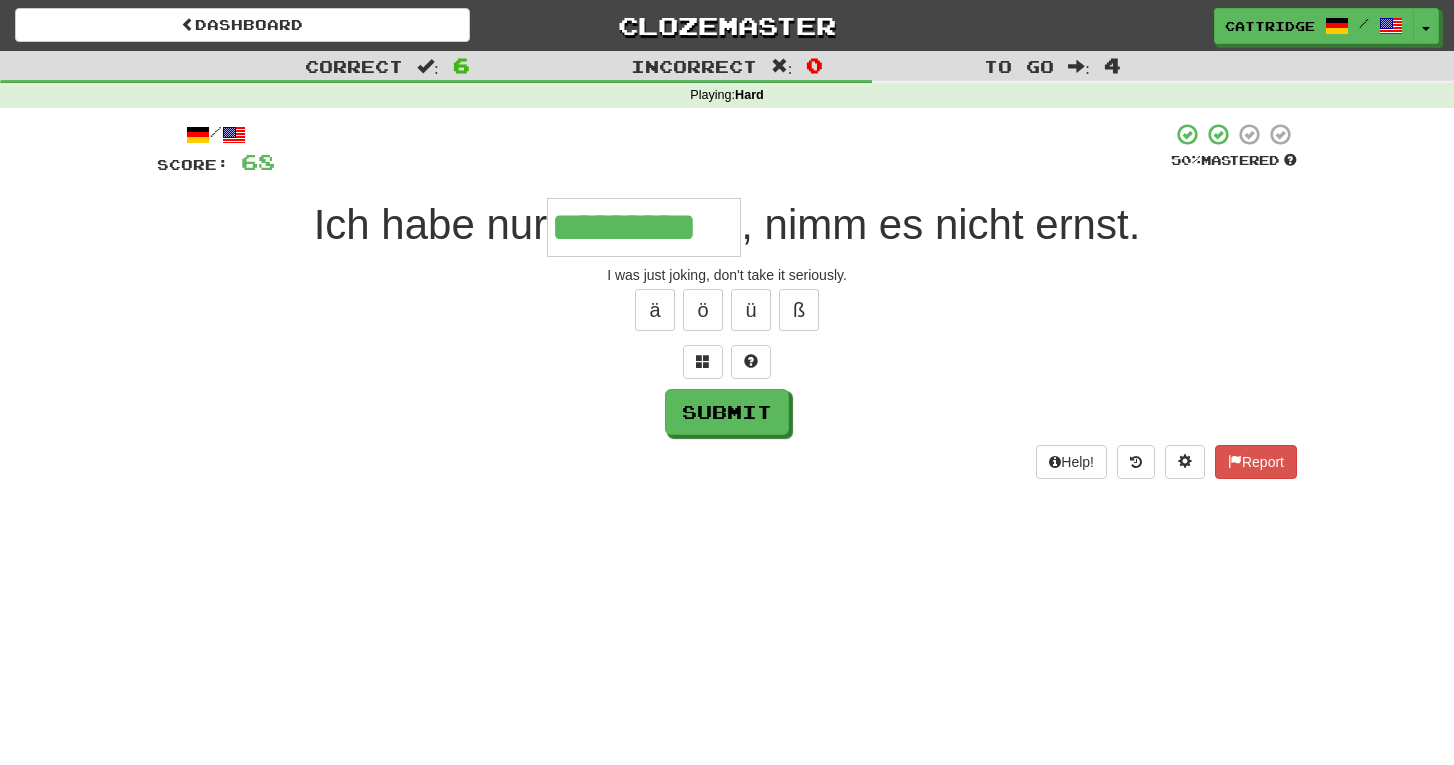 type on "*********" 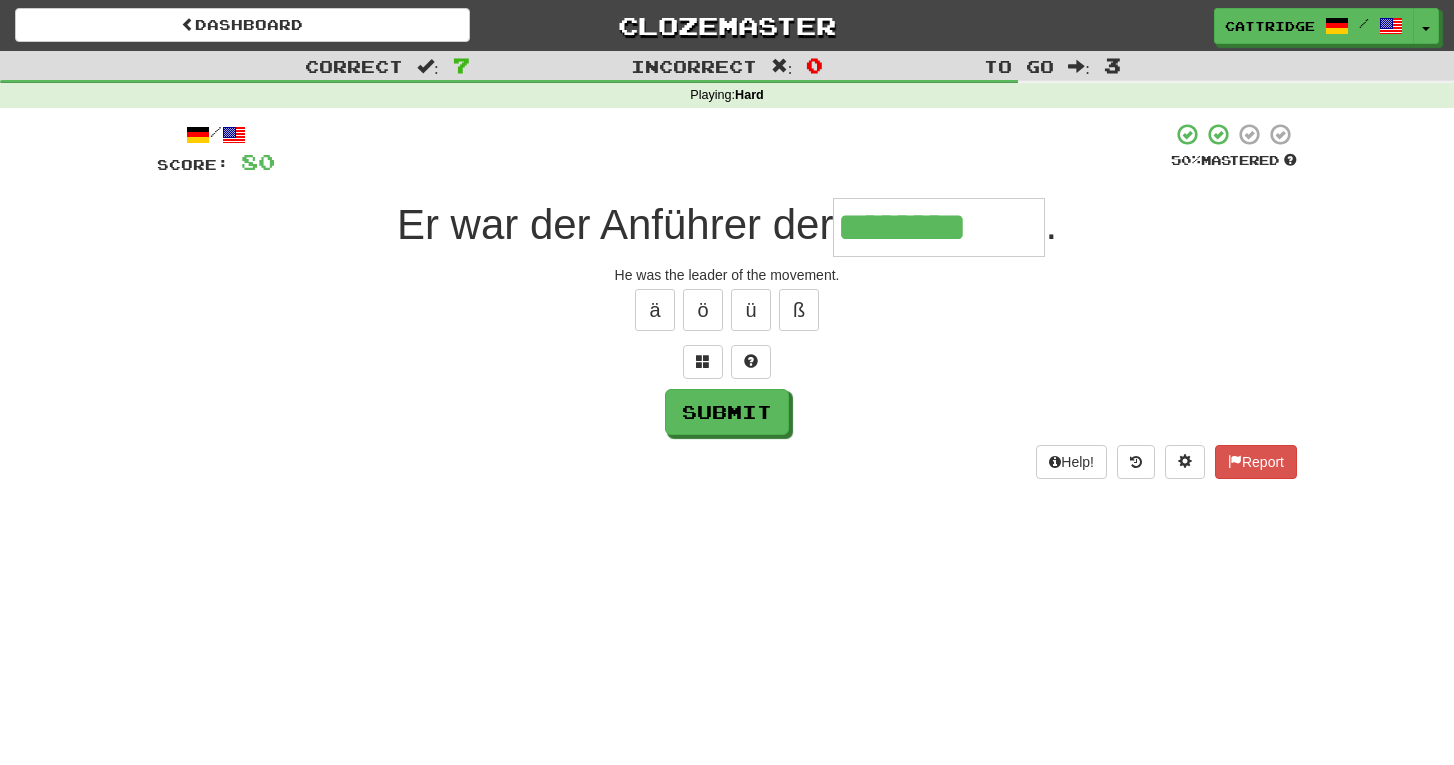 type on "********" 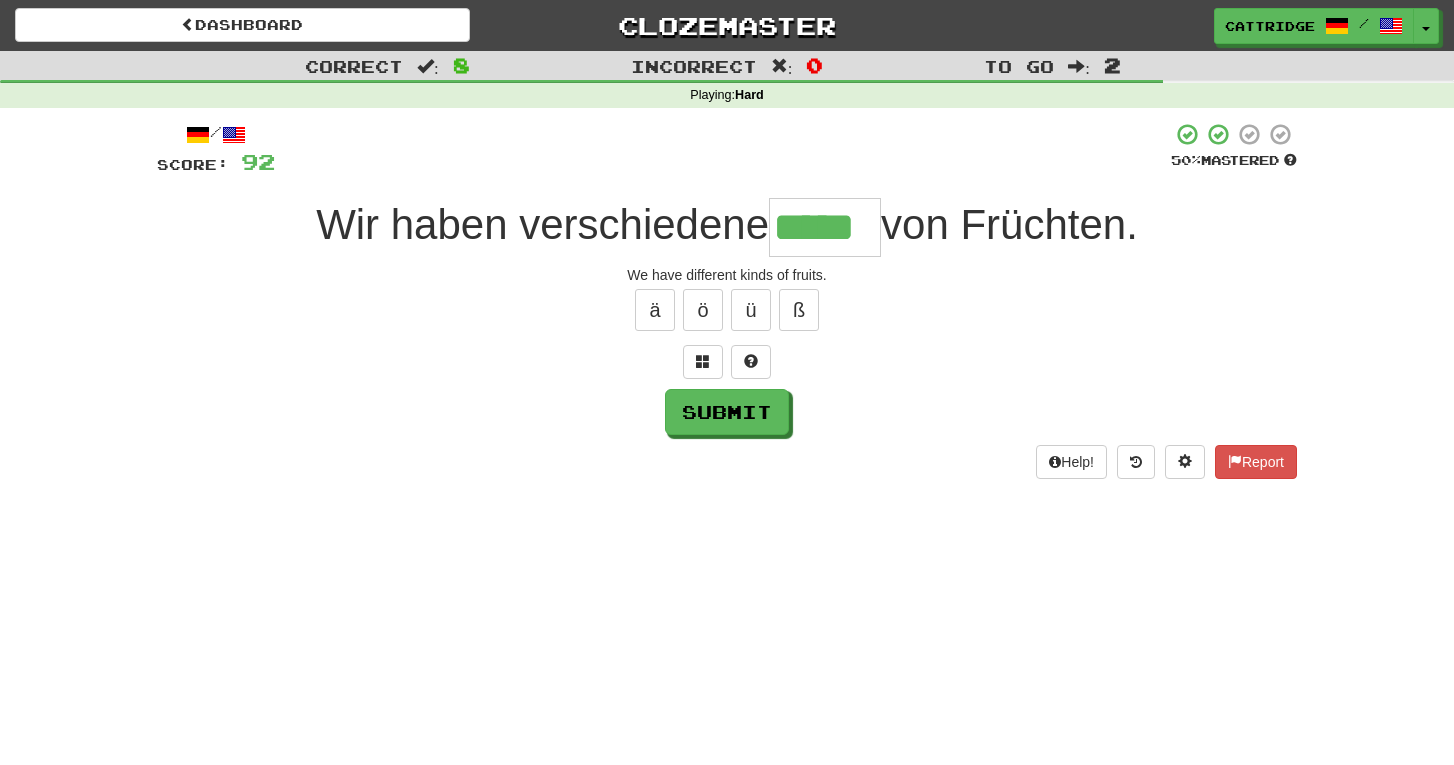 type on "*****" 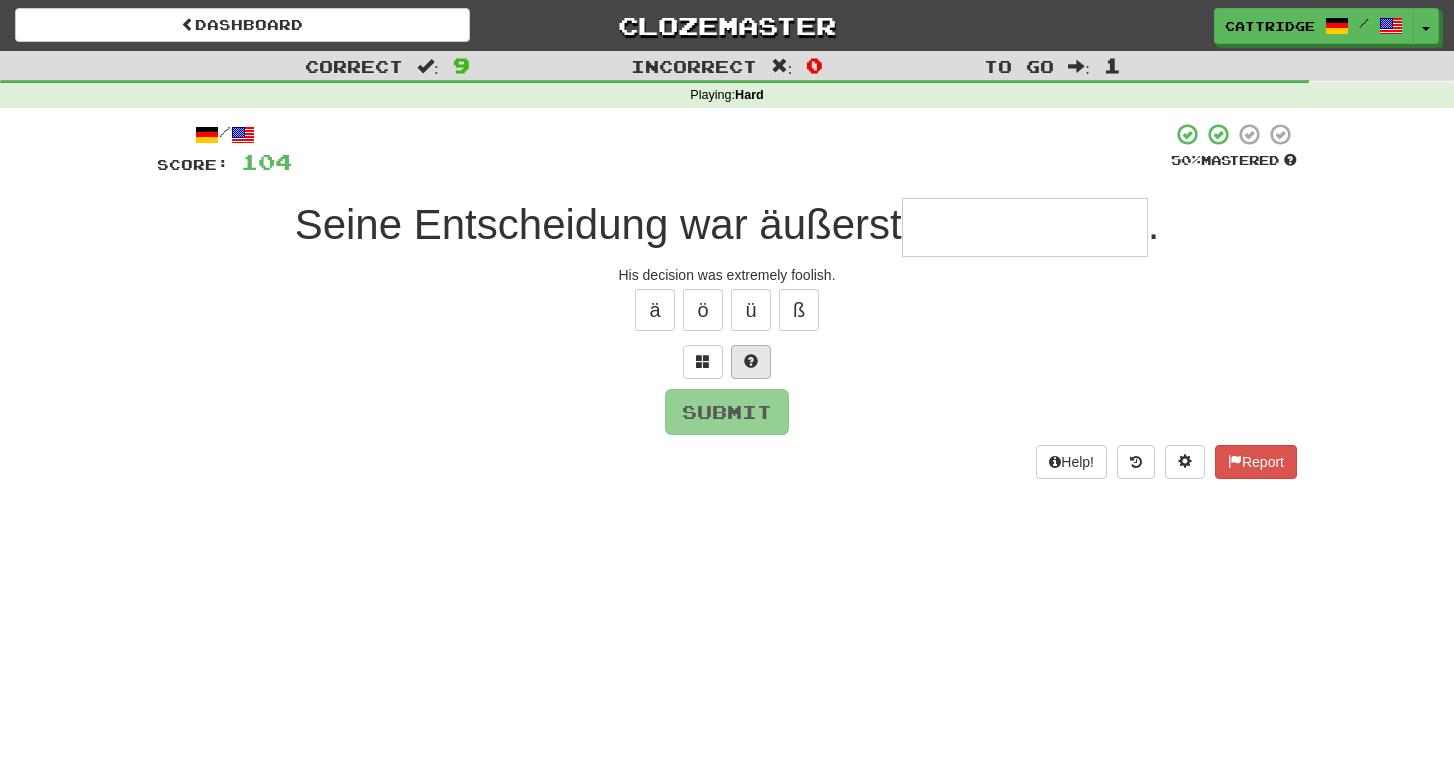click at bounding box center [751, 361] 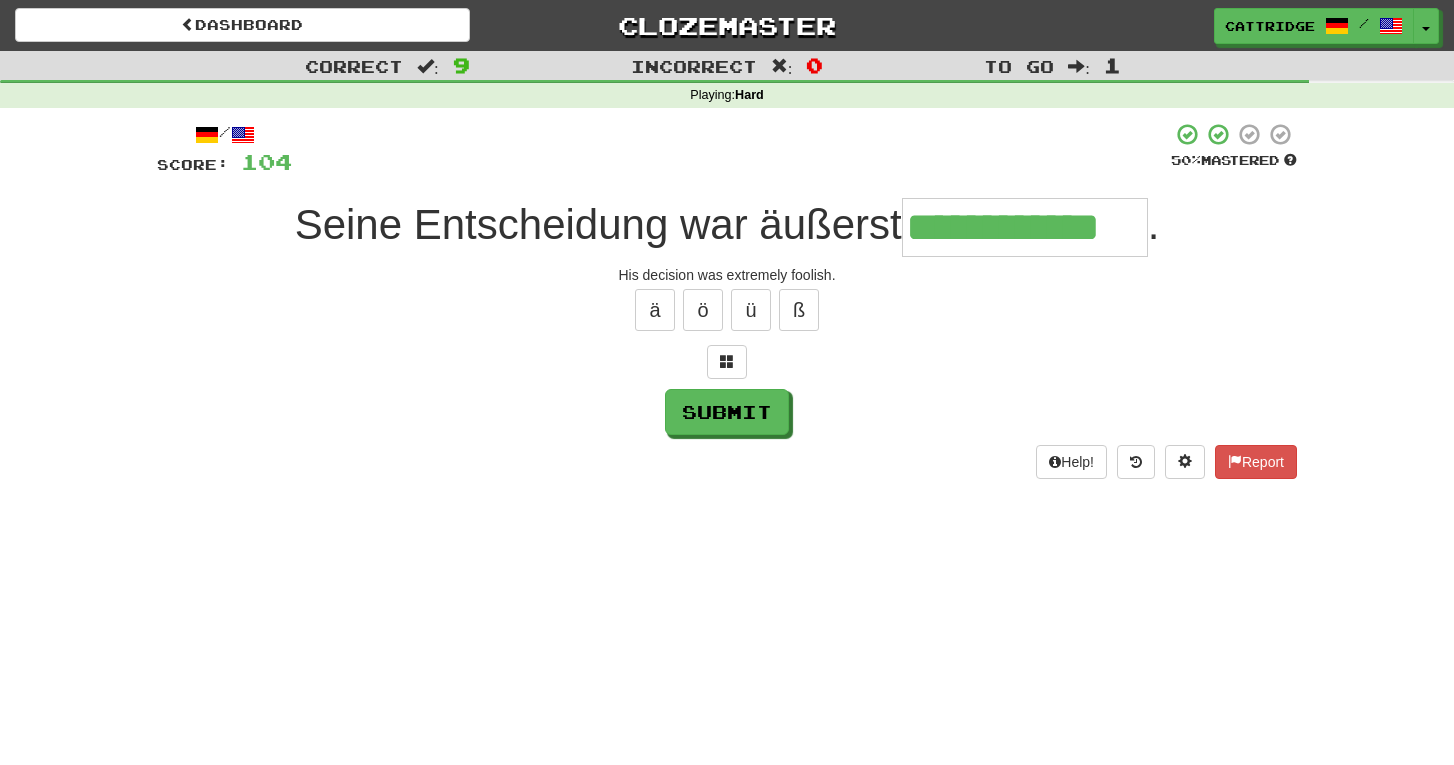 type on "**********" 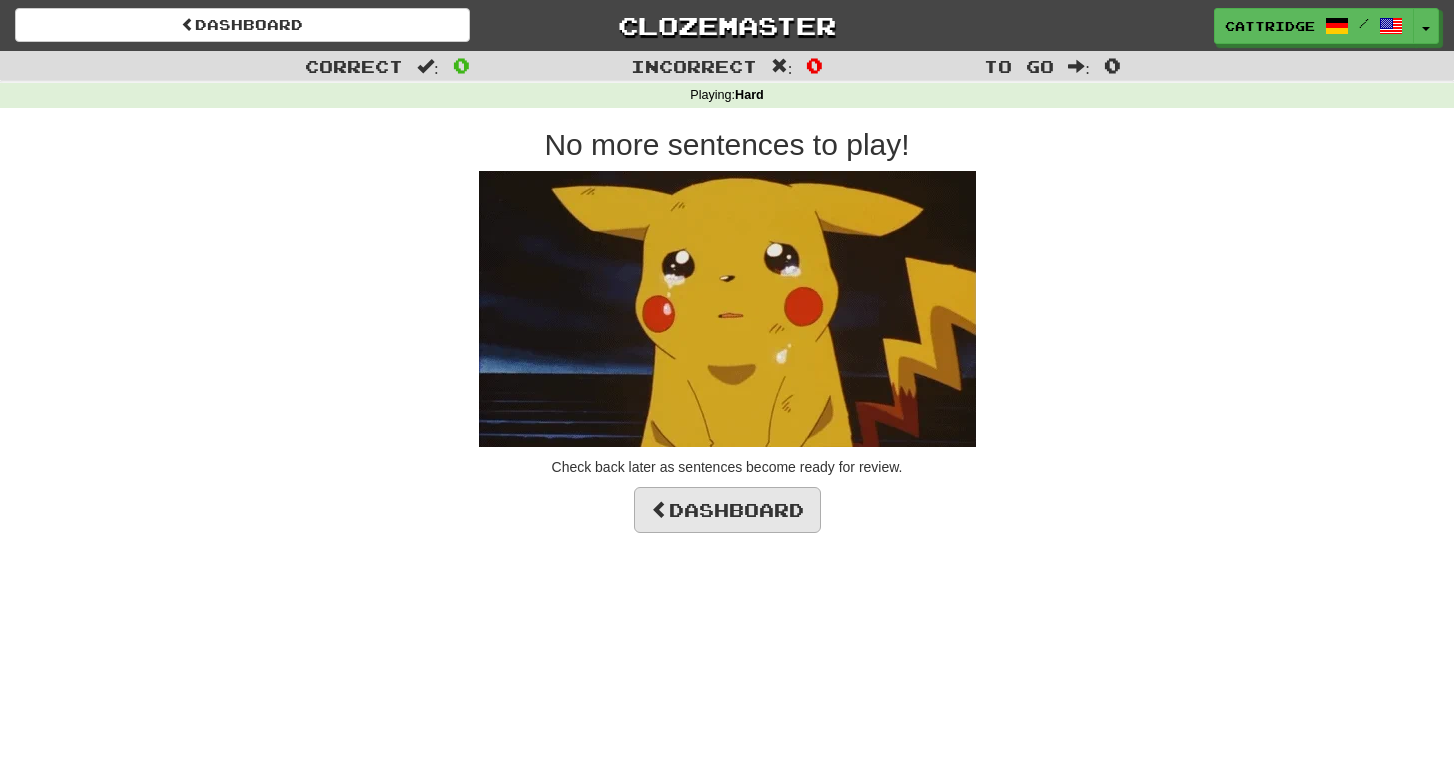 click on "Dashboard" at bounding box center (727, 510) 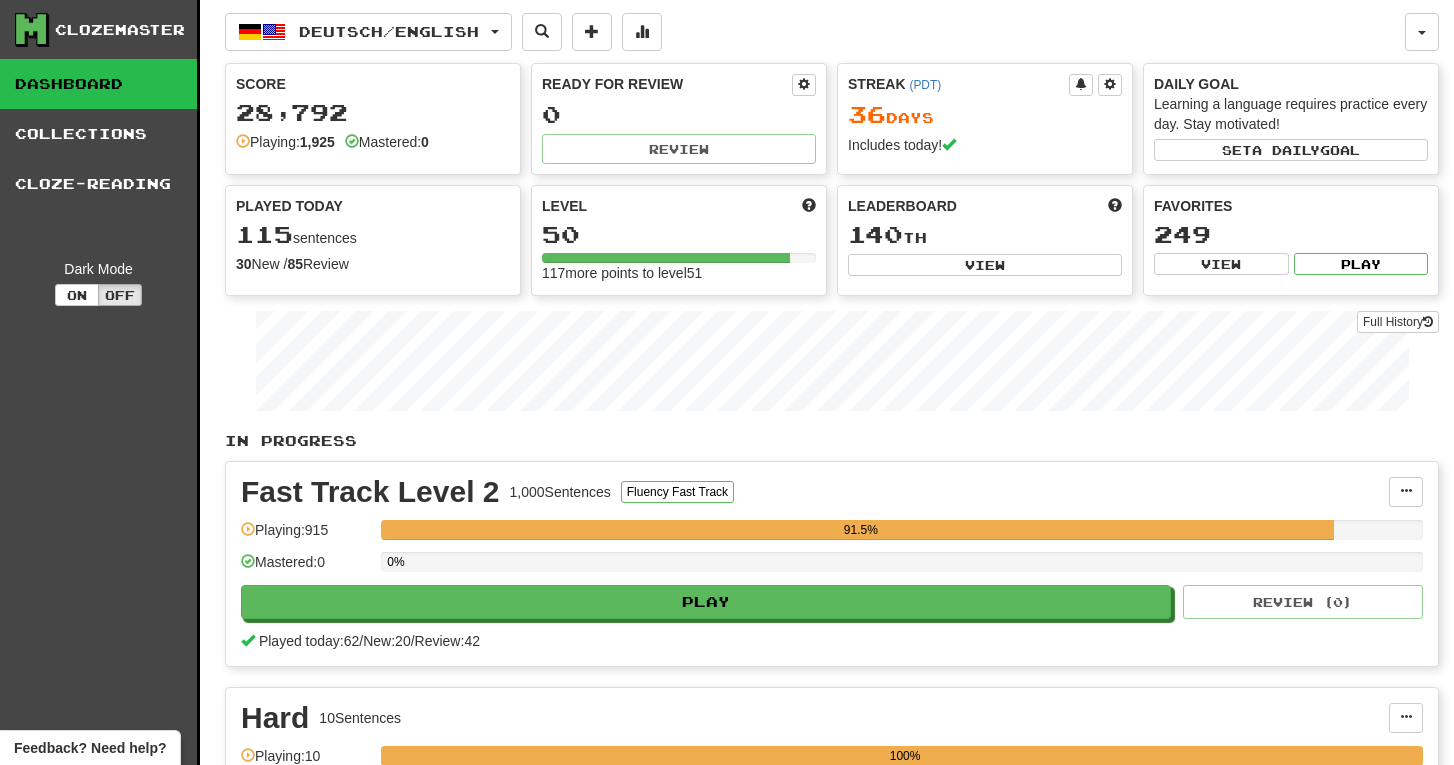 scroll, scrollTop: 0, scrollLeft: 0, axis: both 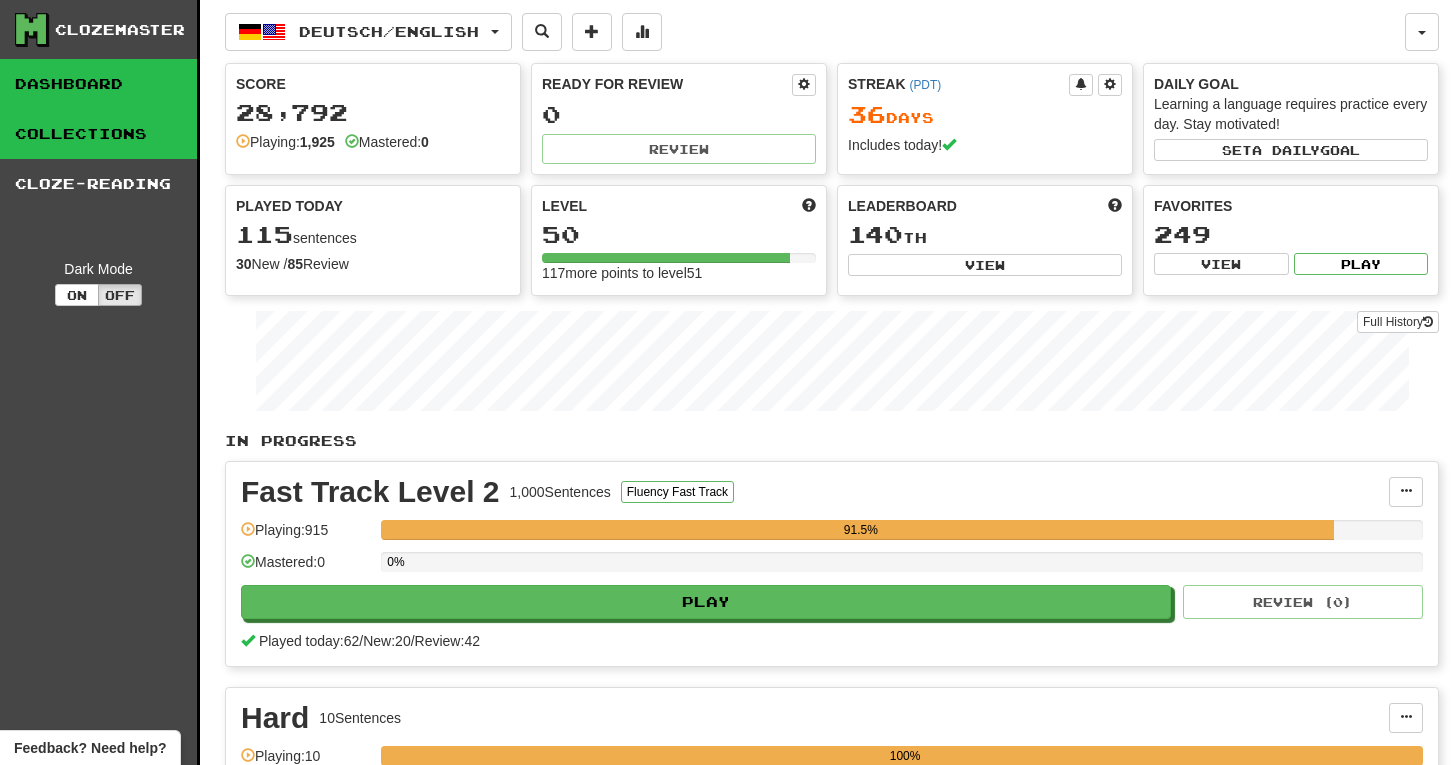 click on "Collections" at bounding box center [98, 134] 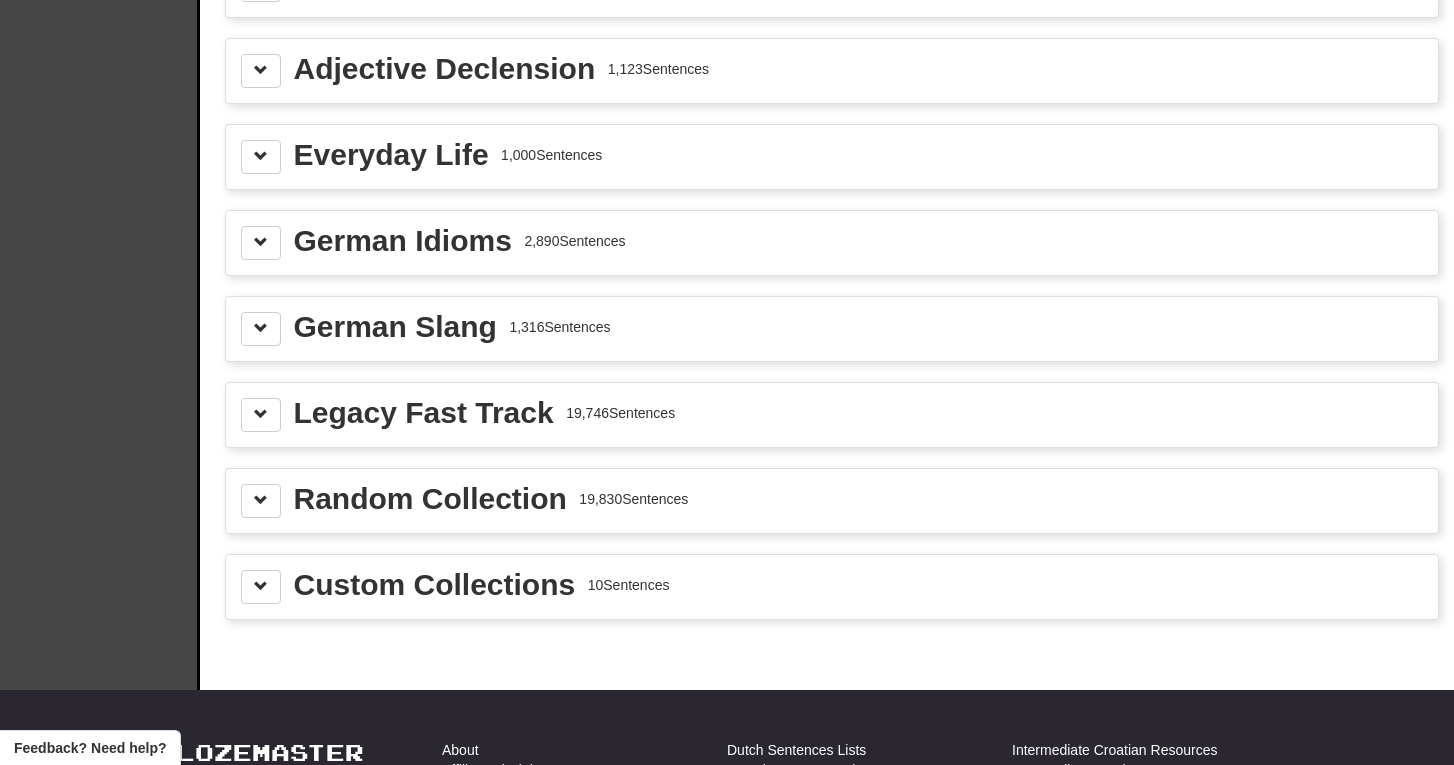 scroll, scrollTop: 2420, scrollLeft: 0, axis: vertical 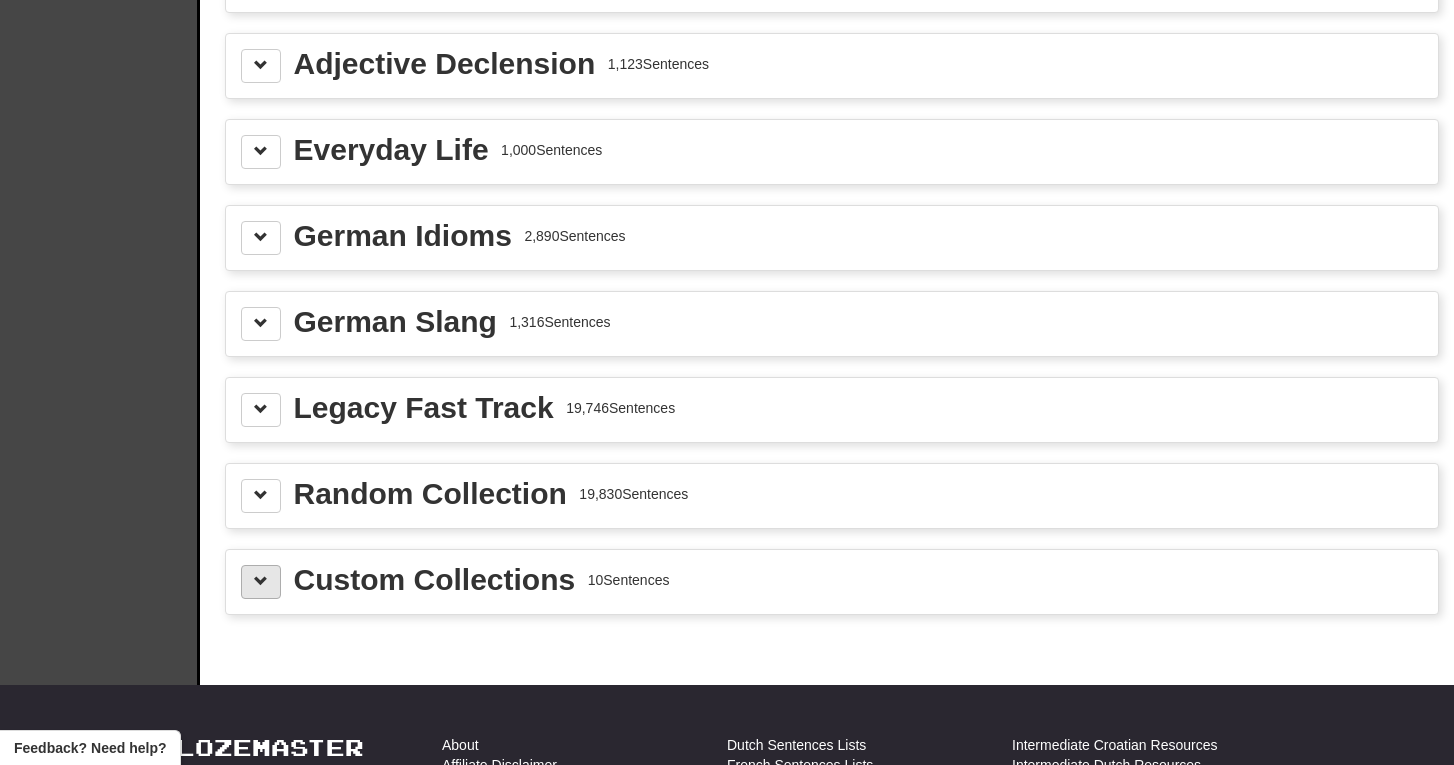 click at bounding box center [261, 582] 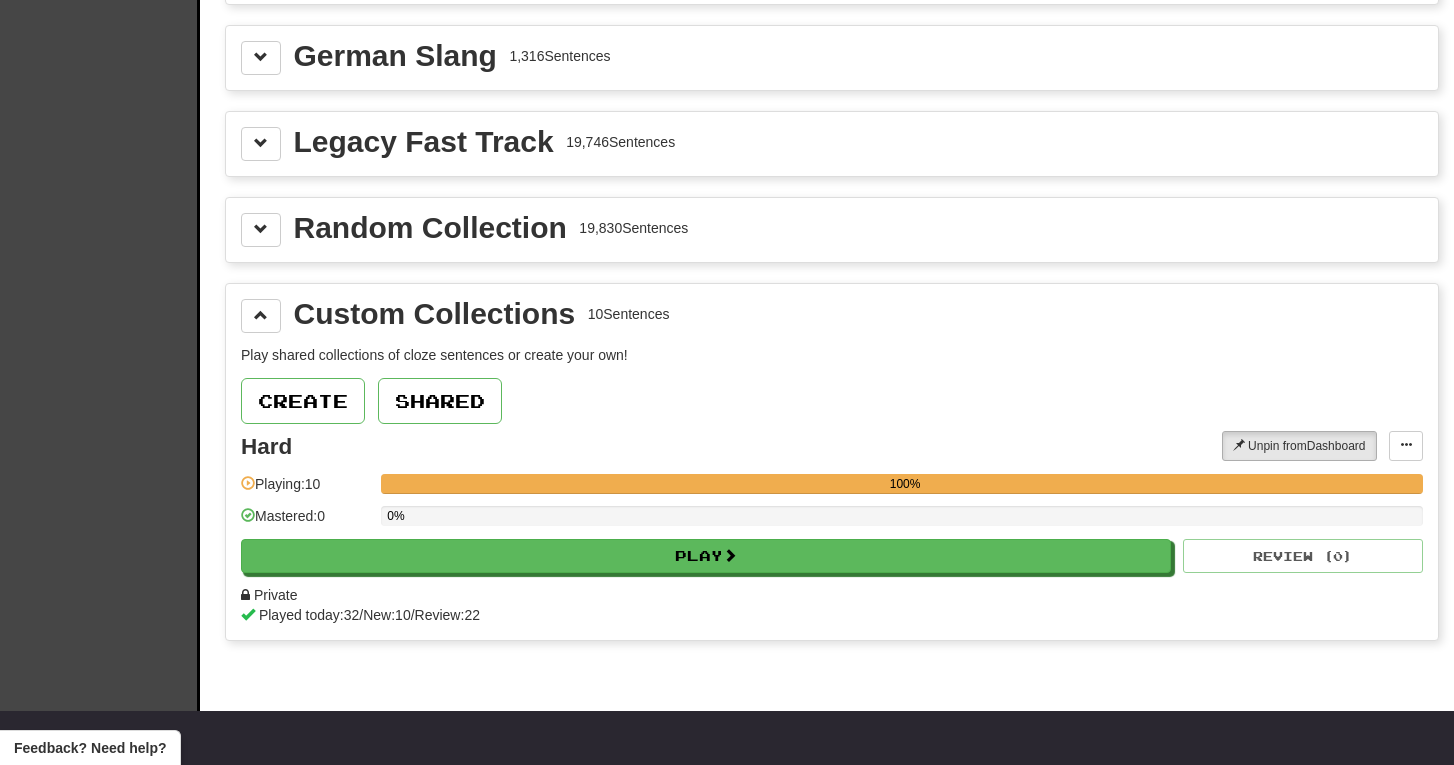 scroll, scrollTop: 2688, scrollLeft: 0, axis: vertical 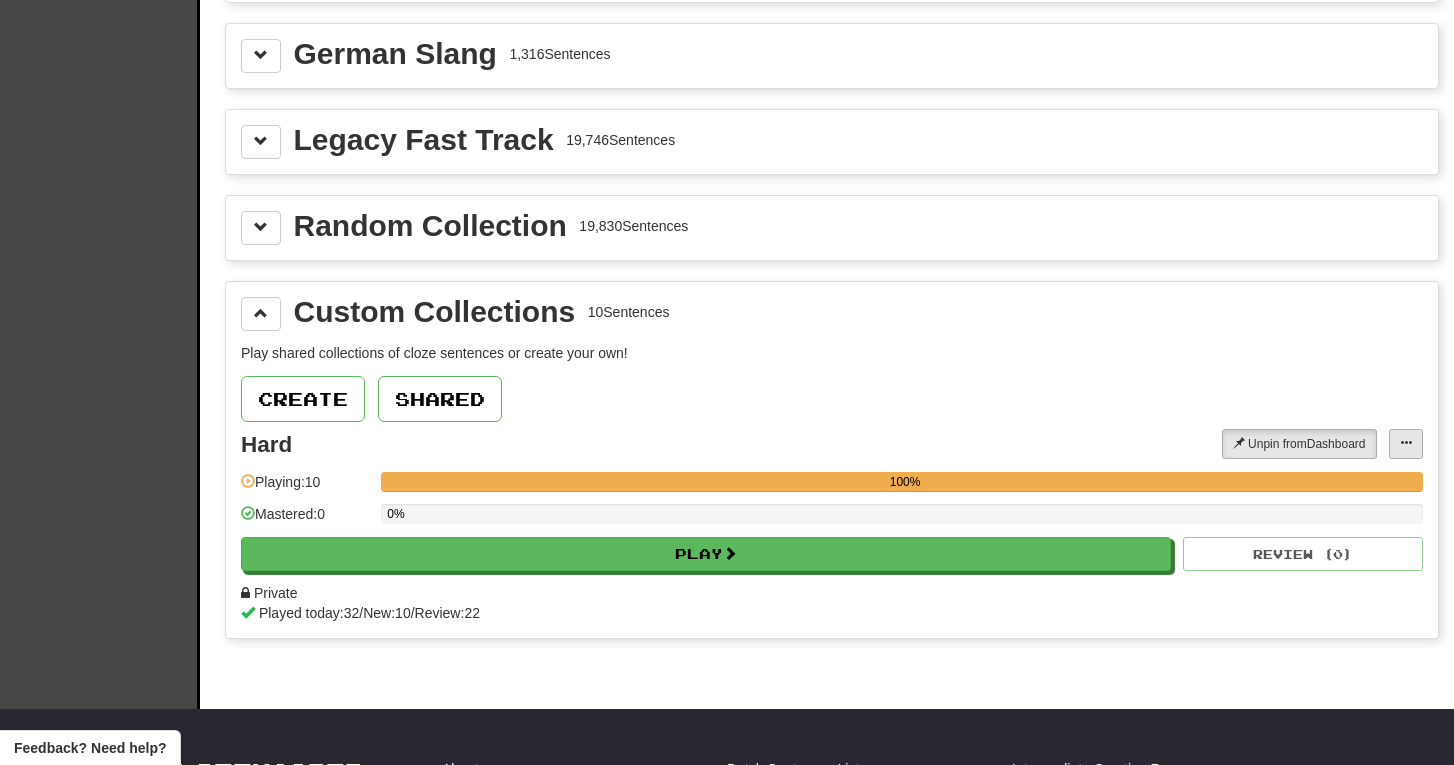 click at bounding box center [1406, 444] 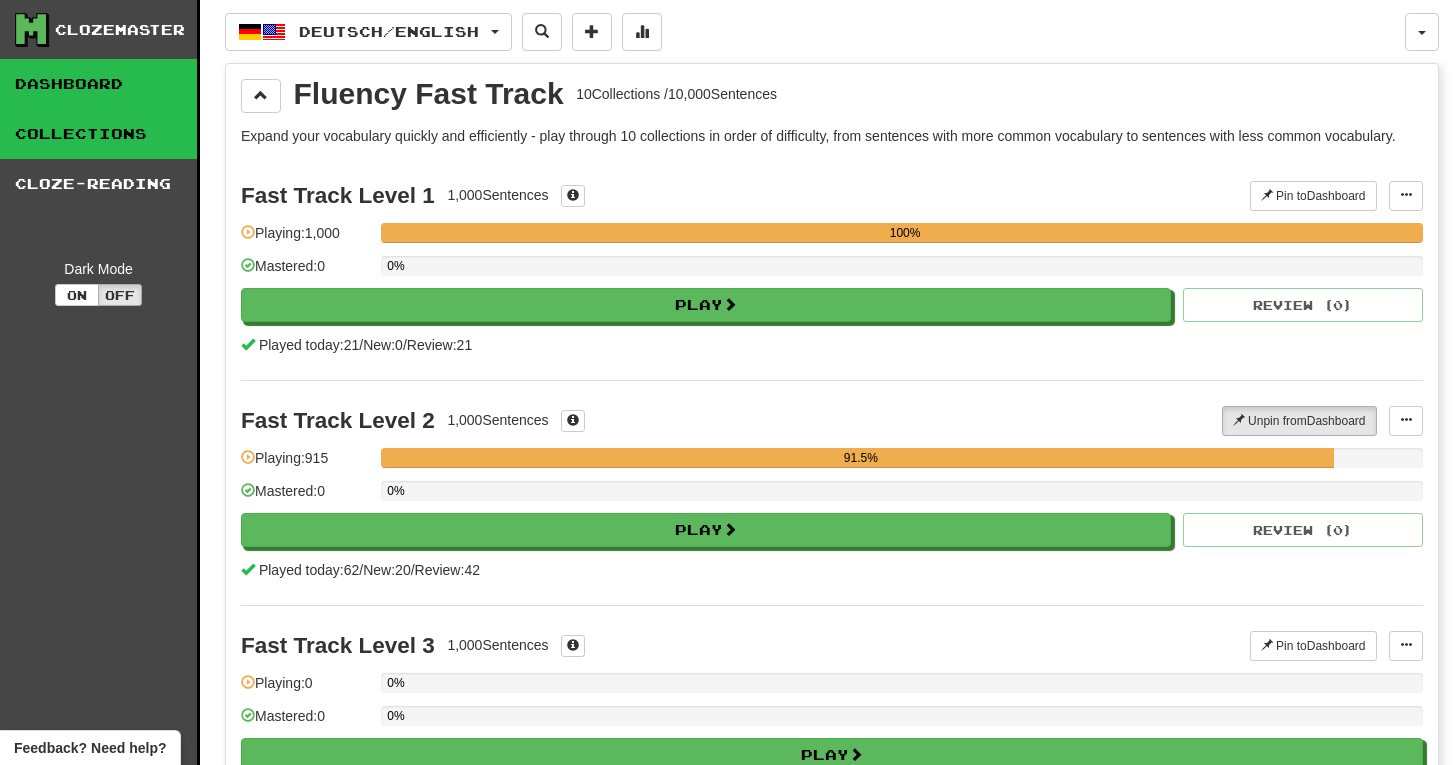 scroll, scrollTop: 0, scrollLeft: 0, axis: both 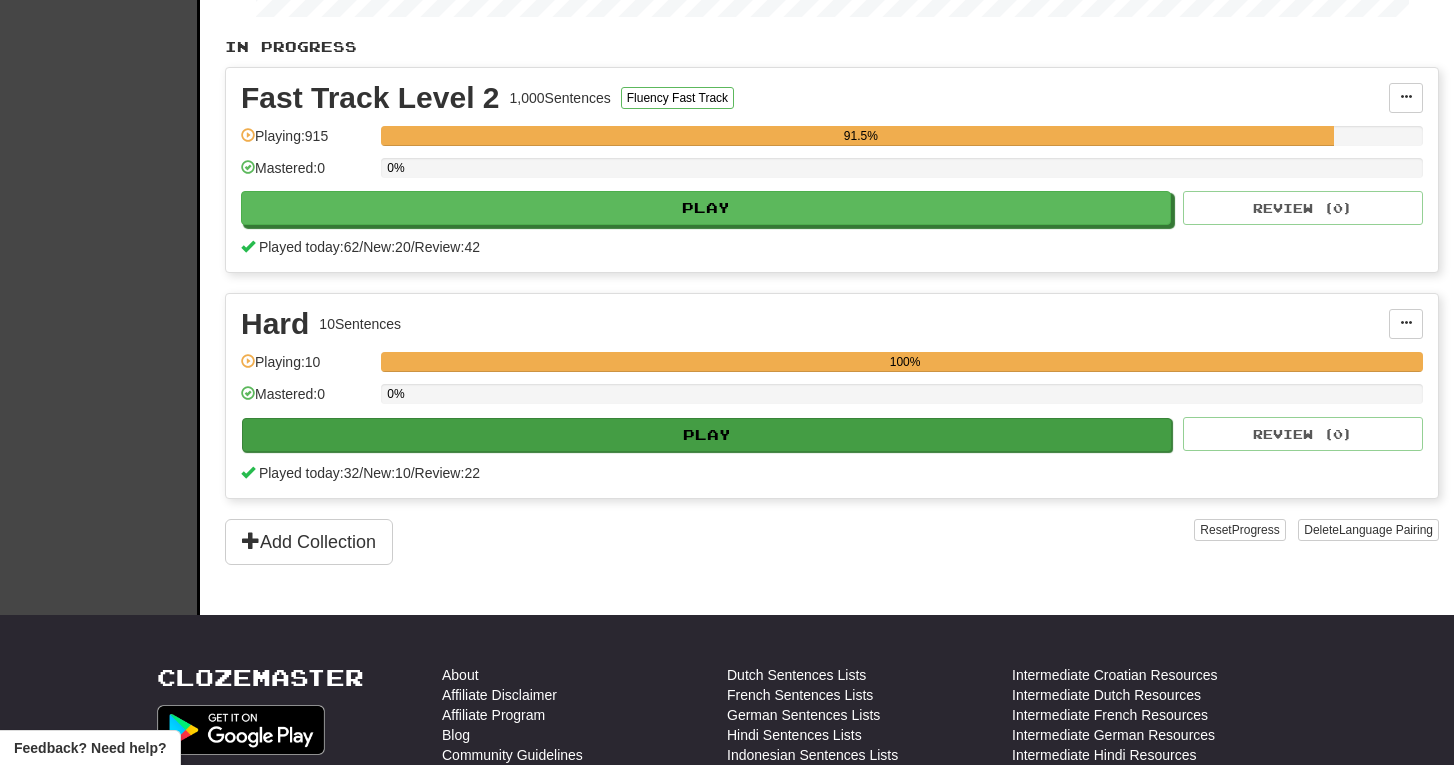 click on "Play" at bounding box center [707, 435] 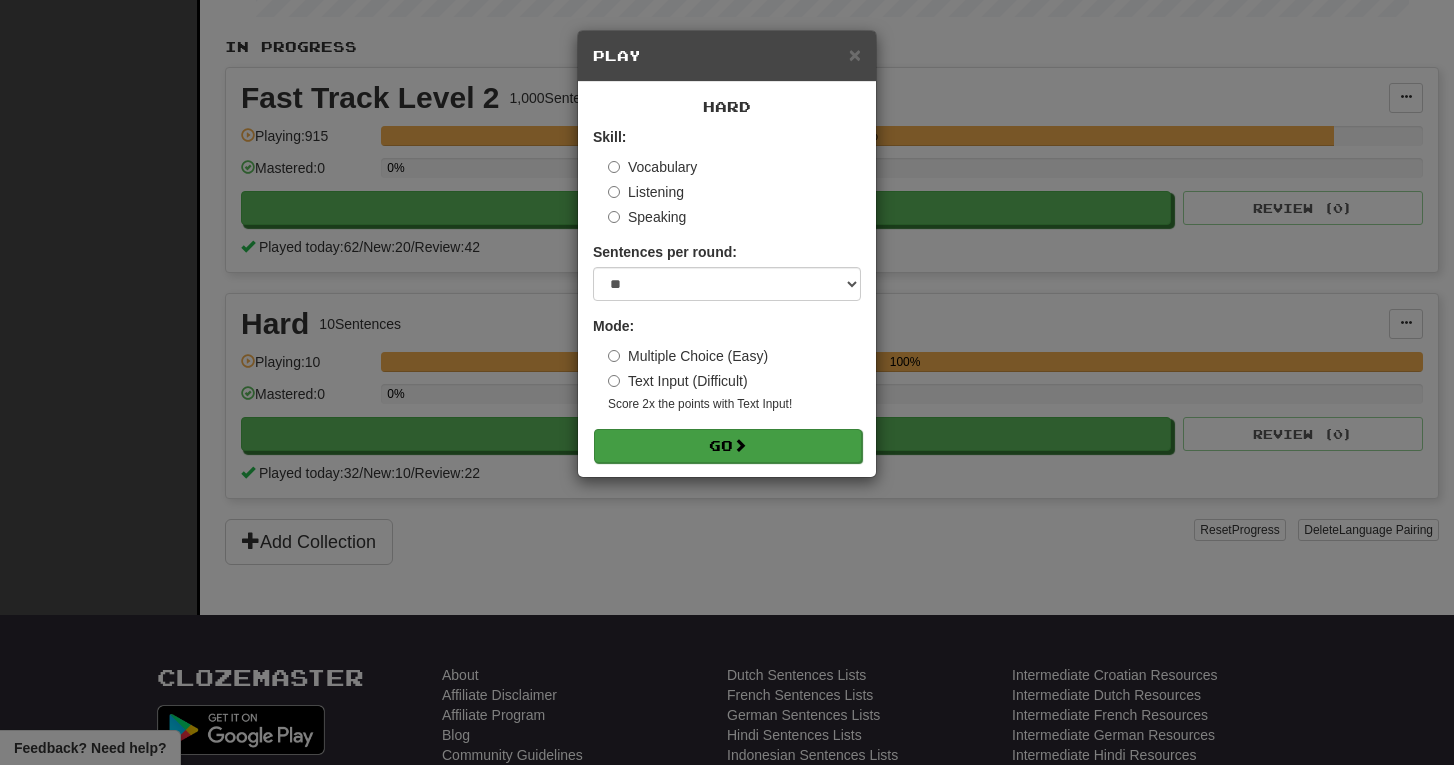click on "Go" at bounding box center [728, 446] 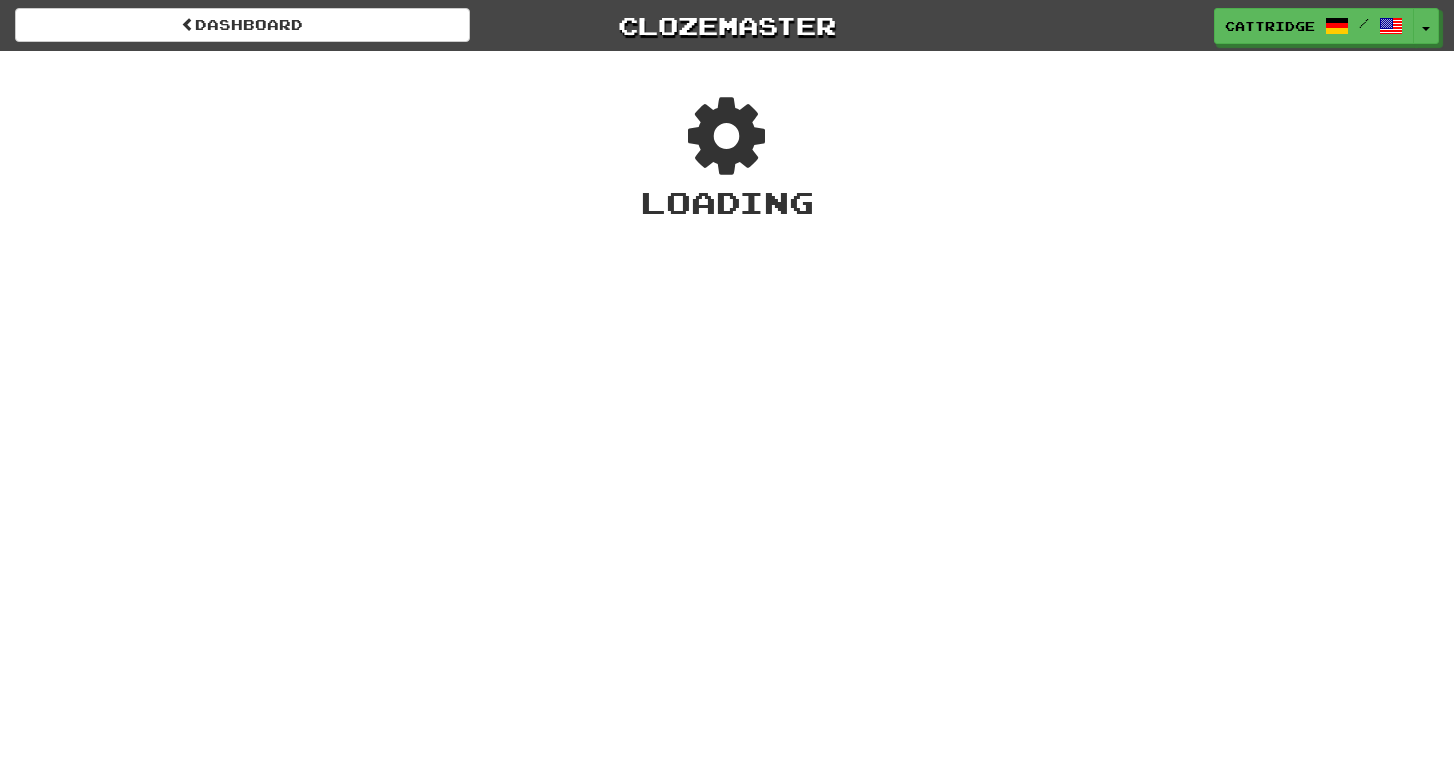 scroll, scrollTop: 0, scrollLeft: 0, axis: both 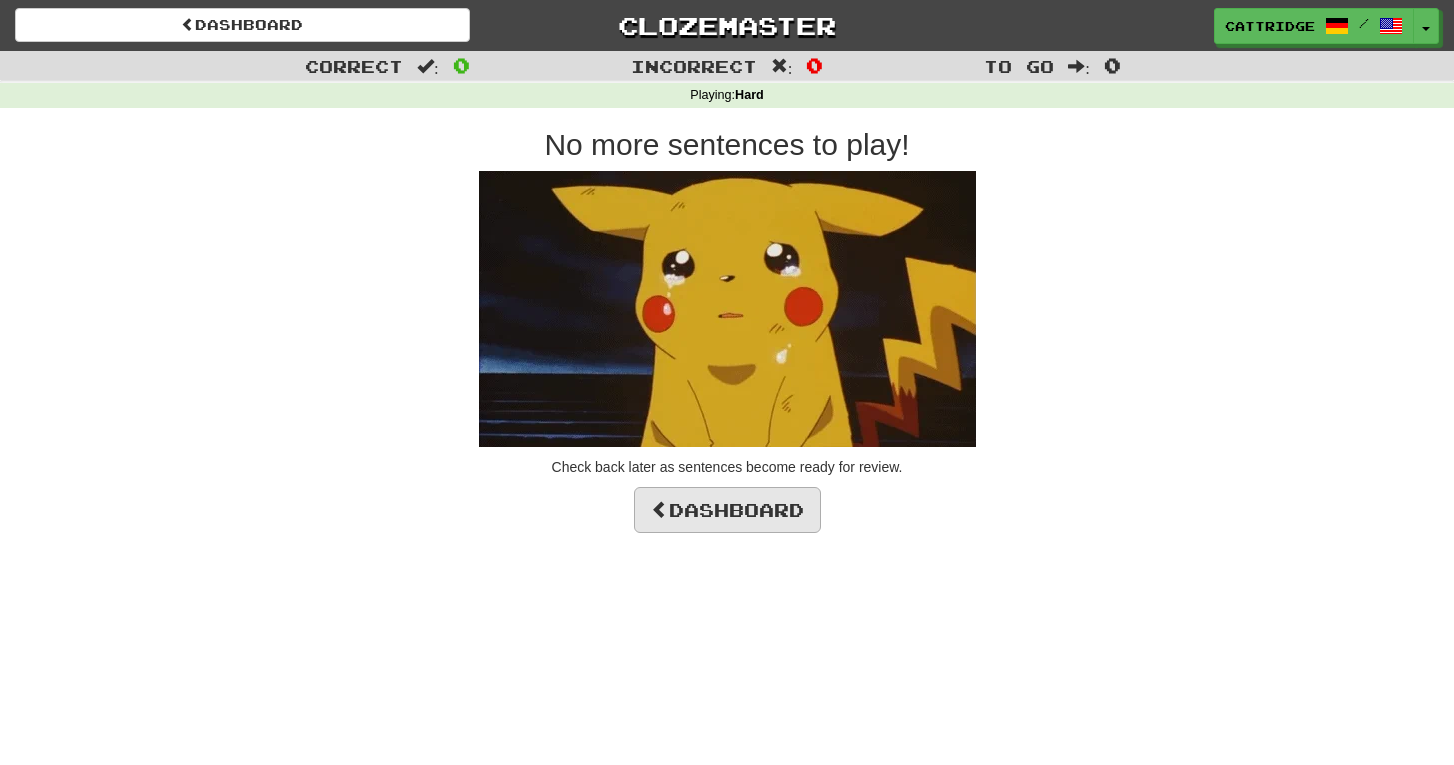 click on "Dashboard" at bounding box center (727, 510) 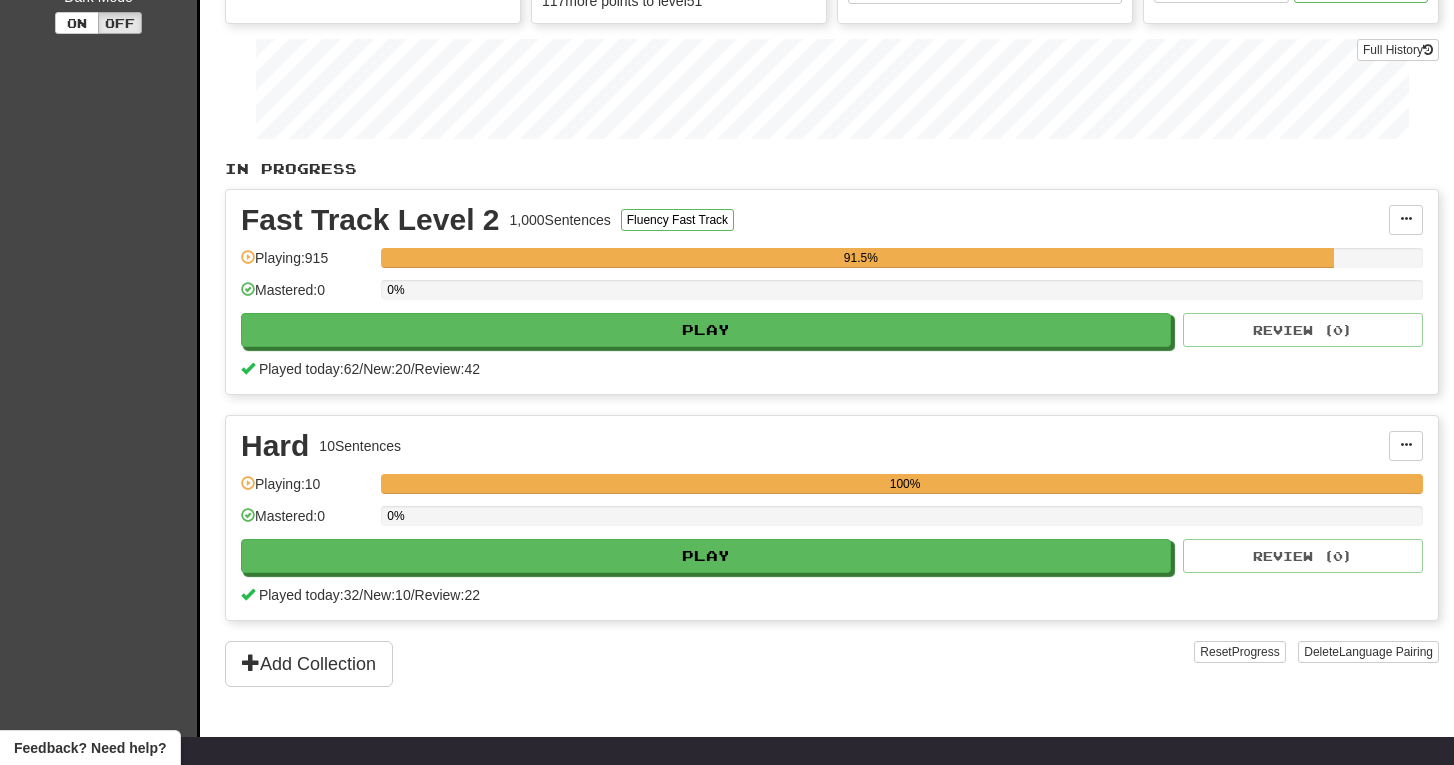 scroll, scrollTop: 272, scrollLeft: 0, axis: vertical 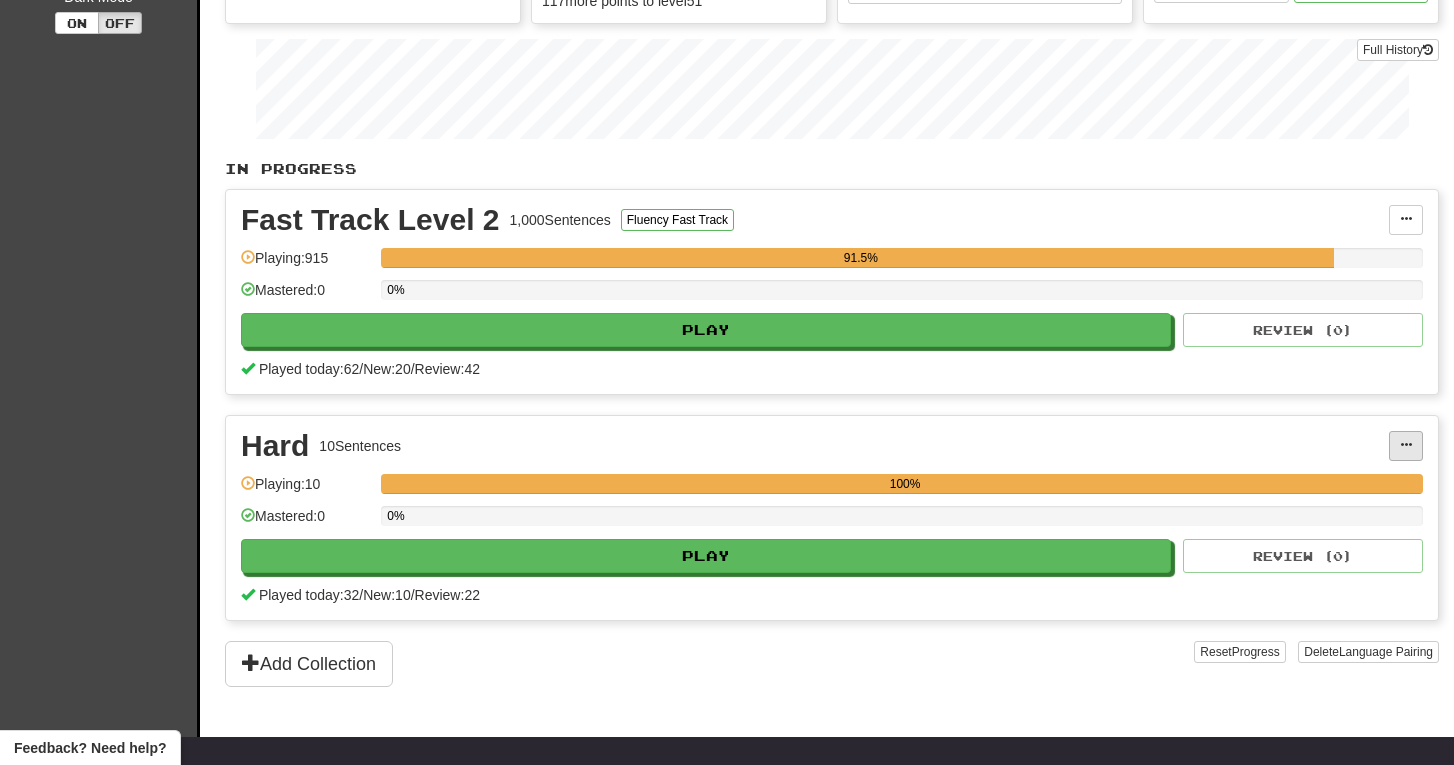 click at bounding box center (1406, 445) 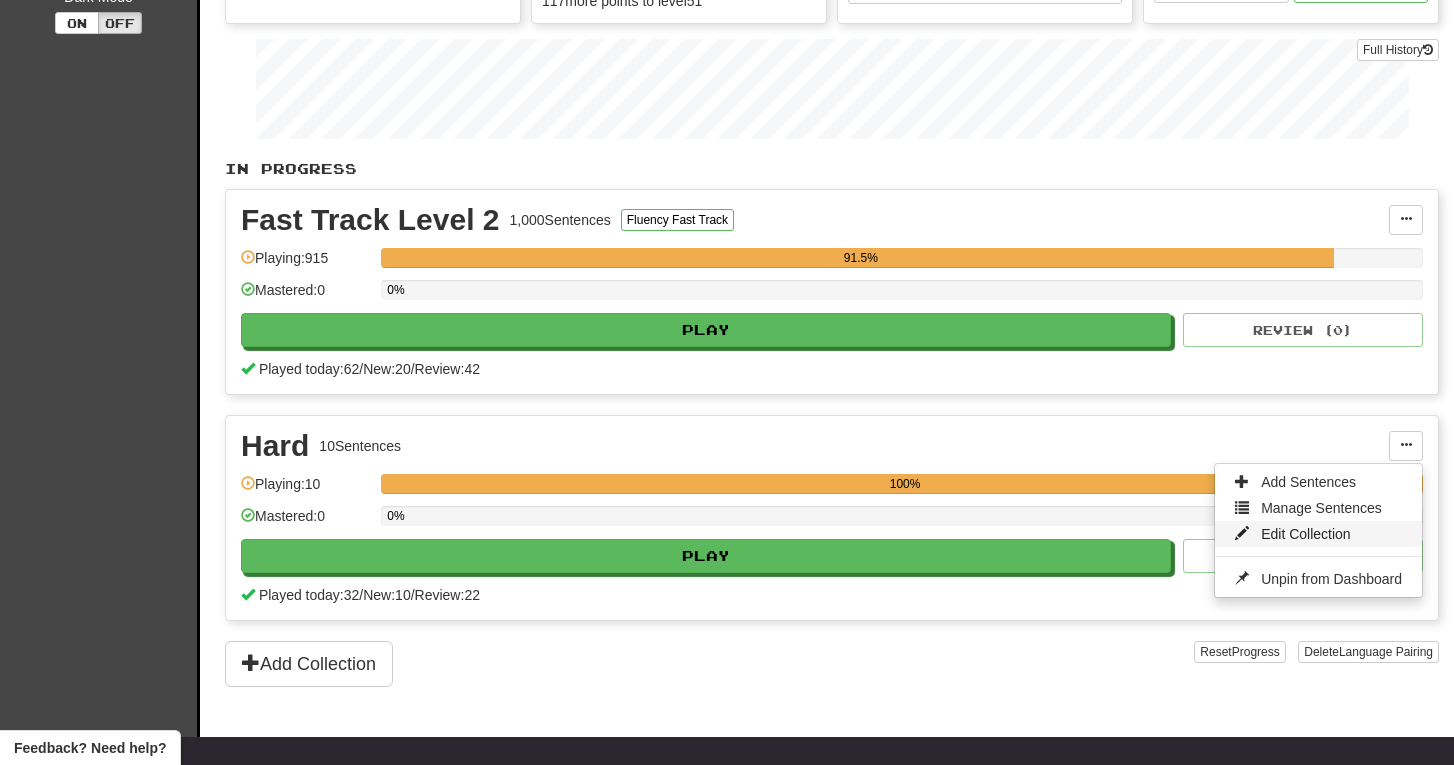 click on "Edit Collection" at bounding box center (1306, 534) 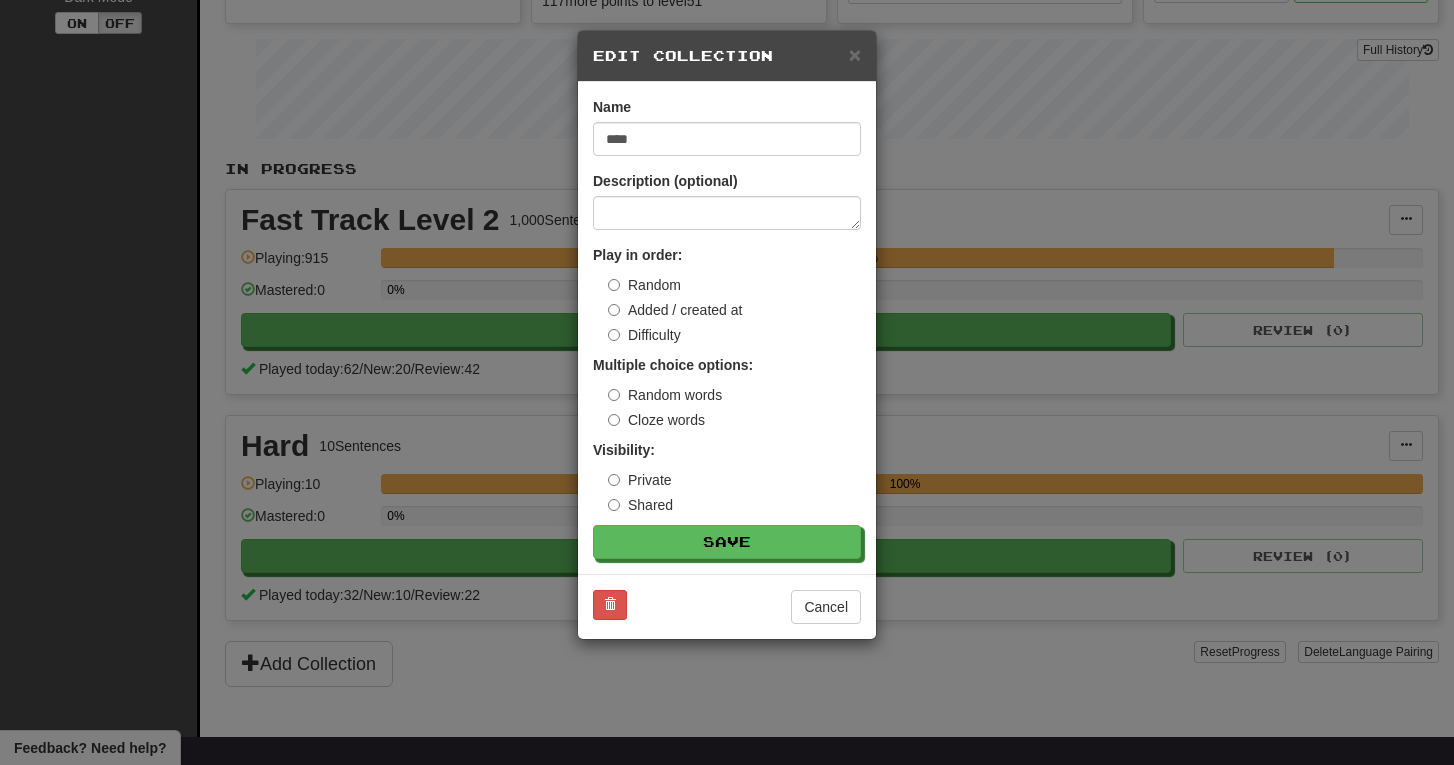 click on "Edit Collection" at bounding box center [727, 56] 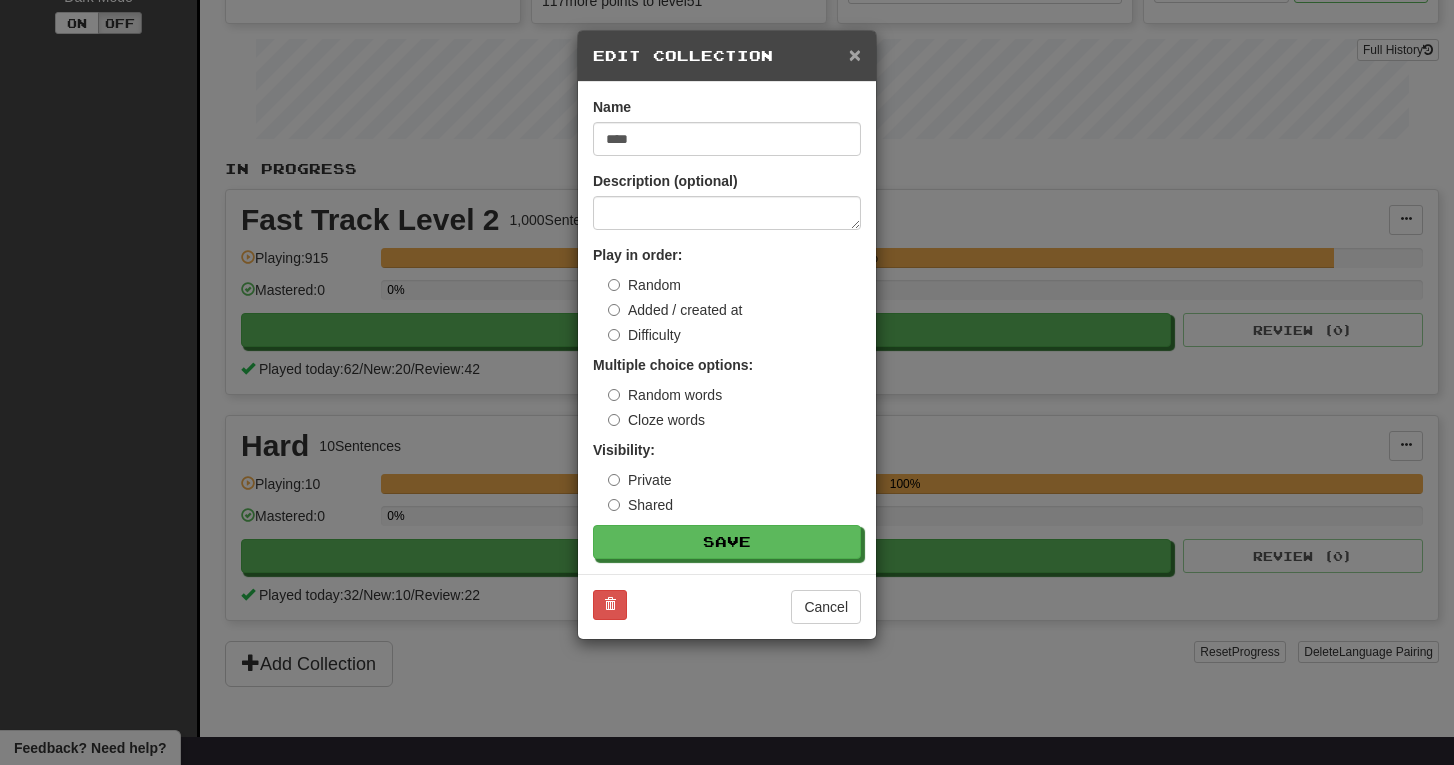 click on "×" at bounding box center [855, 54] 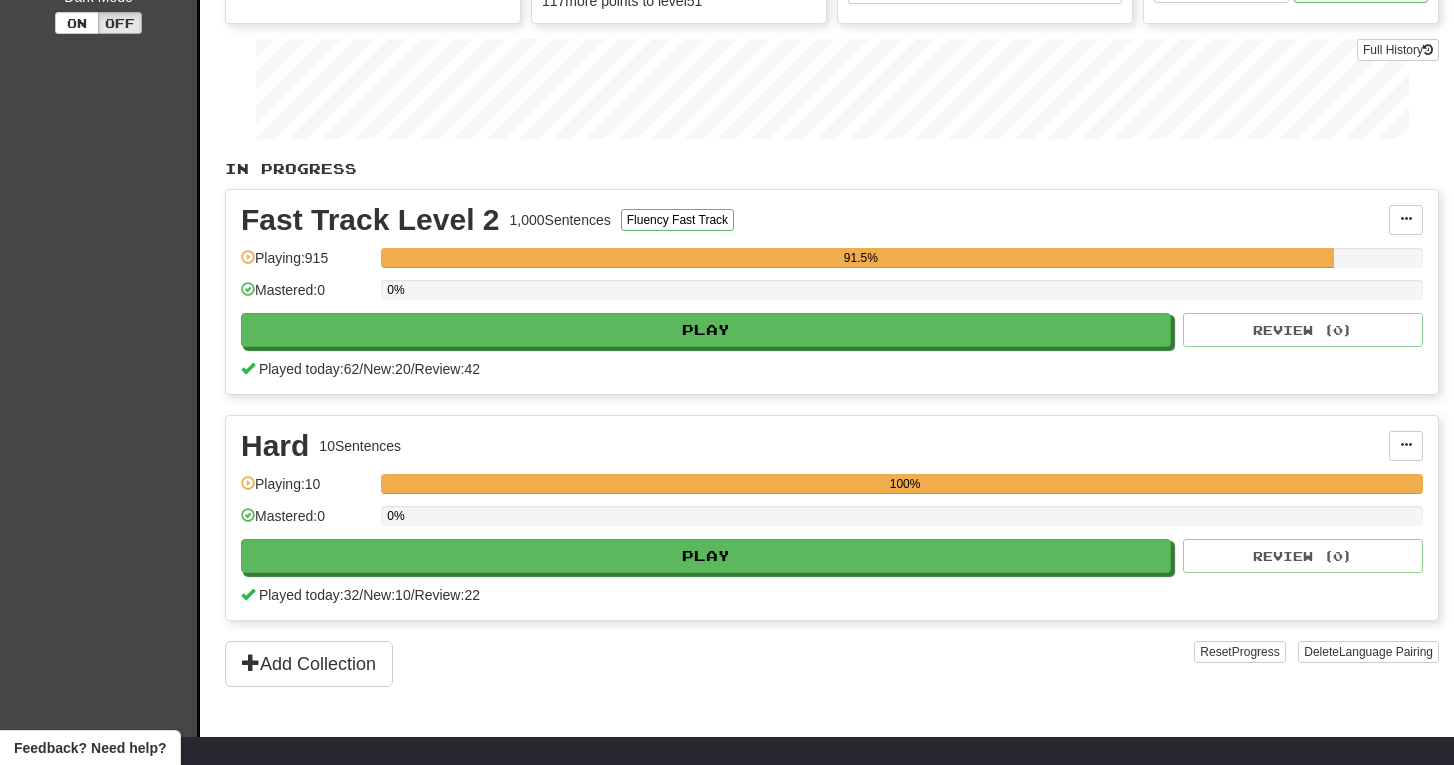 click on "Hard 10  Sentences" at bounding box center [815, 446] 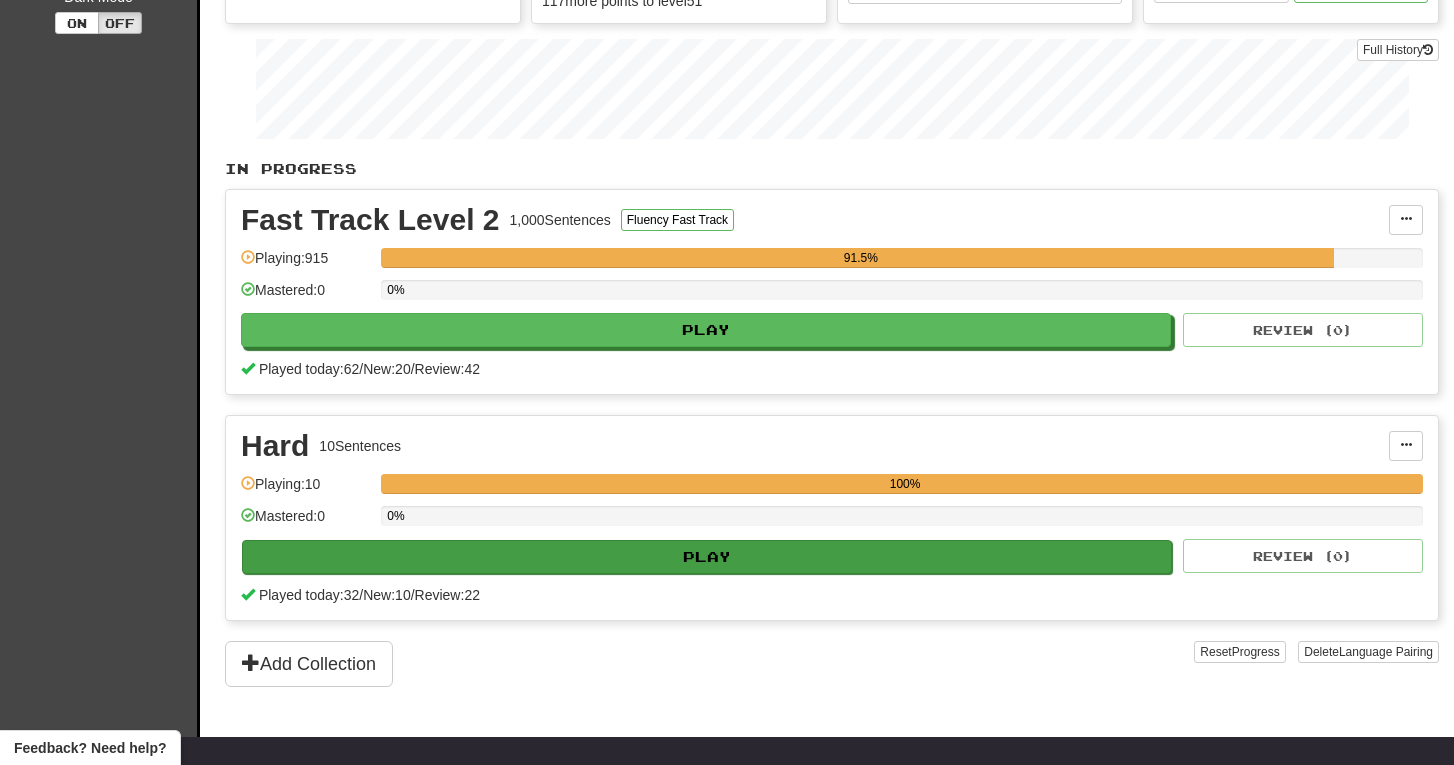click on "Play" at bounding box center [707, 557] 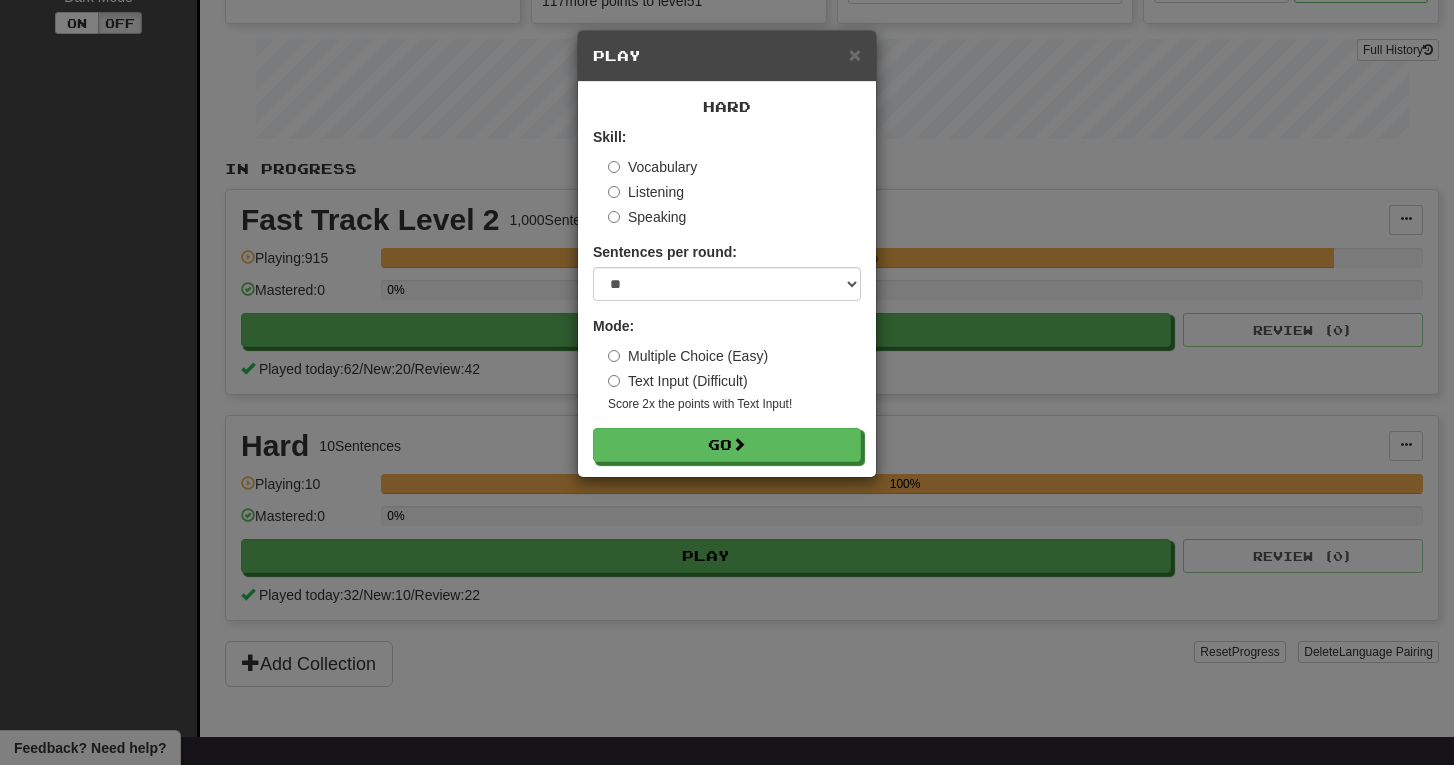 click on "Skill: Vocabulary Listening Speaking Sentences per round: * ** ** ** ** ** *** ******** Mode: Multiple Choice (Easy) Text Input (Difficult) Score 2x the points with Text Input ! Go" at bounding box center (727, 294) 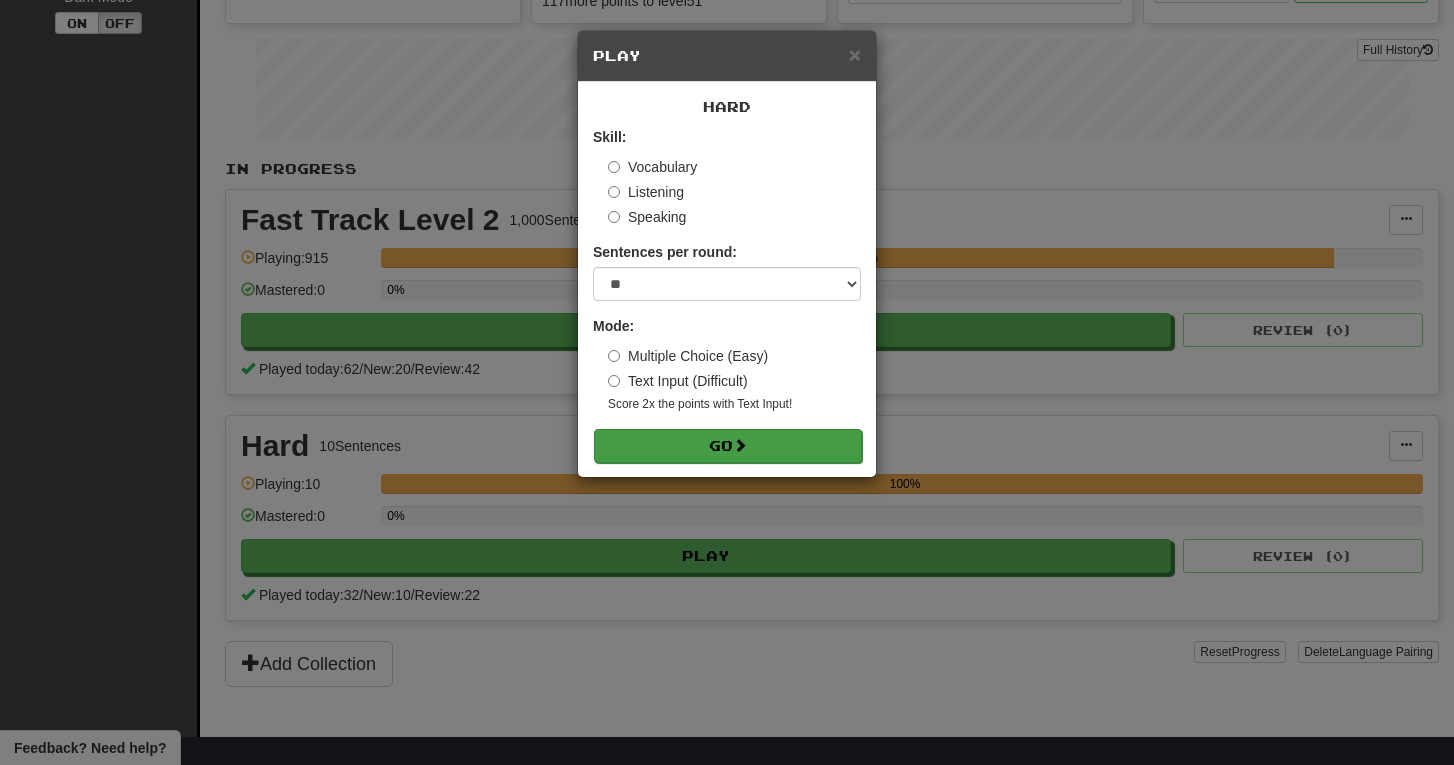 click on "Go" at bounding box center (728, 446) 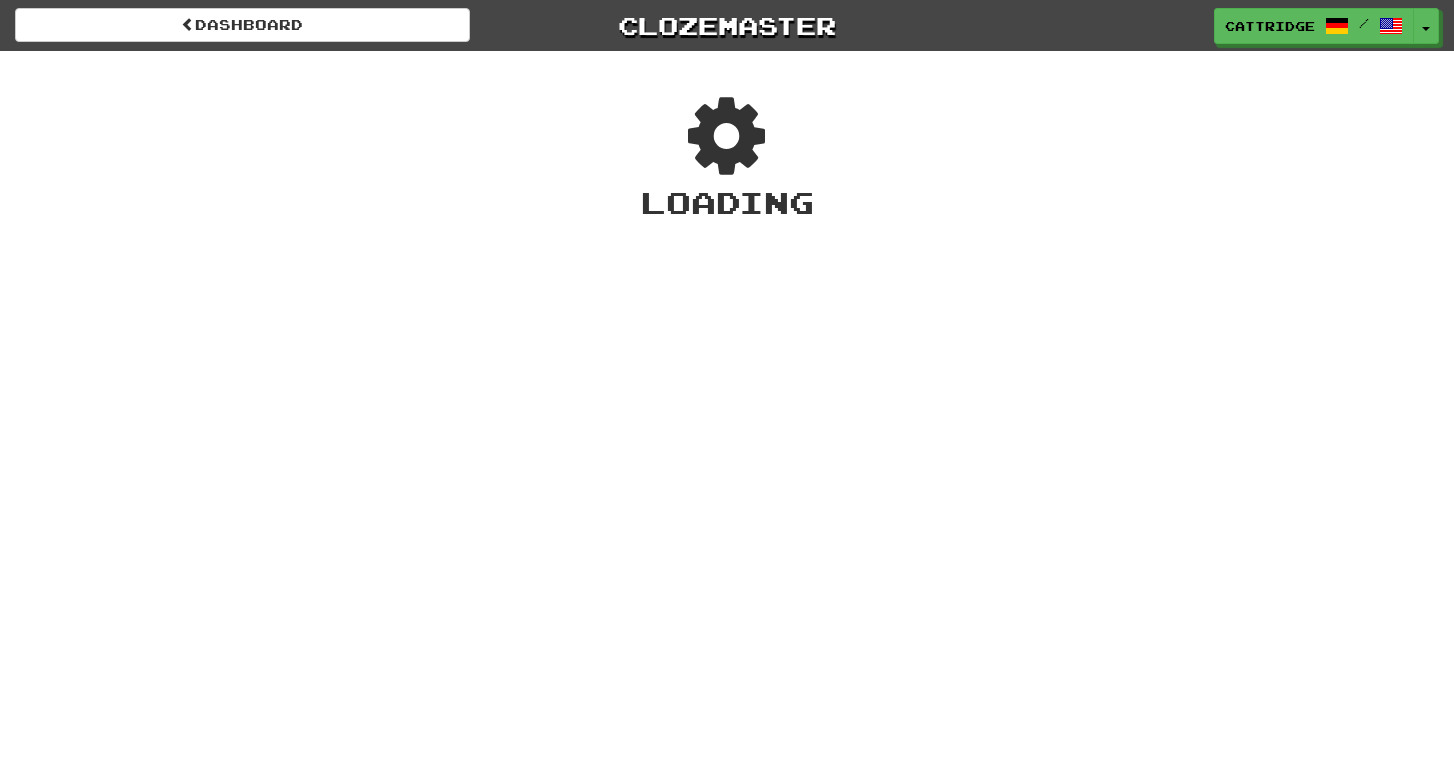 scroll, scrollTop: 0, scrollLeft: 0, axis: both 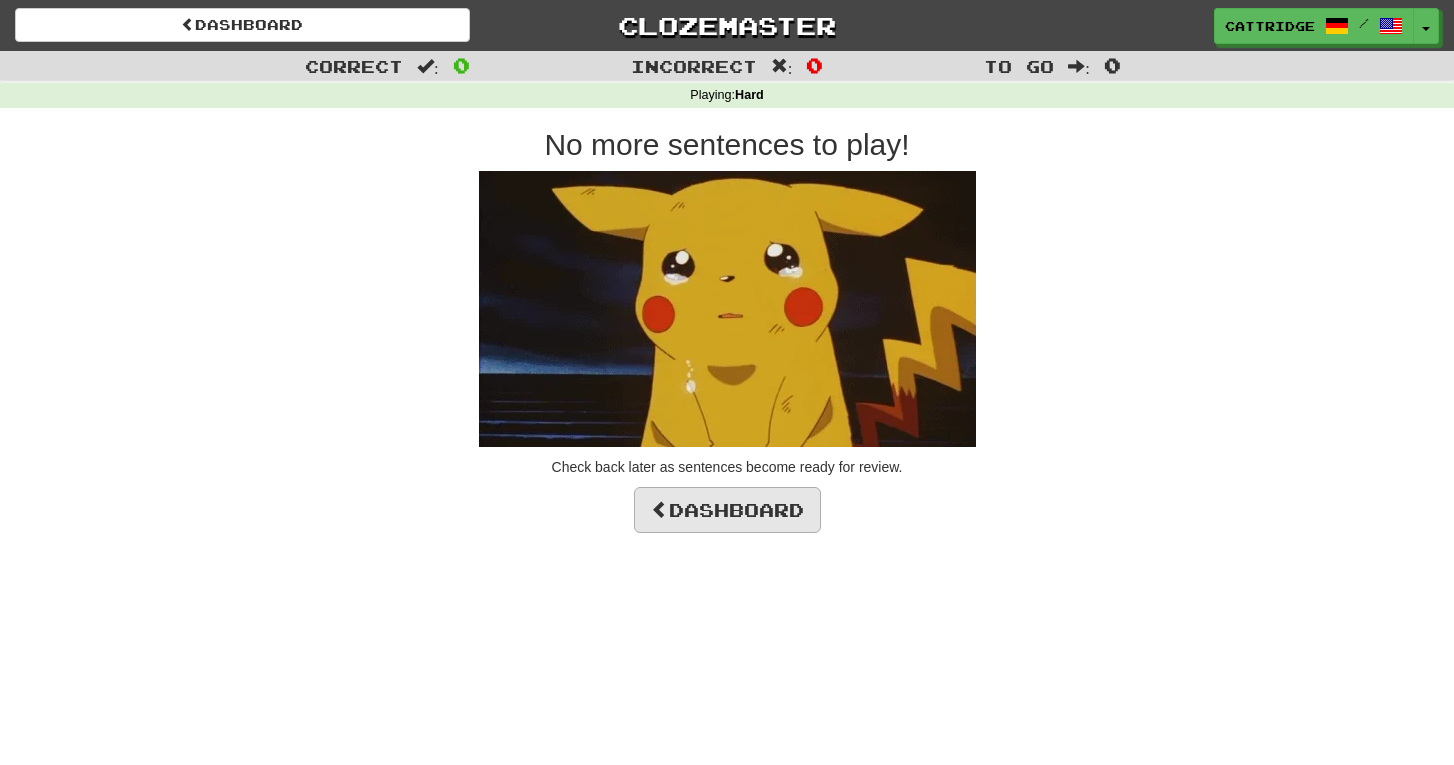click on "Dashboard" at bounding box center [727, 510] 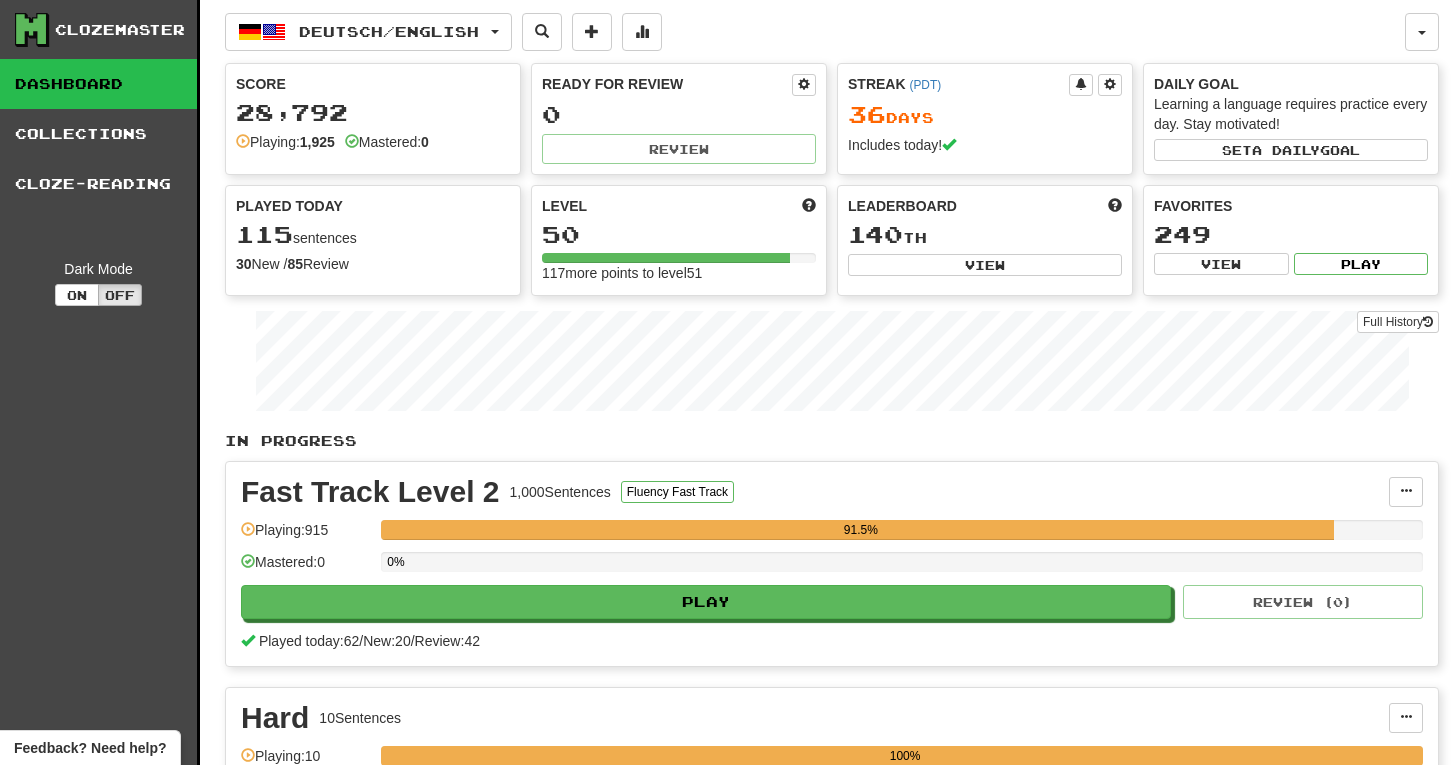 scroll, scrollTop: 0, scrollLeft: 0, axis: both 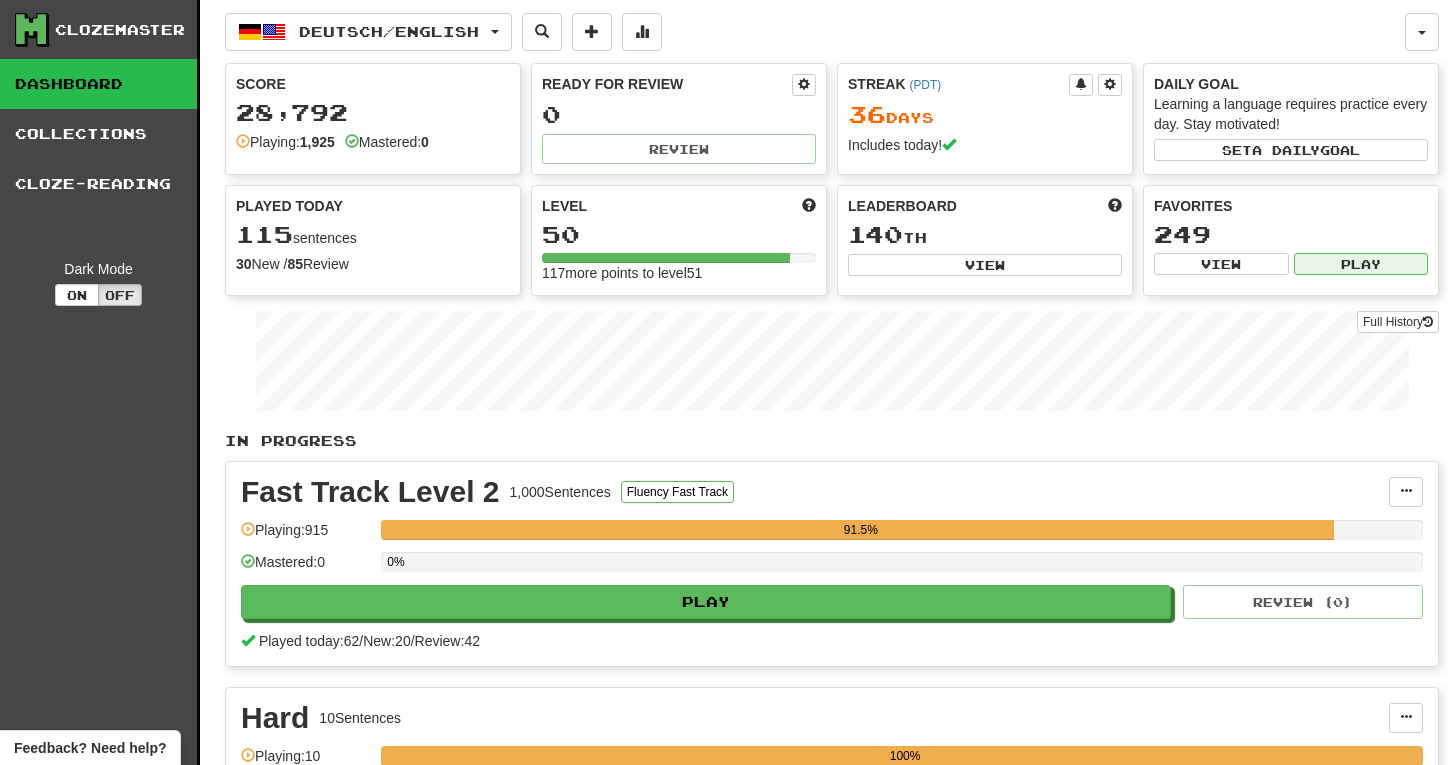 click on "Play" at bounding box center (1361, 264) 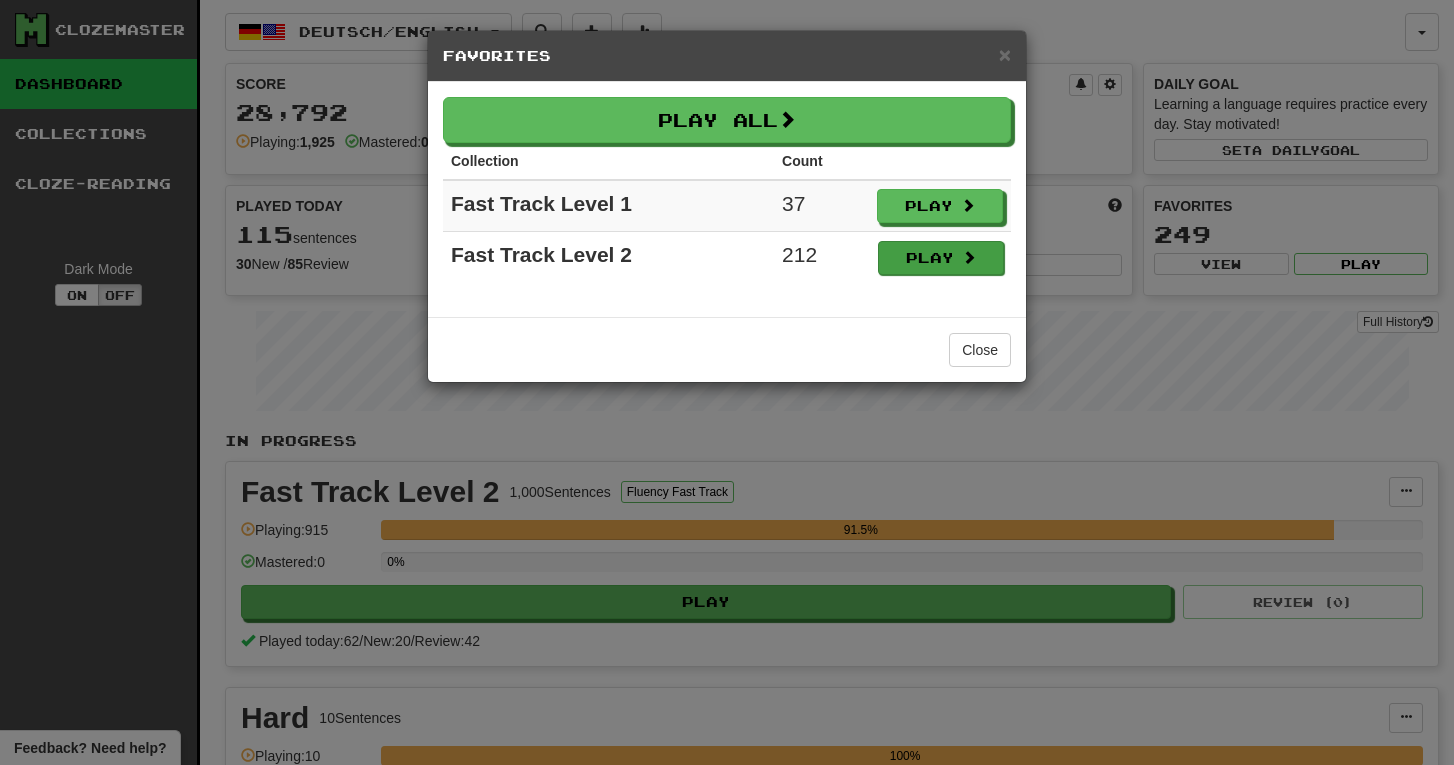 click on "Play" at bounding box center (941, 258) 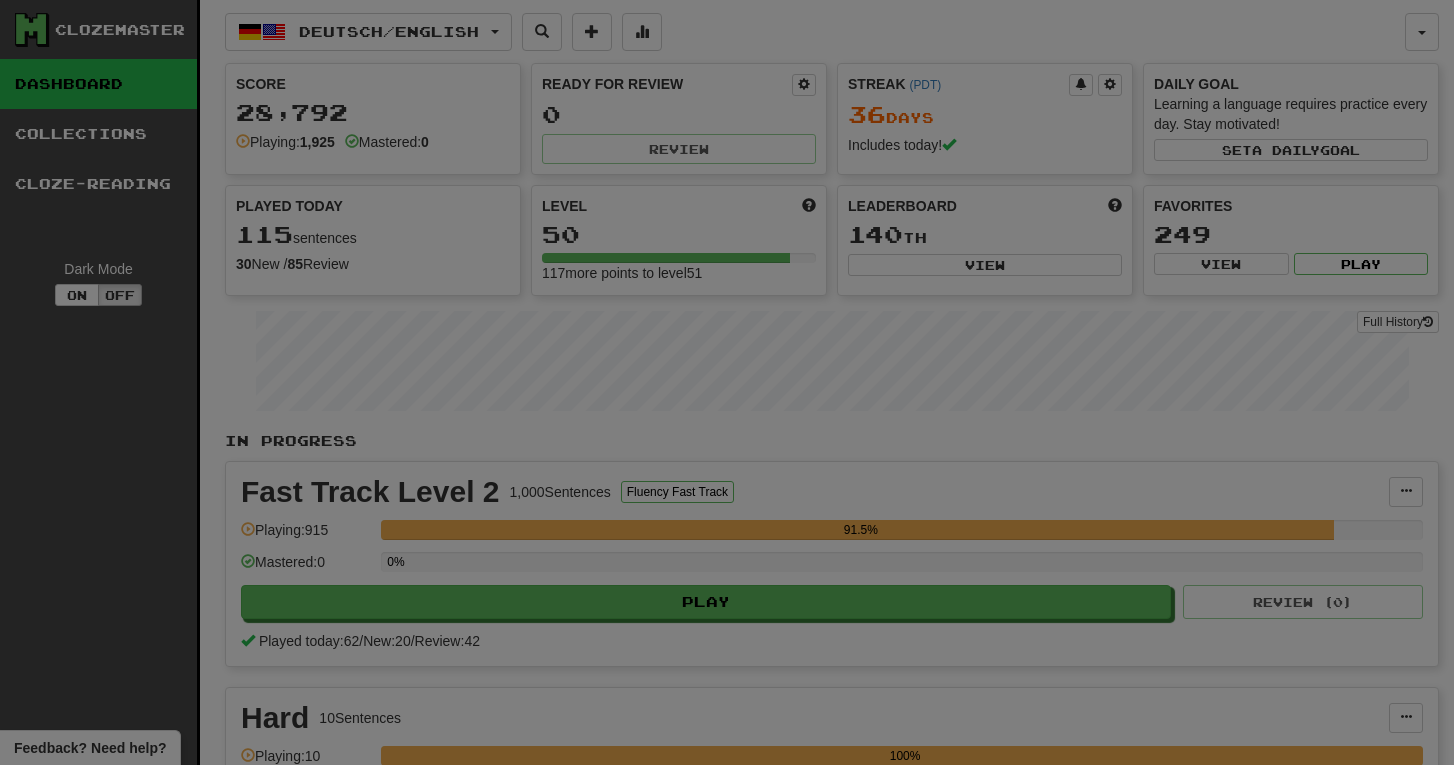 select on "**" 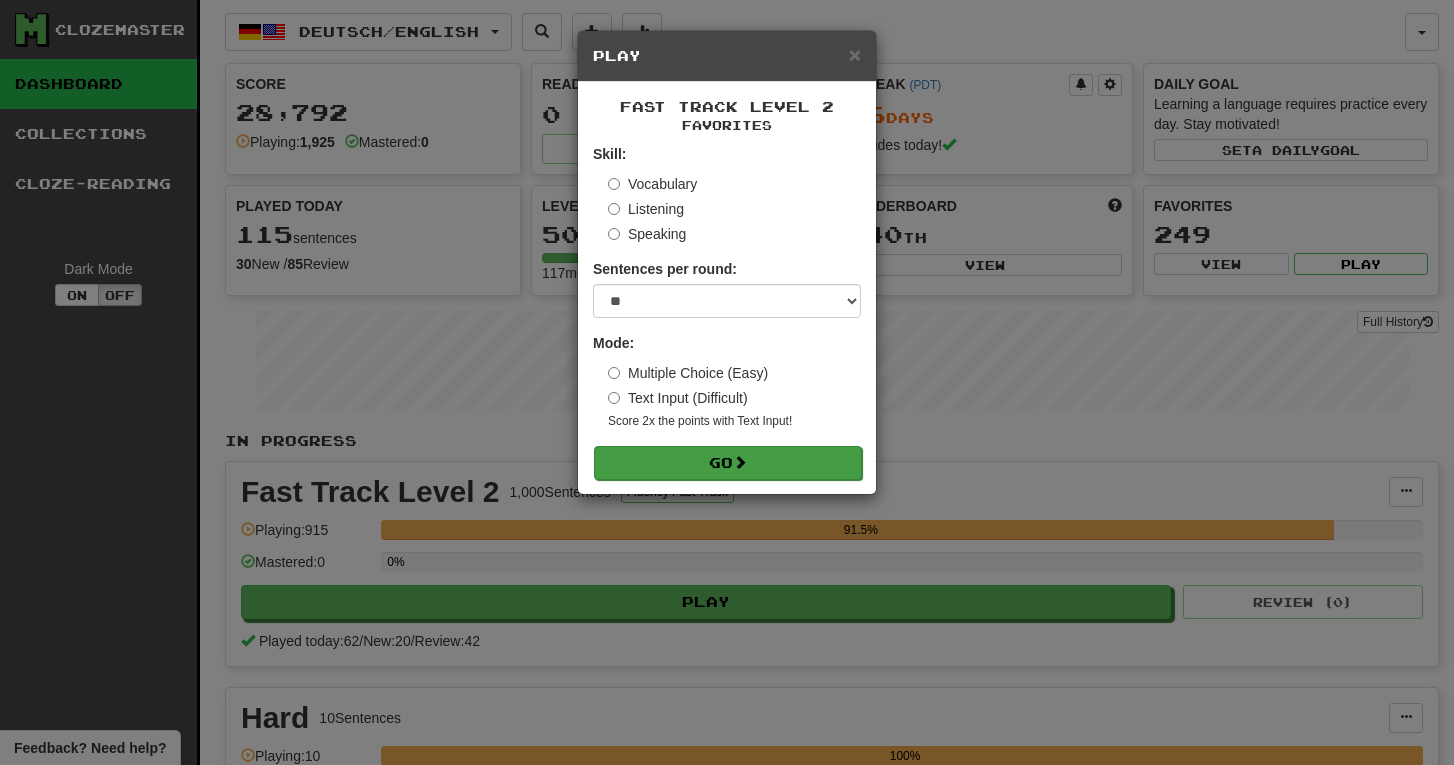 click at bounding box center [740, 462] 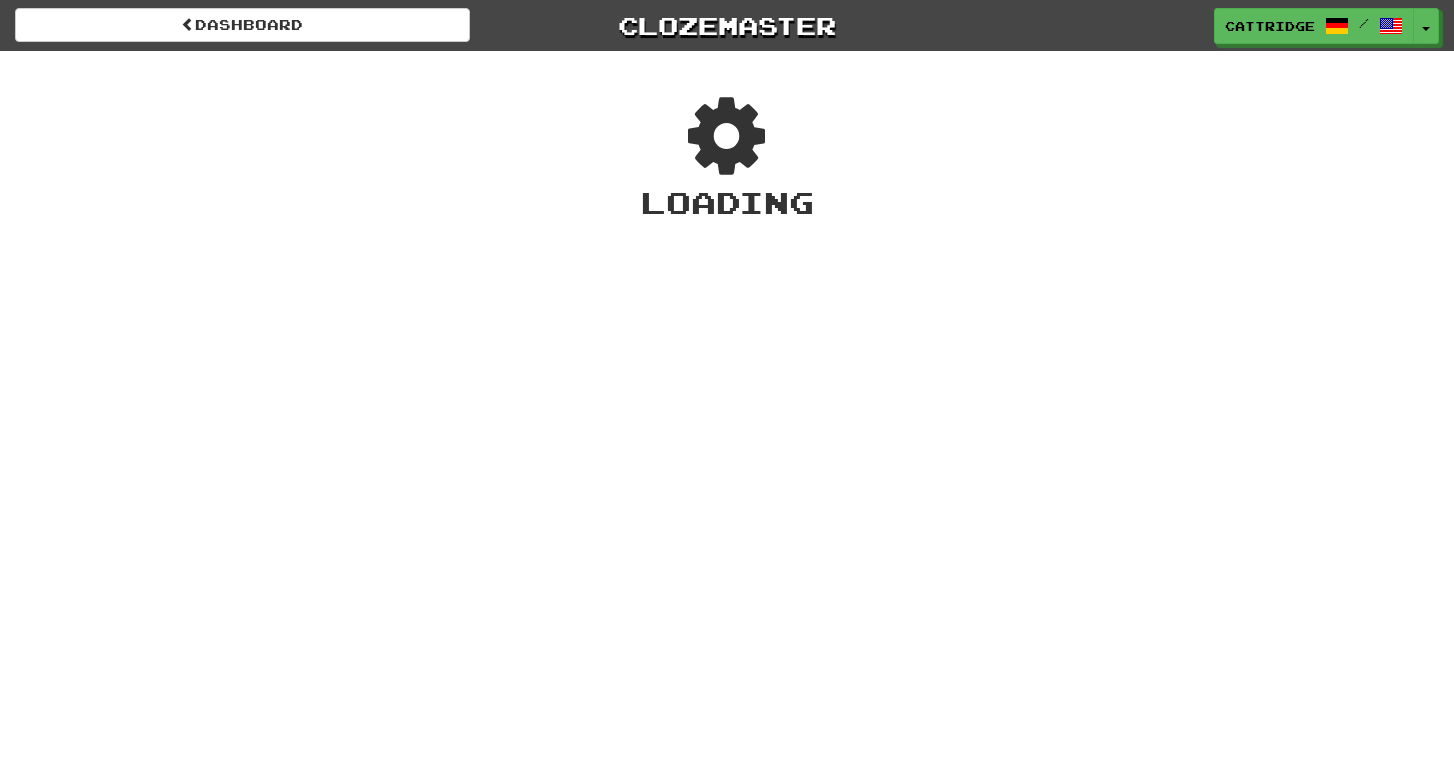 scroll, scrollTop: 0, scrollLeft: 0, axis: both 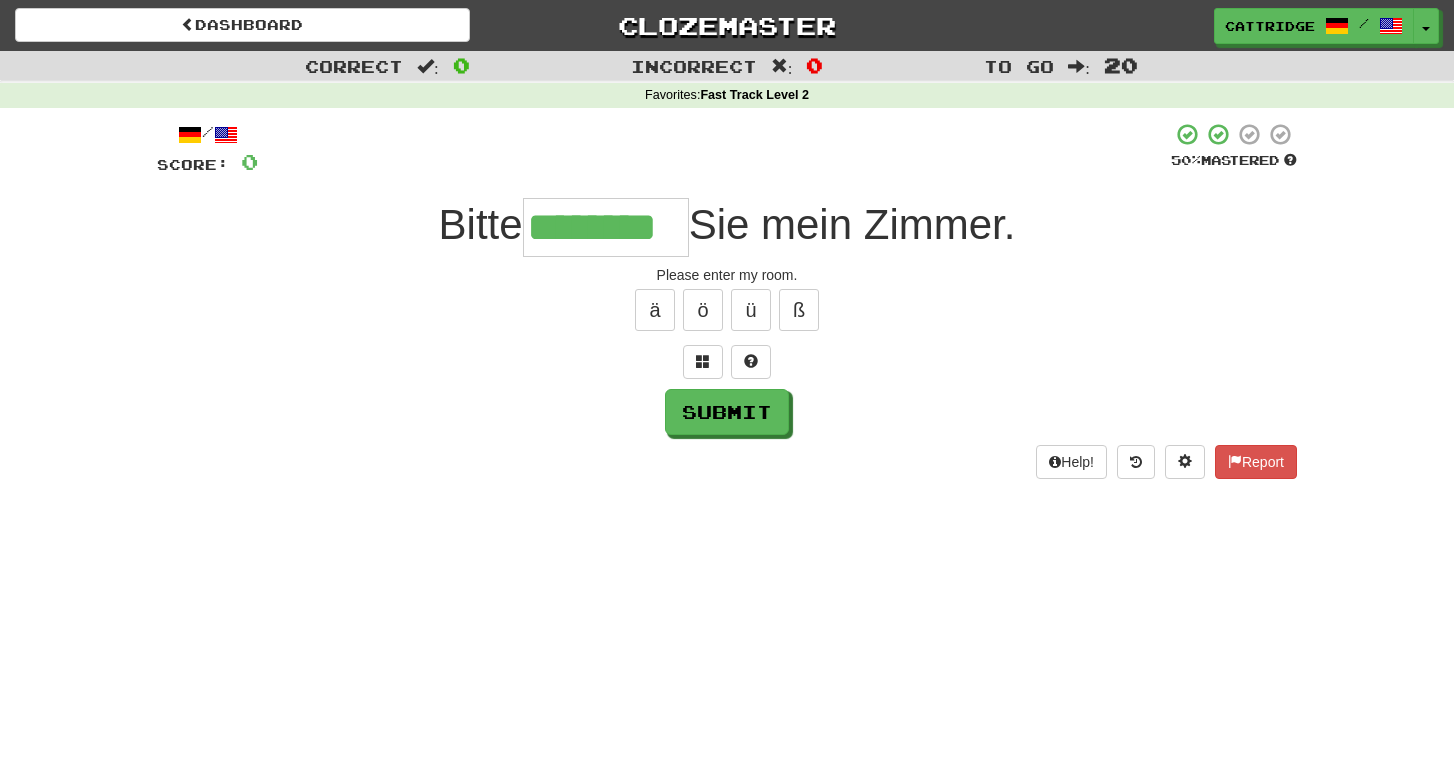type on "********" 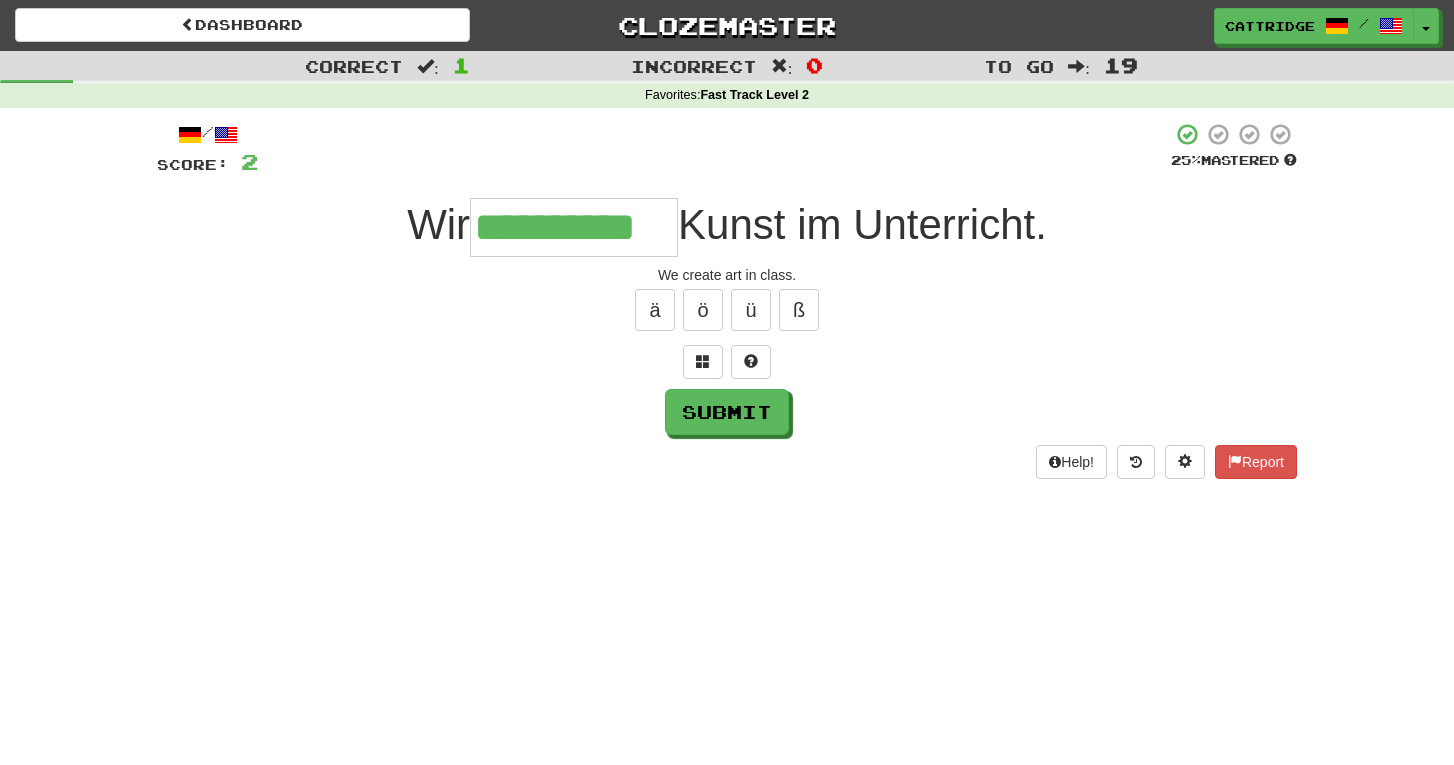 type on "**********" 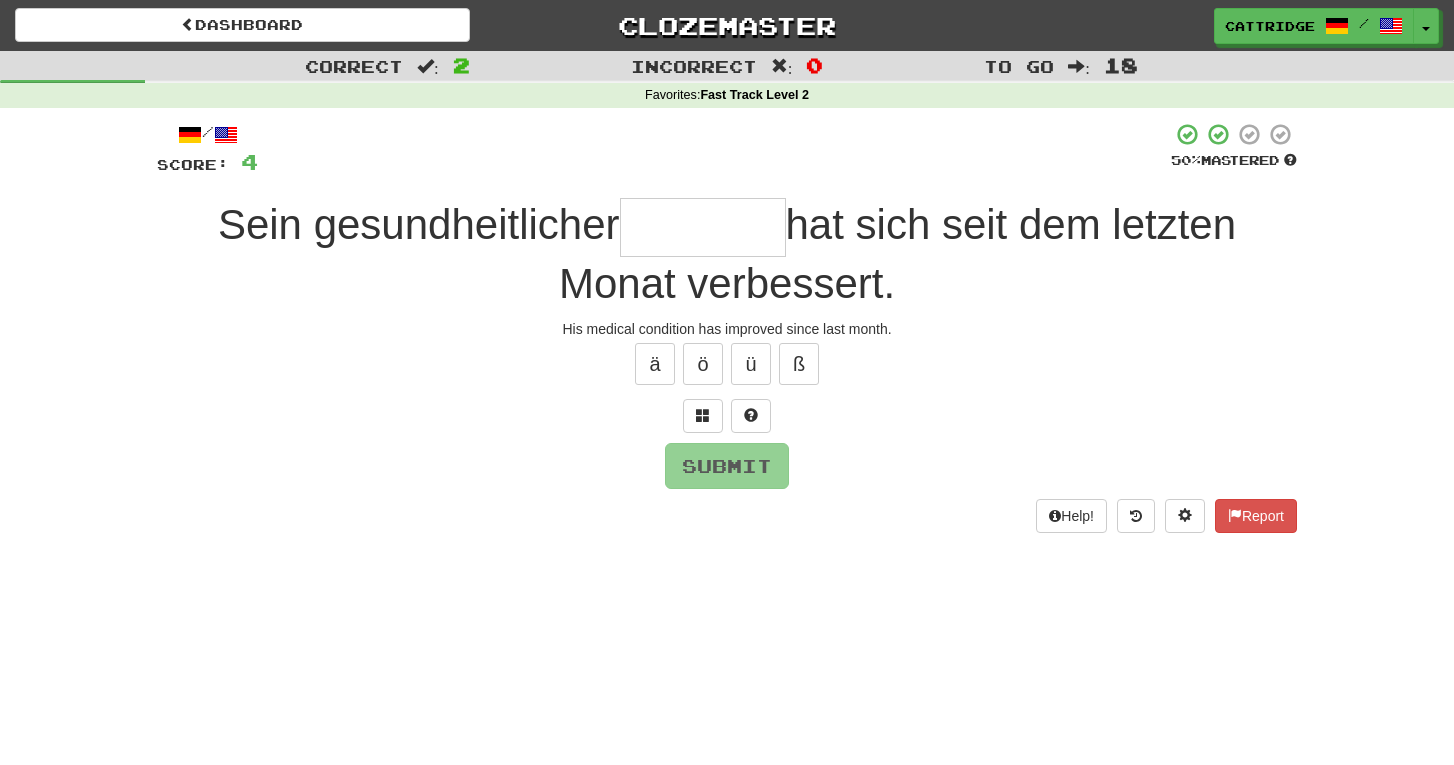 type on "*" 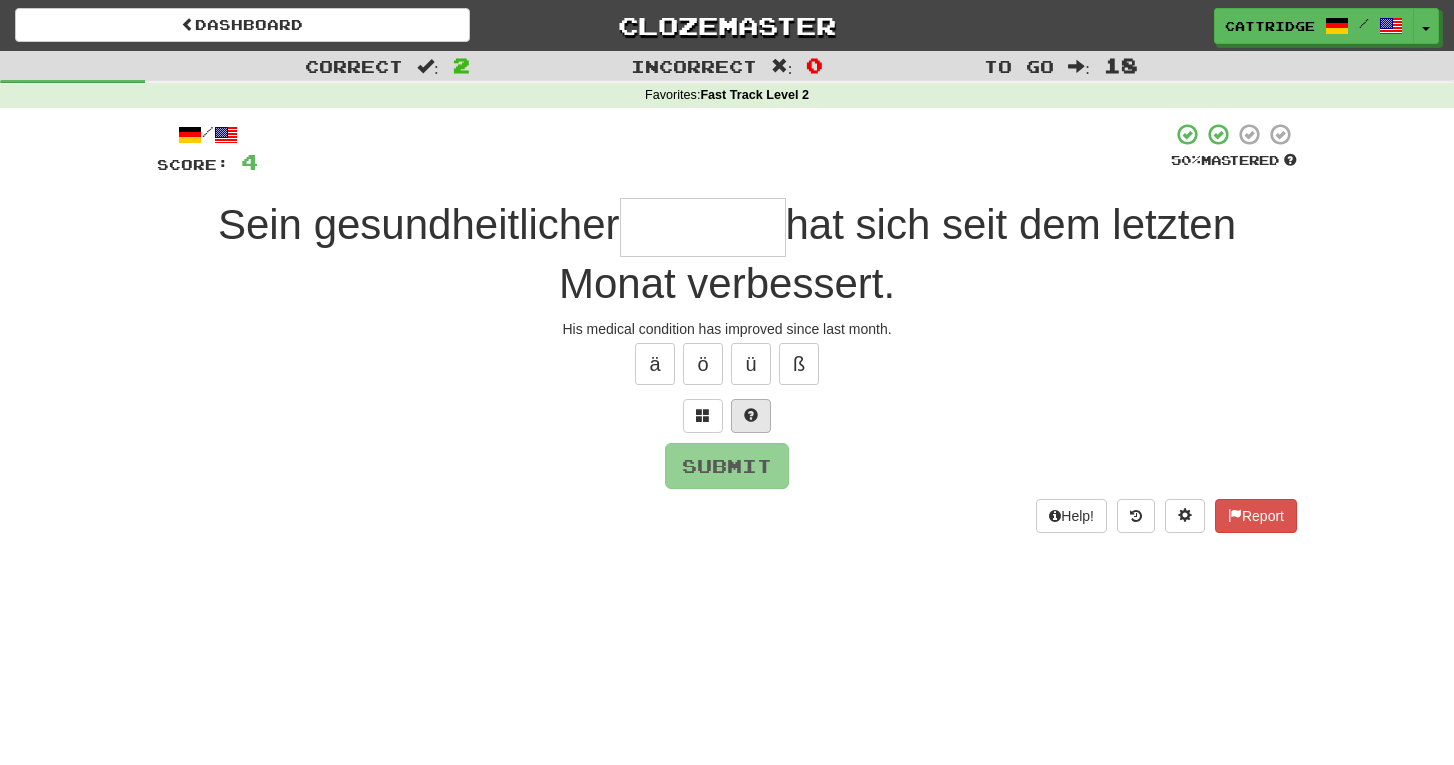 click at bounding box center [751, 416] 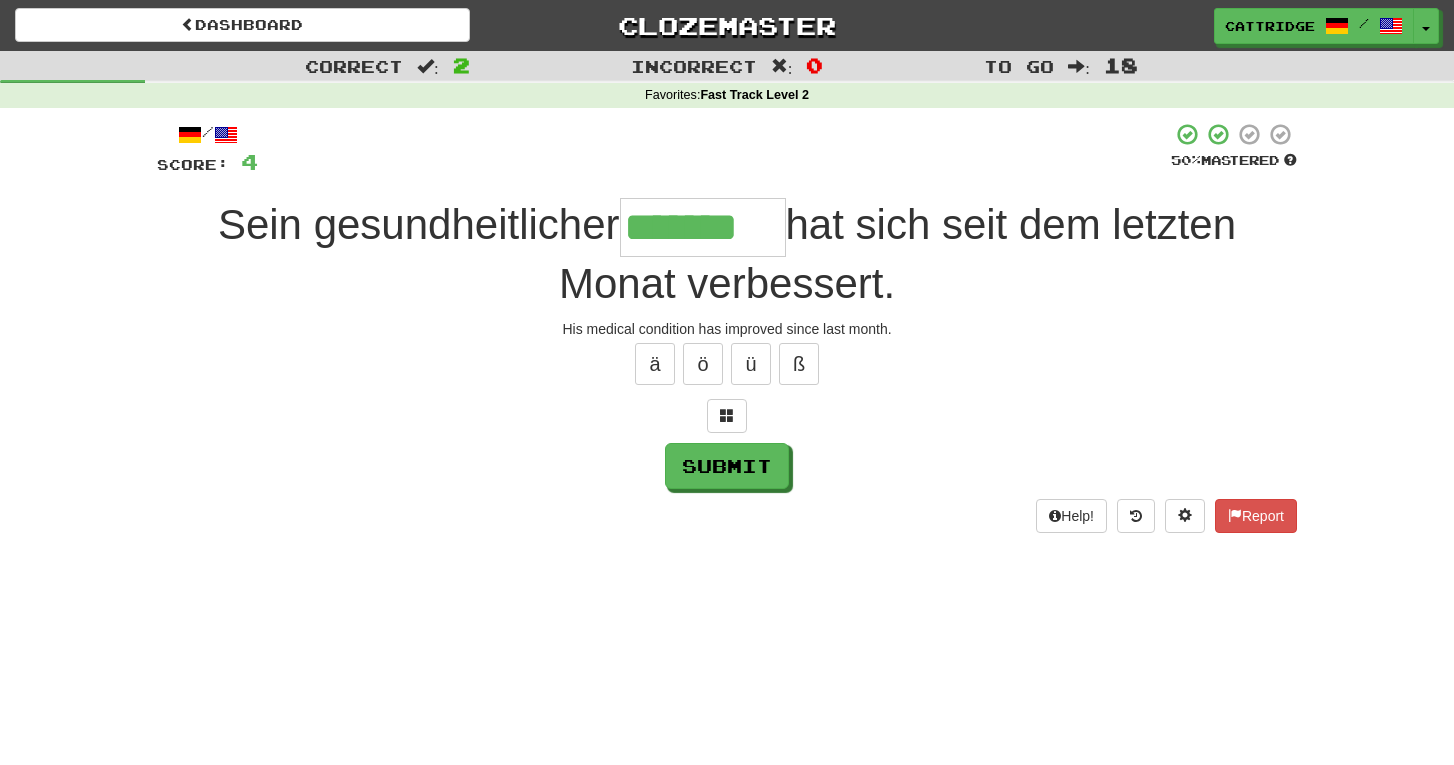 type on "*******" 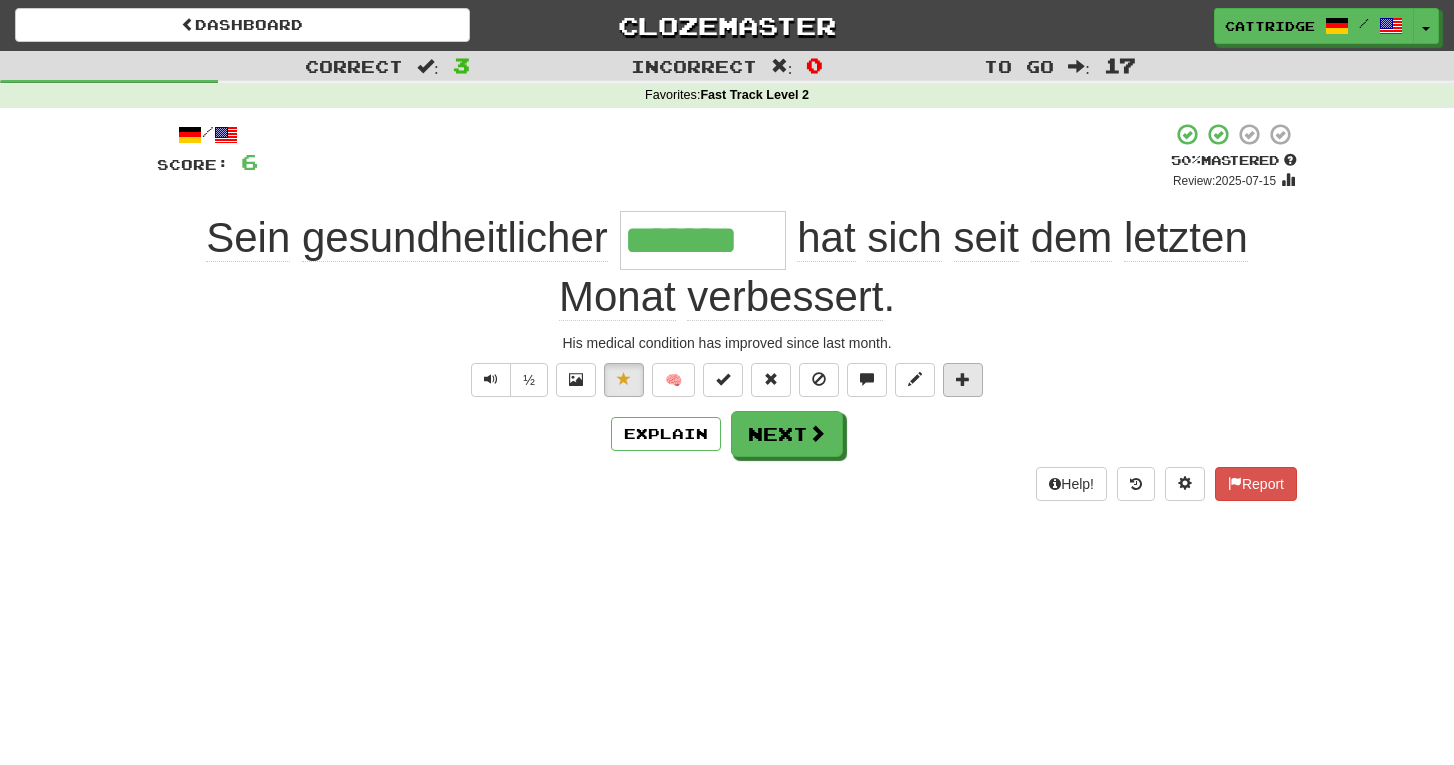 click at bounding box center [963, 379] 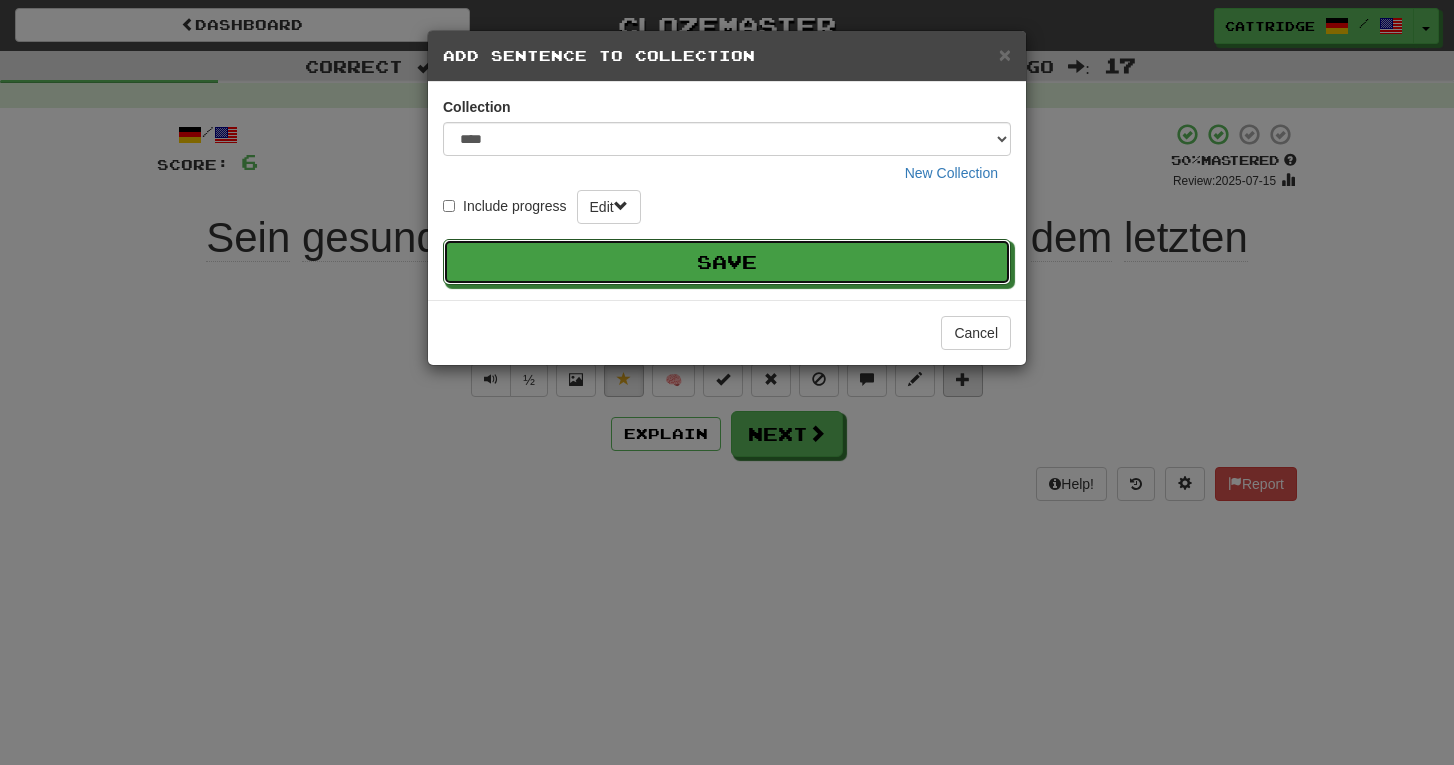 type 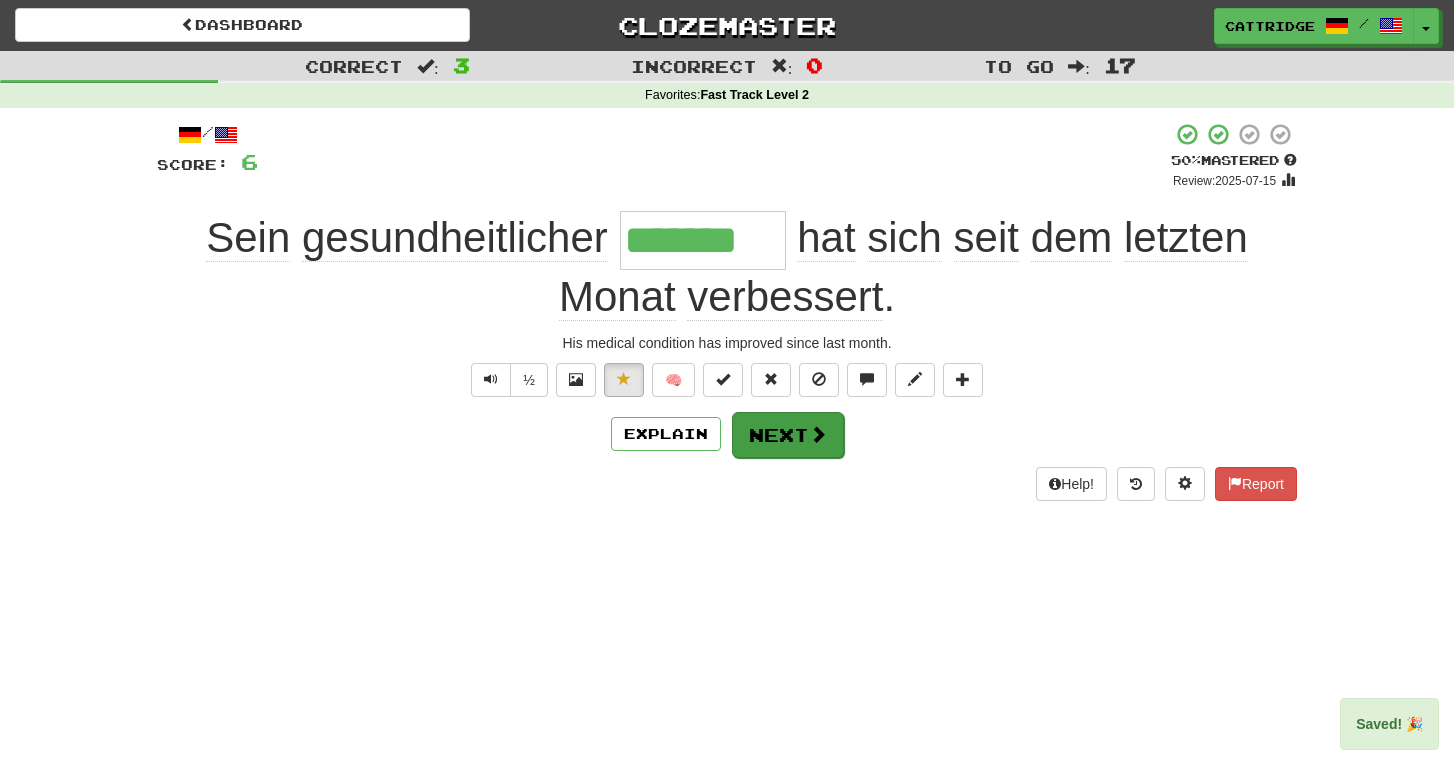 click on "Next" at bounding box center (788, 435) 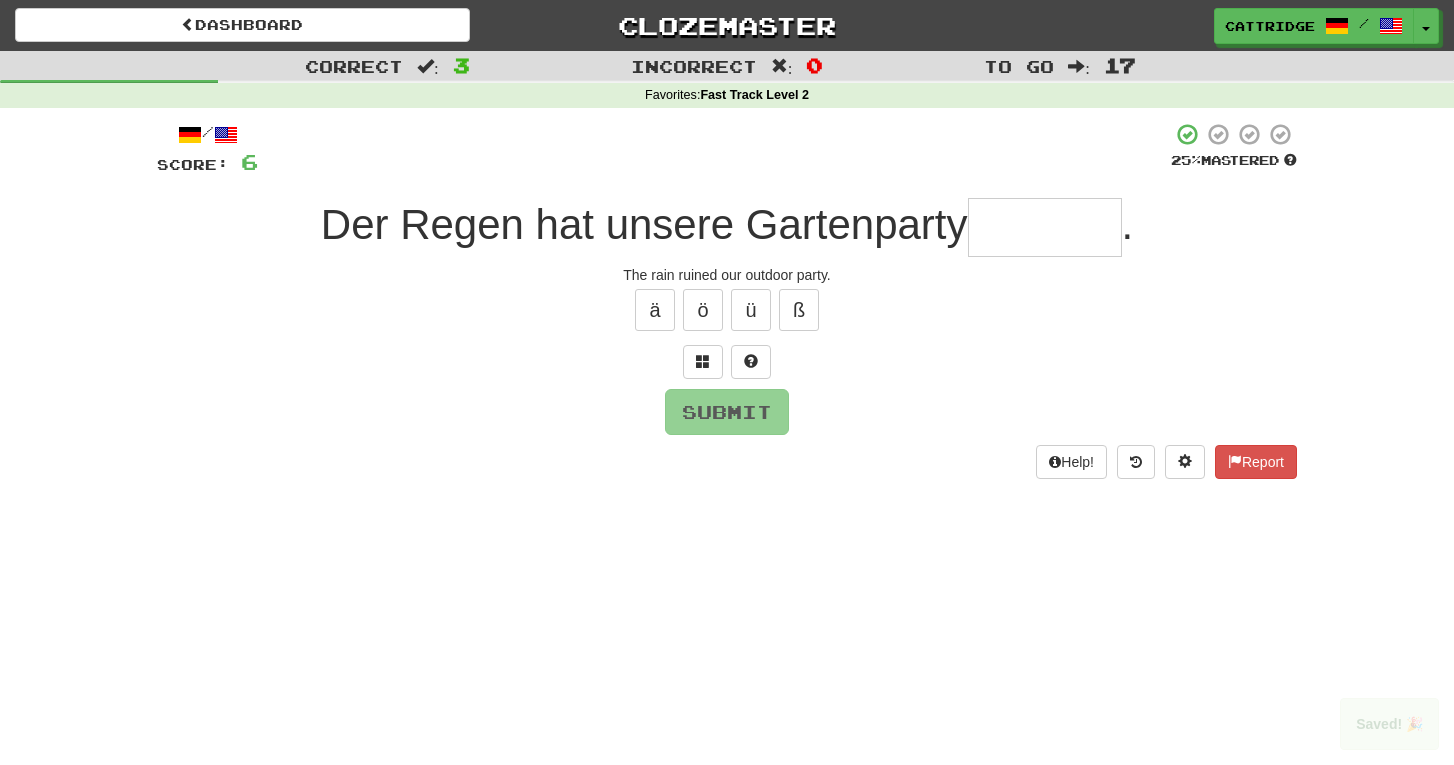 type on "*" 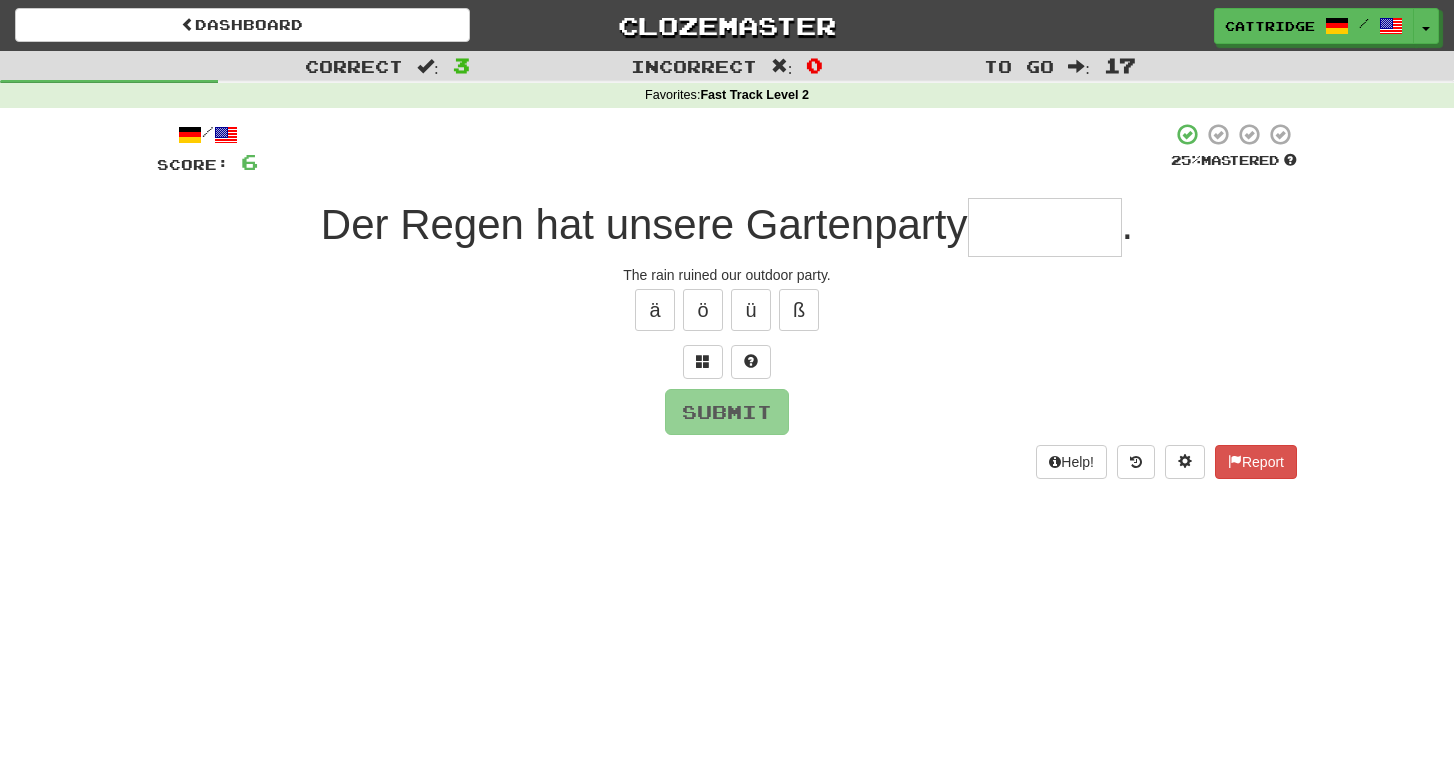 type on "*" 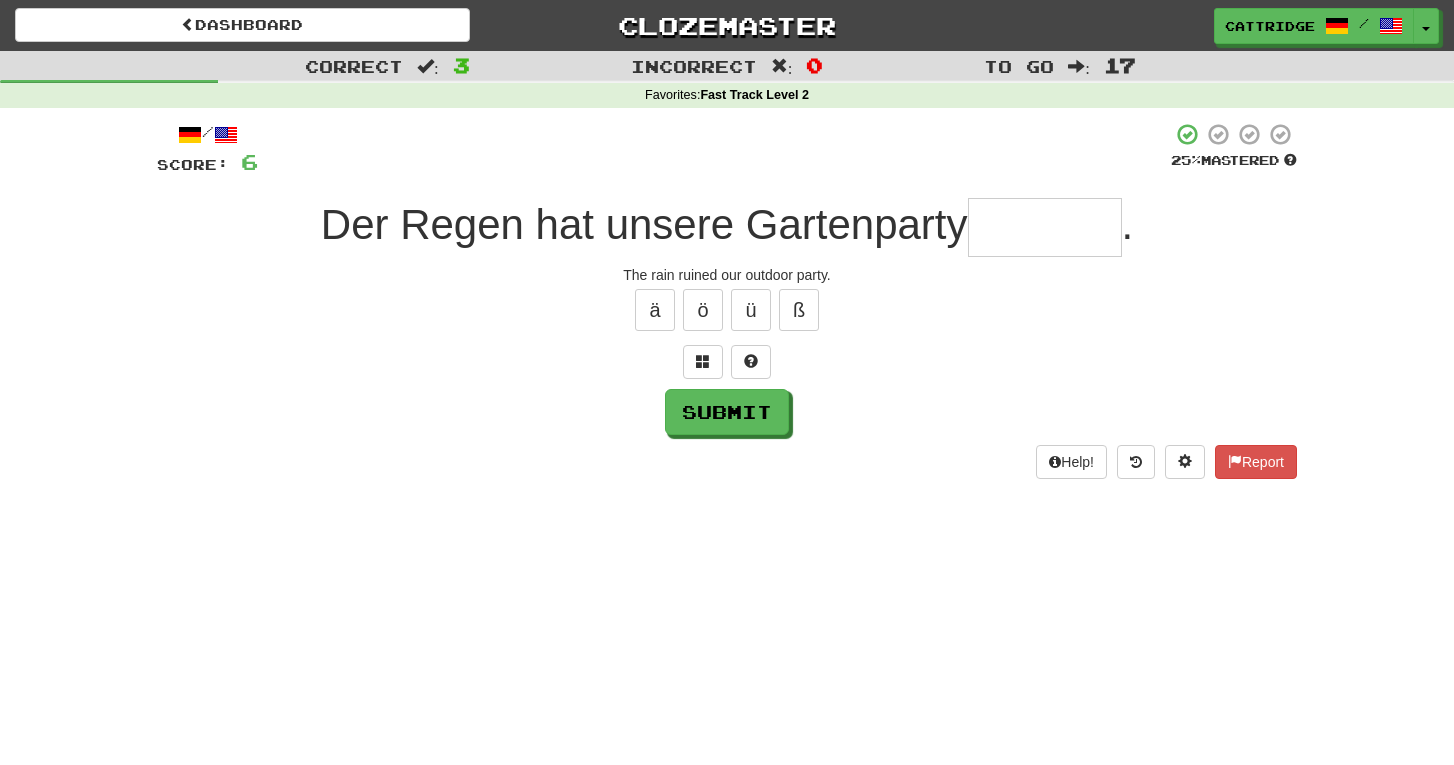 type on "*" 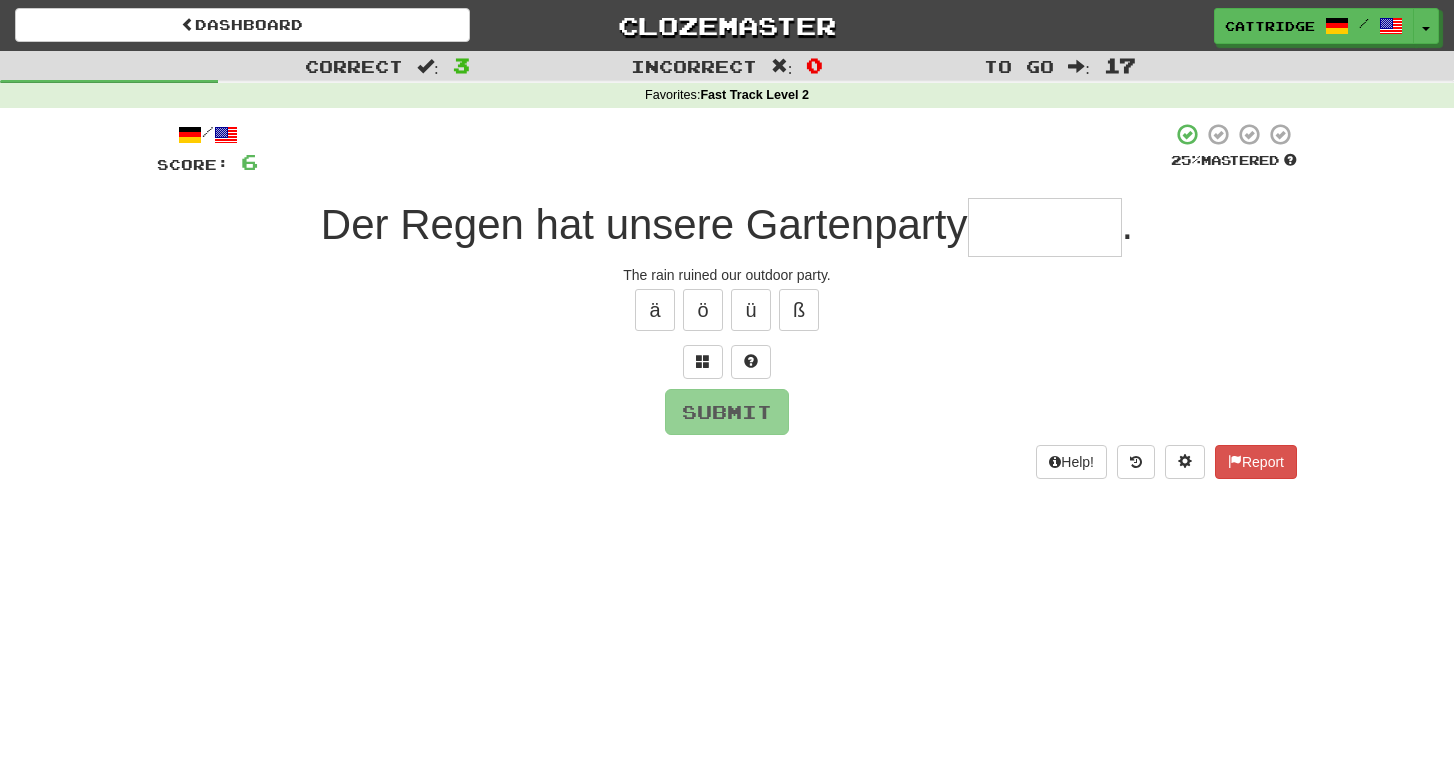 type on "*" 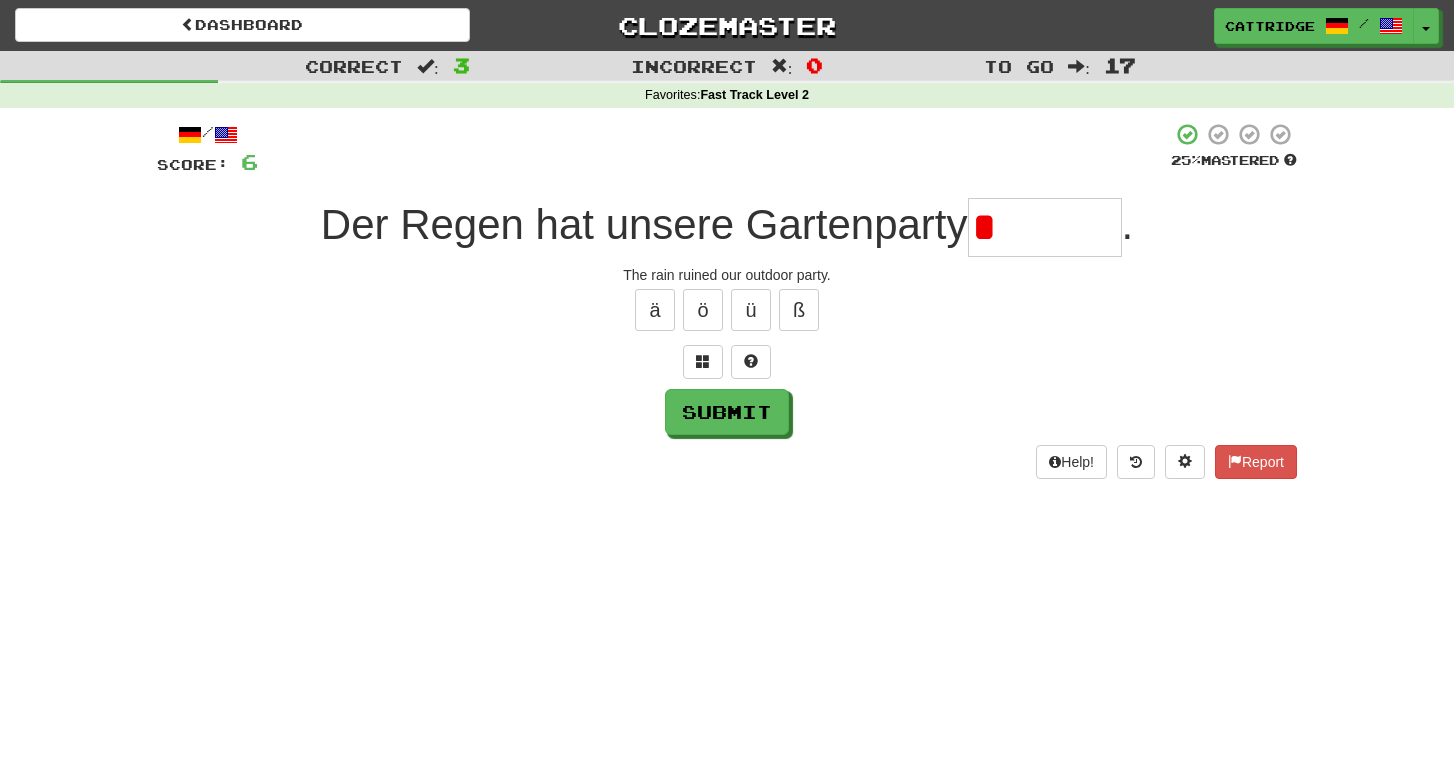 type on "*" 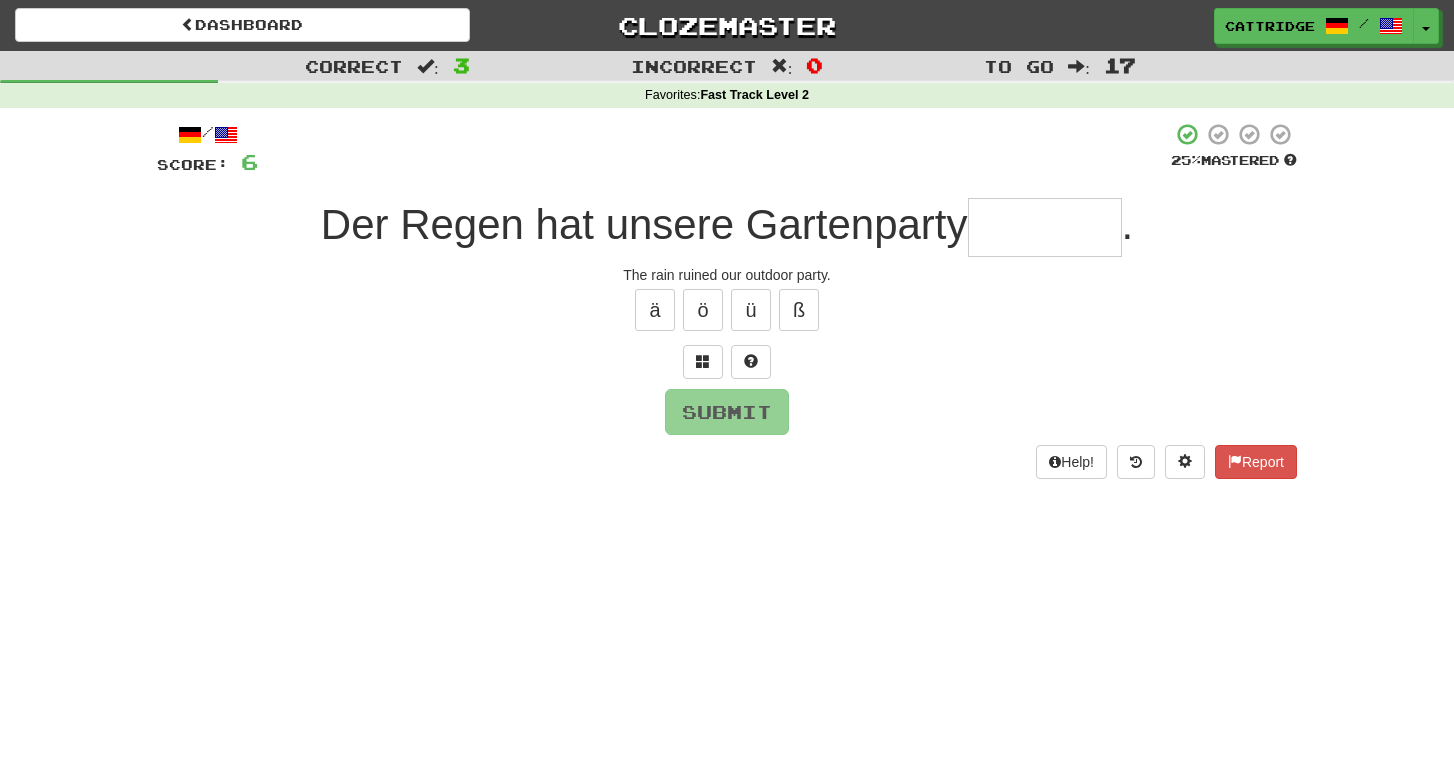type on "*" 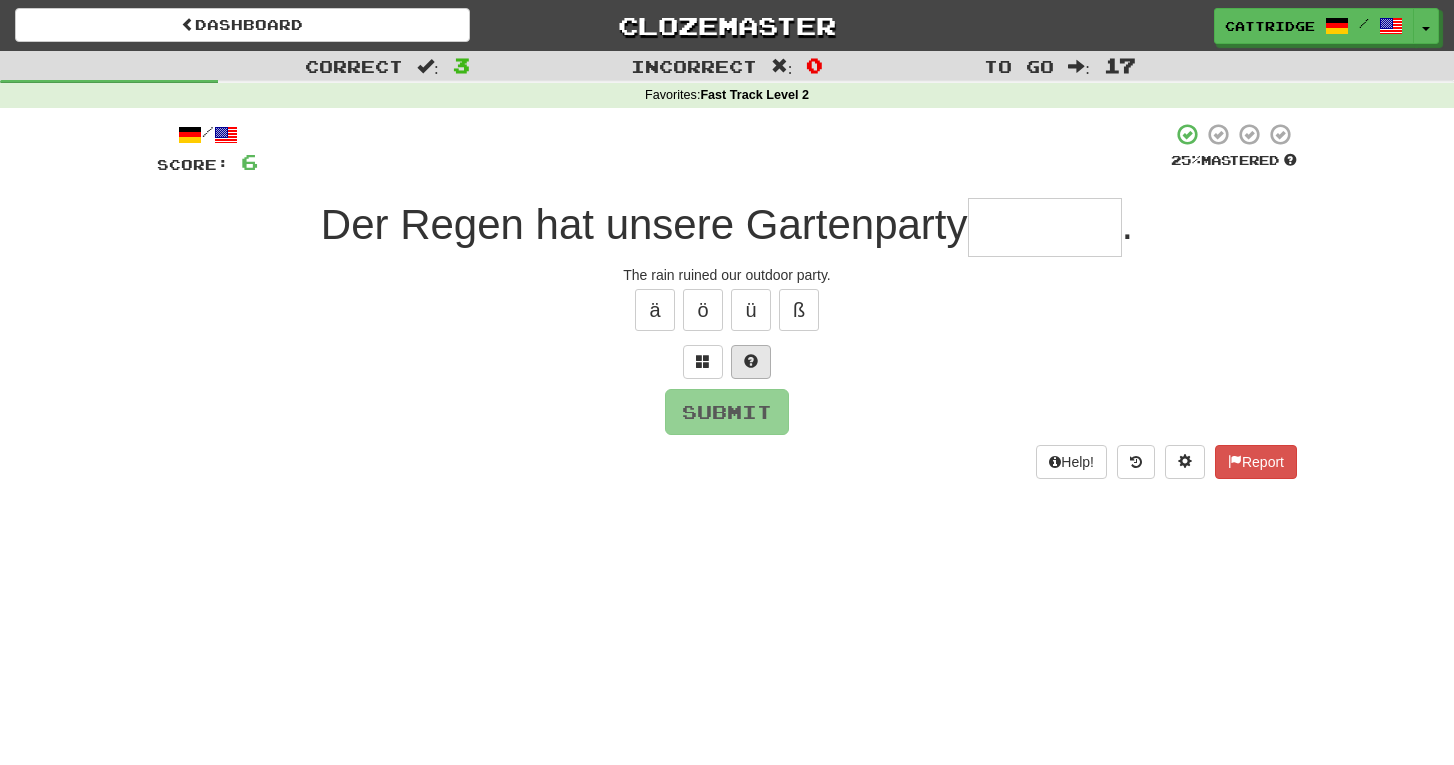 click at bounding box center [751, 362] 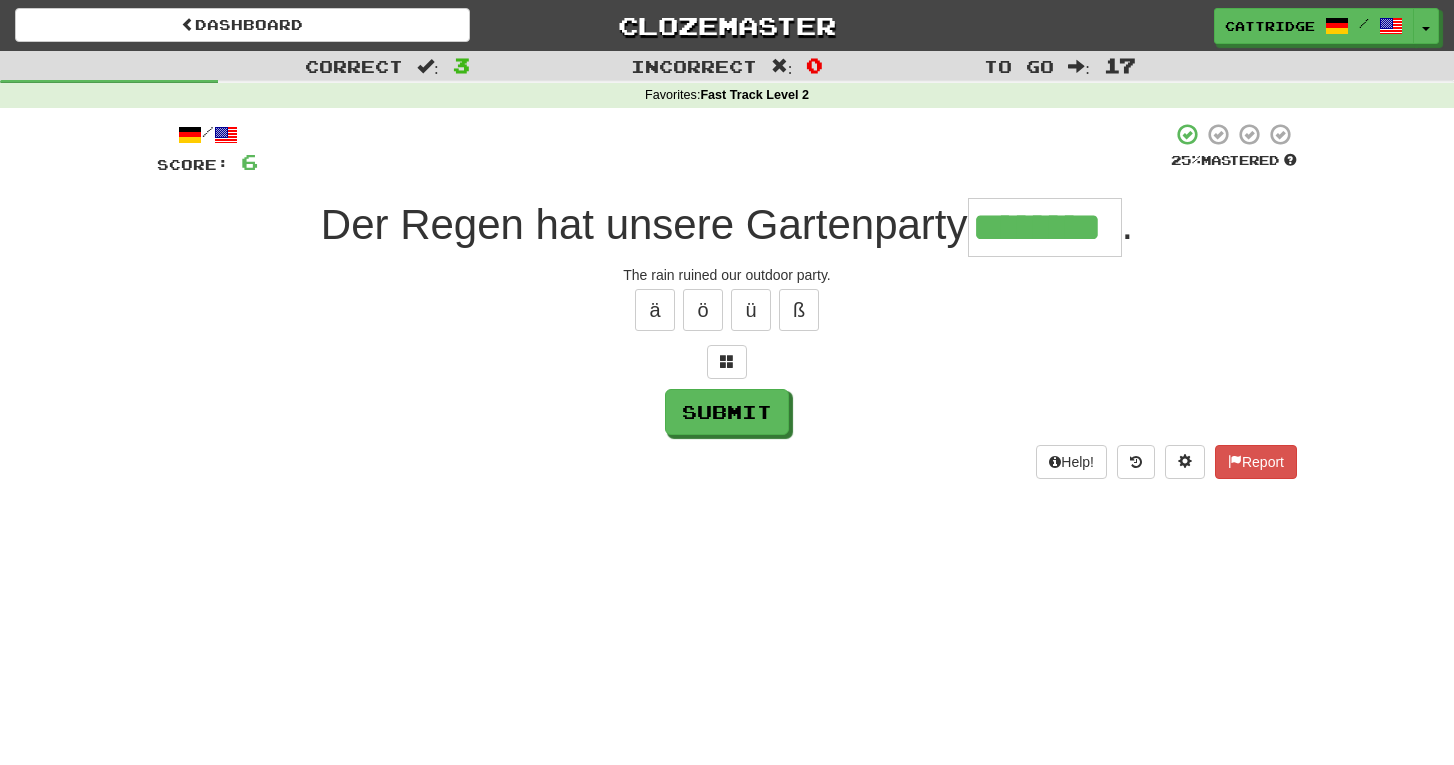 type on "********" 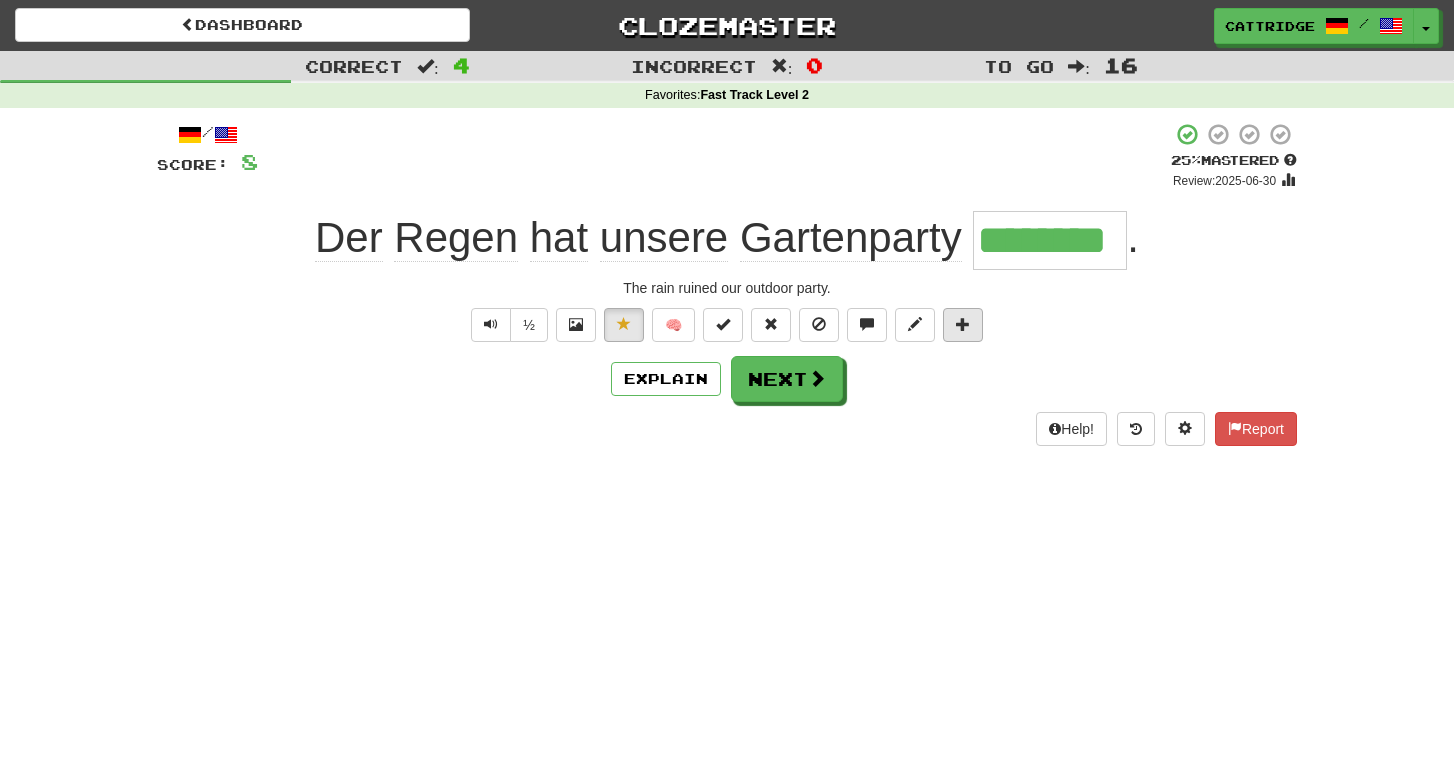 click at bounding box center (963, 325) 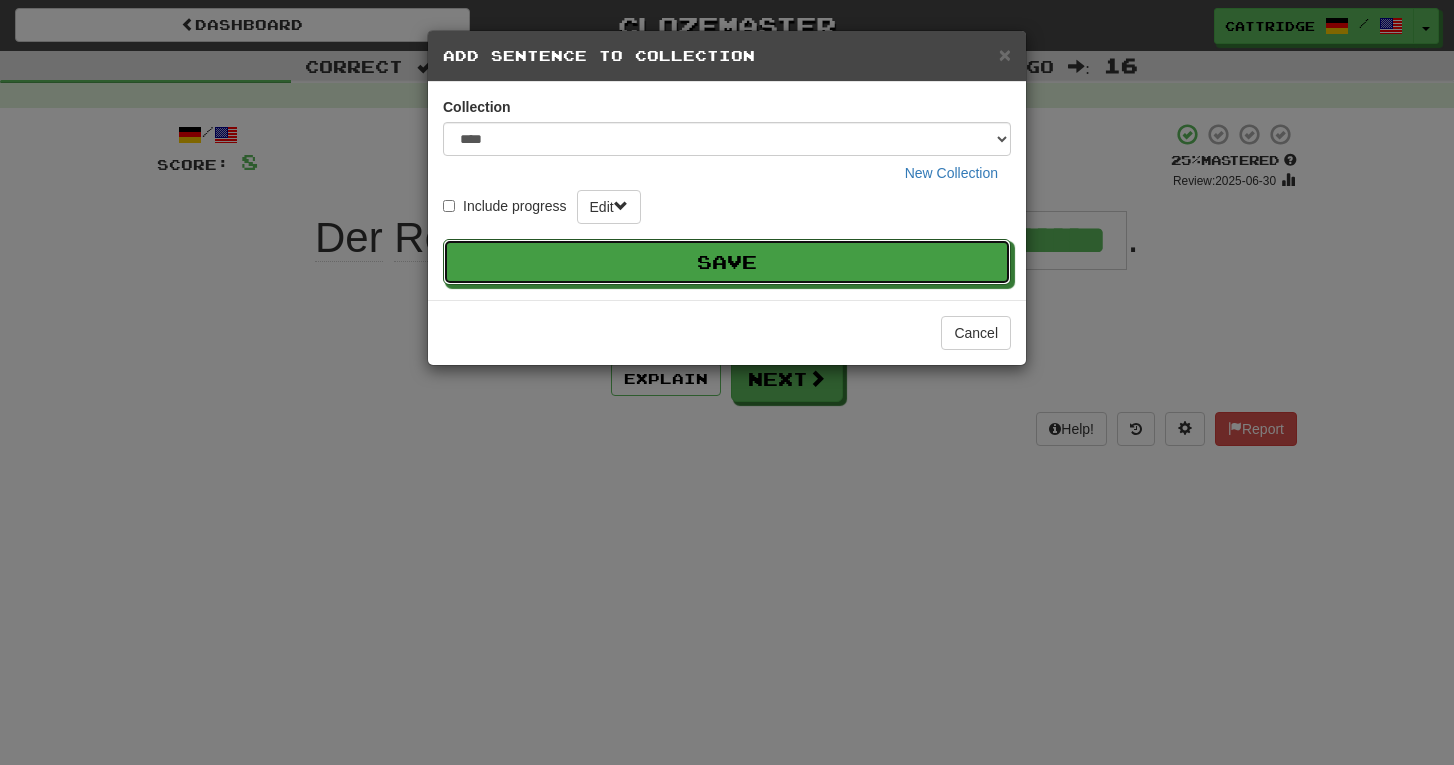 type 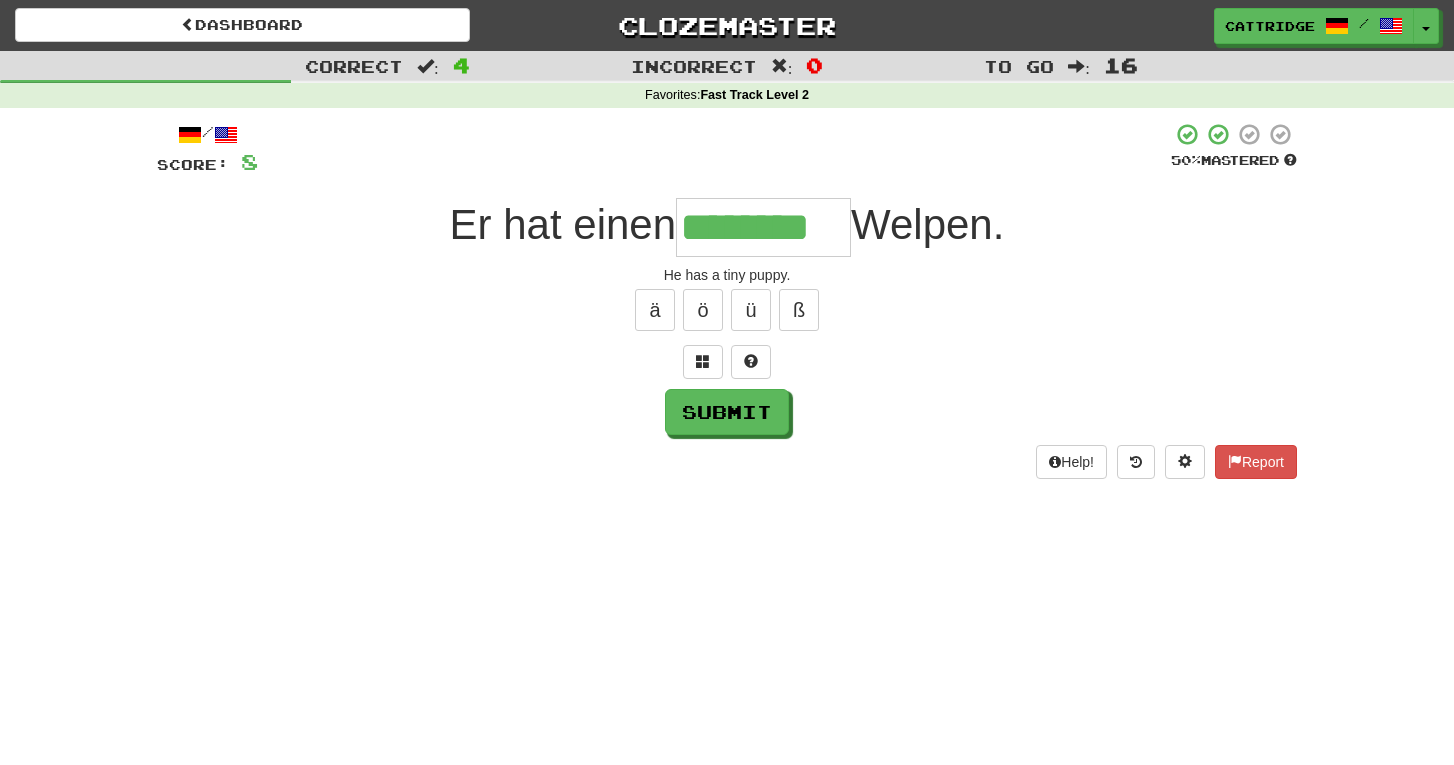 type on "********" 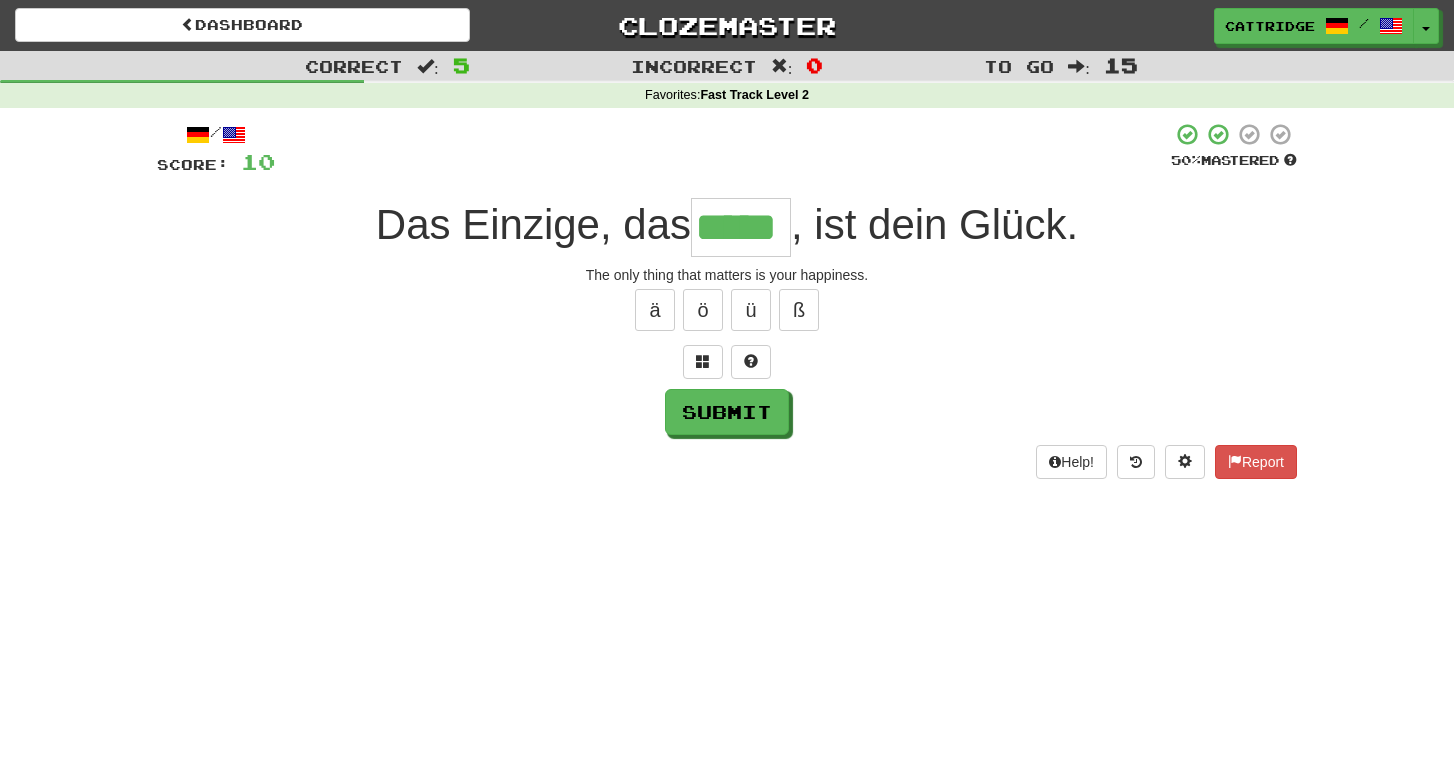 type on "*****" 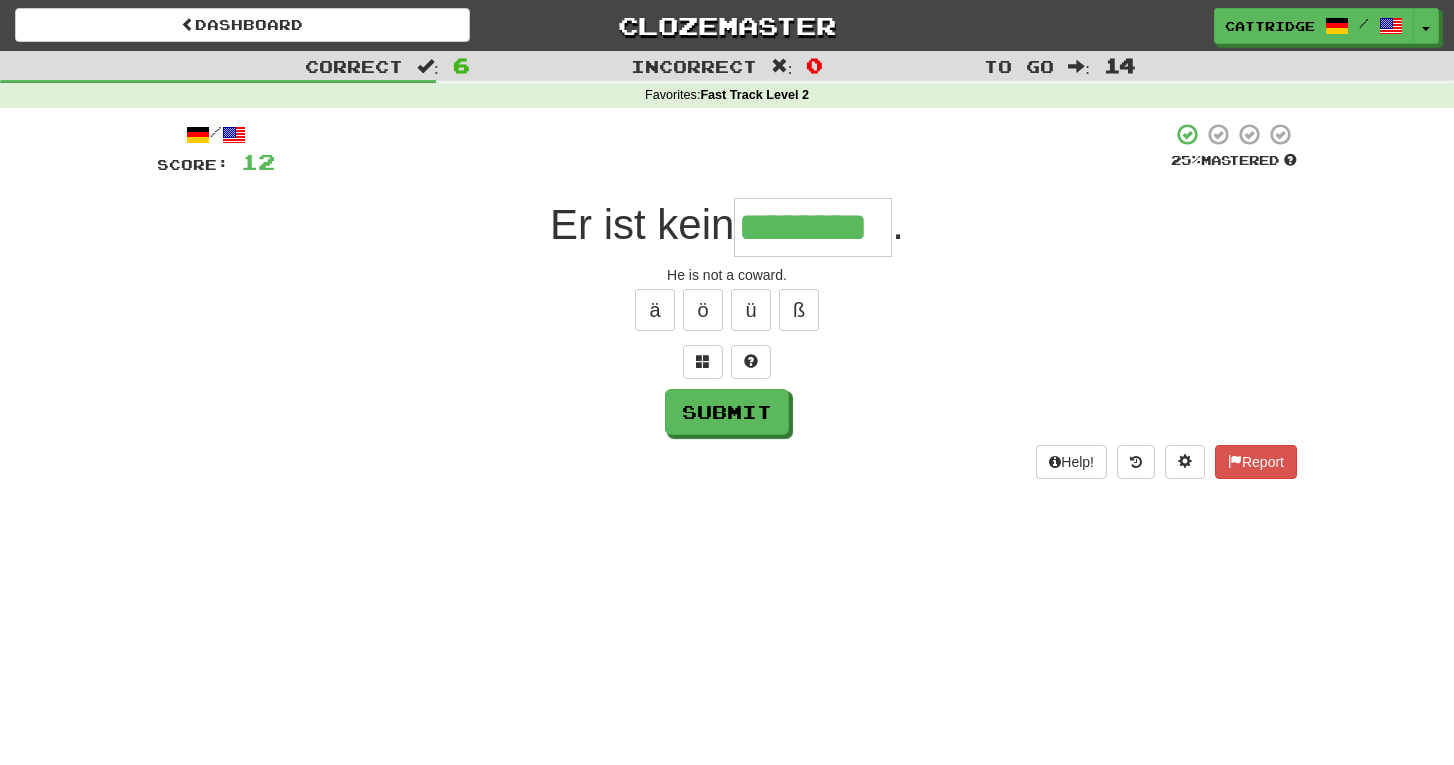 type on "********" 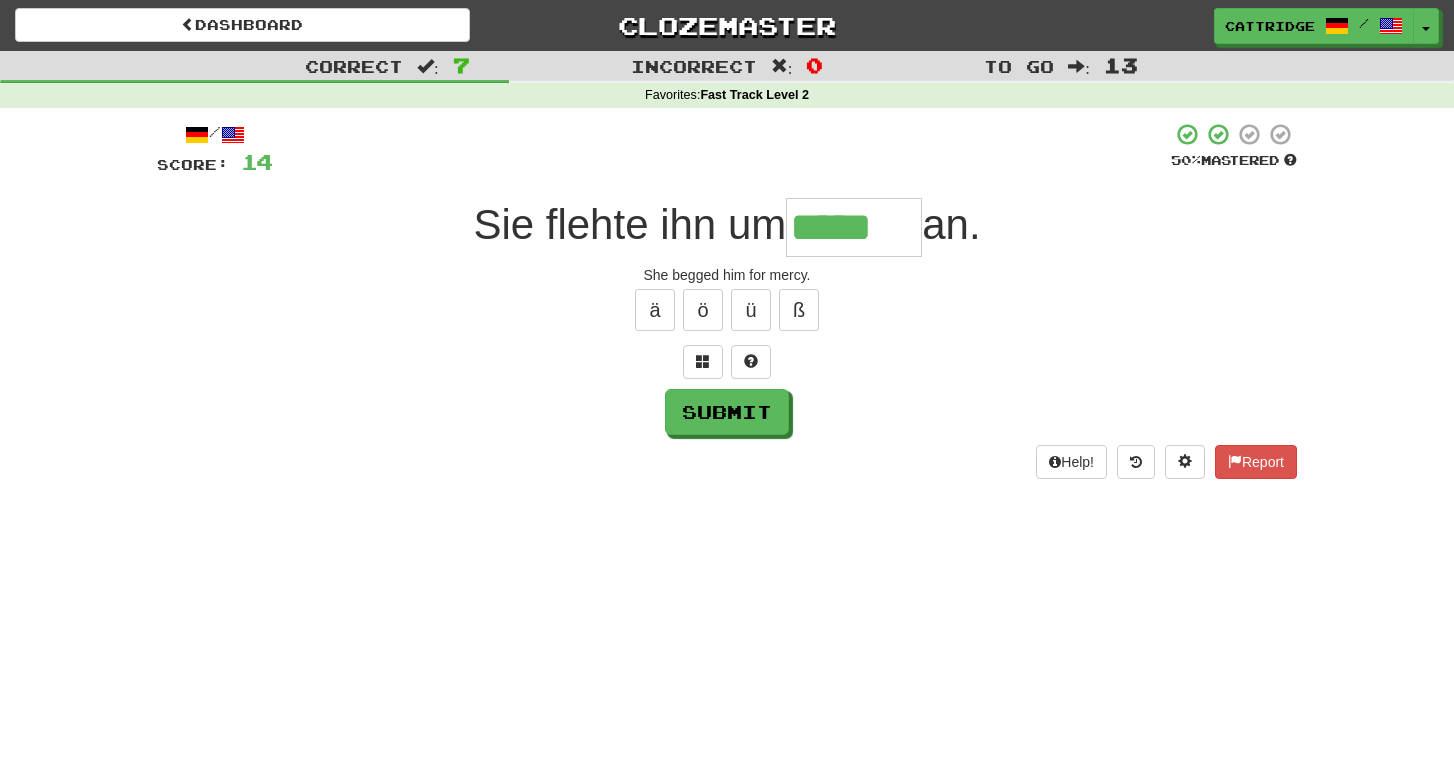 type on "*****" 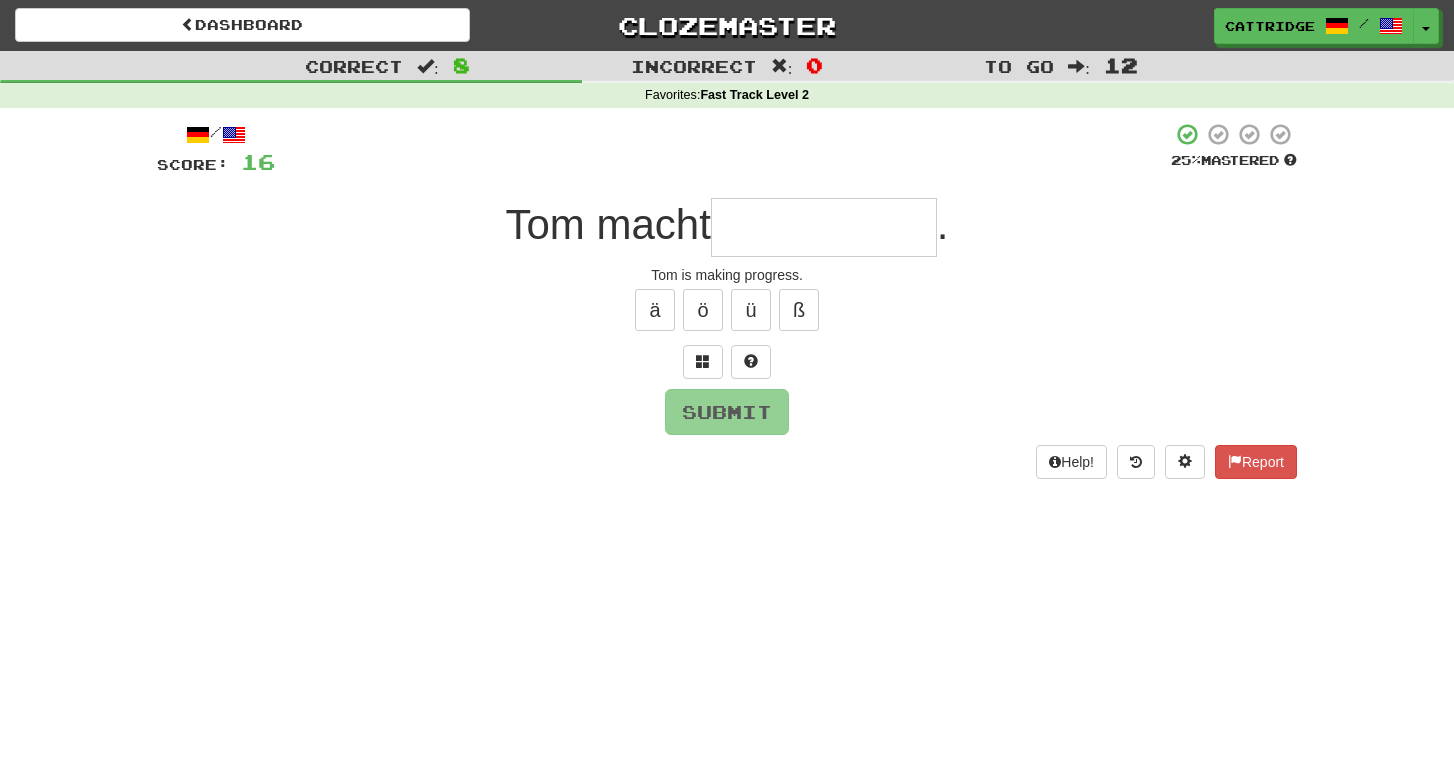 type on "*" 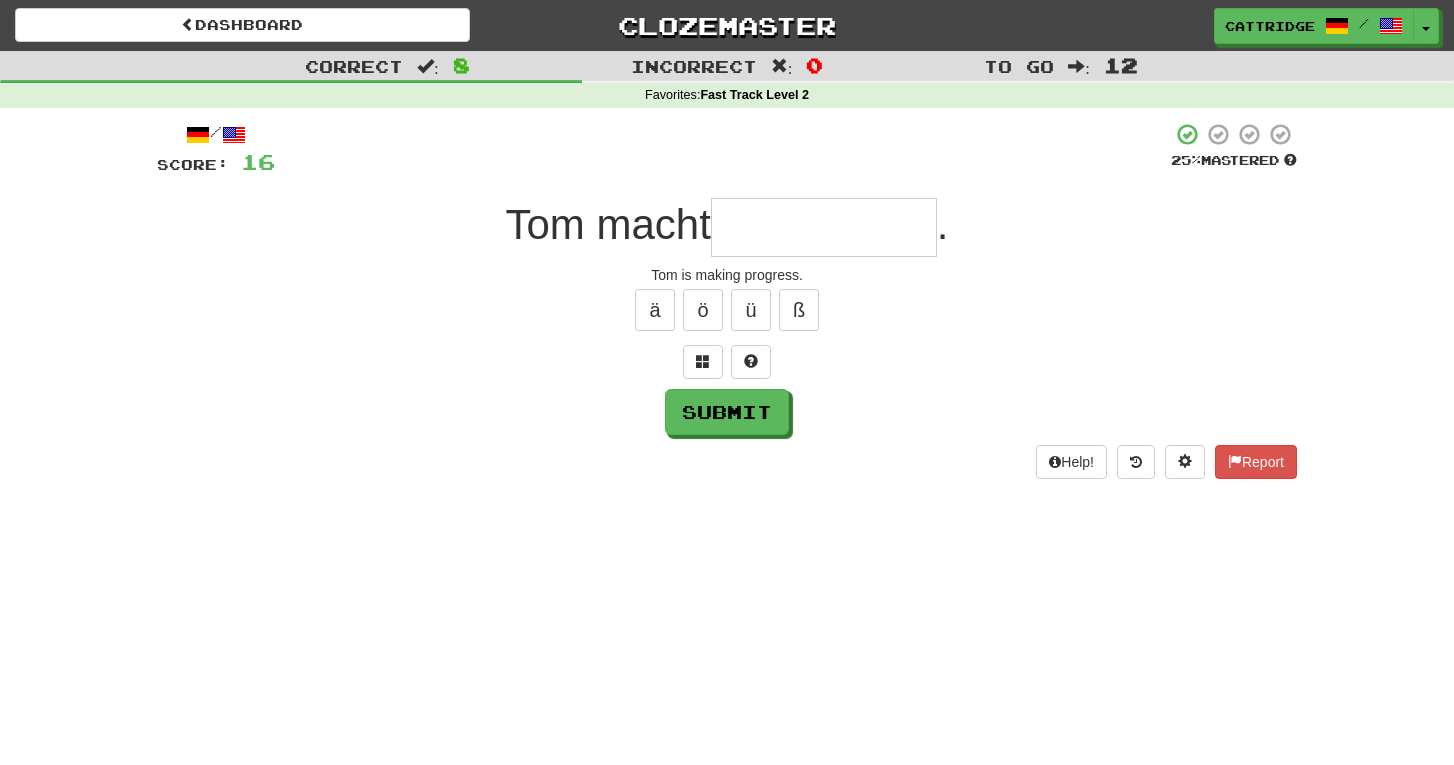 type on "*" 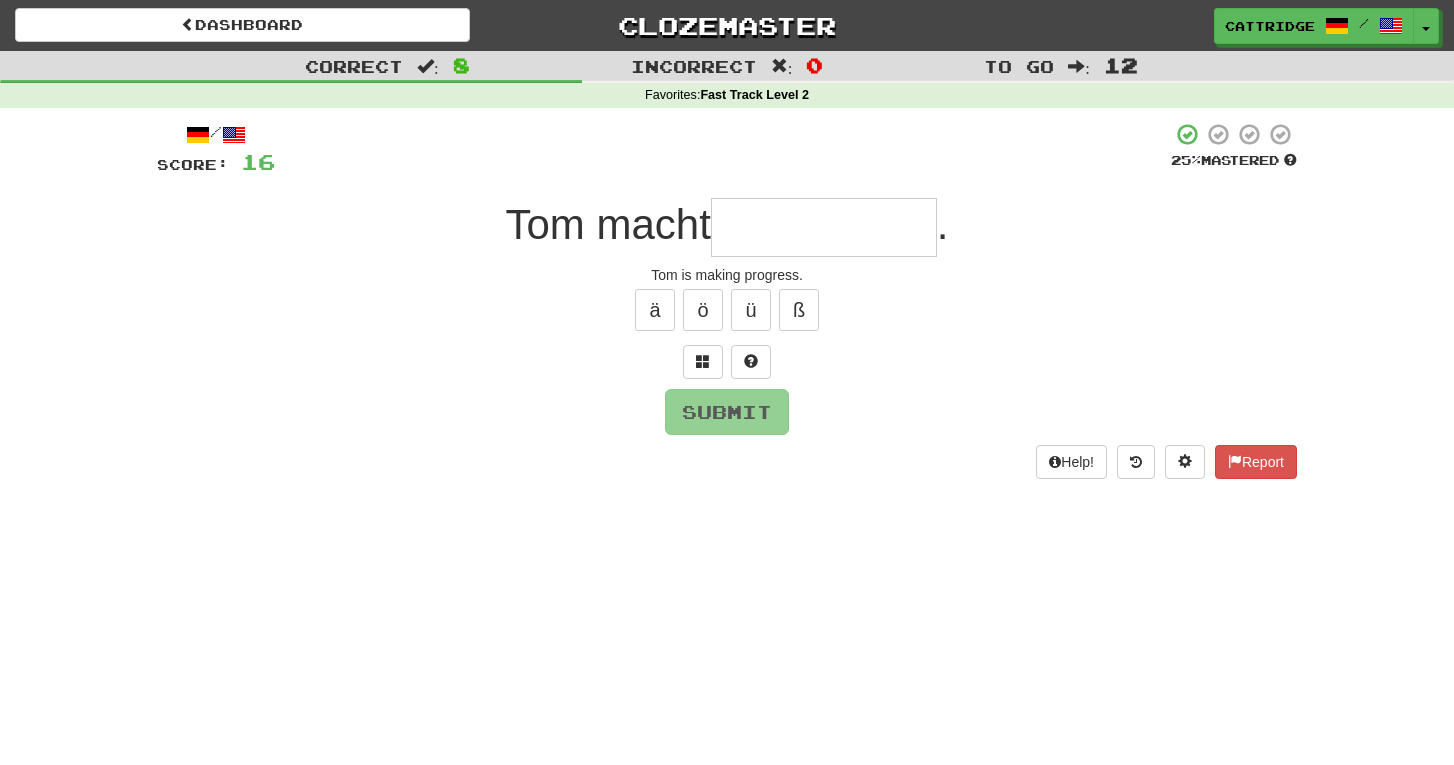 type on "*" 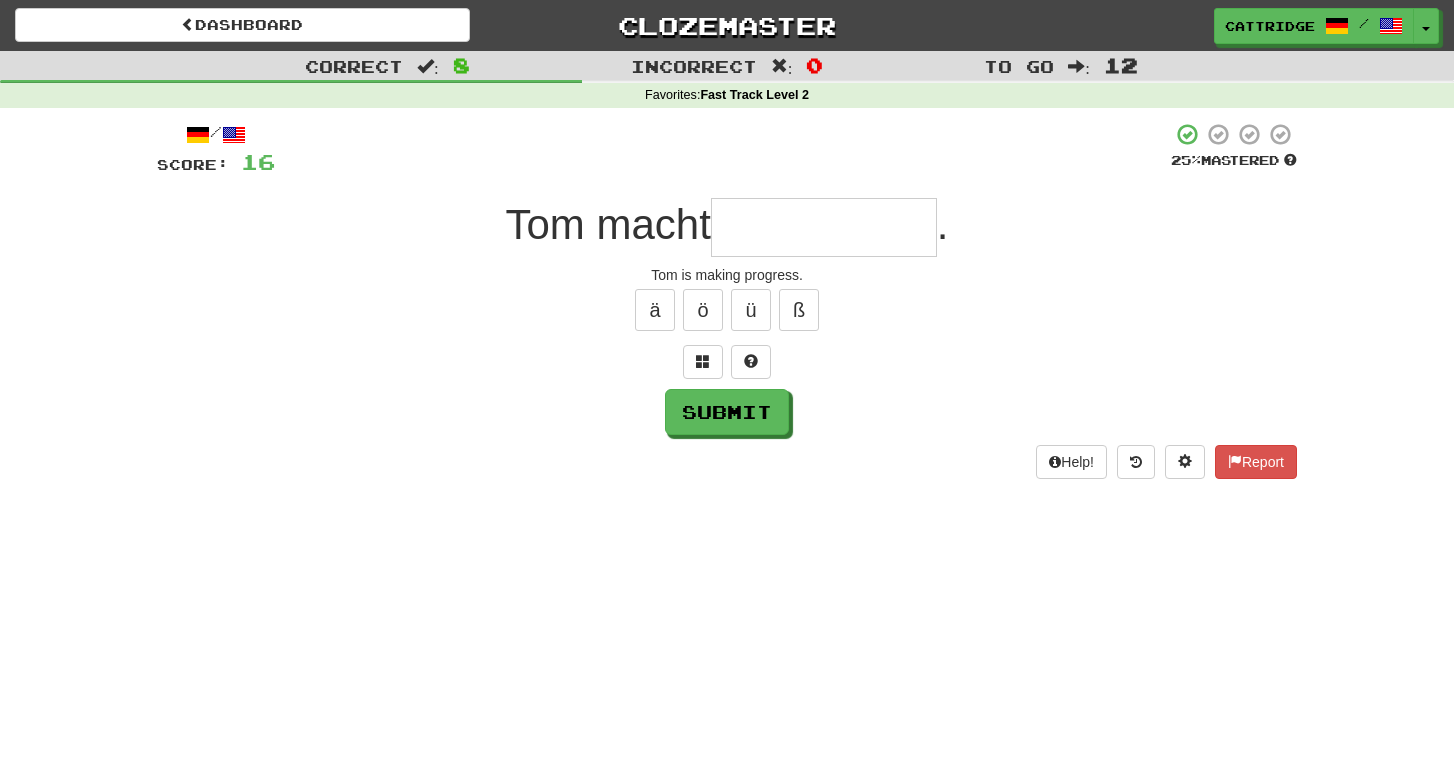 type on "*" 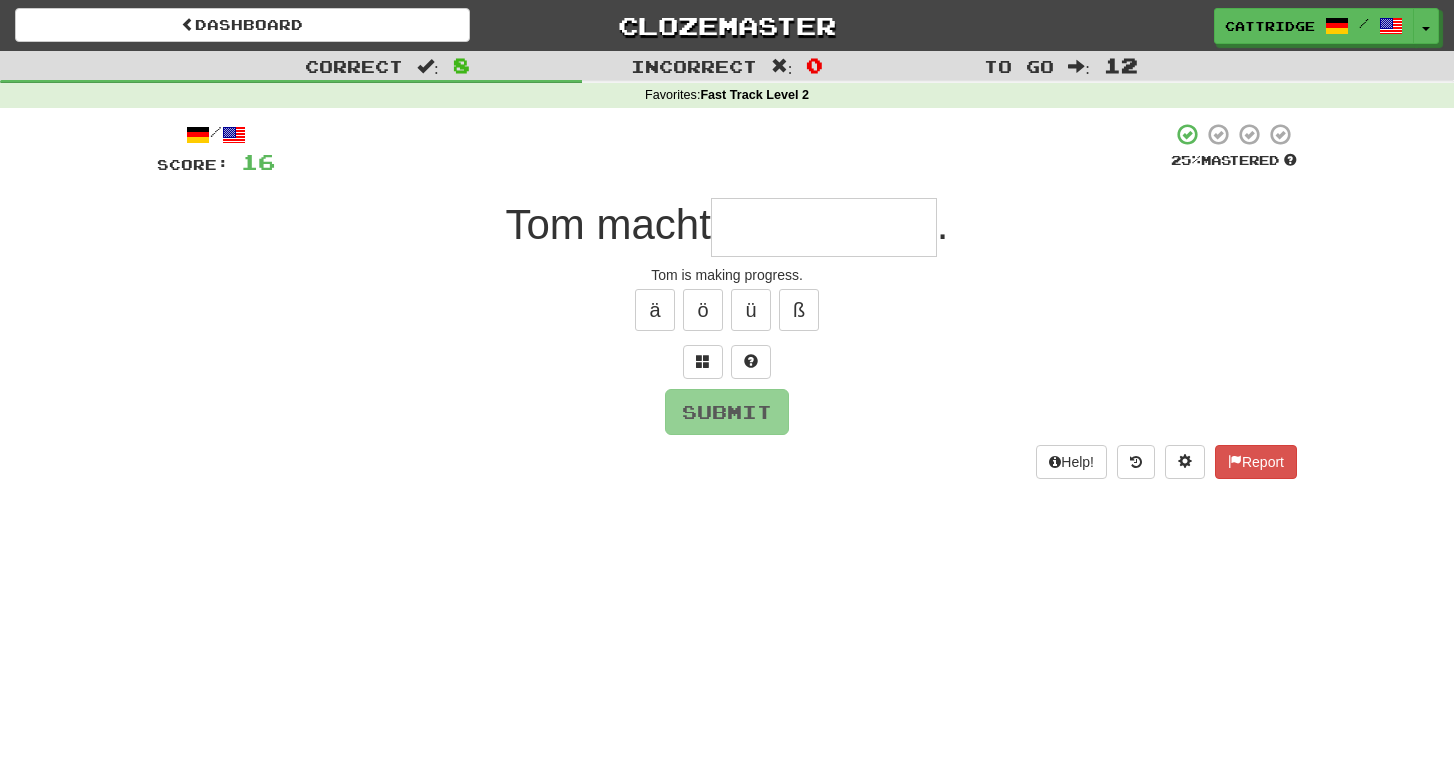 type on "*" 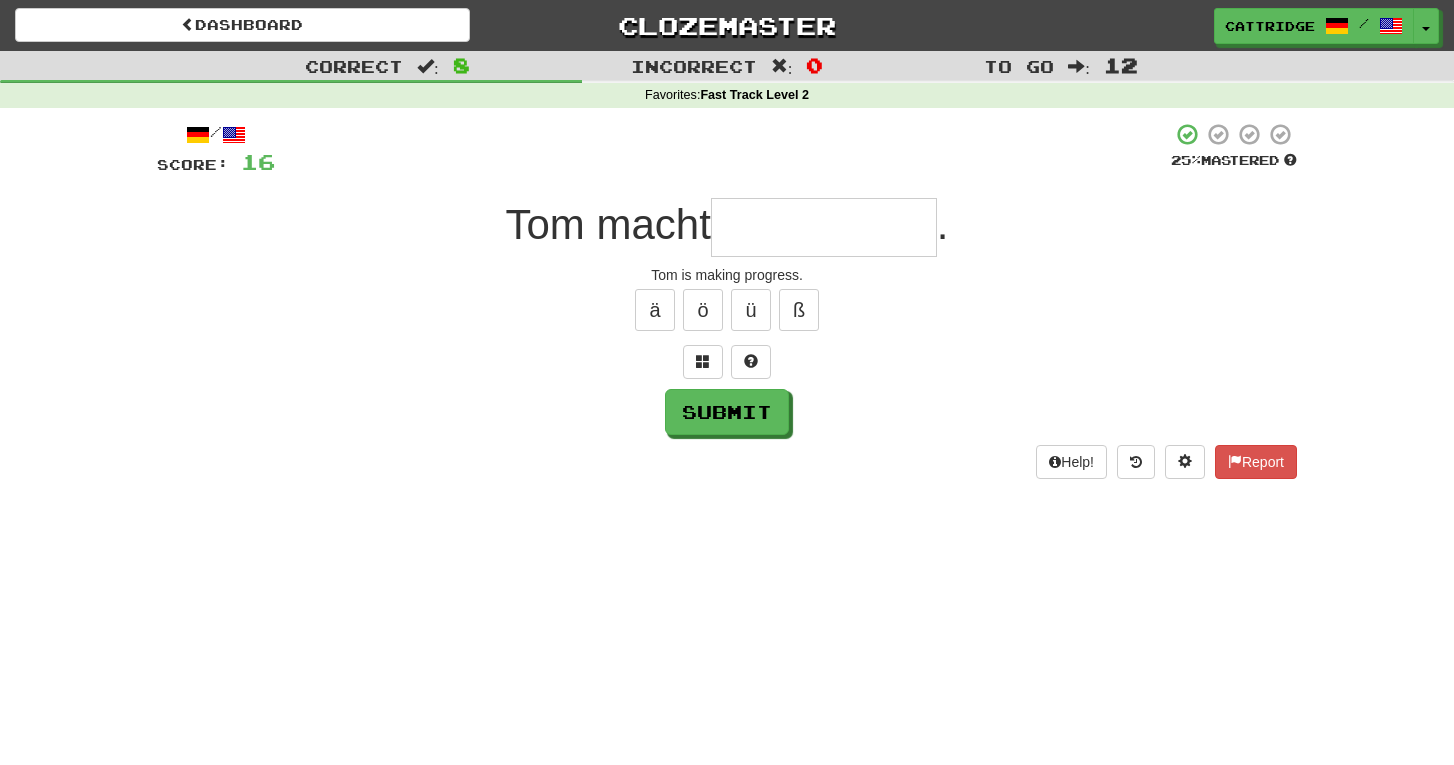 type on "*" 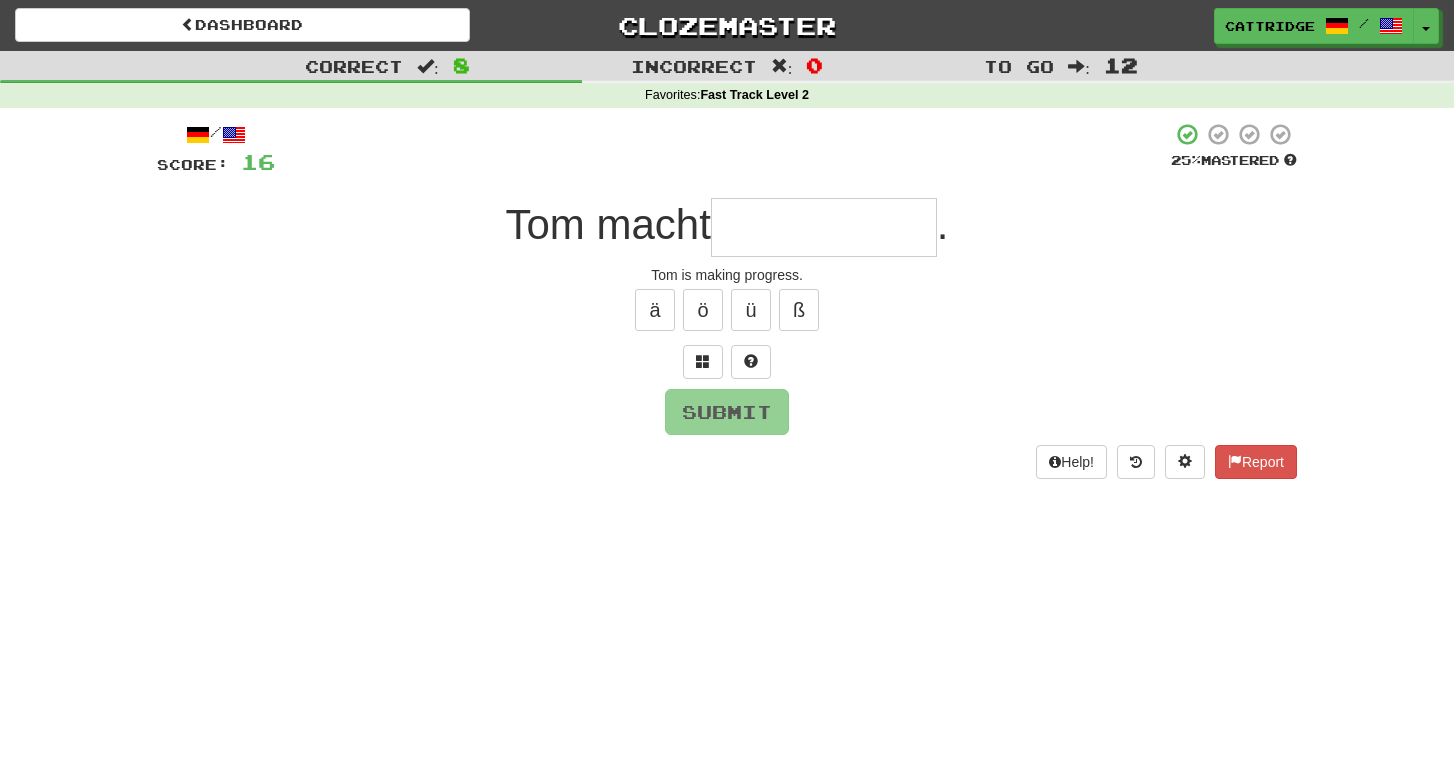 type on "*" 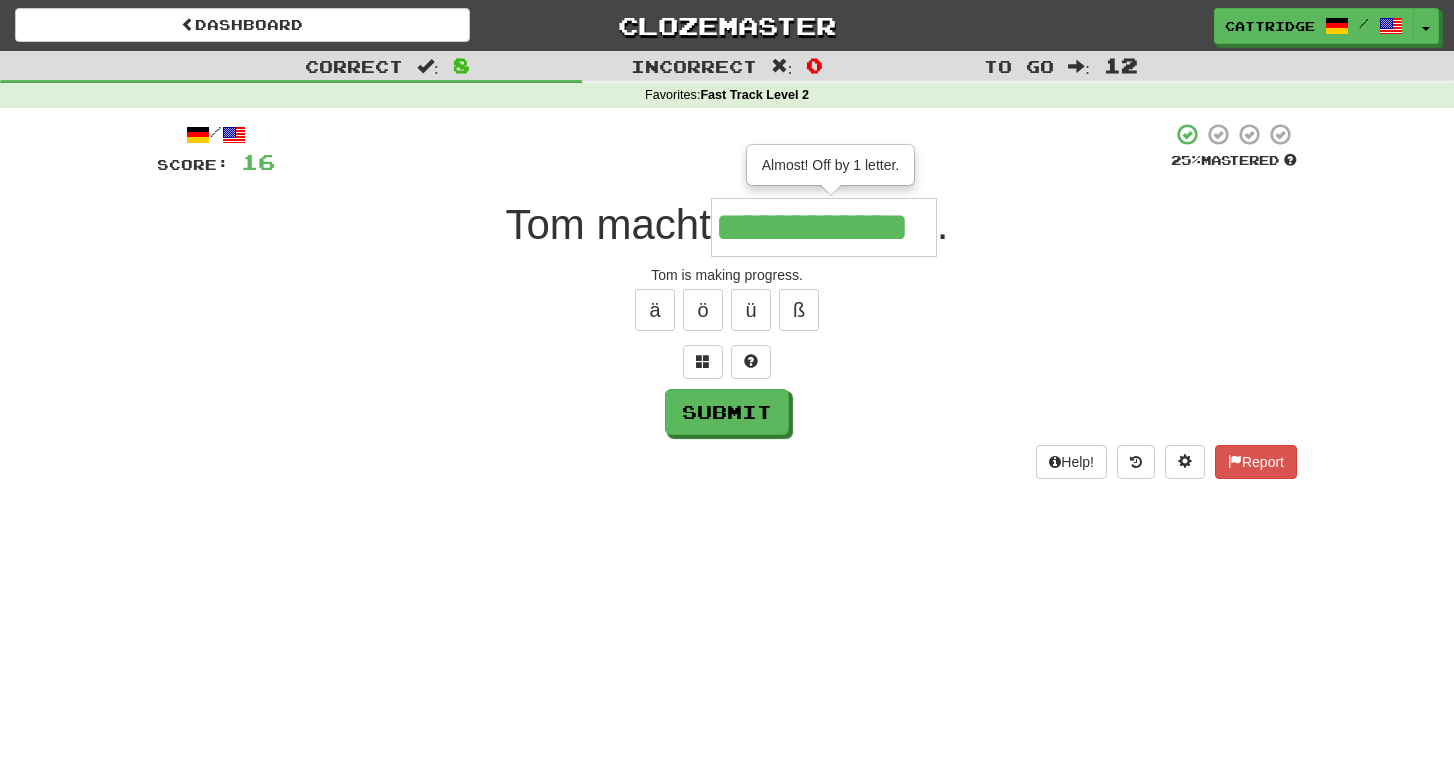 type on "**********" 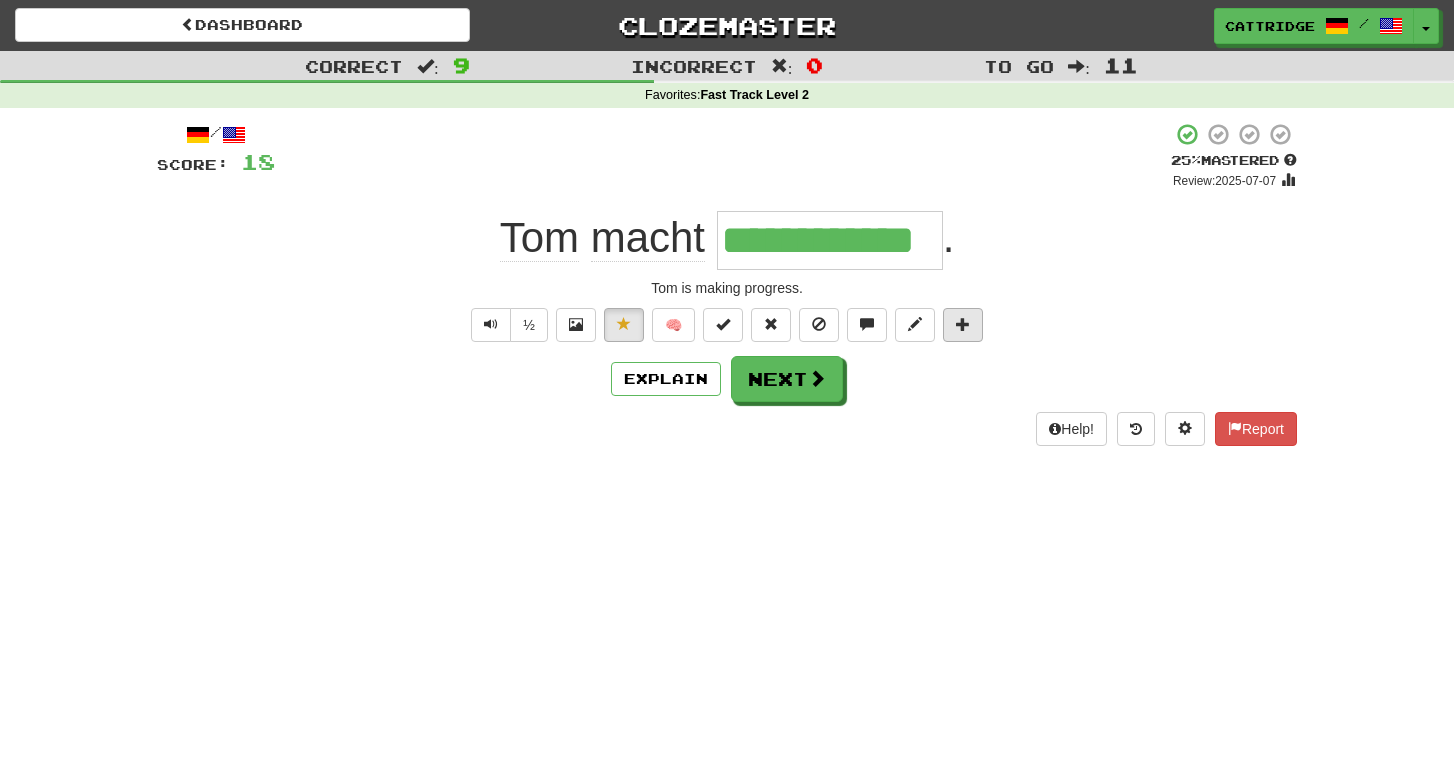 click at bounding box center (963, 324) 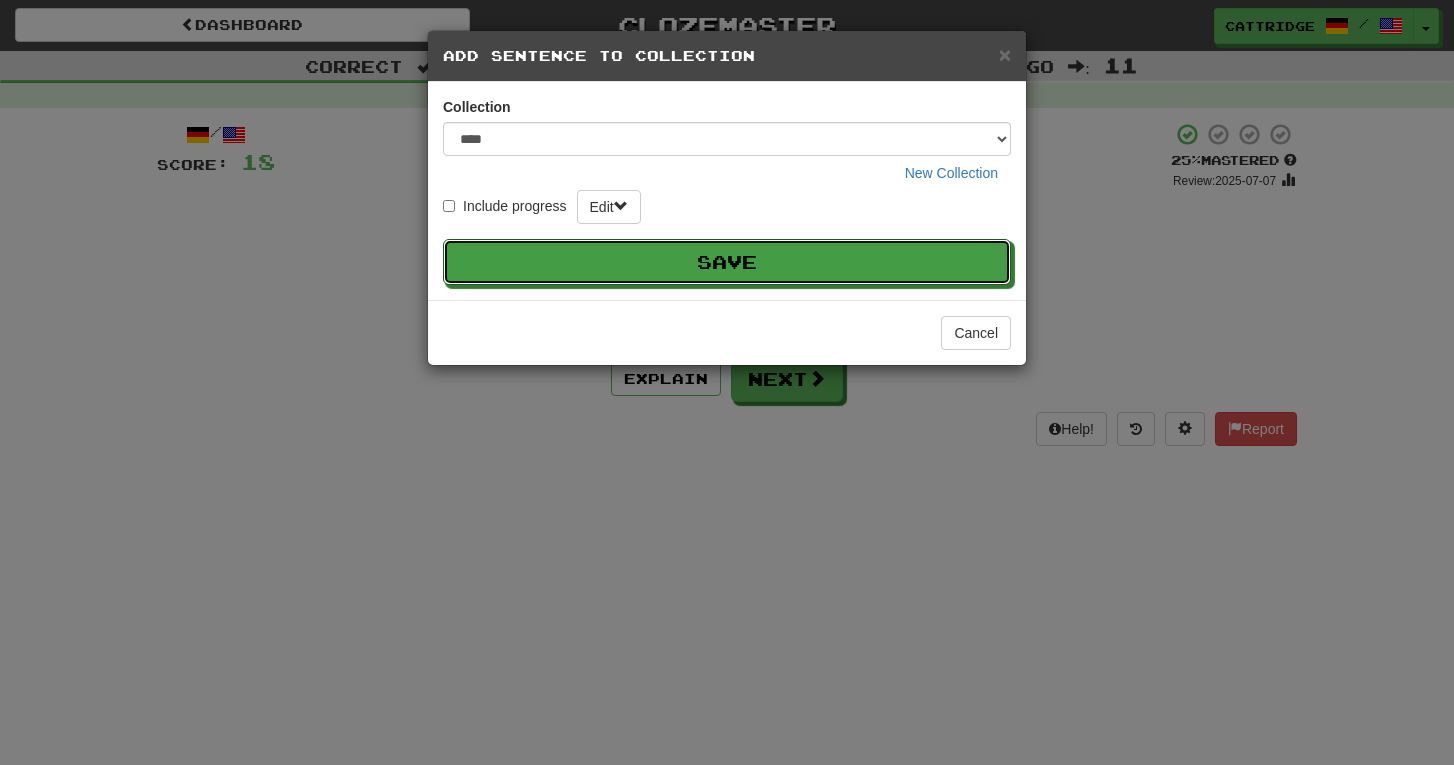 type 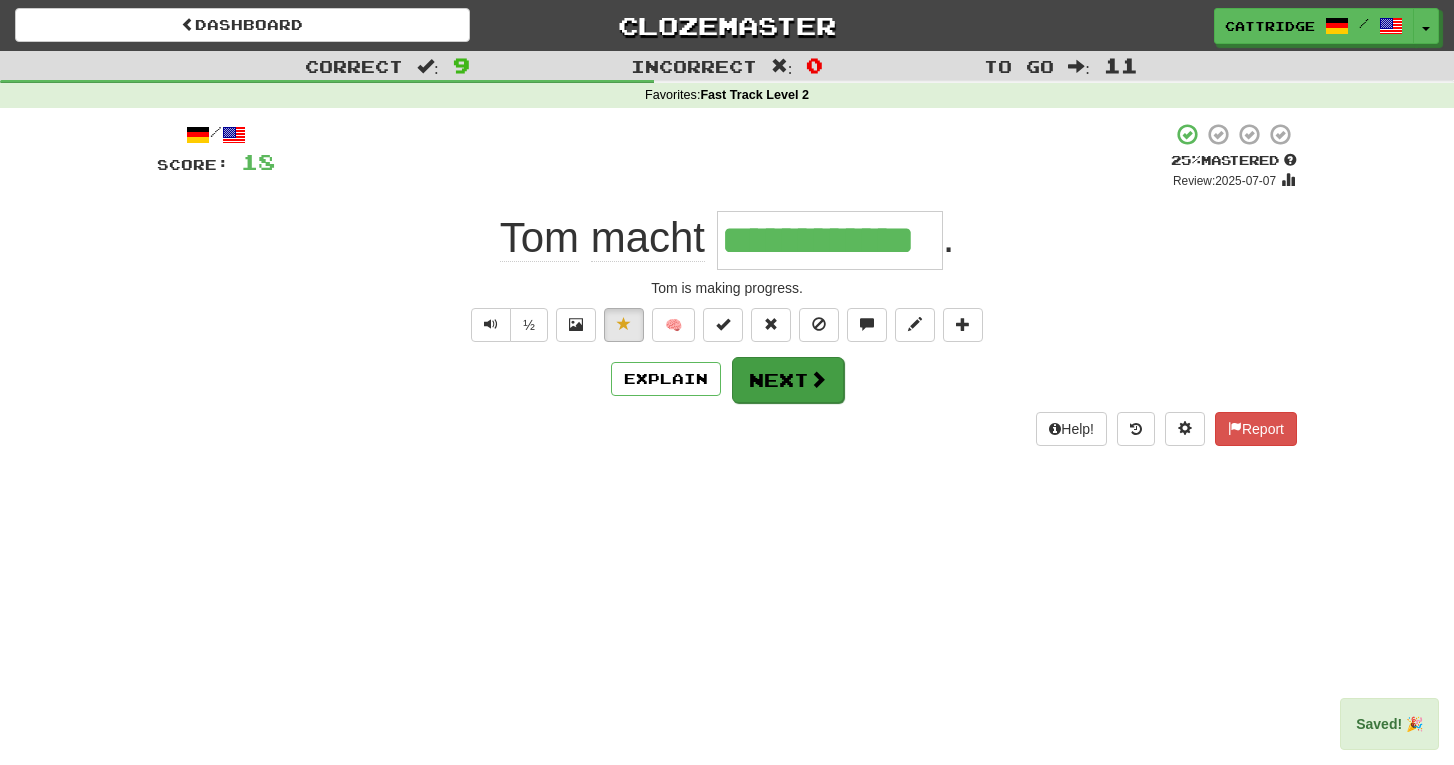 click on "Next" at bounding box center (788, 380) 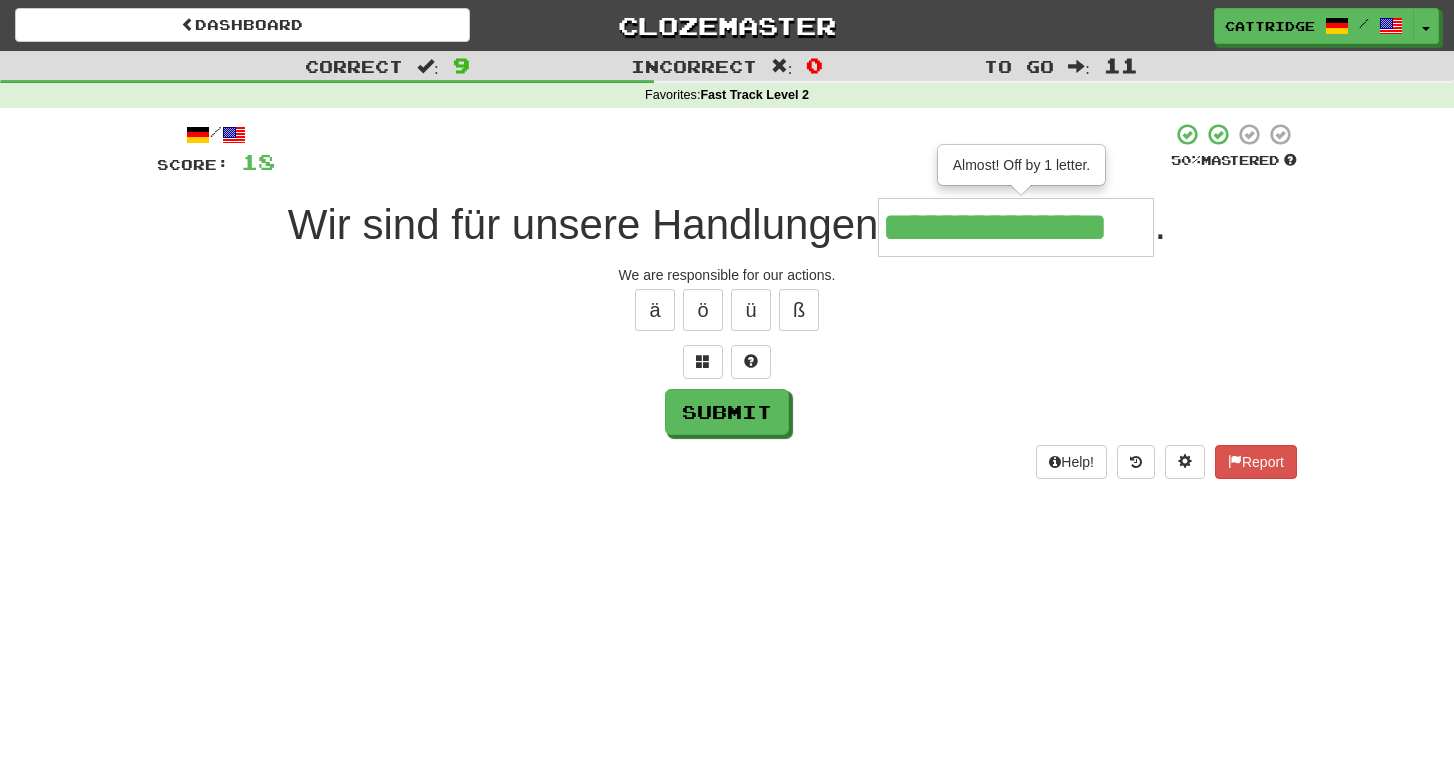 type on "**********" 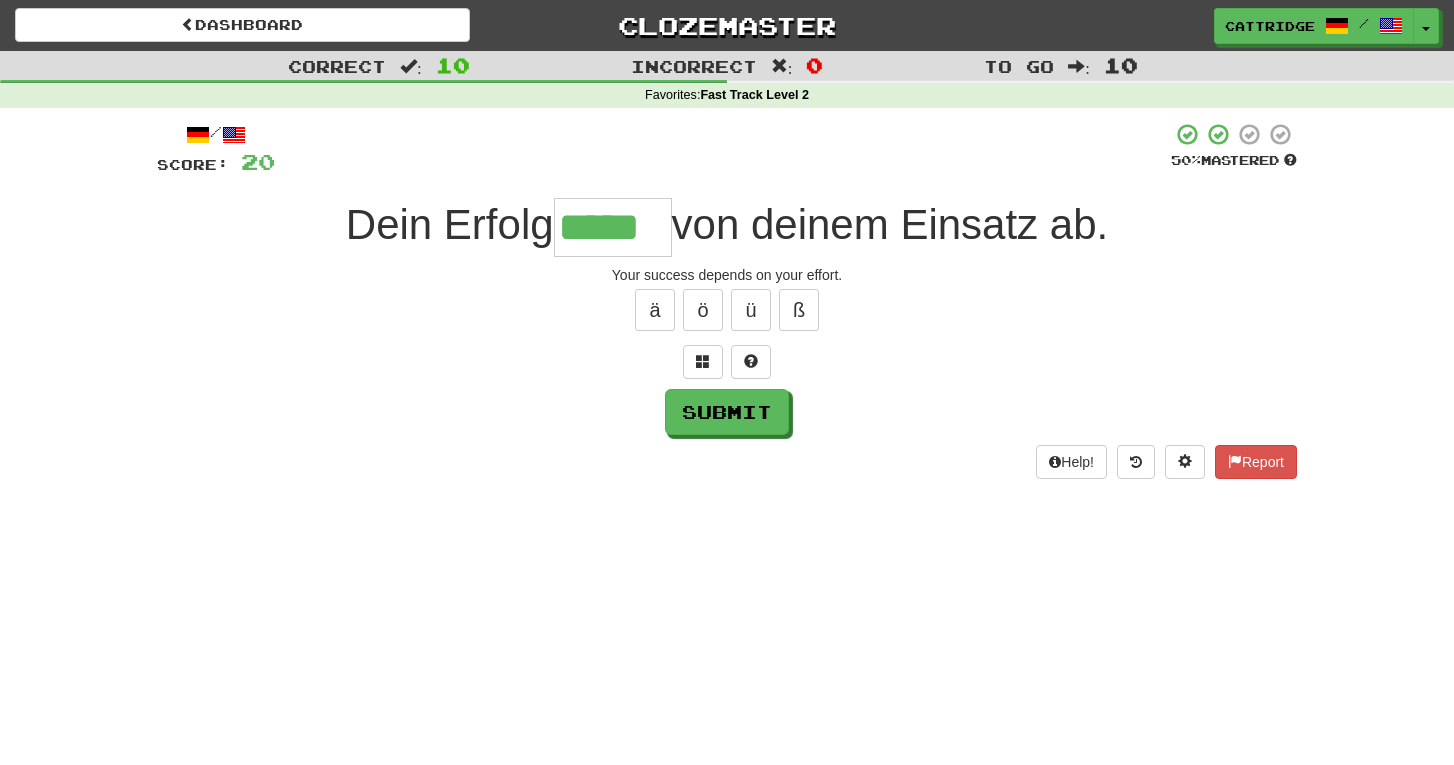 type on "*****" 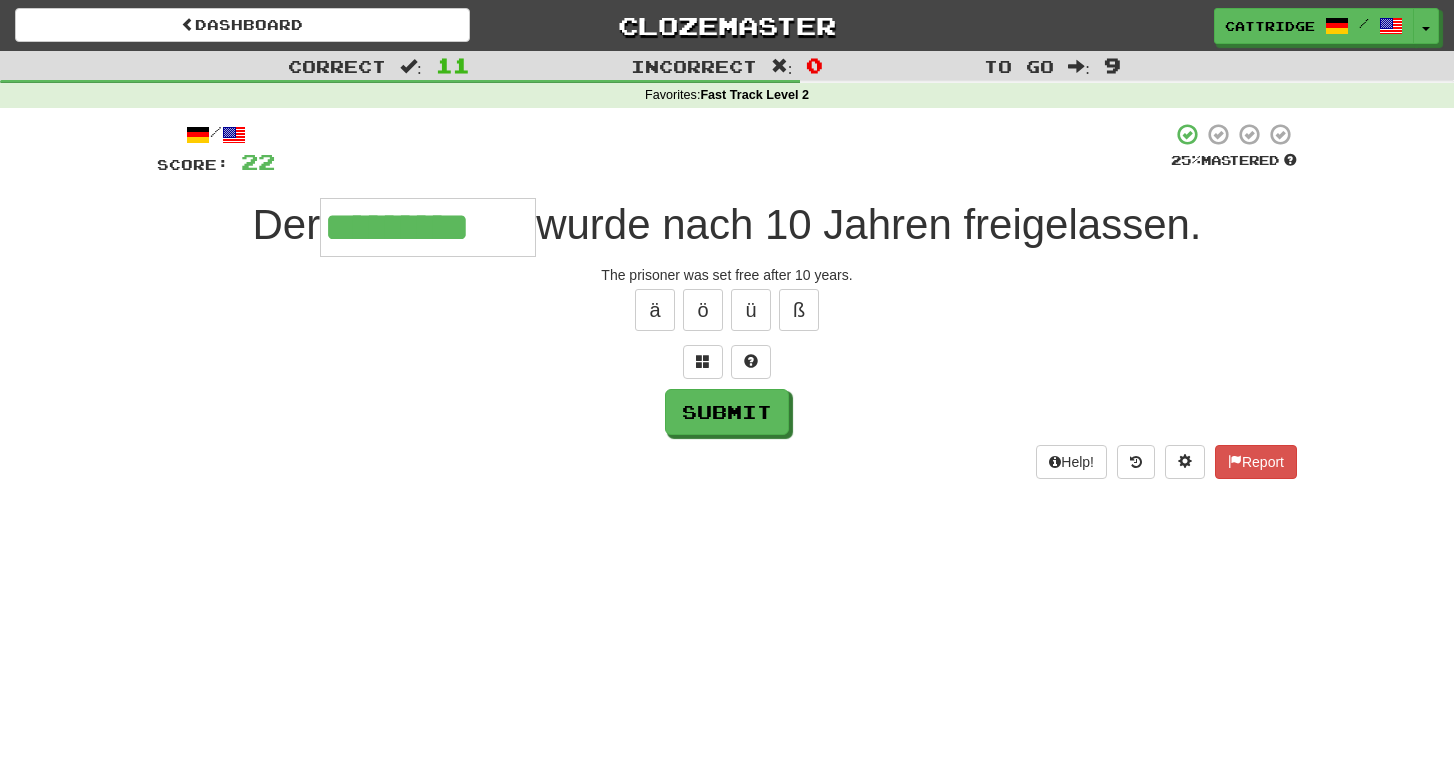 type on "*********" 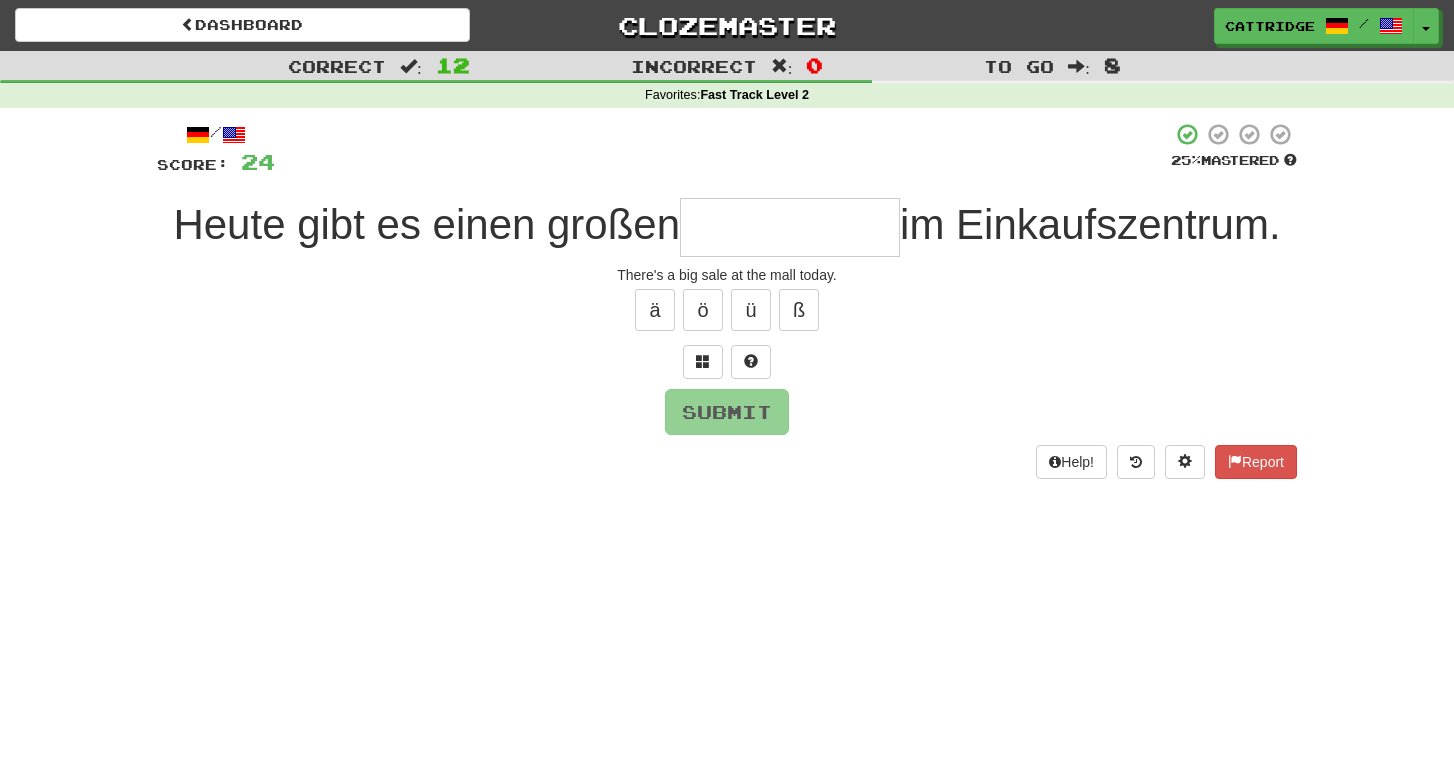 type on "*" 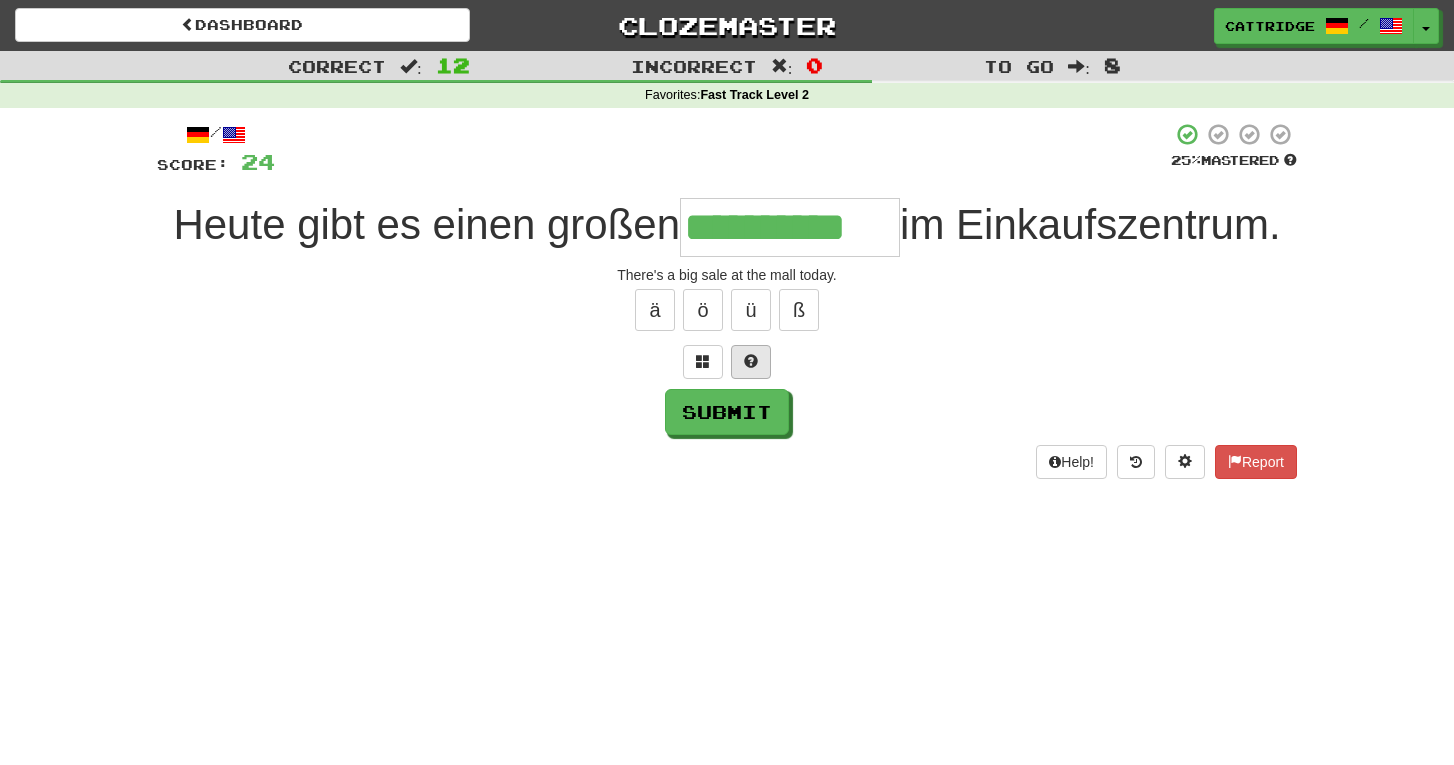 click at bounding box center (751, 362) 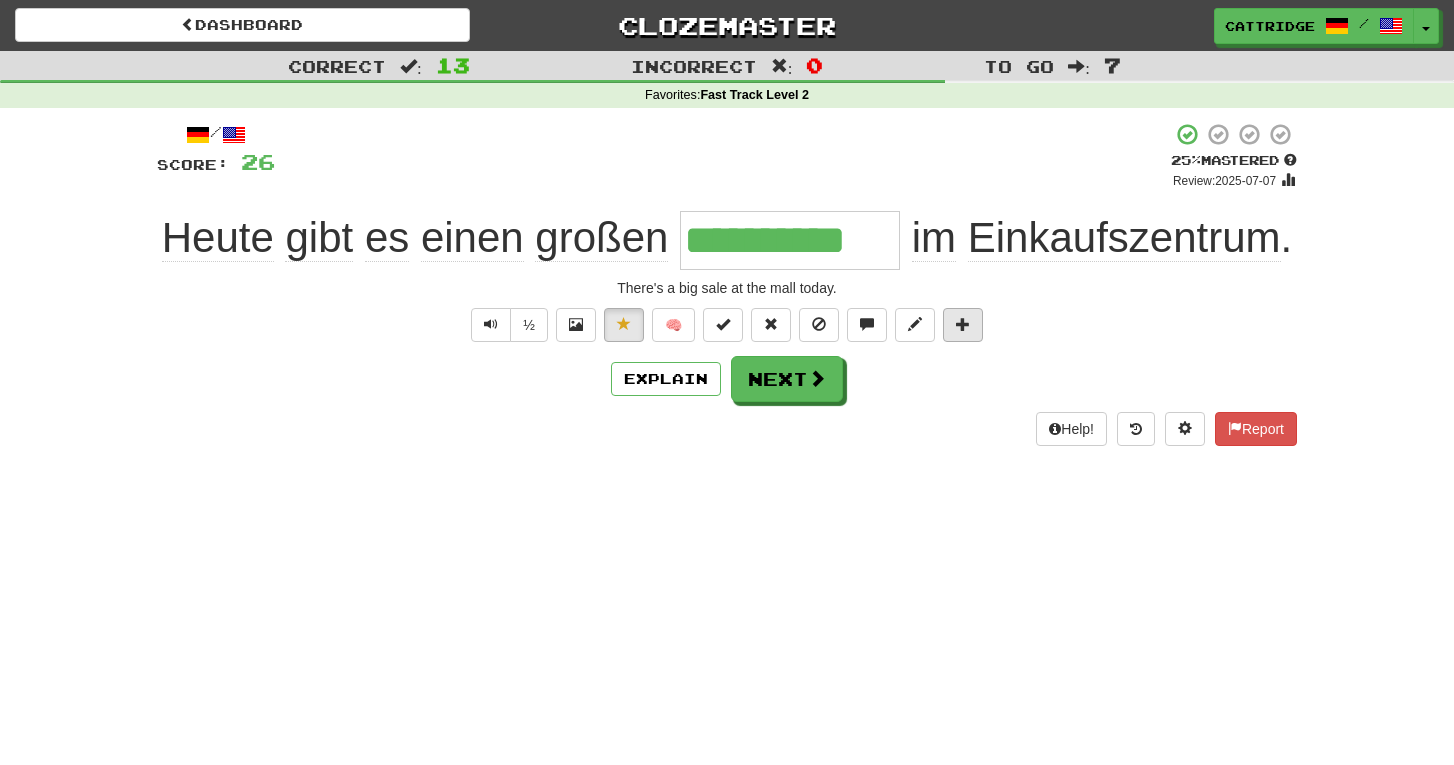 click at bounding box center [963, 325] 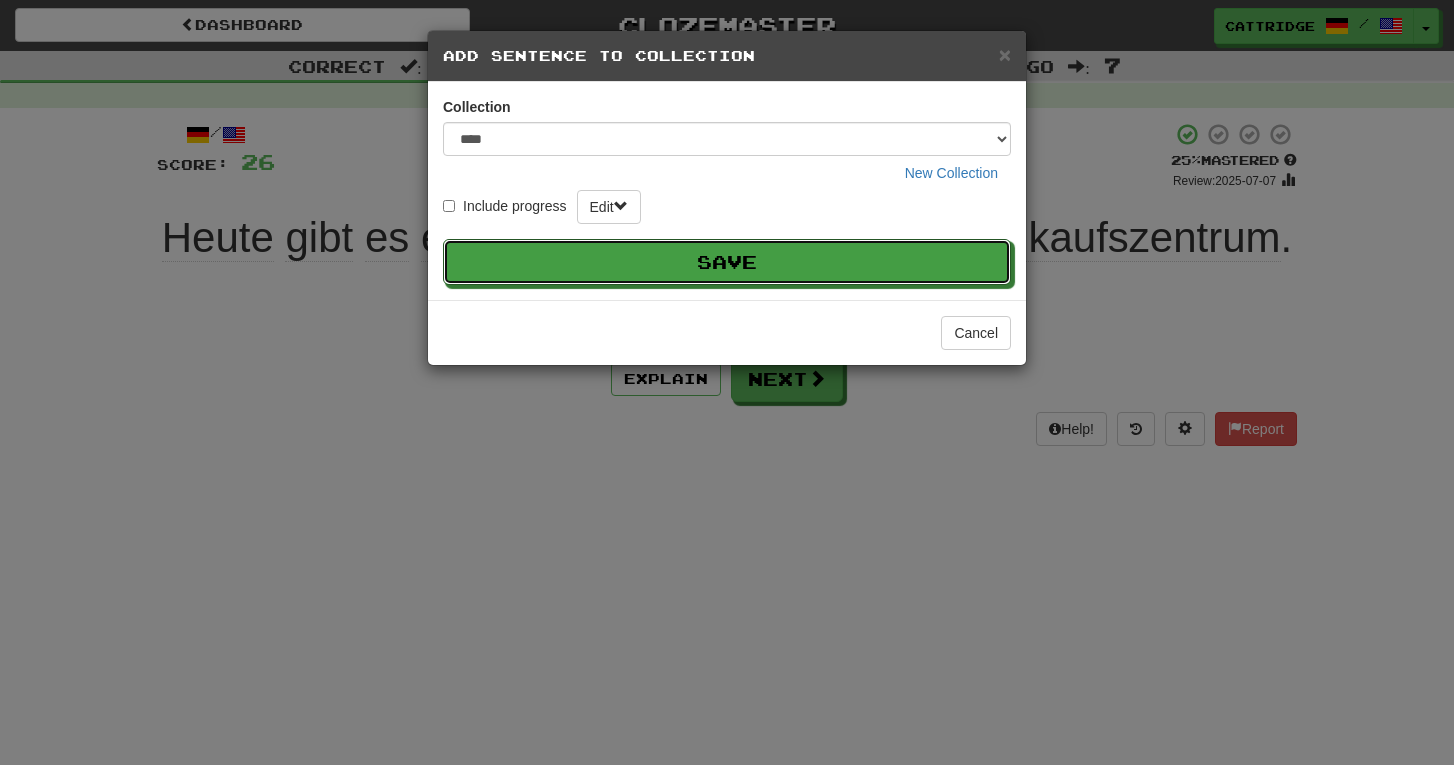 type 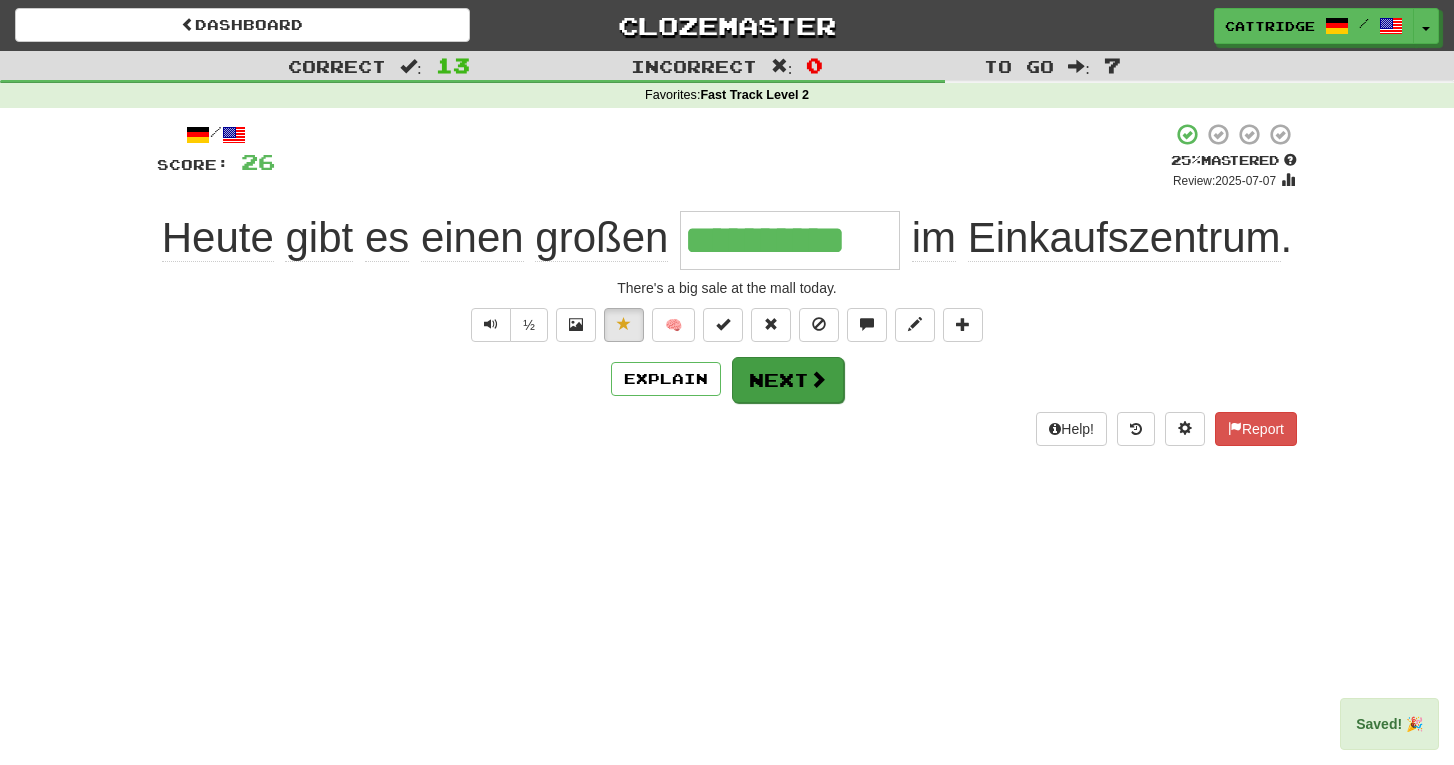 click on "Next" at bounding box center (788, 380) 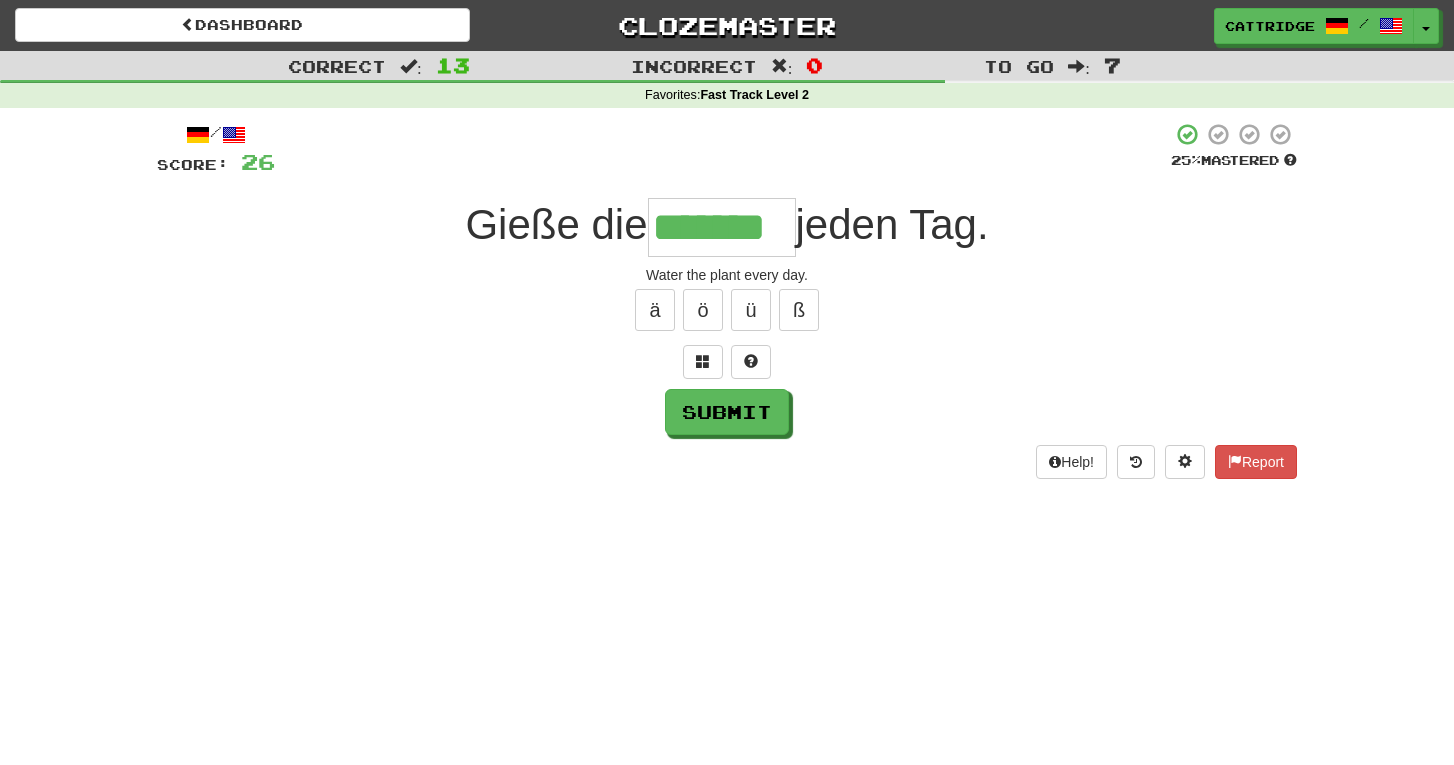 type on "*******" 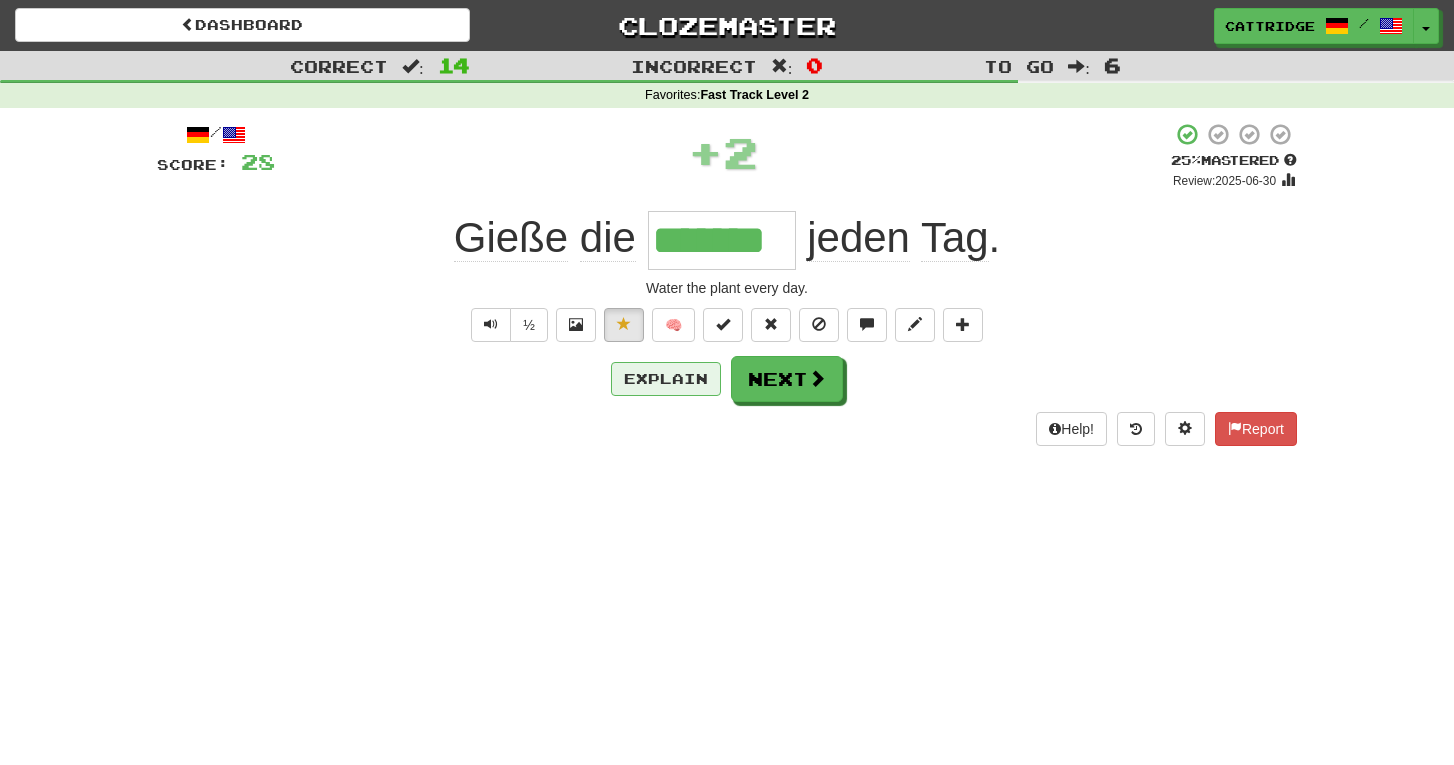 click on "Explain" at bounding box center (666, 379) 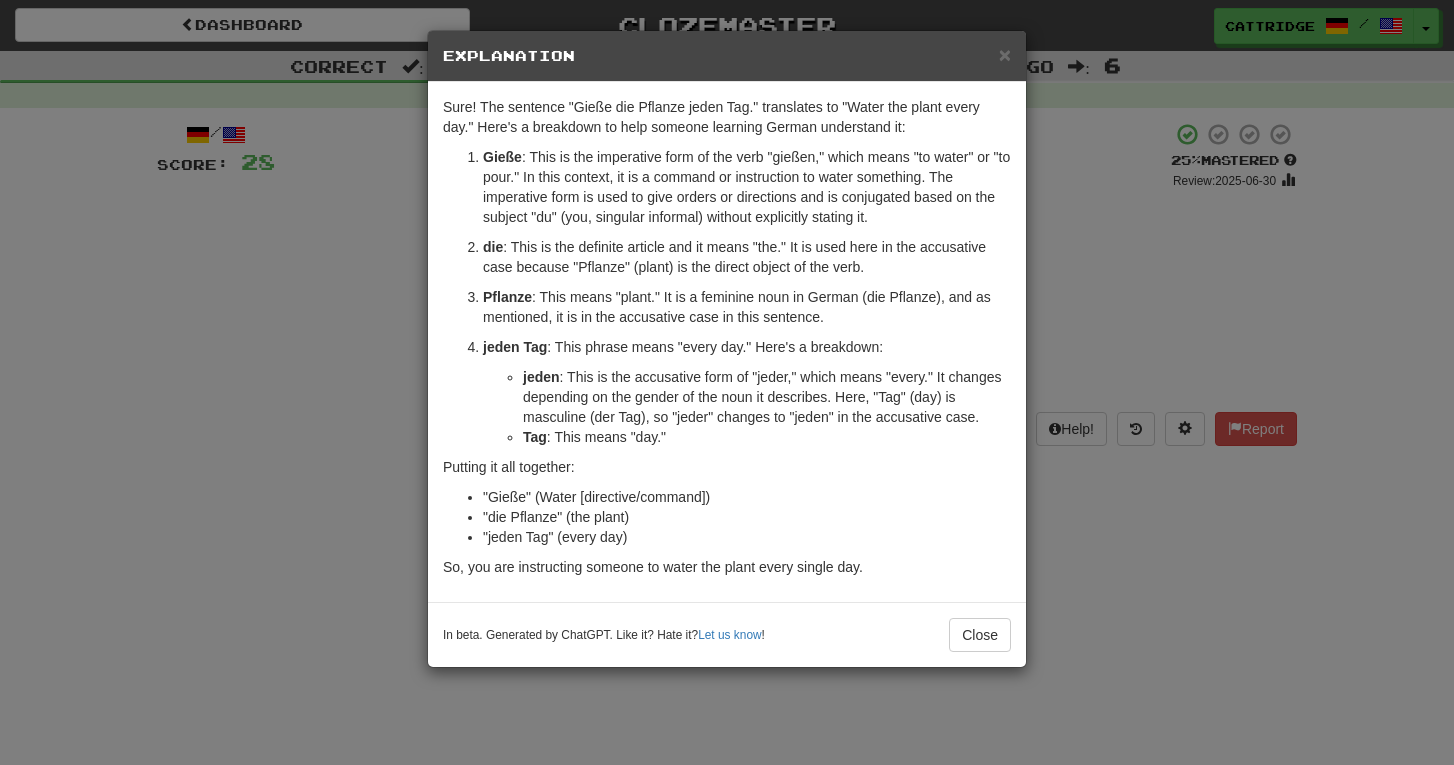 click on "× Explanation Sure! The sentence "Gieße die Pflanze jeden Tag." translates to "Water the plant every day." Here's a breakdown to help someone learning German understand it:
Gieße : This is the imperative form of the verb "gießen," which means "to water" or "to pour." In this context, it is a command or instruction to water something. The imperative form is used to give orders or directions and is conjugated based on the subject "du" (you, singular informal) without explicitly stating it.
die : This is the definite article and it means "the." It is used here in the accusative case because "Pflanze" (plant) is the direct object of the verb.
Pflanze : This means "plant." It is a feminine noun in German (die Pflanze), and as mentioned, it is in the accusative case in this sentence.
jeden Tag : This phrase means "every day." Here's a breakdown:
jeden
Tag : This means "day."
Putting it all together:
"Gieße" (Water [directive/command])
"die Pflanze" (the plant)" at bounding box center [727, 382] 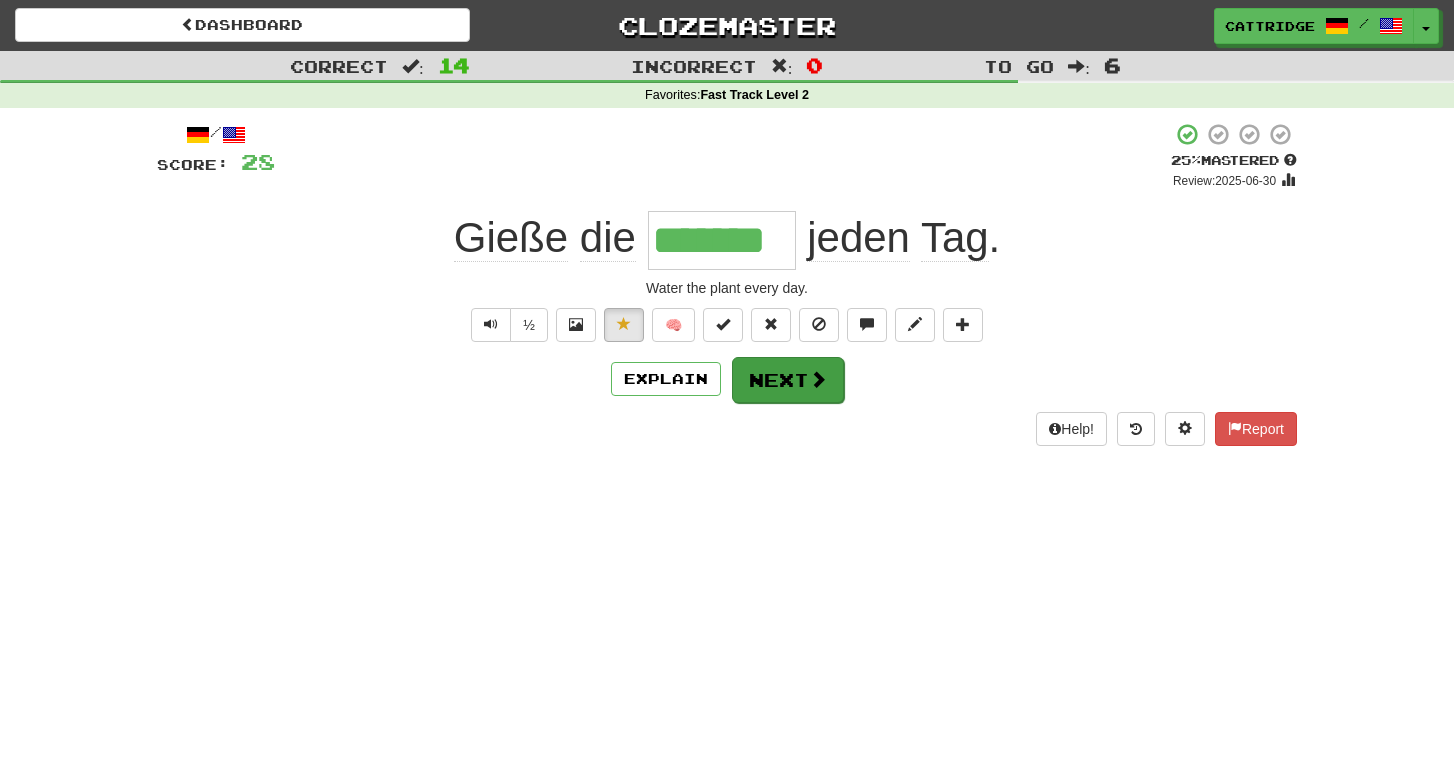 click on "Next" at bounding box center (788, 380) 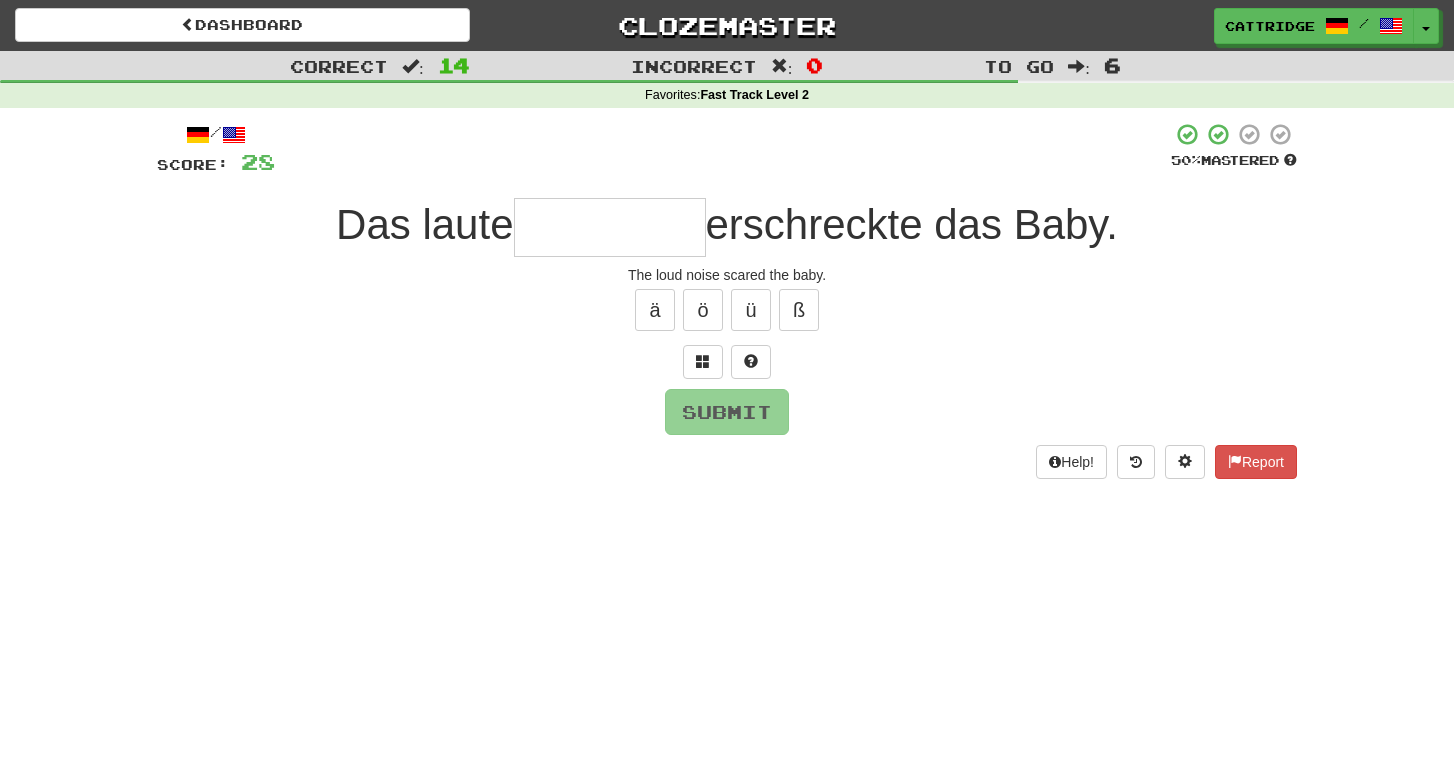 type on "*" 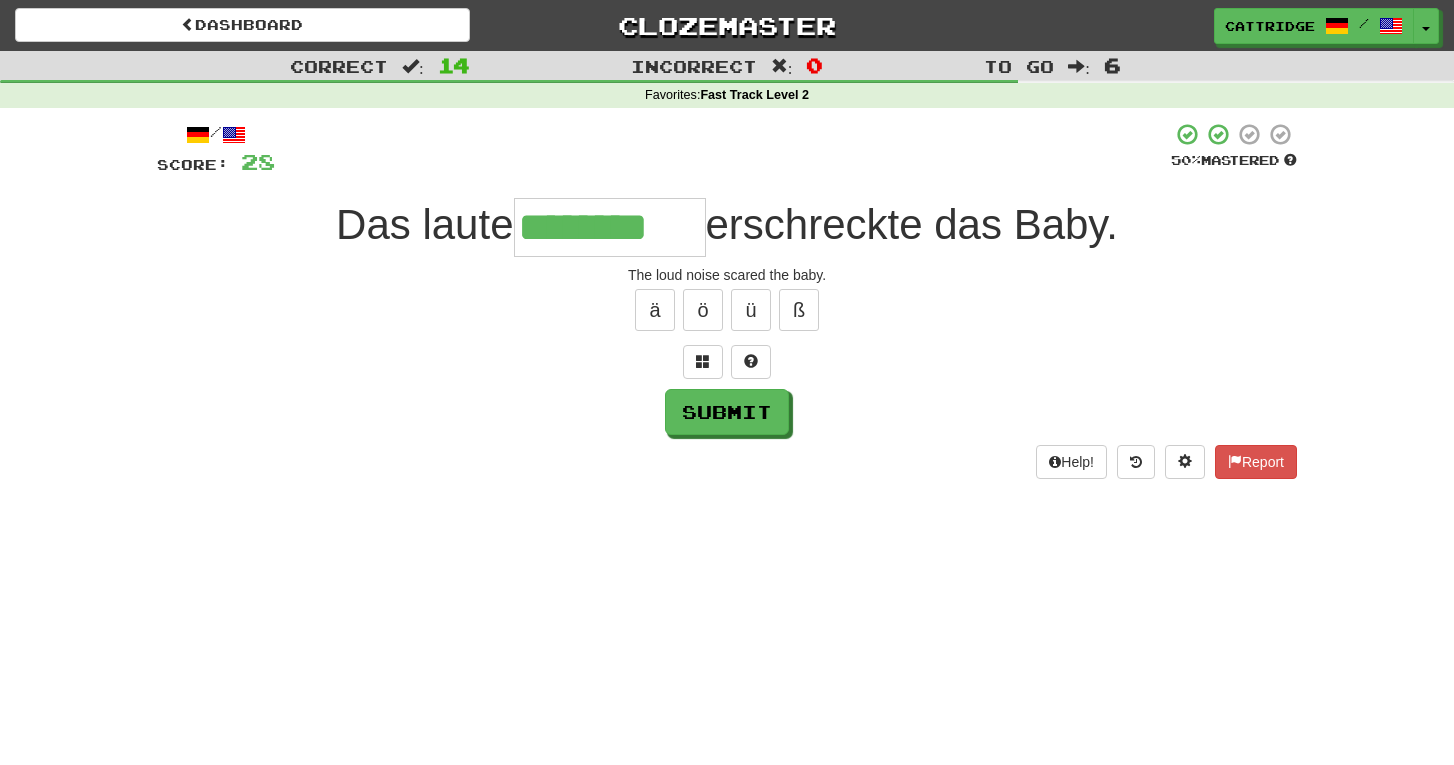 type on "********" 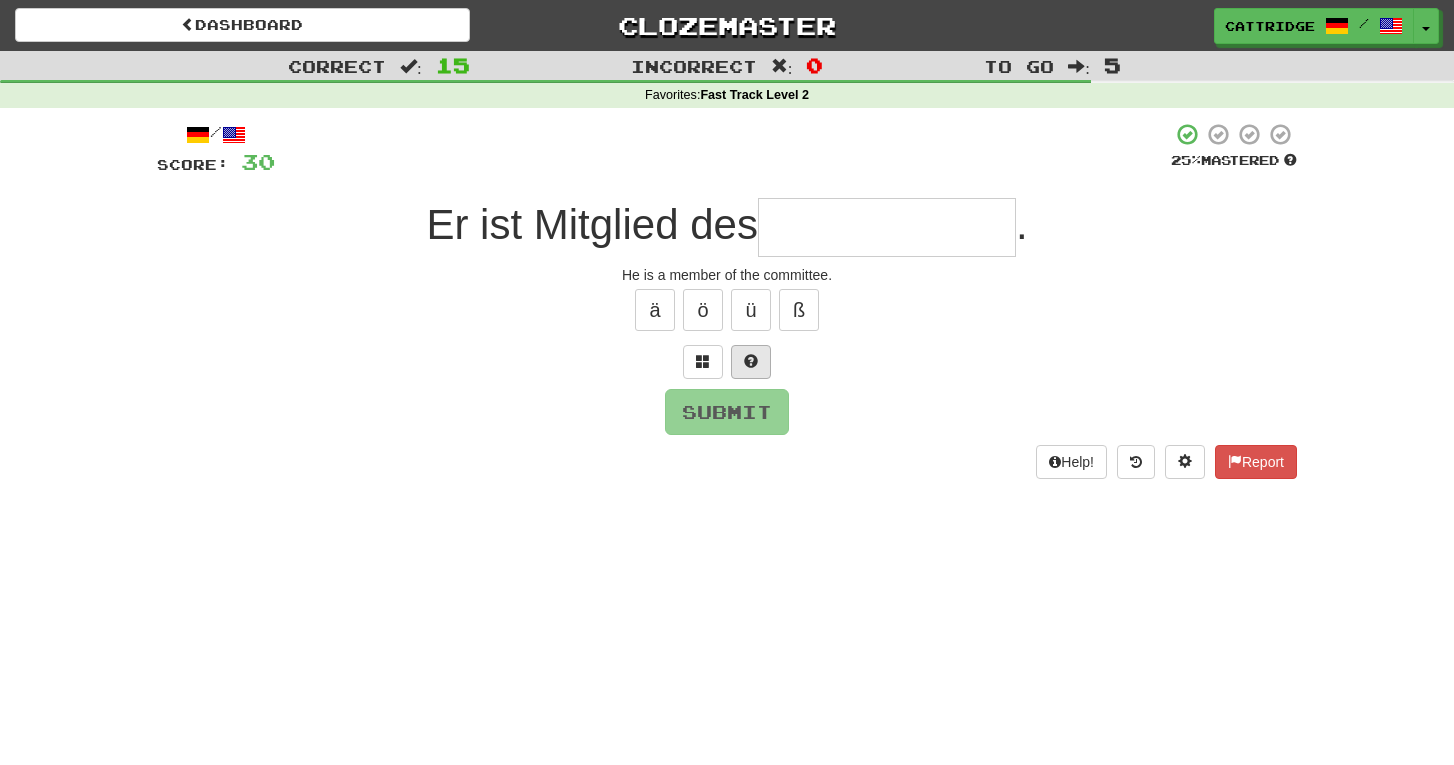 click at bounding box center (751, 362) 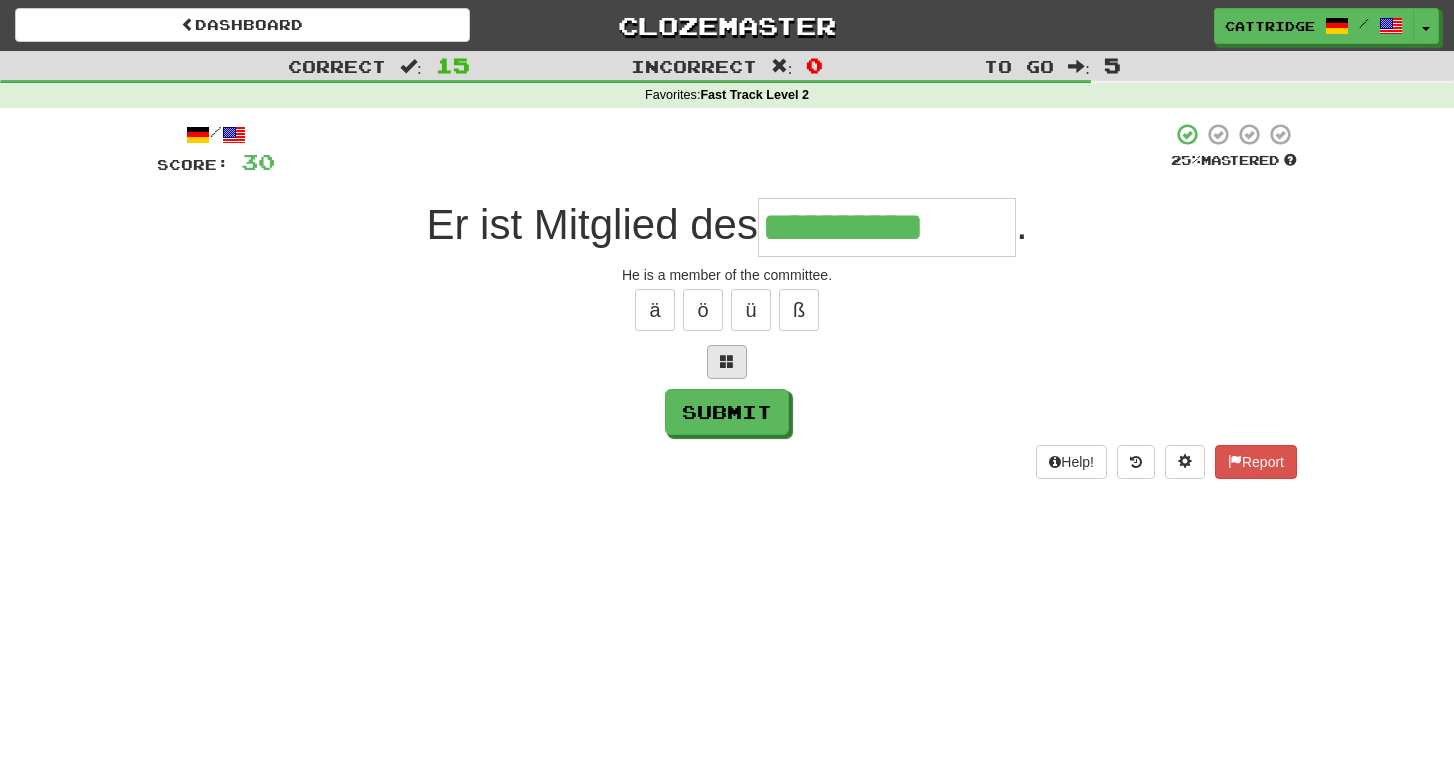 click at bounding box center [727, 362] 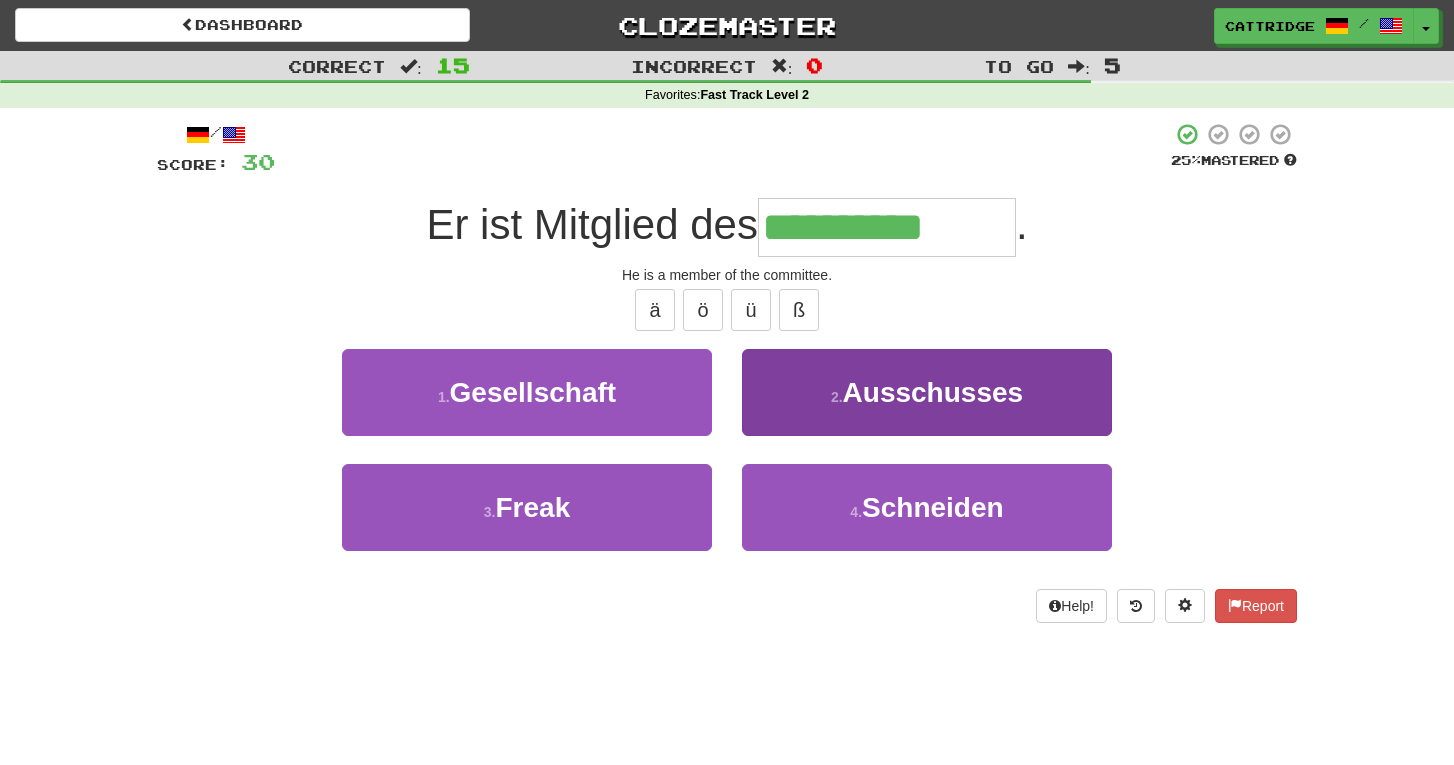 click on "2 .  Ausschusses" at bounding box center (927, 392) 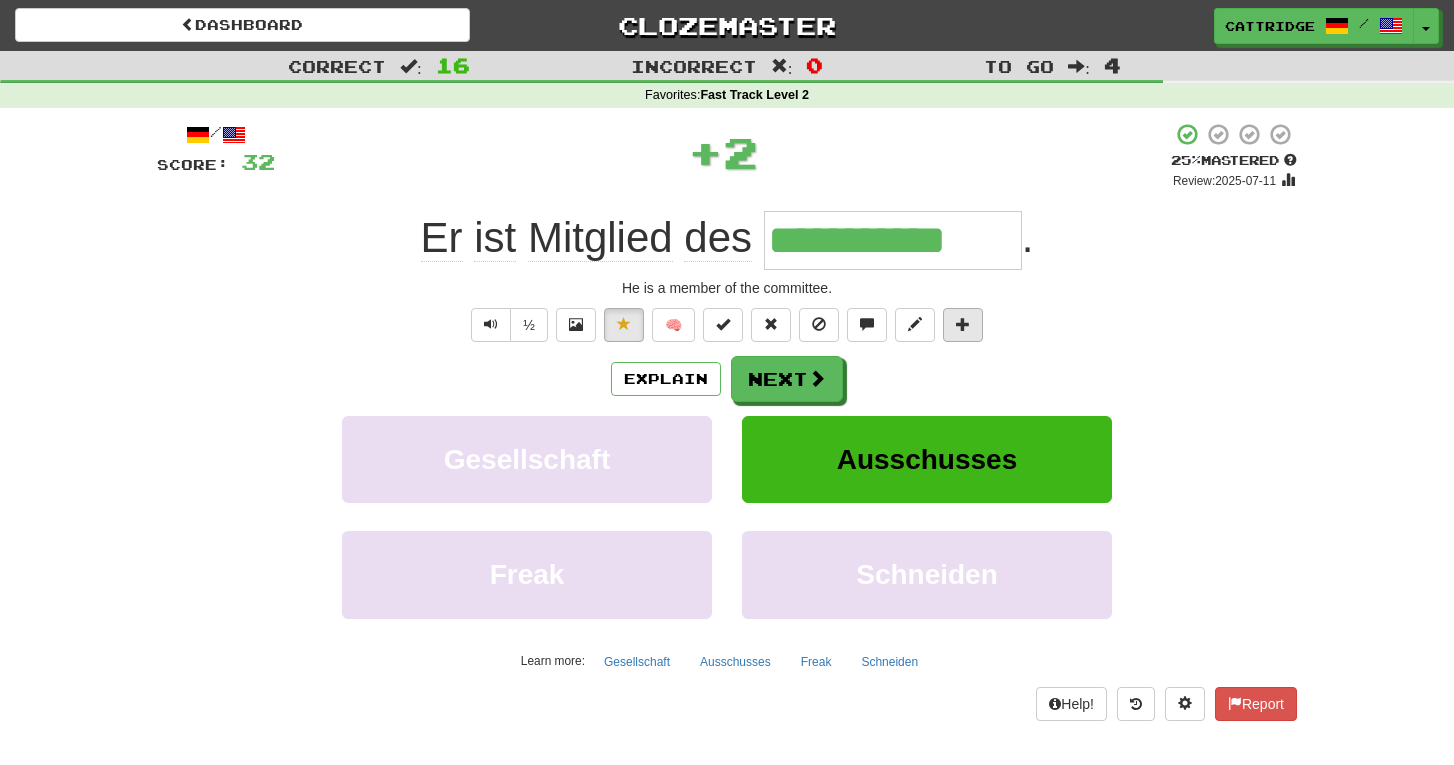 click at bounding box center (963, 325) 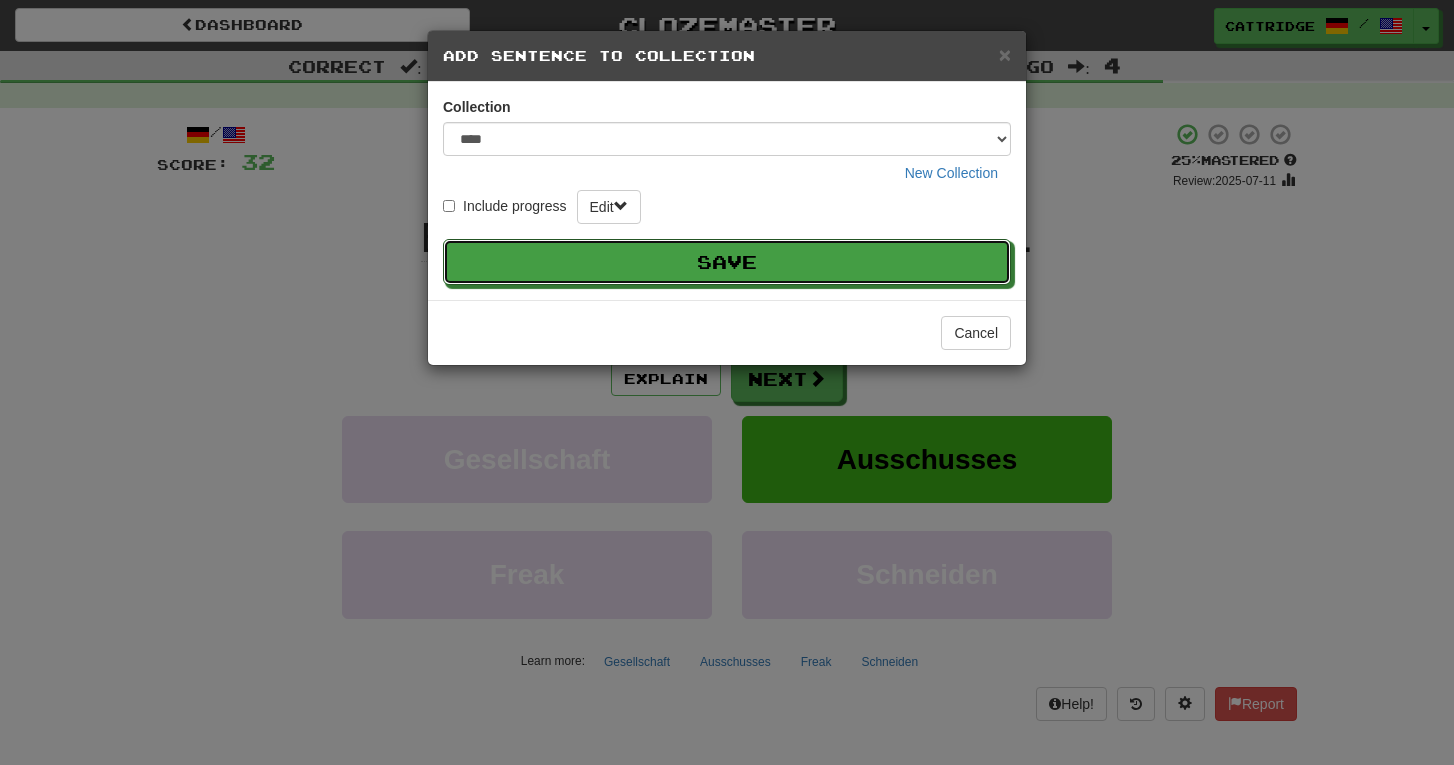 type 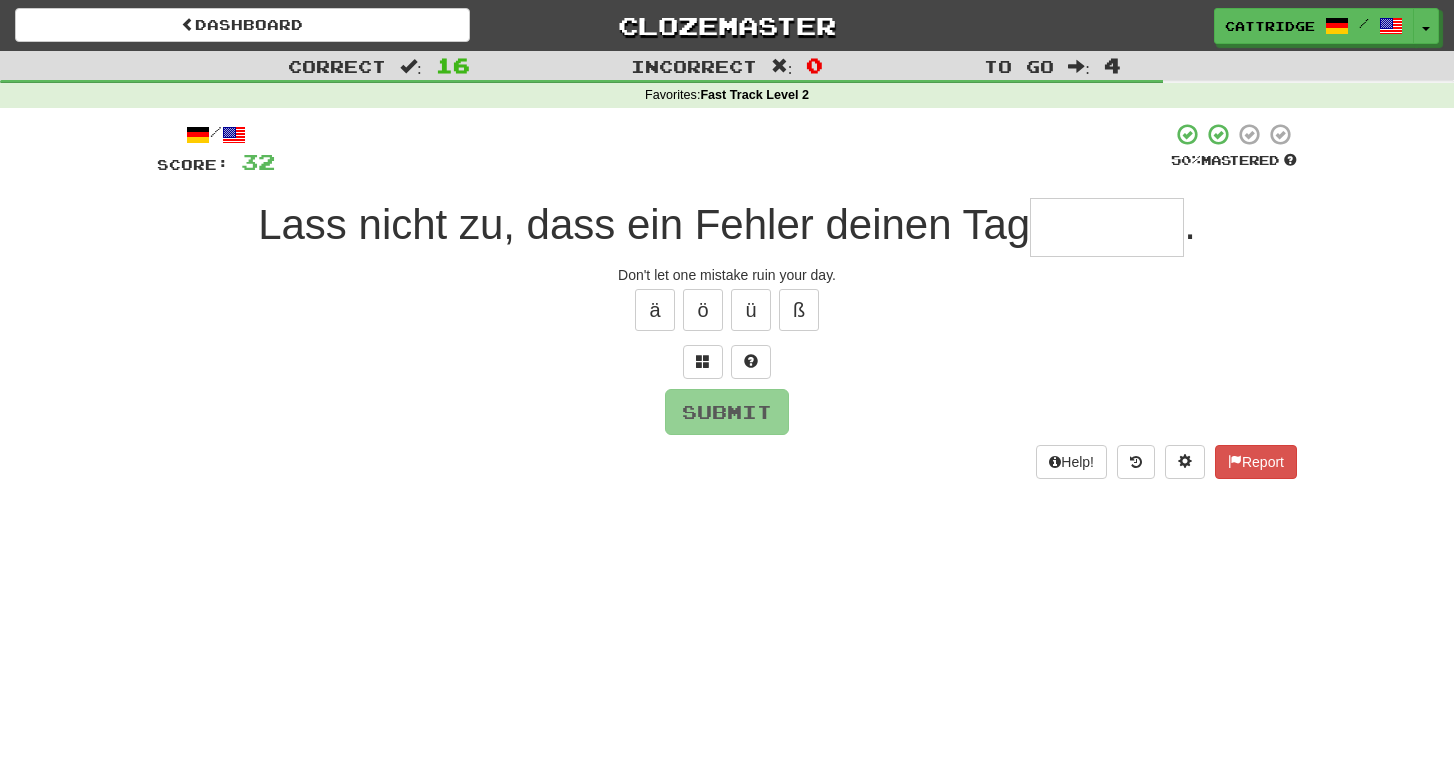 type on "*" 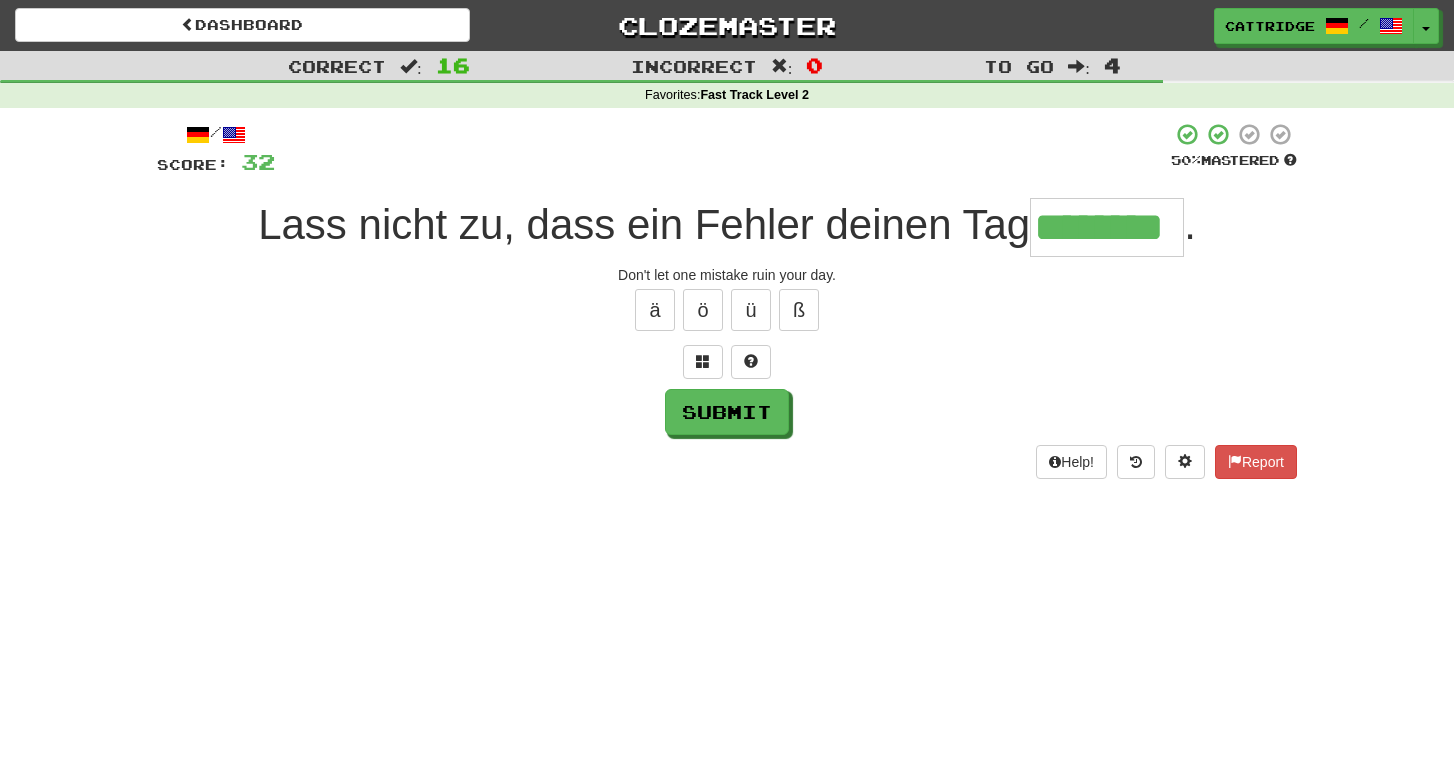 type on "********" 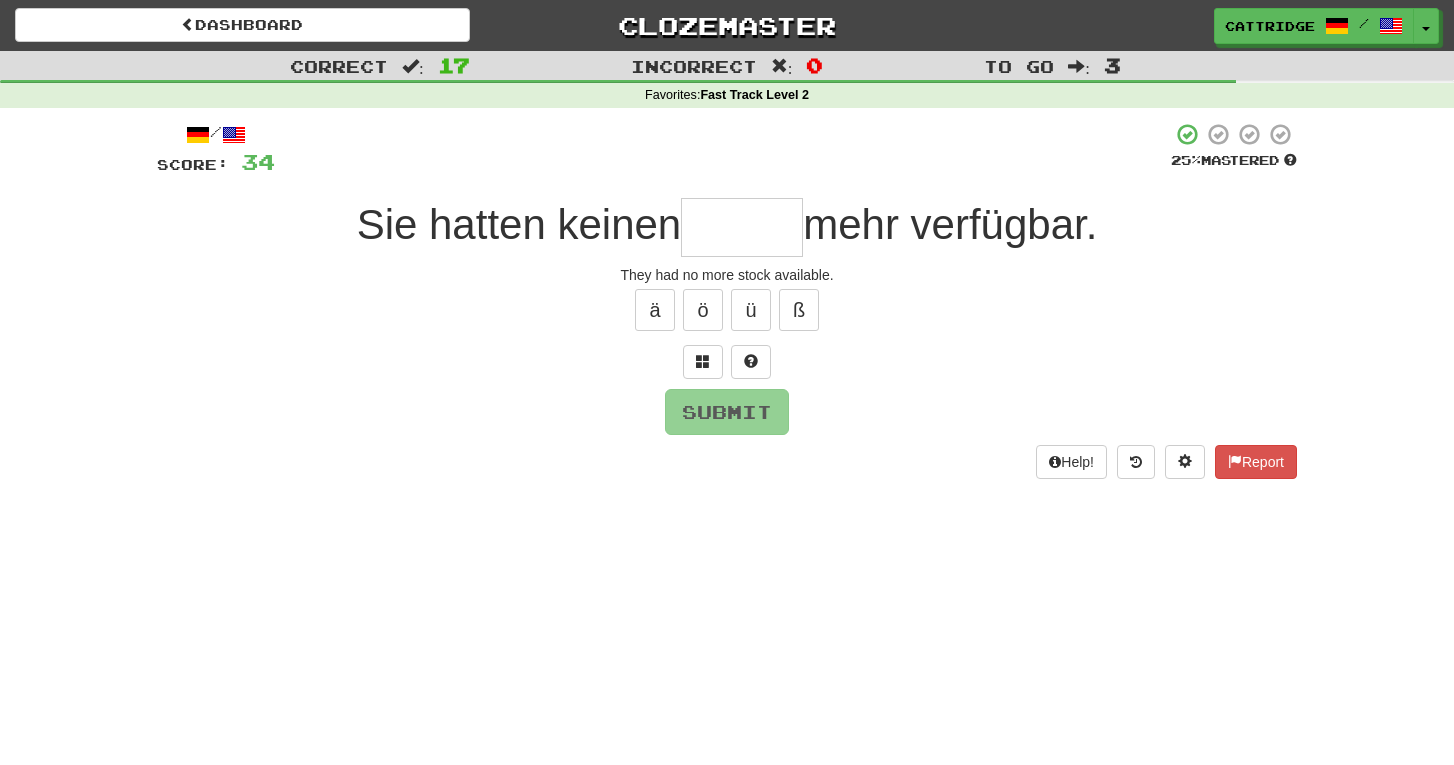 type on "*" 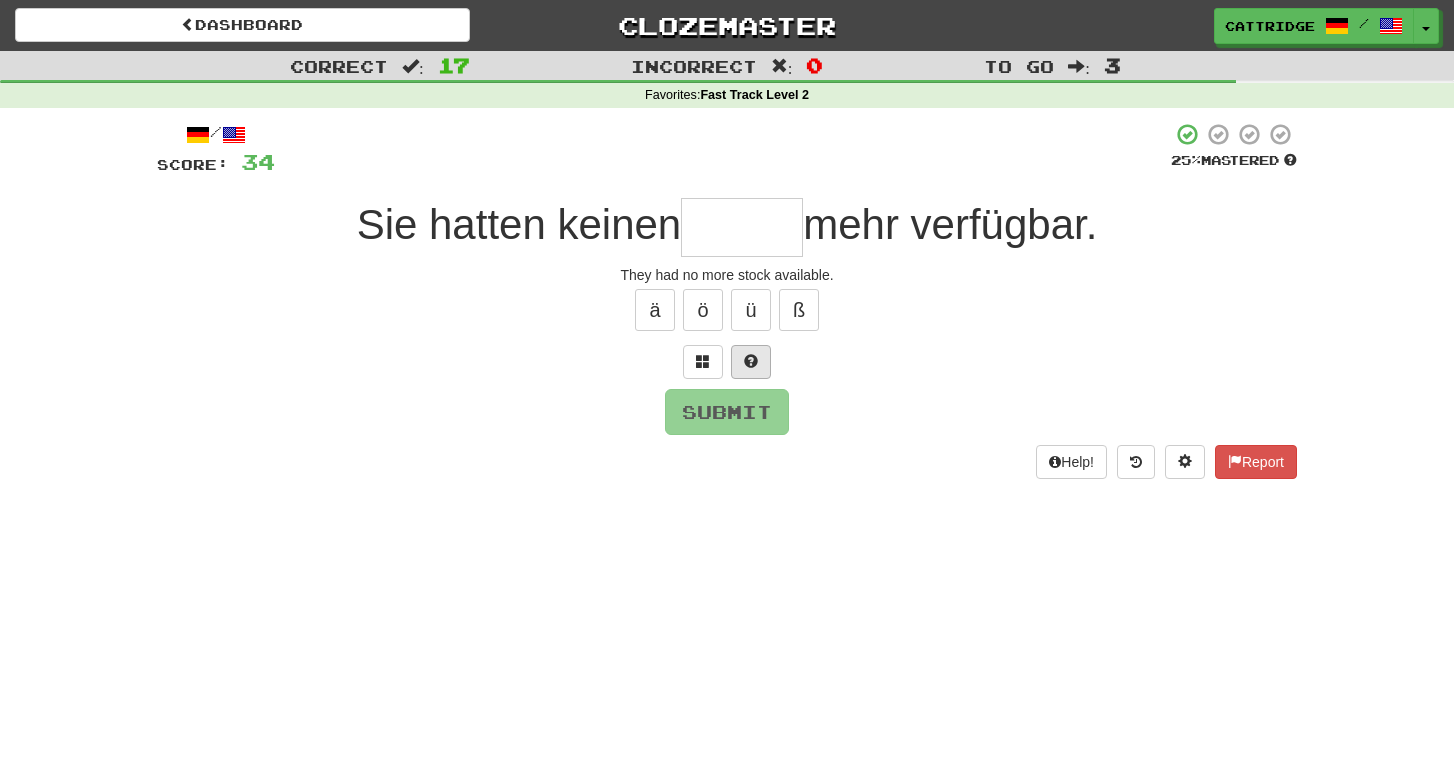 click at bounding box center [751, 361] 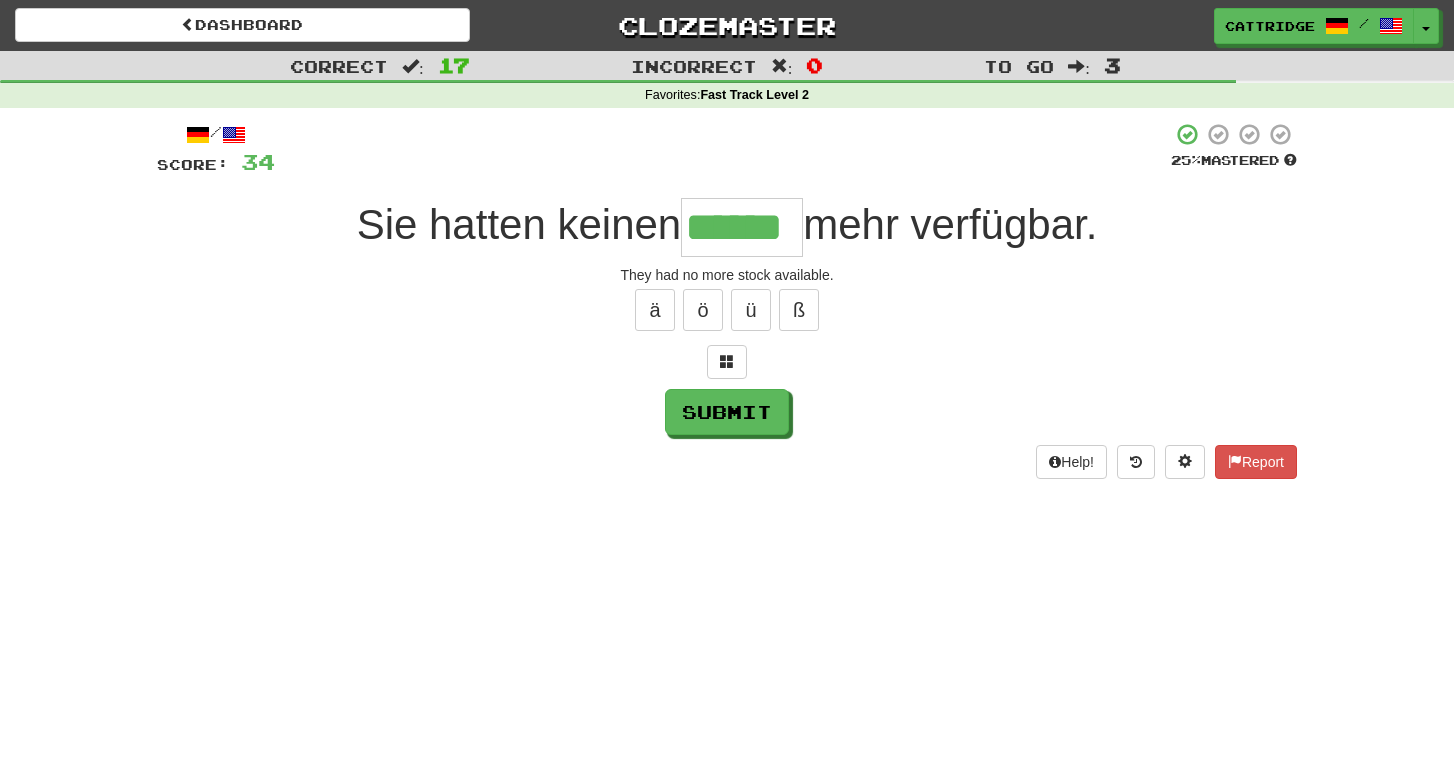 type on "******" 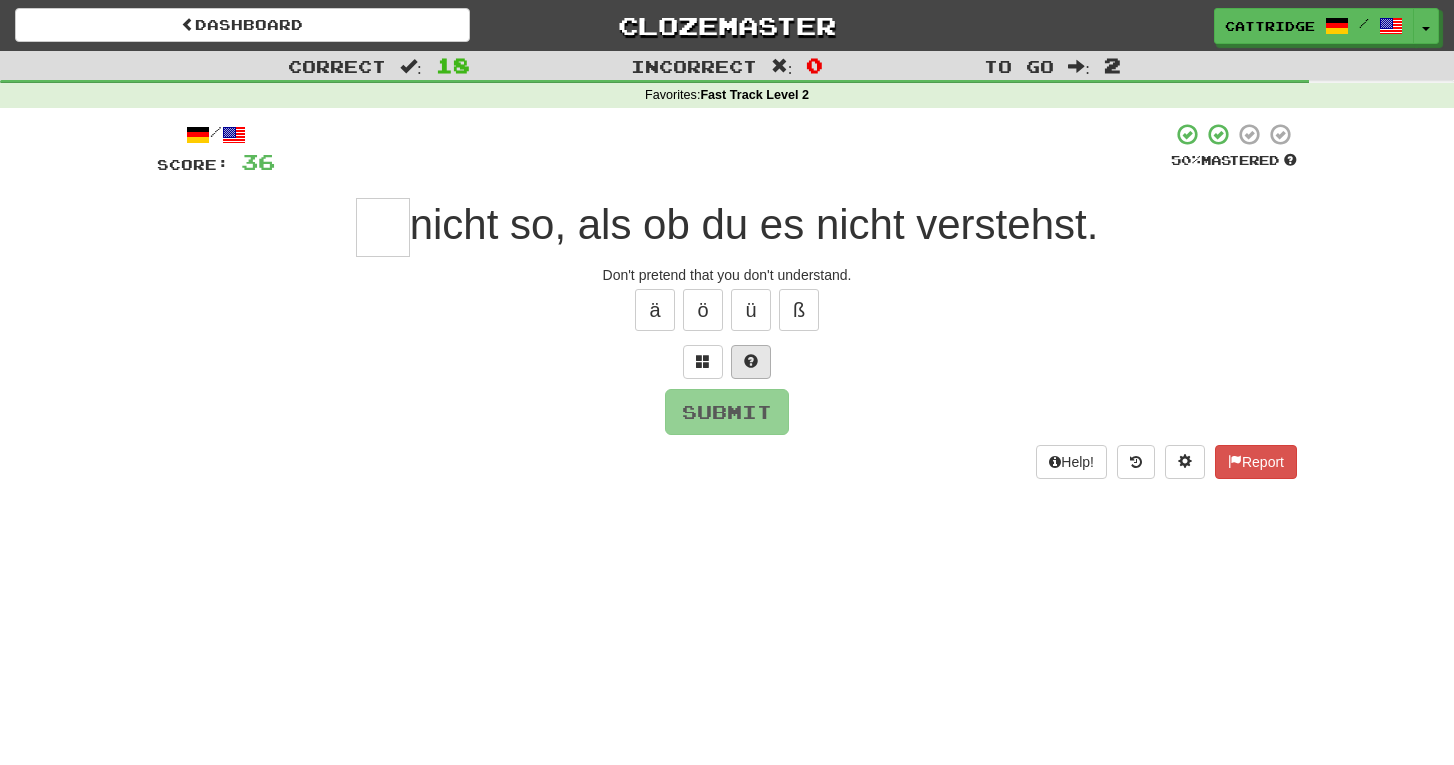 click at bounding box center [751, 361] 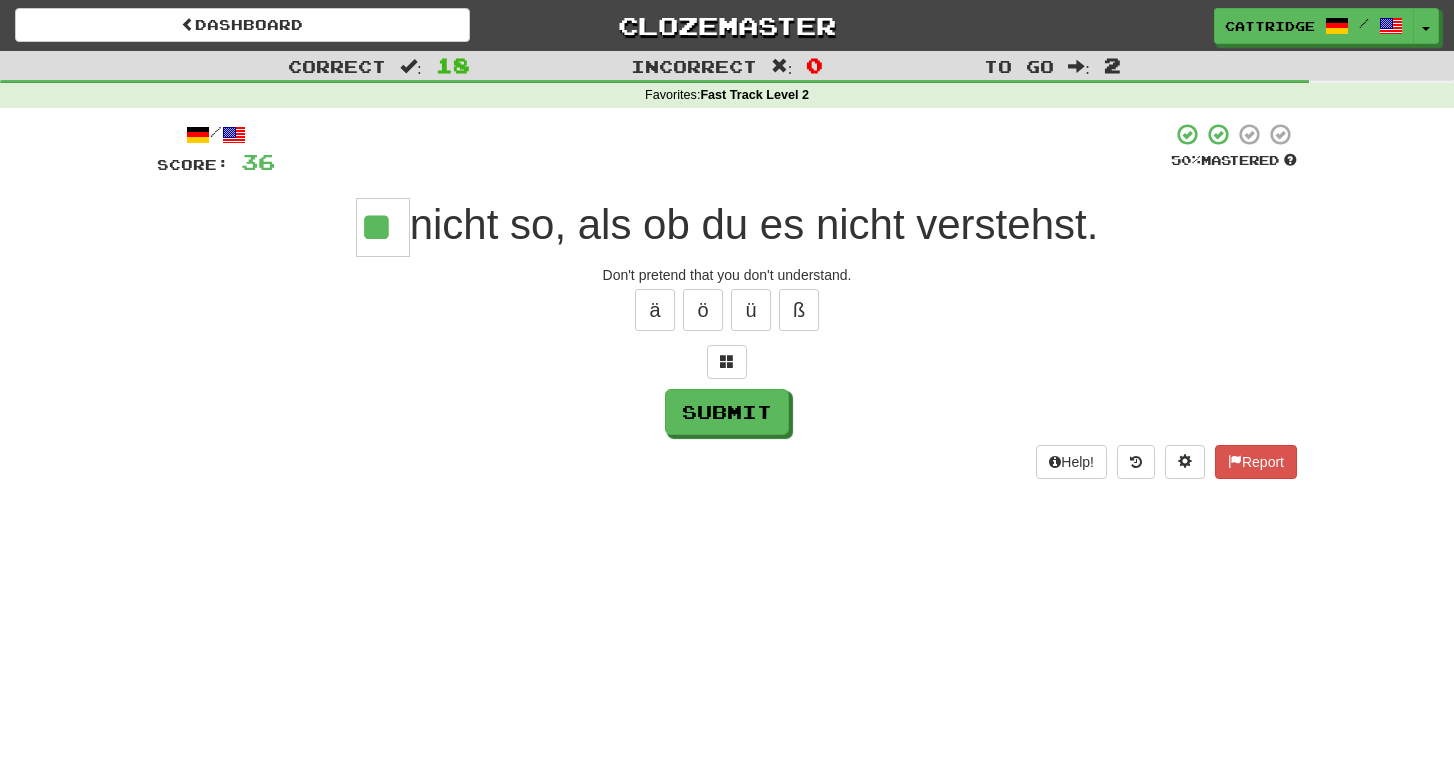 type on "**" 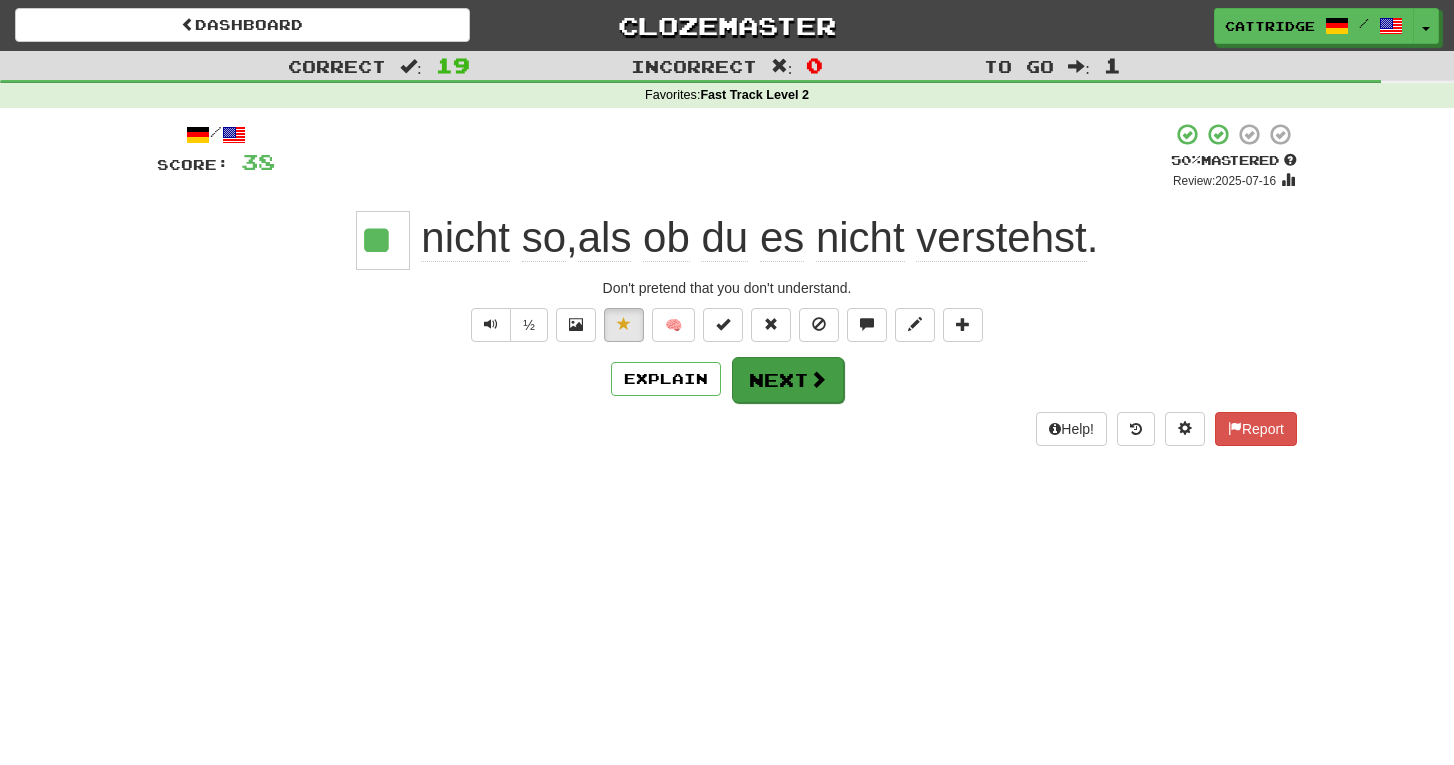 click on "Next" at bounding box center (788, 380) 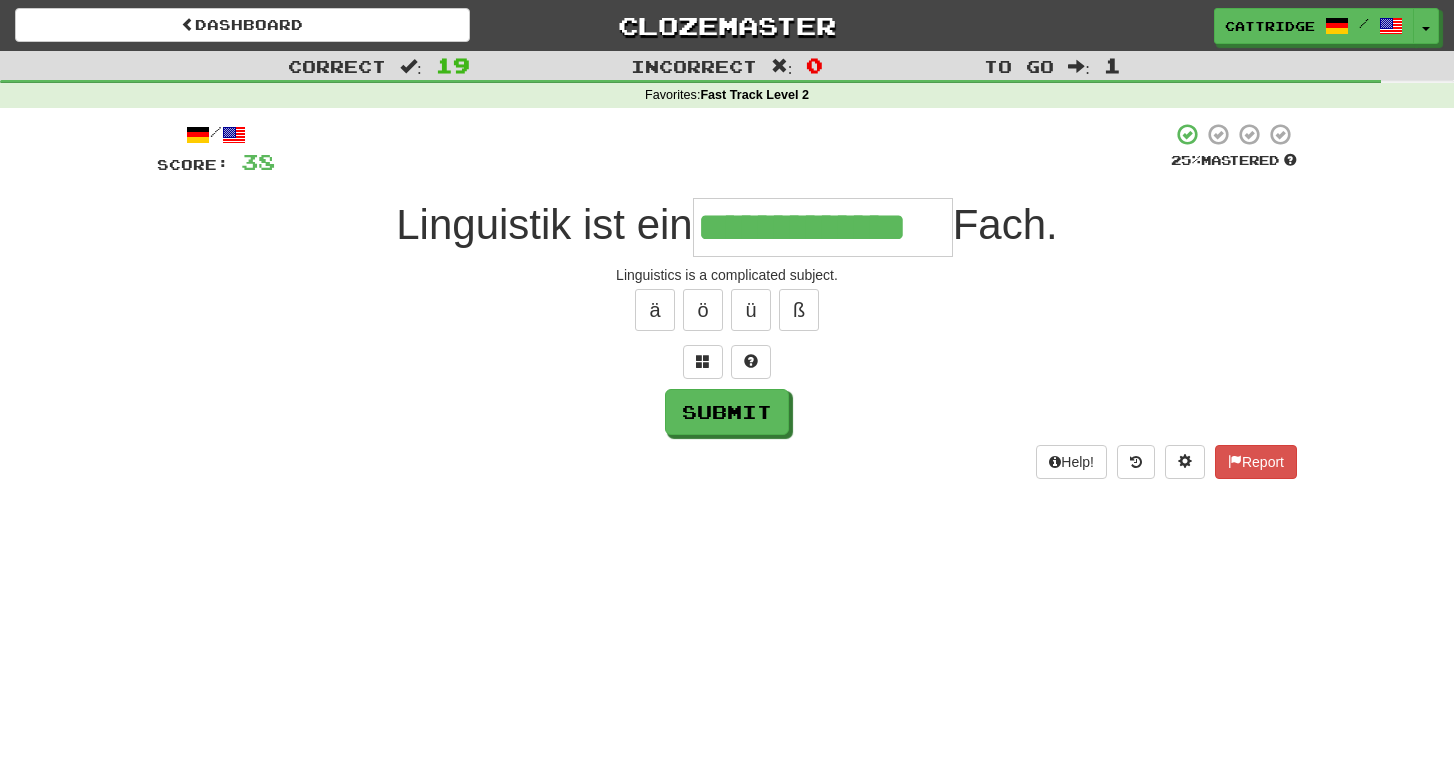 type on "**********" 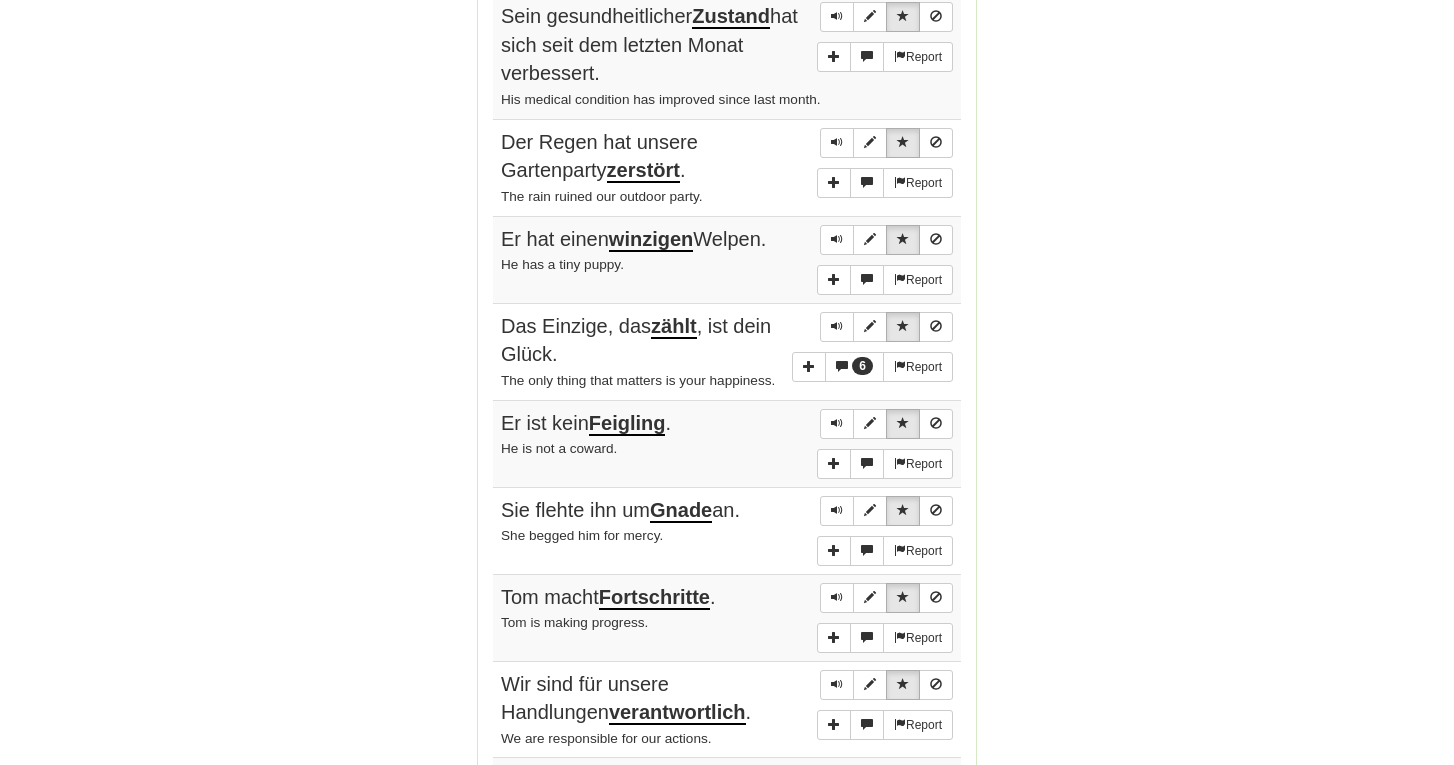 scroll, scrollTop: 1272, scrollLeft: 0, axis: vertical 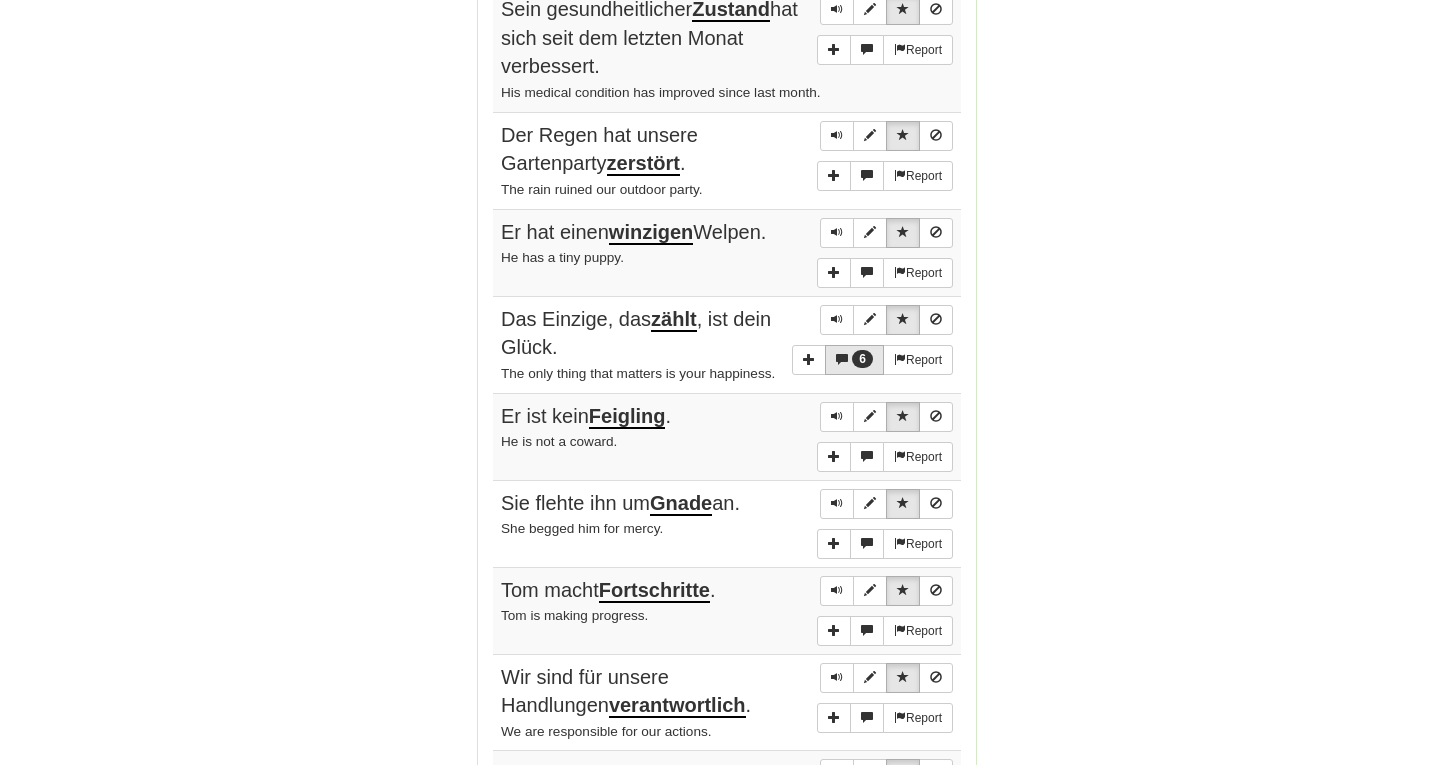 click on "6" at bounding box center [862, 359] 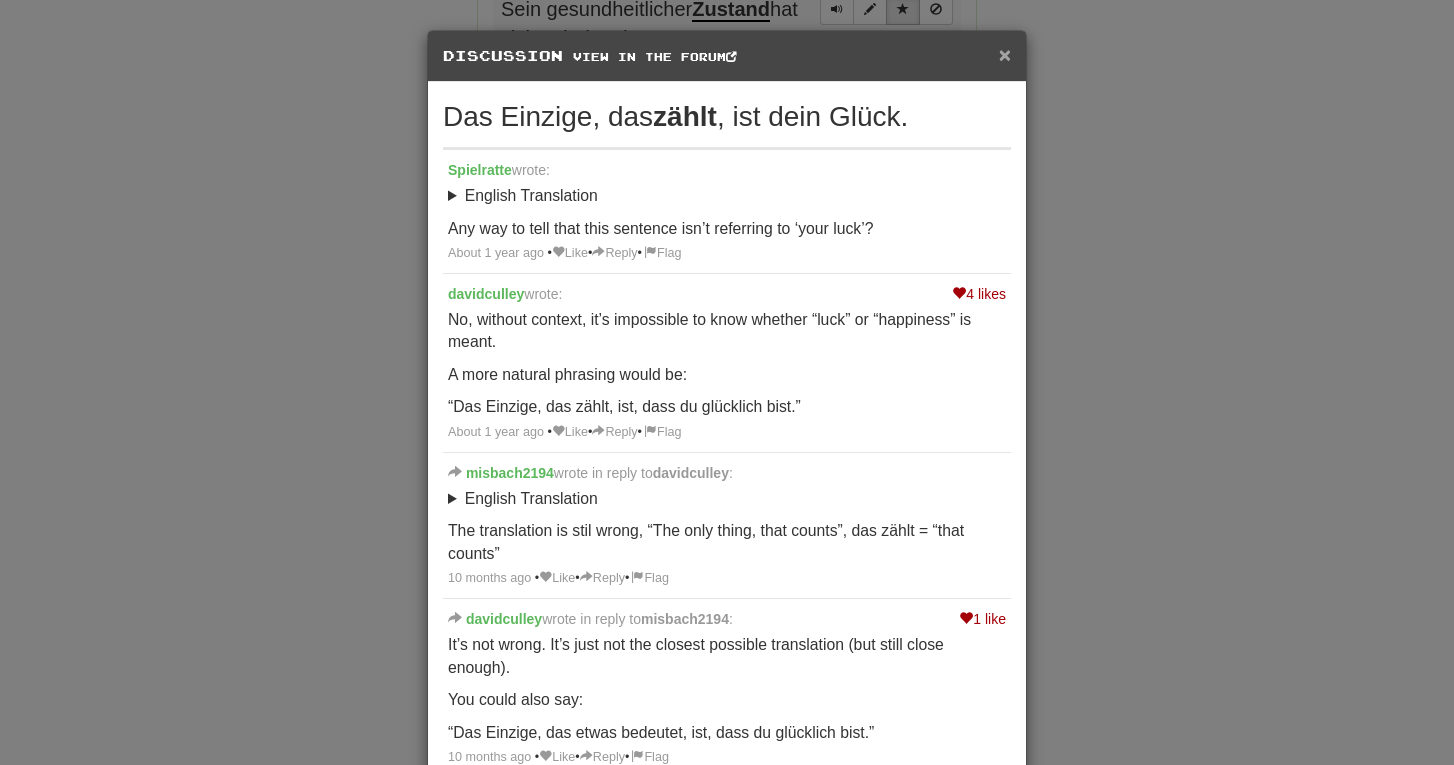 click on "×" at bounding box center (1005, 54) 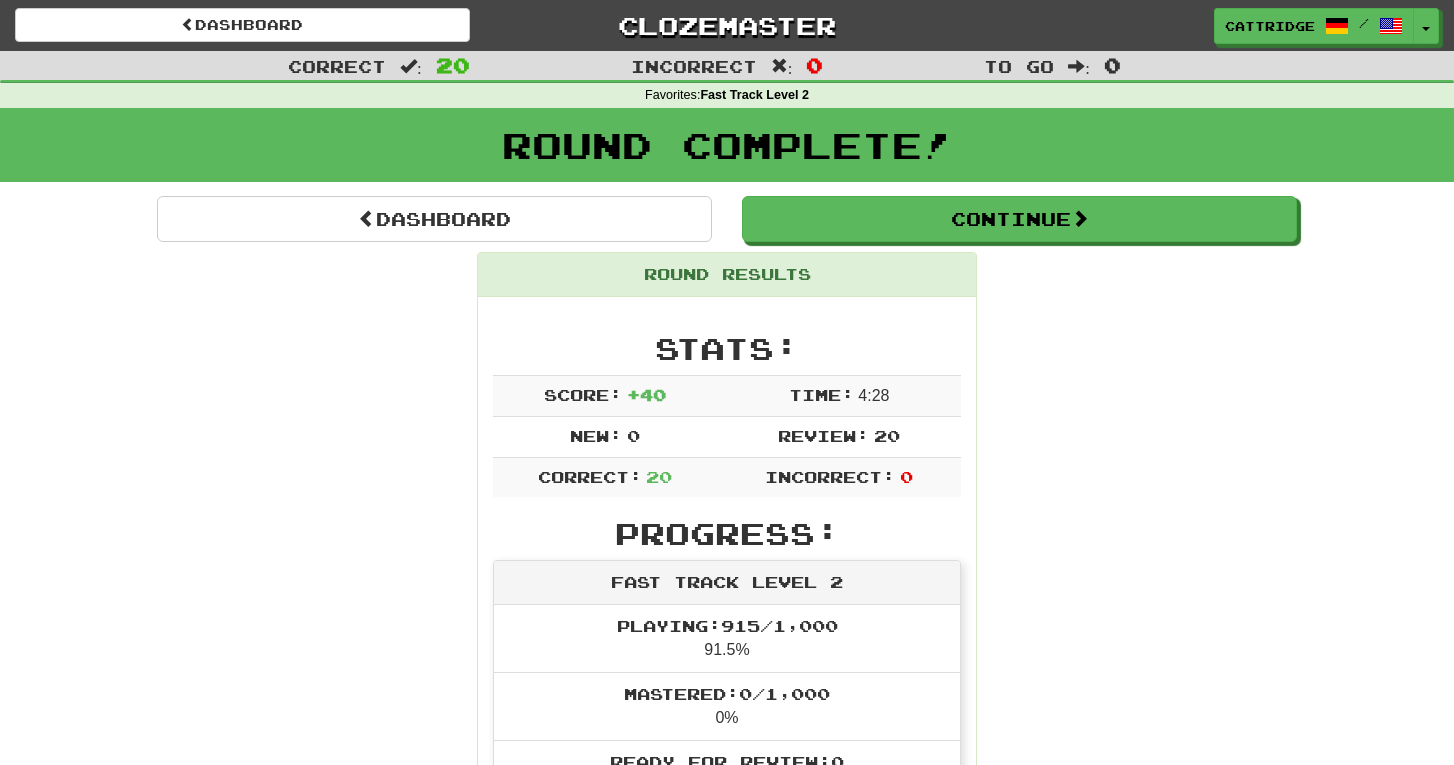 scroll, scrollTop: 0, scrollLeft: 0, axis: both 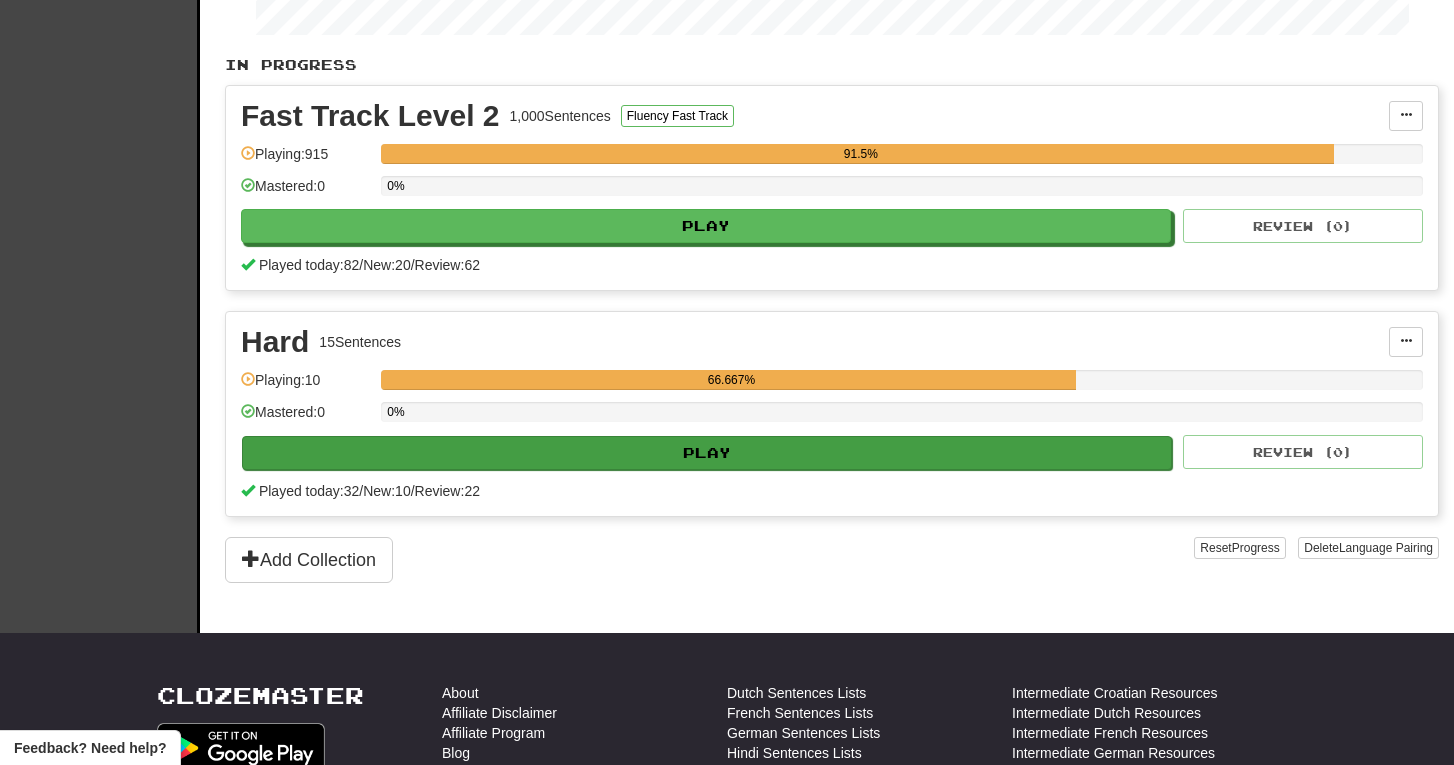 click on "Play" at bounding box center (707, 453) 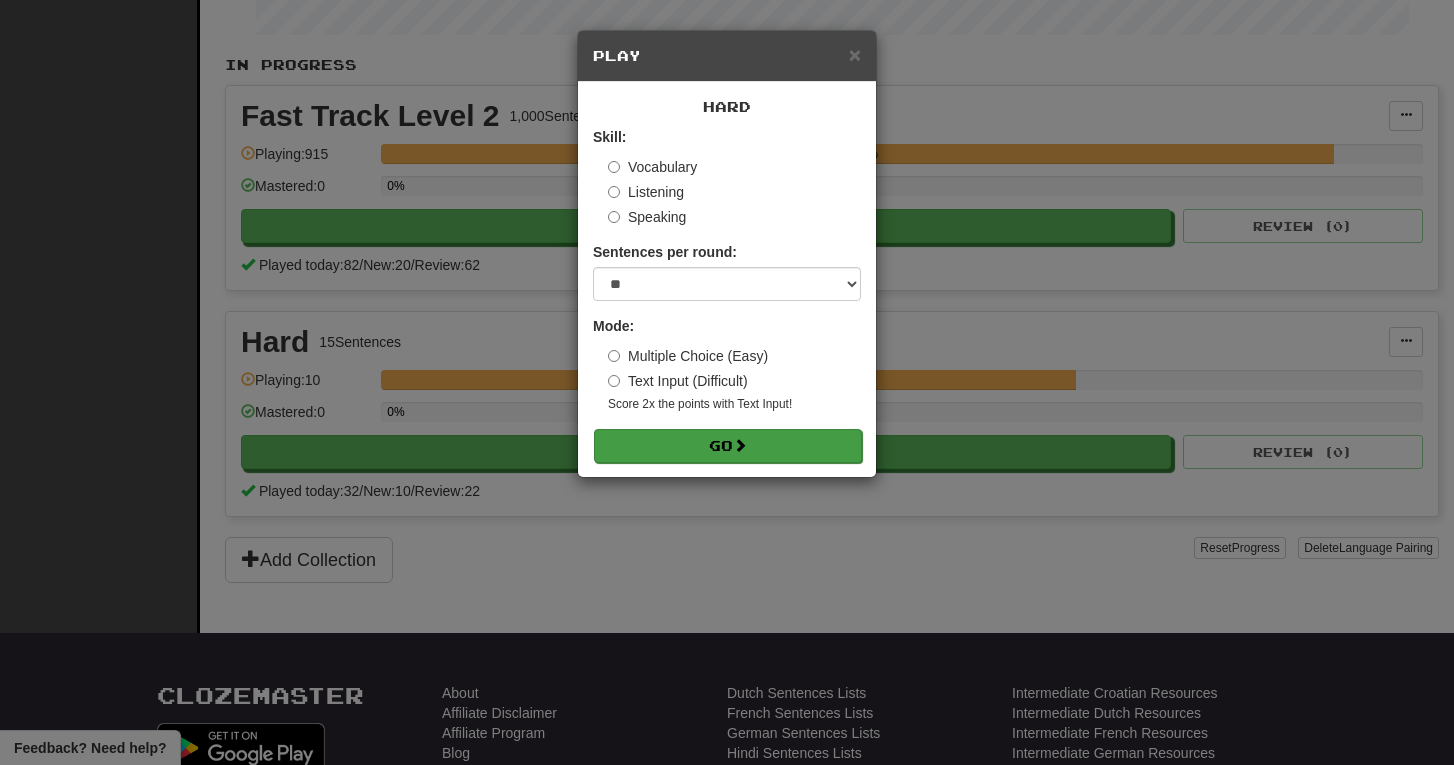click on "Go" at bounding box center (728, 446) 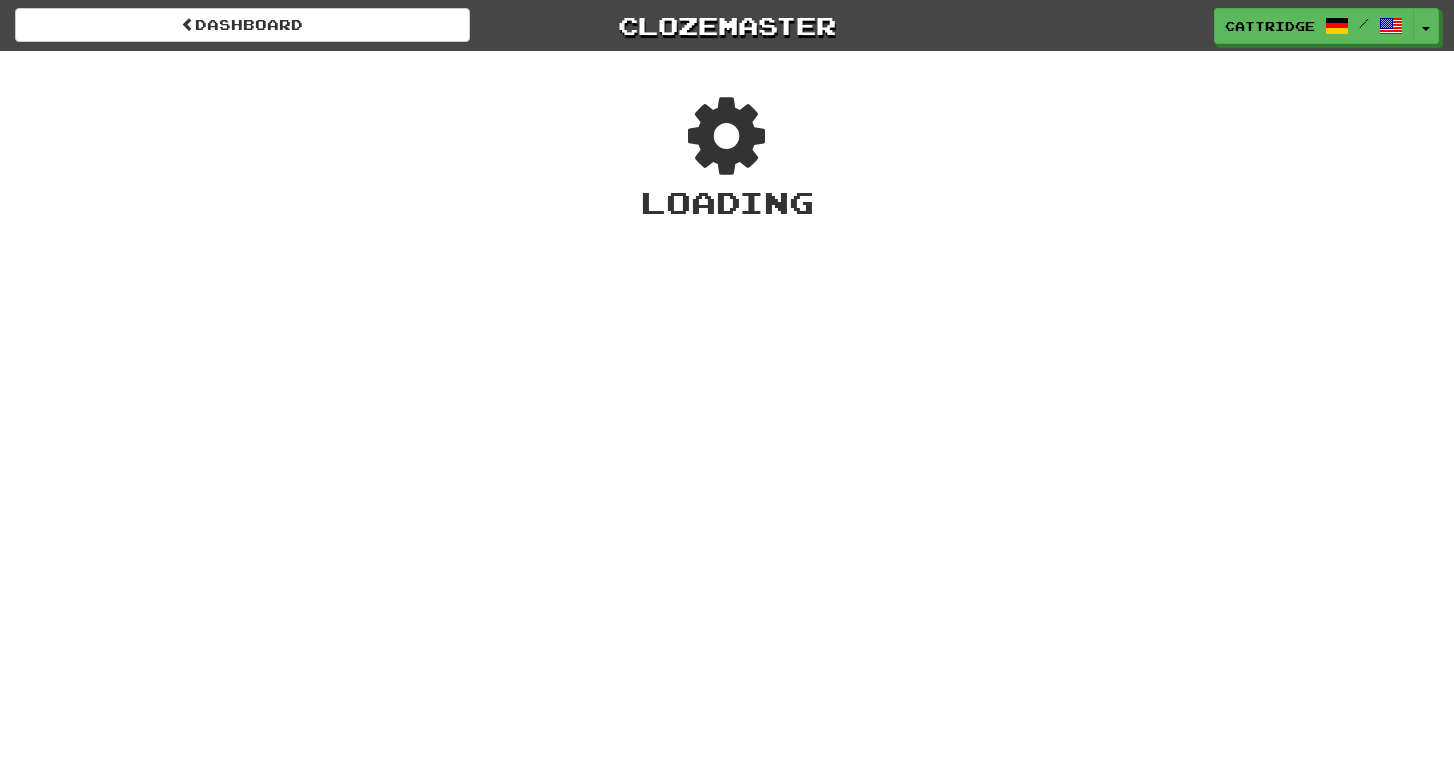 scroll, scrollTop: 0, scrollLeft: 0, axis: both 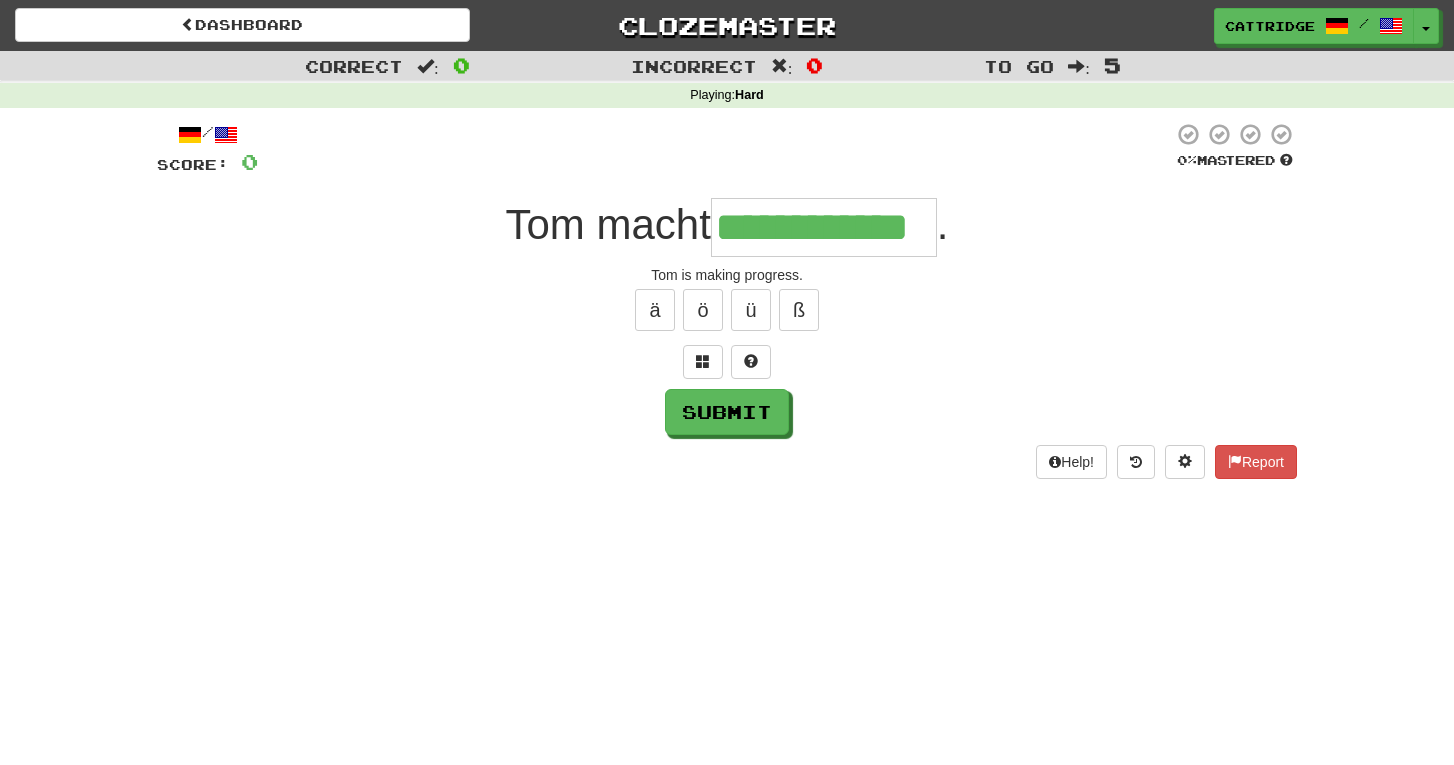 type on "**********" 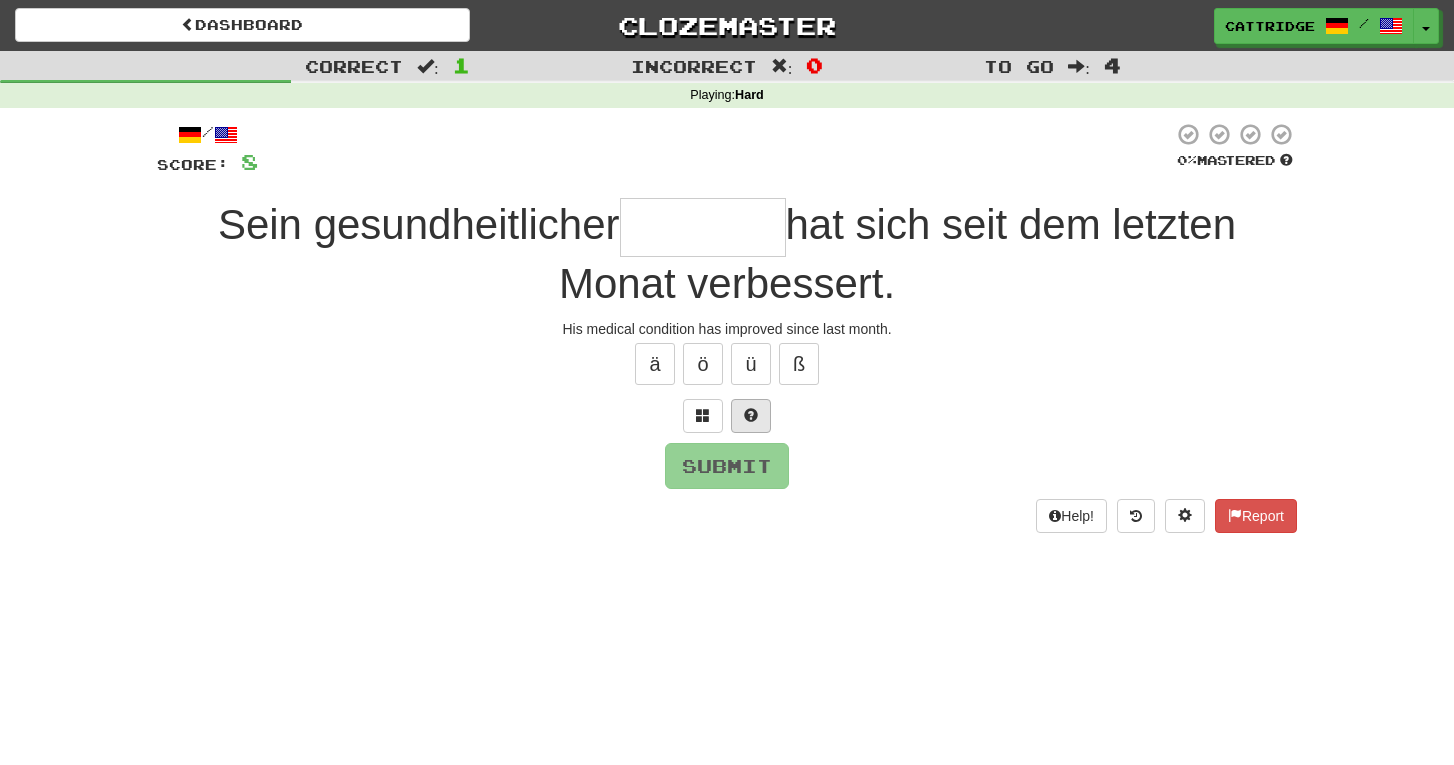 click at bounding box center (751, 416) 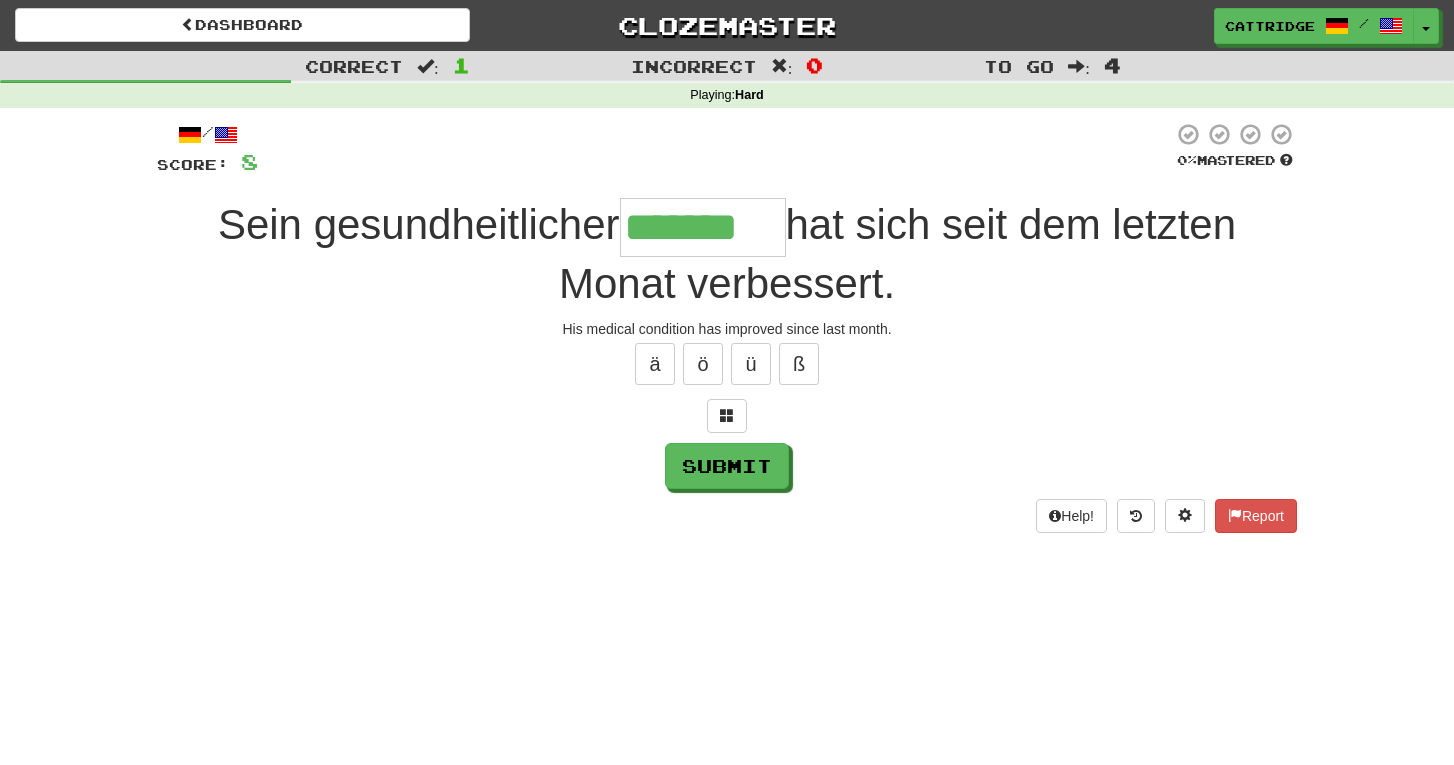 type on "*******" 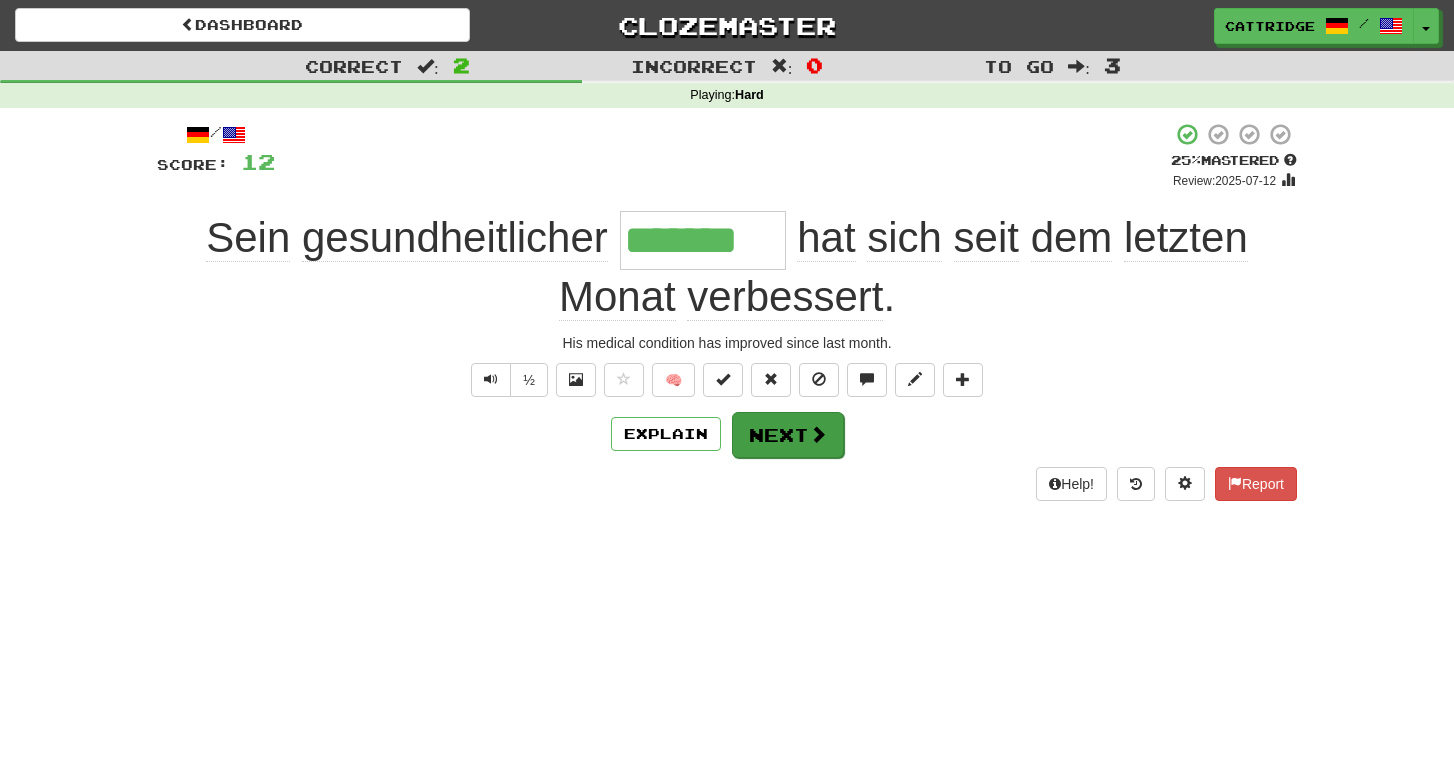 click at bounding box center [818, 434] 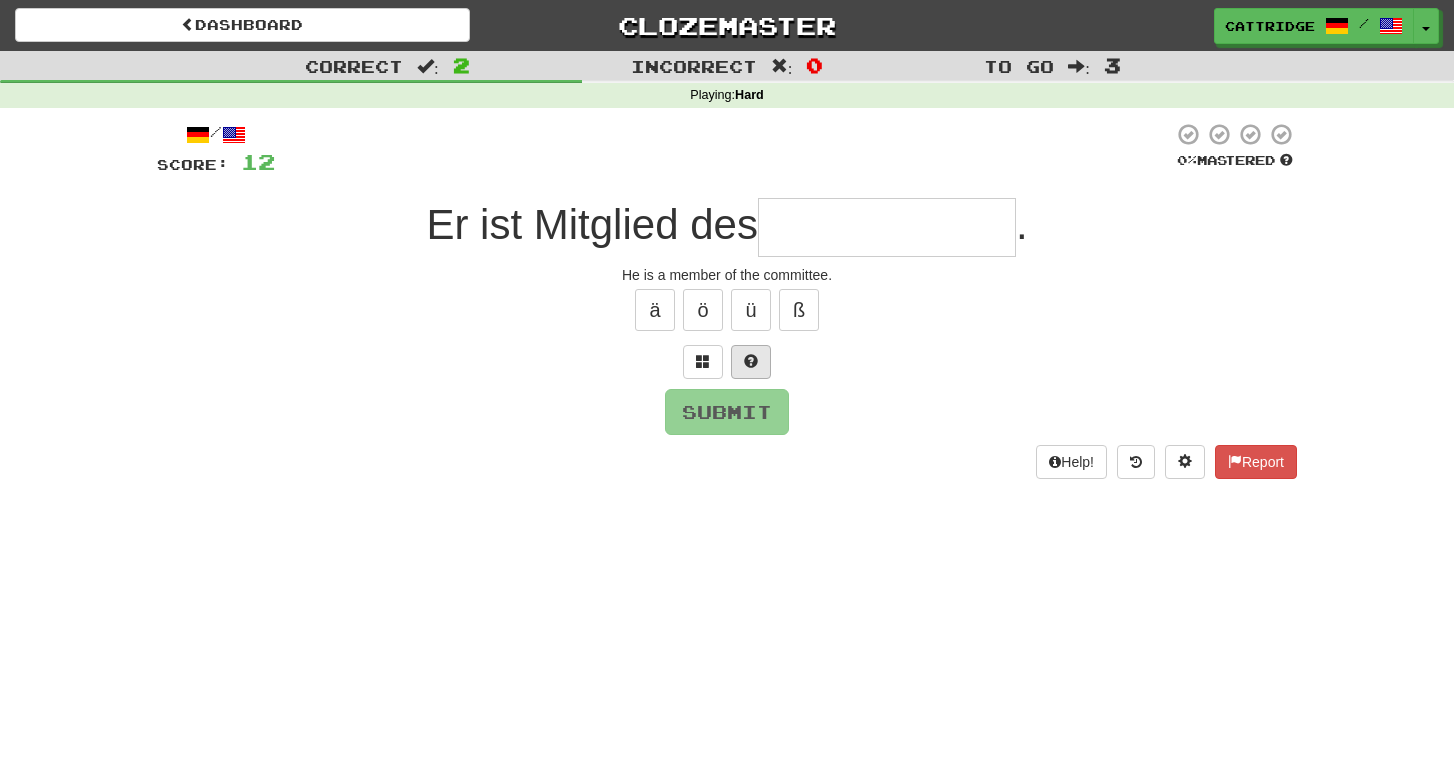 click at bounding box center [751, 361] 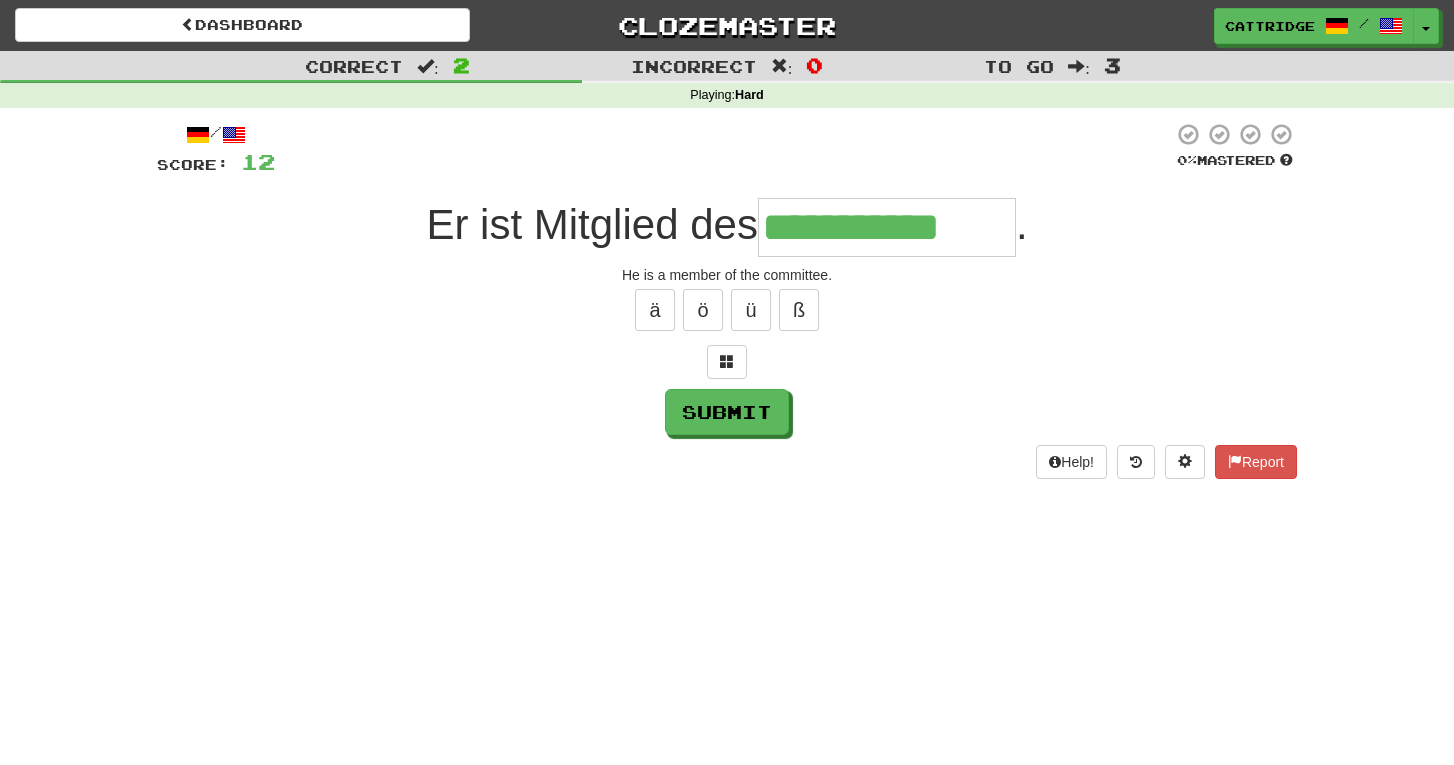 type on "**********" 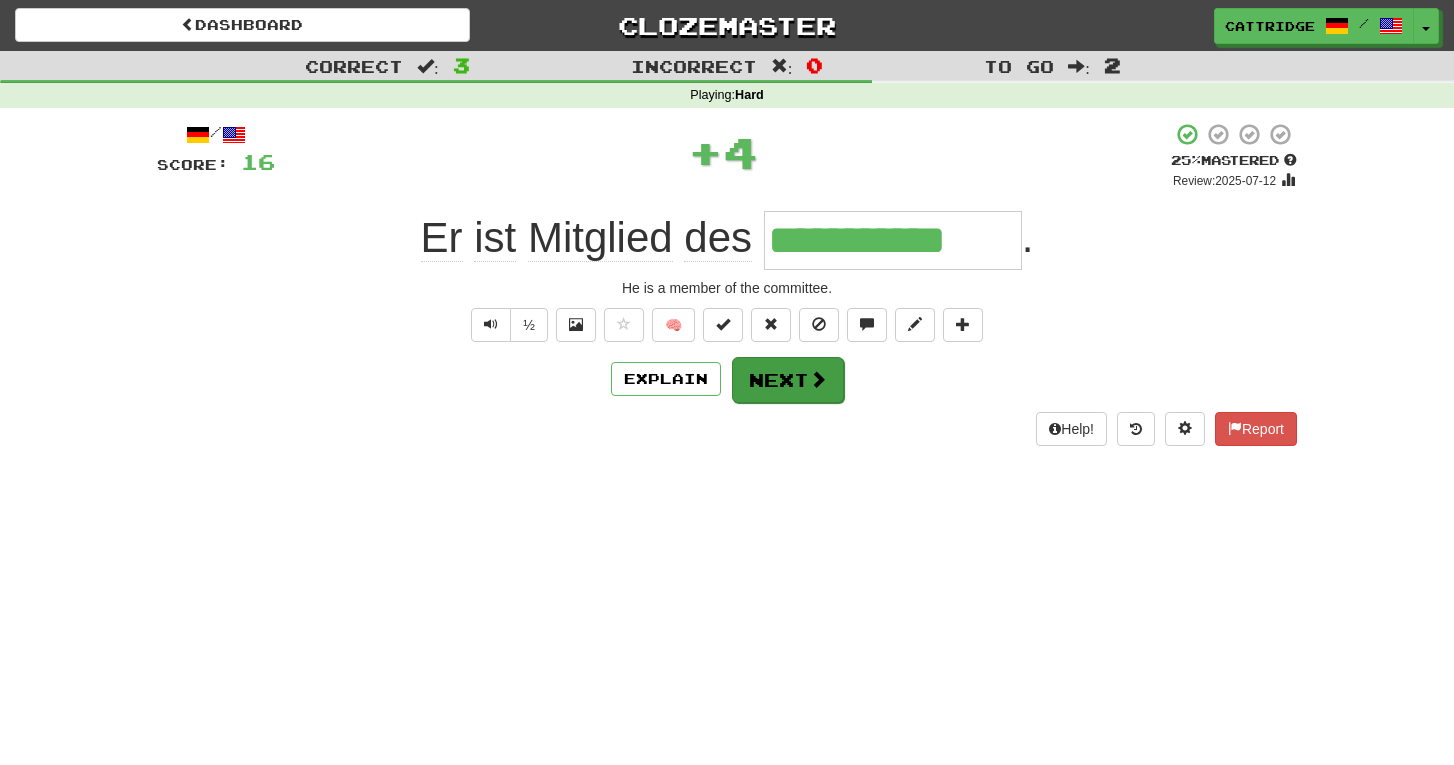 click on "Next" at bounding box center (788, 380) 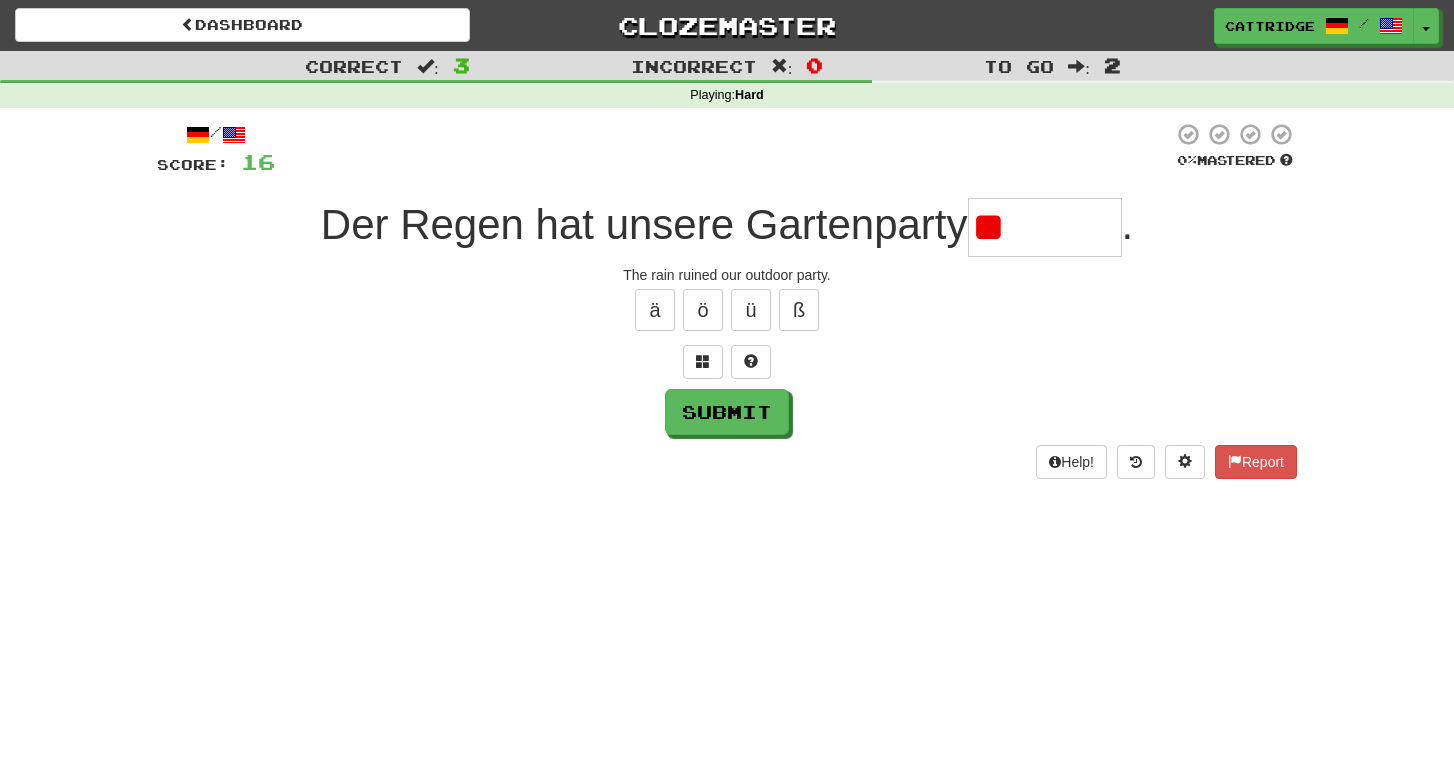 type on "*" 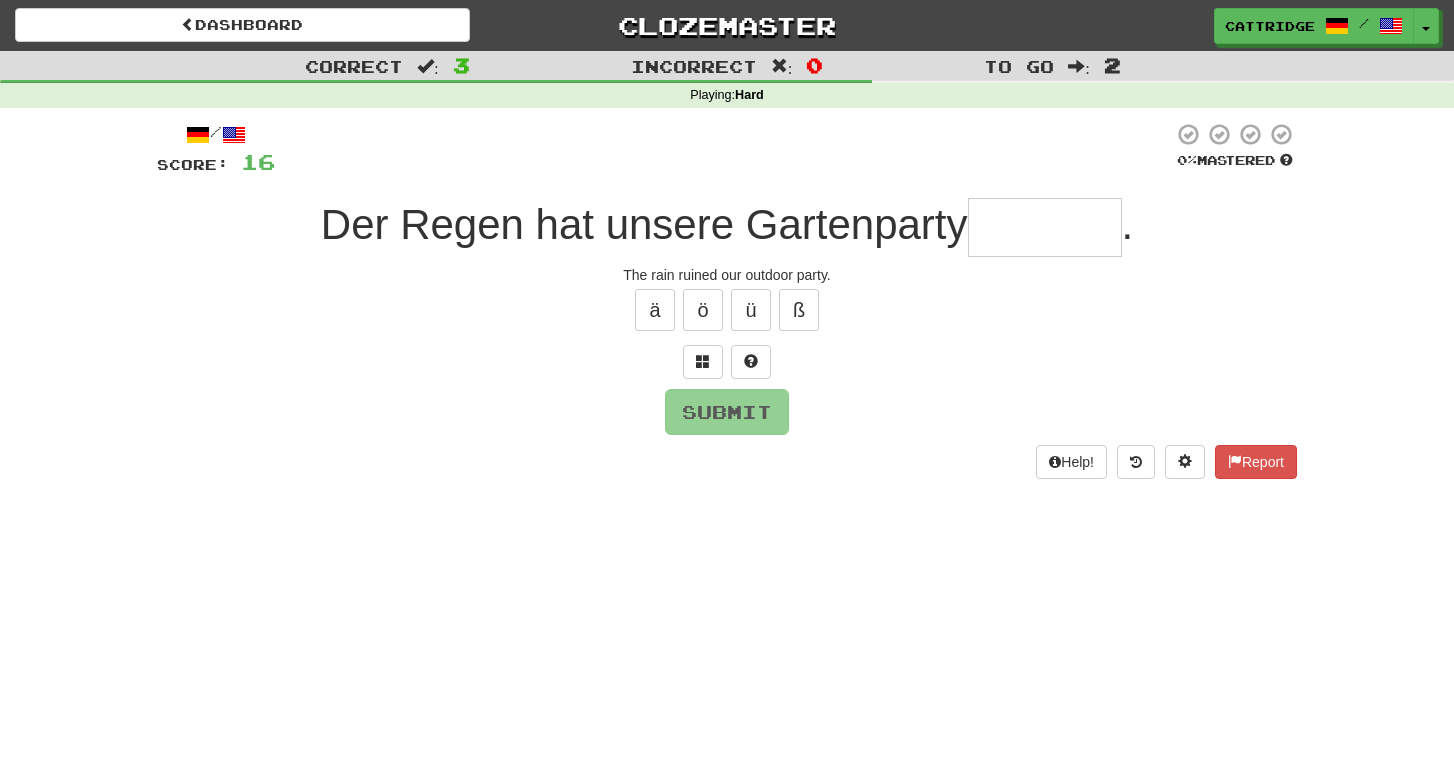 type on "*" 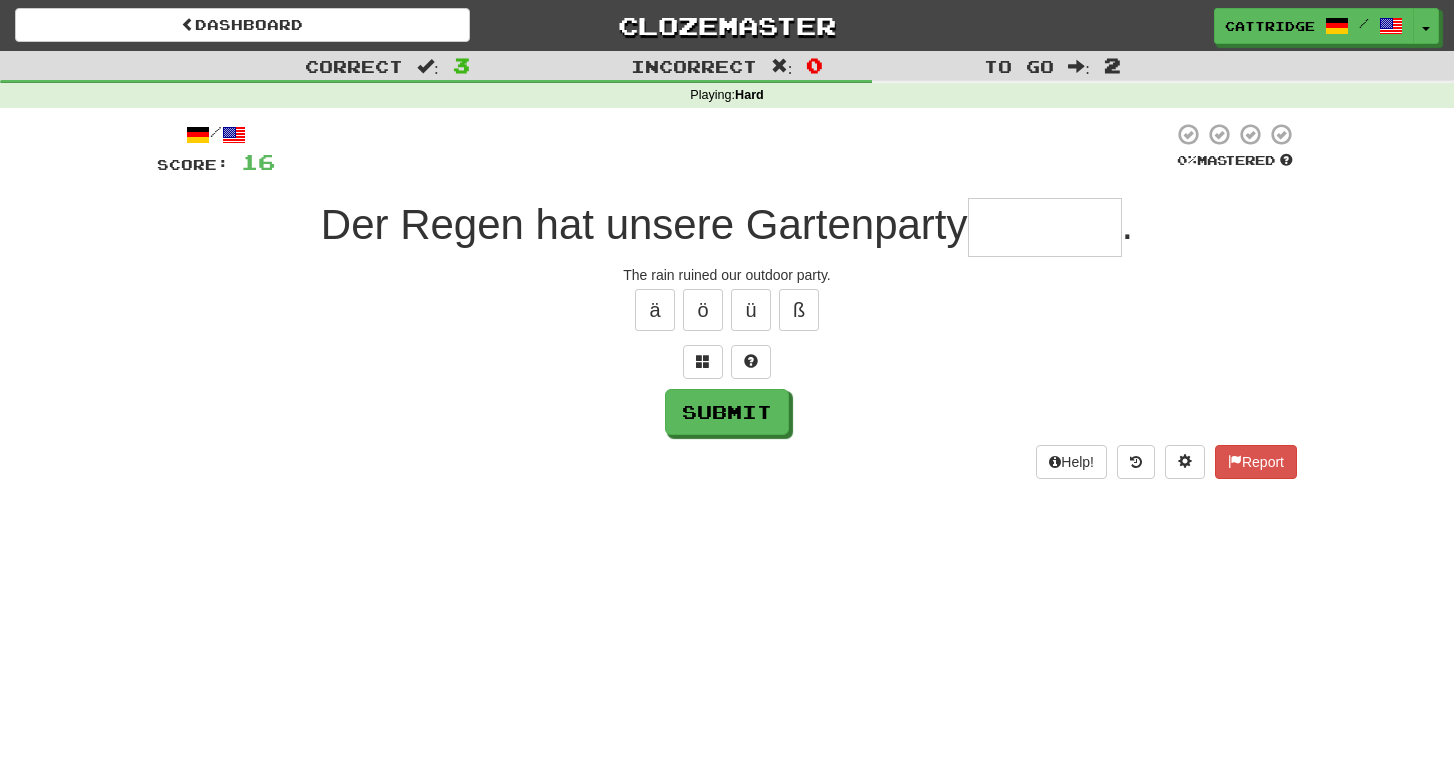 type on "*" 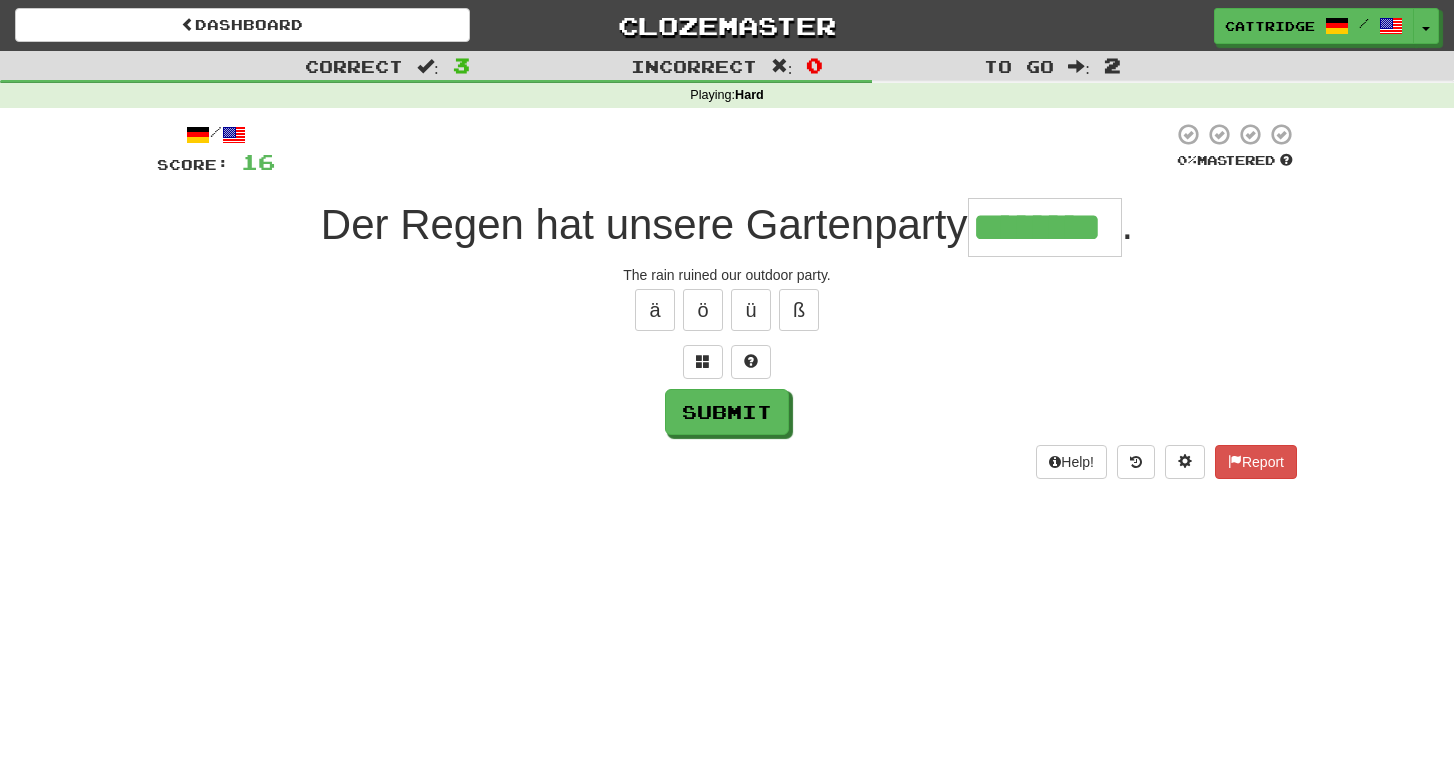 type on "********" 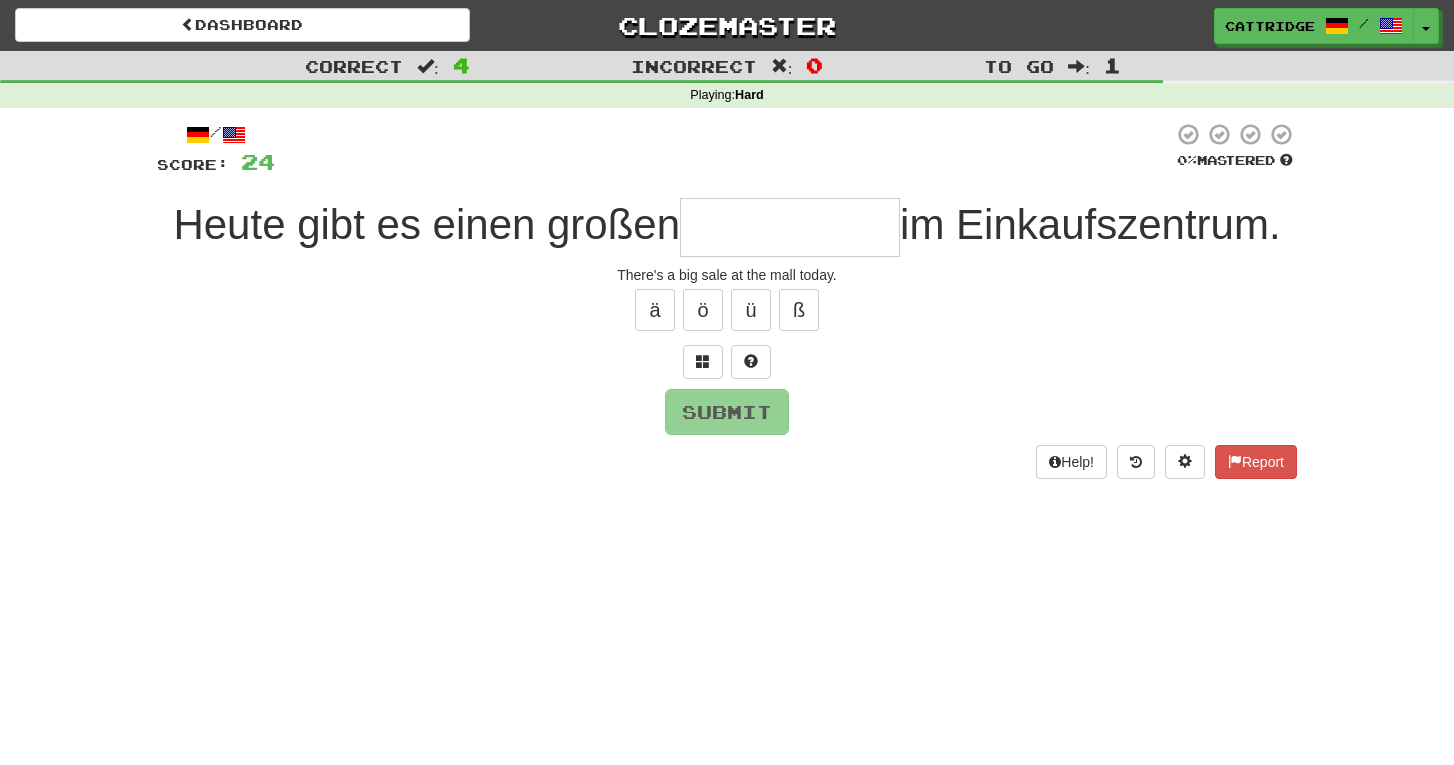 type on "*" 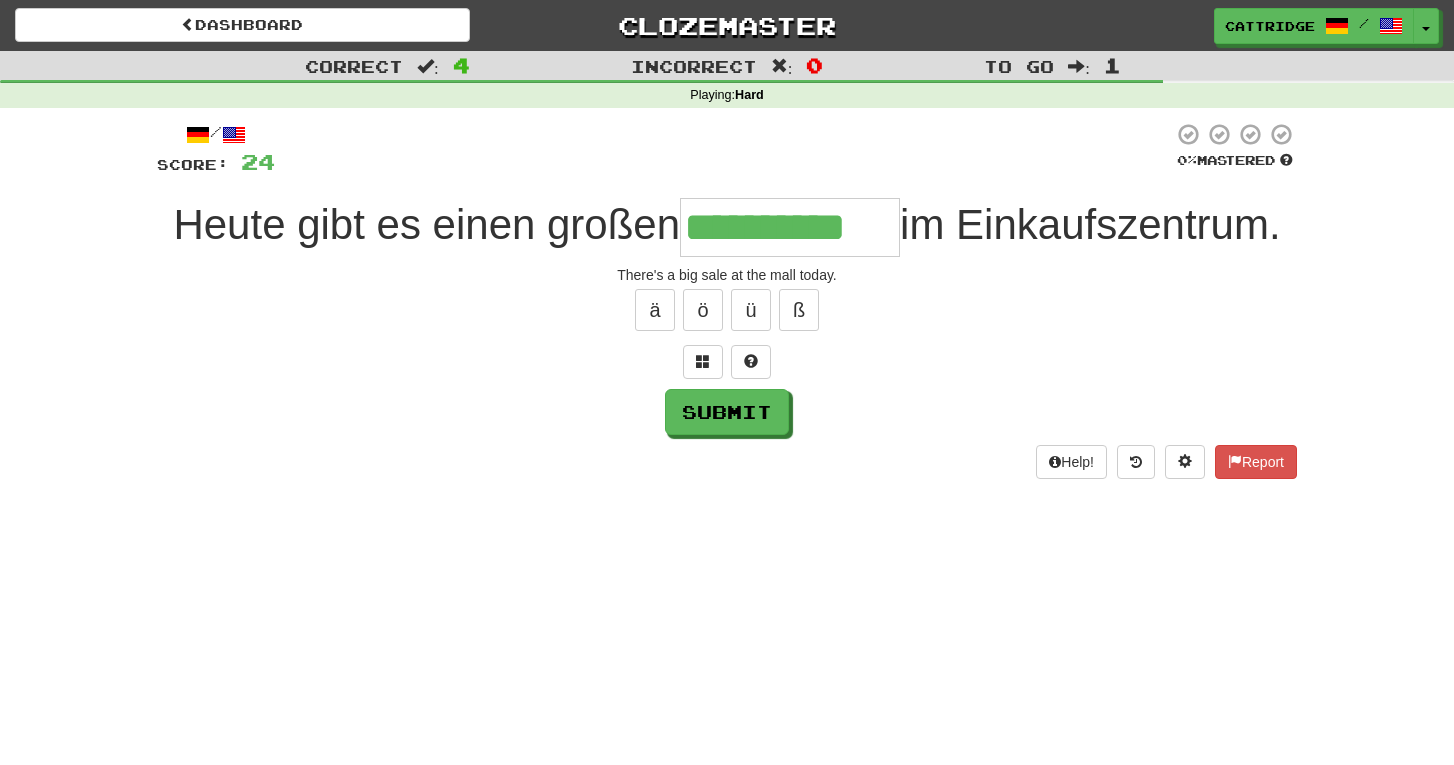 type on "**********" 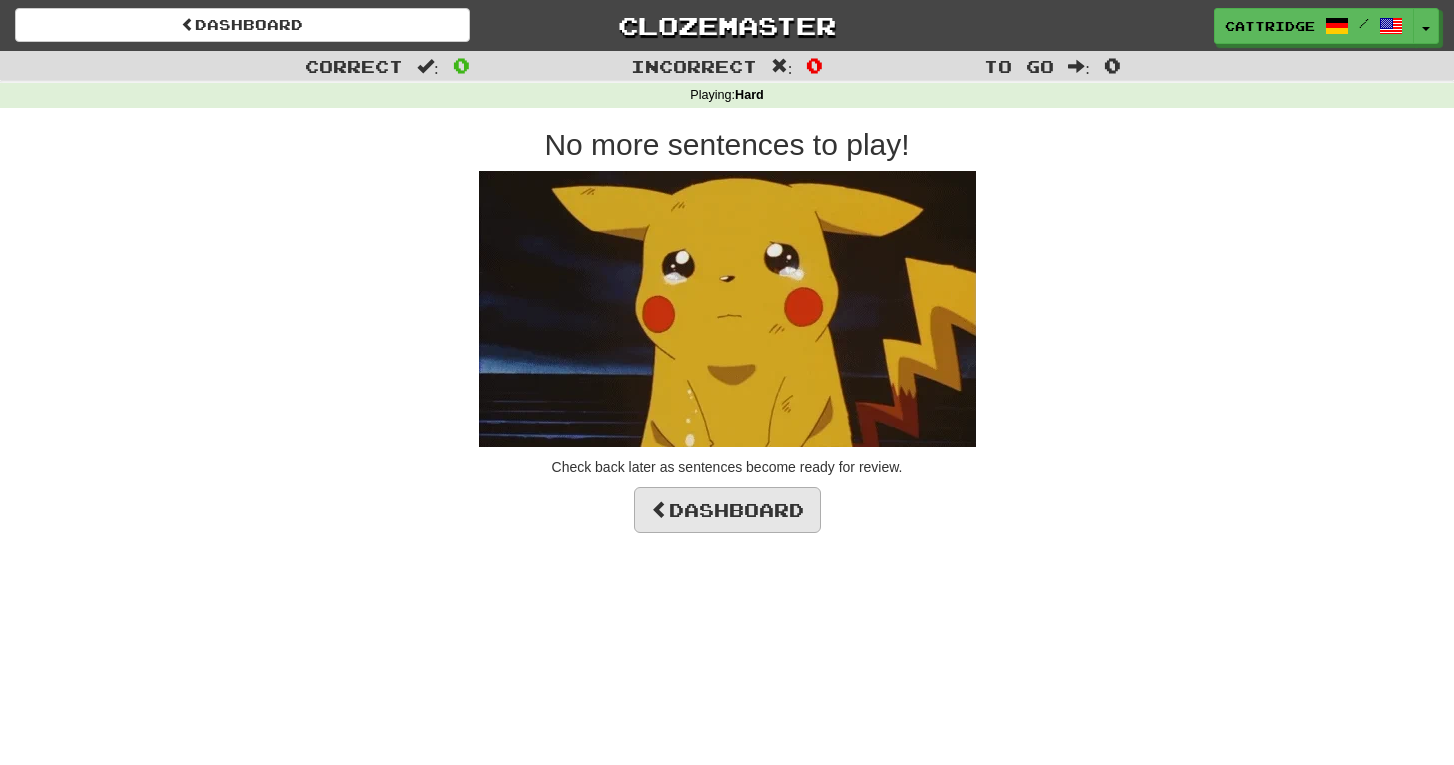 click on "Dashboard" at bounding box center [727, 510] 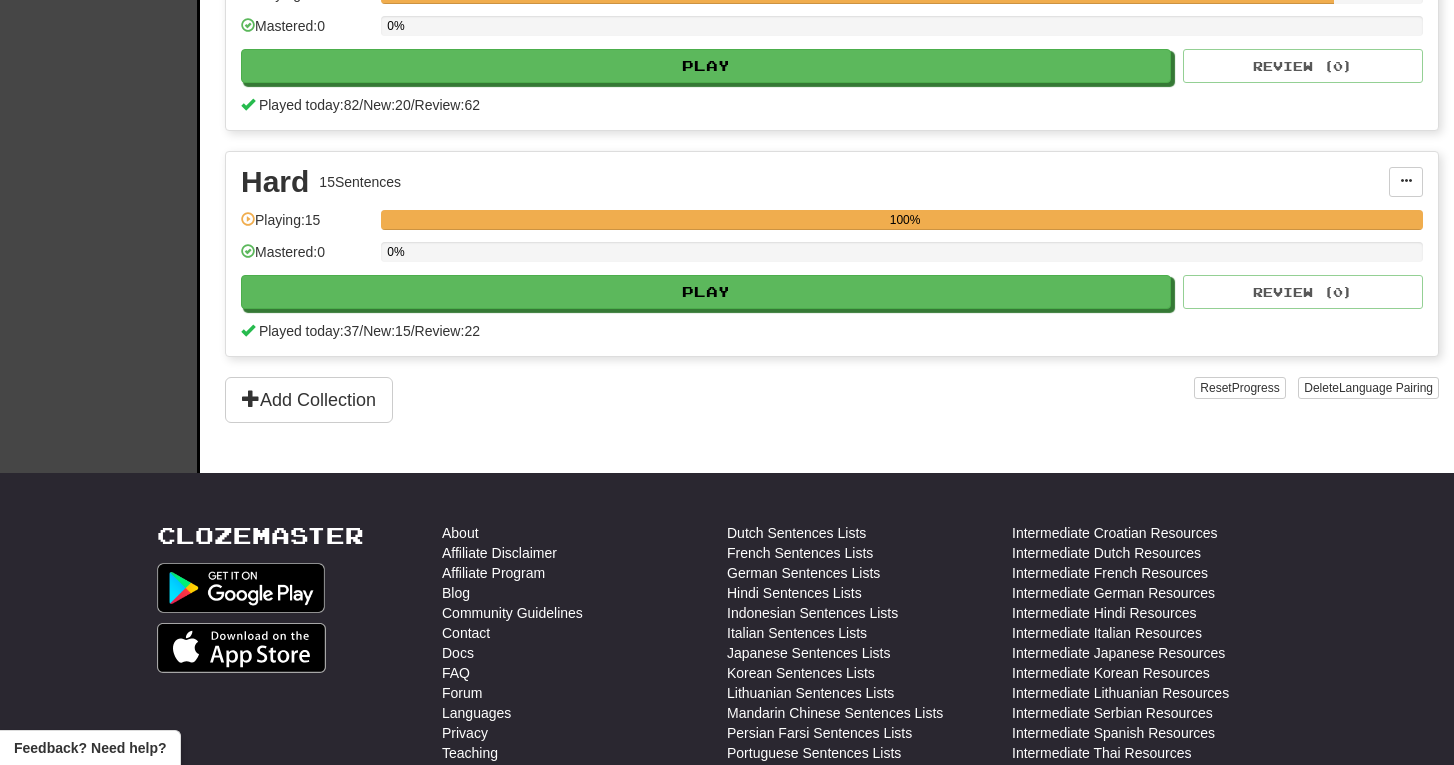 scroll, scrollTop: 538, scrollLeft: 0, axis: vertical 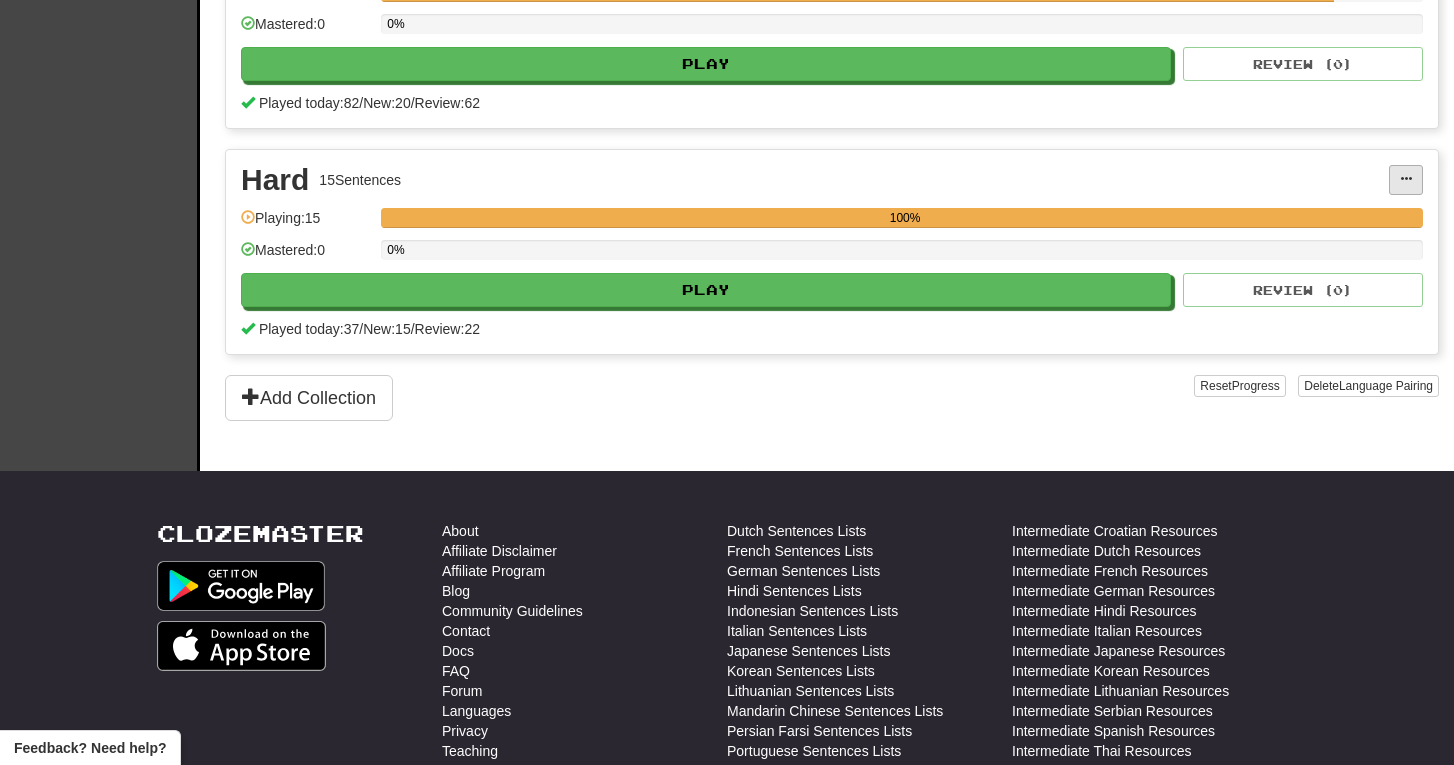 click at bounding box center [1406, 179] 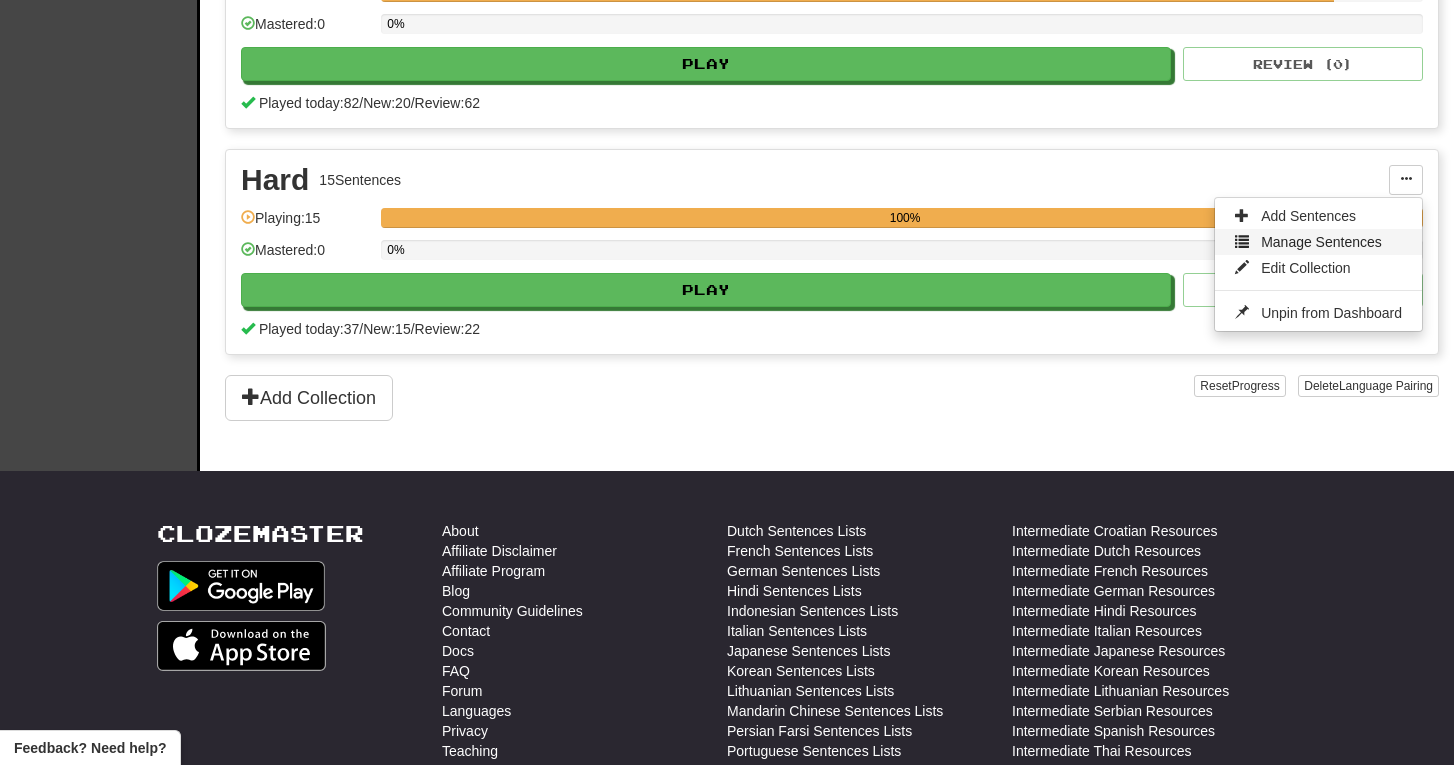 click on "Manage Sentences" at bounding box center (1321, 242) 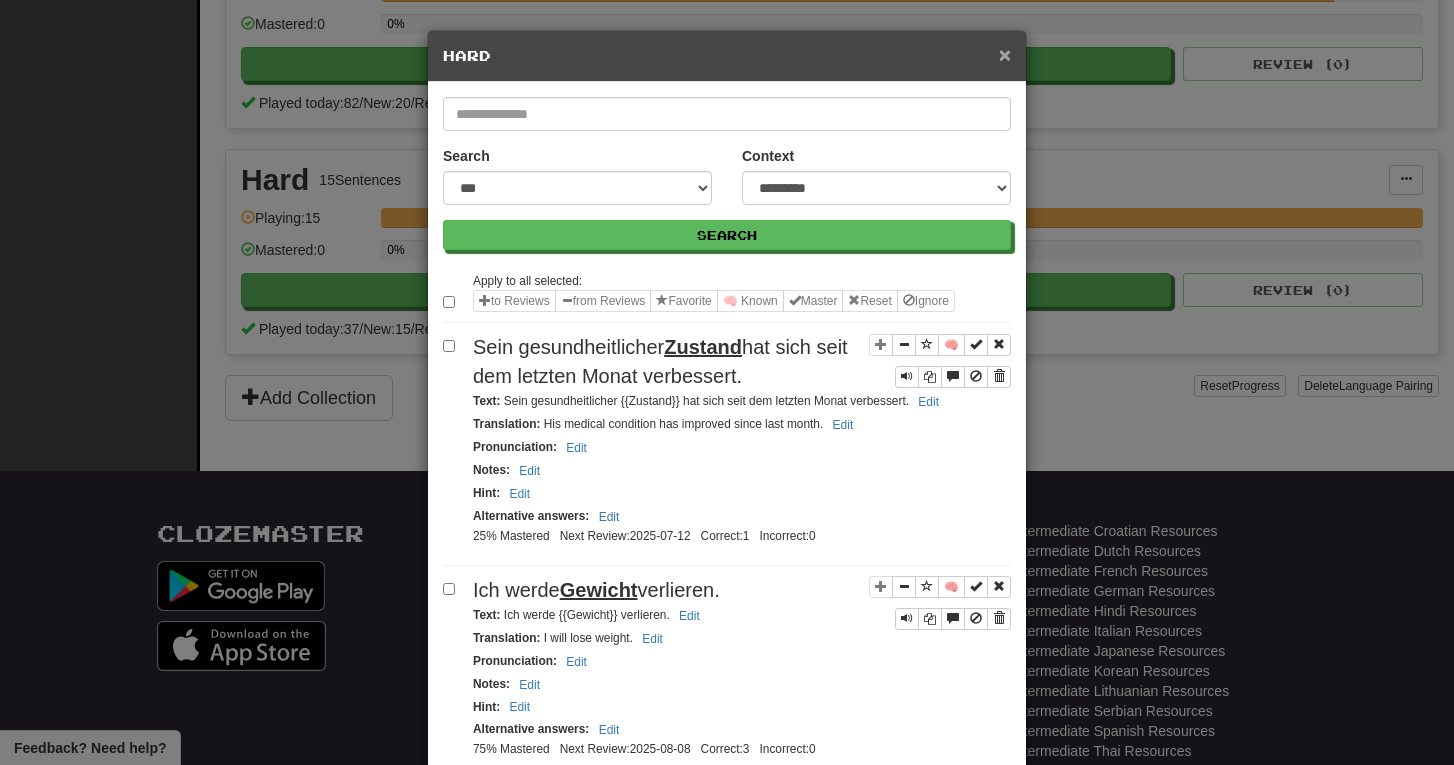 click on "×" at bounding box center [1005, 54] 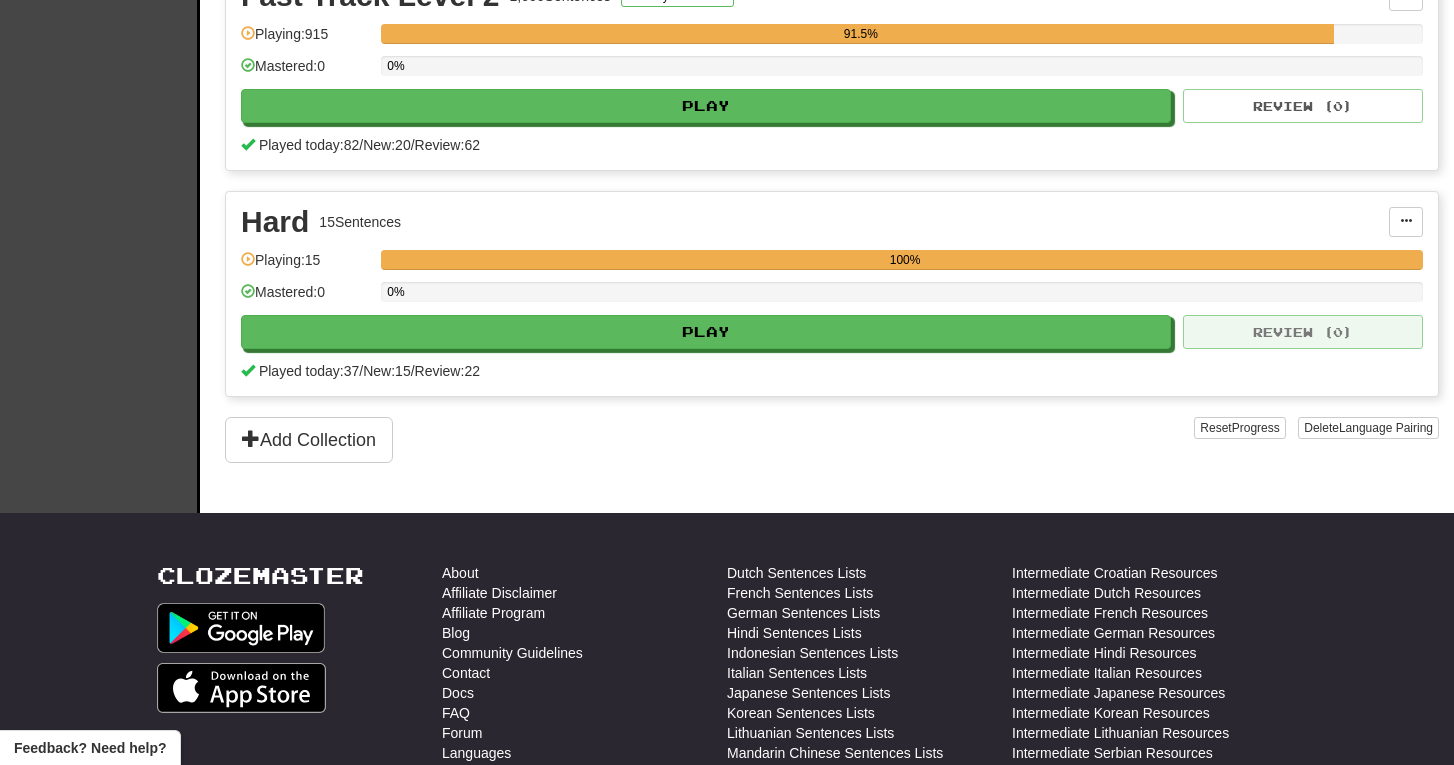 scroll, scrollTop: 494, scrollLeft: 0, axis: vertical 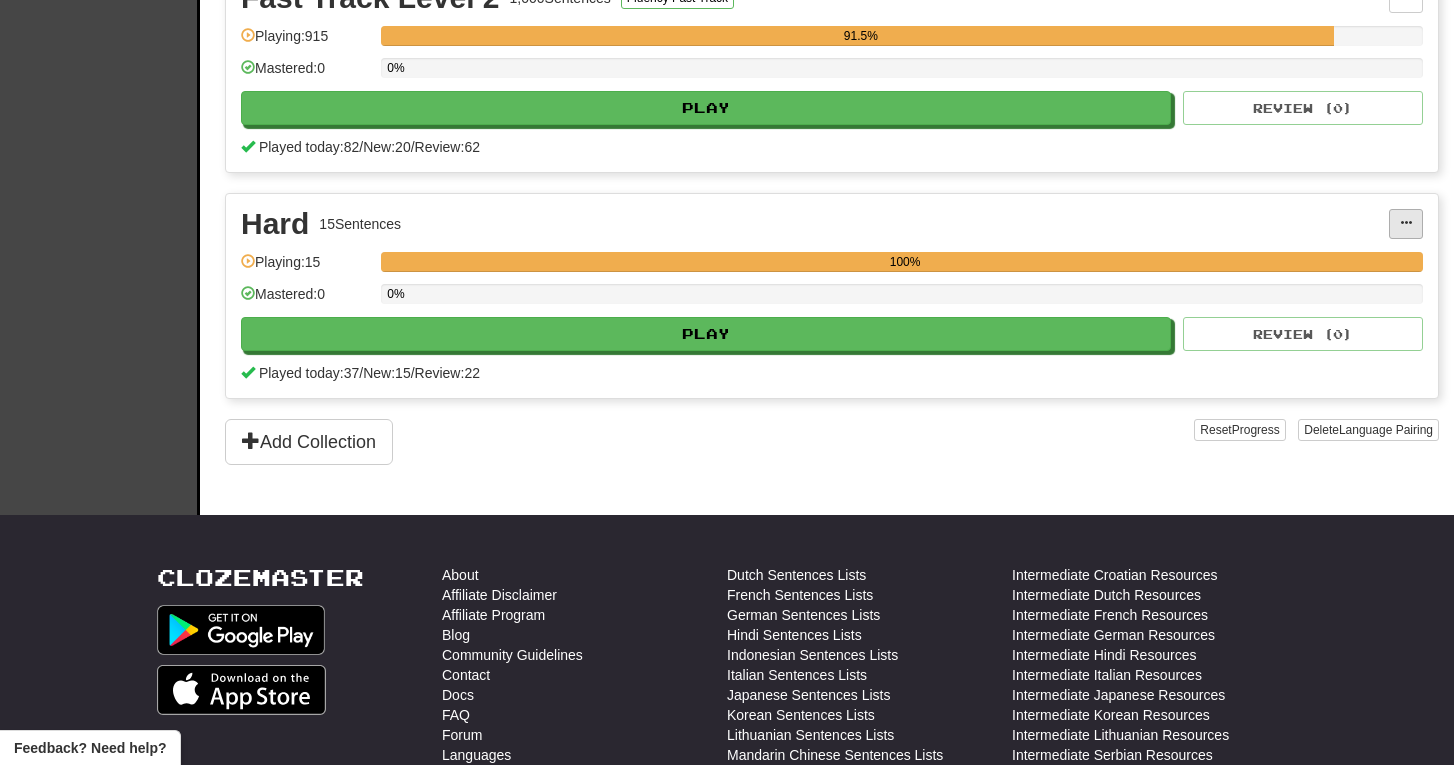 click at bounding box center (1406, 224) 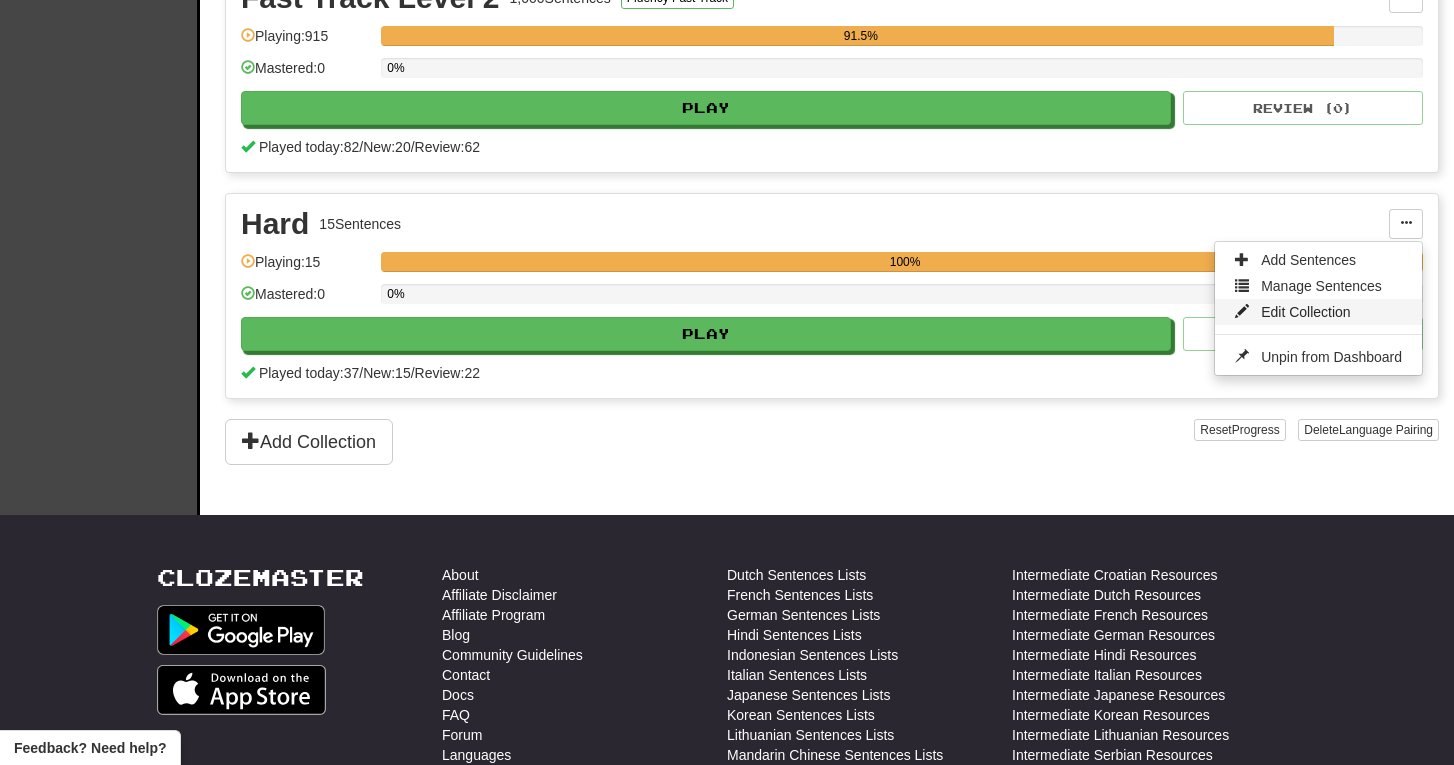 click on "Edit Collection" at bounding box center [1318, 312] 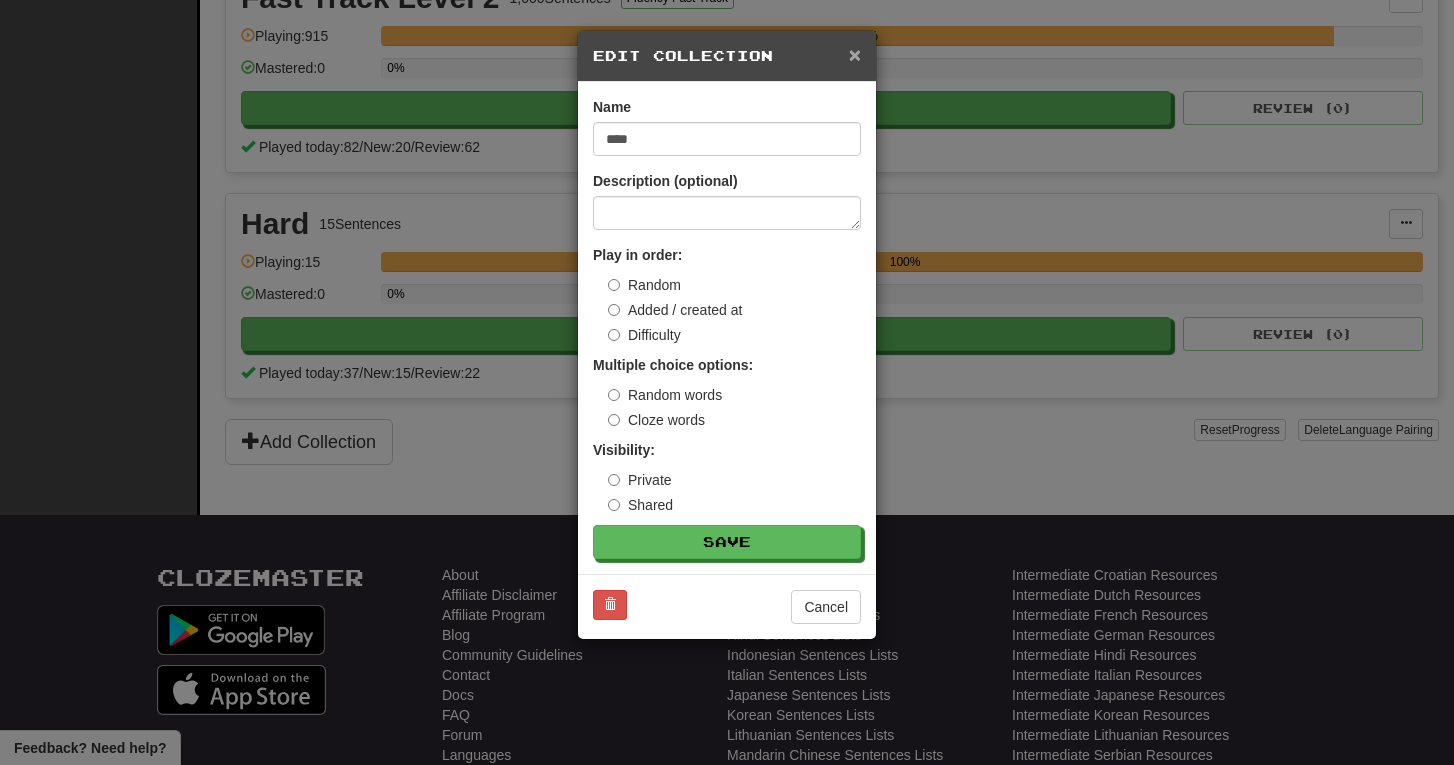 click on "×" at bounding box center (855, 54) 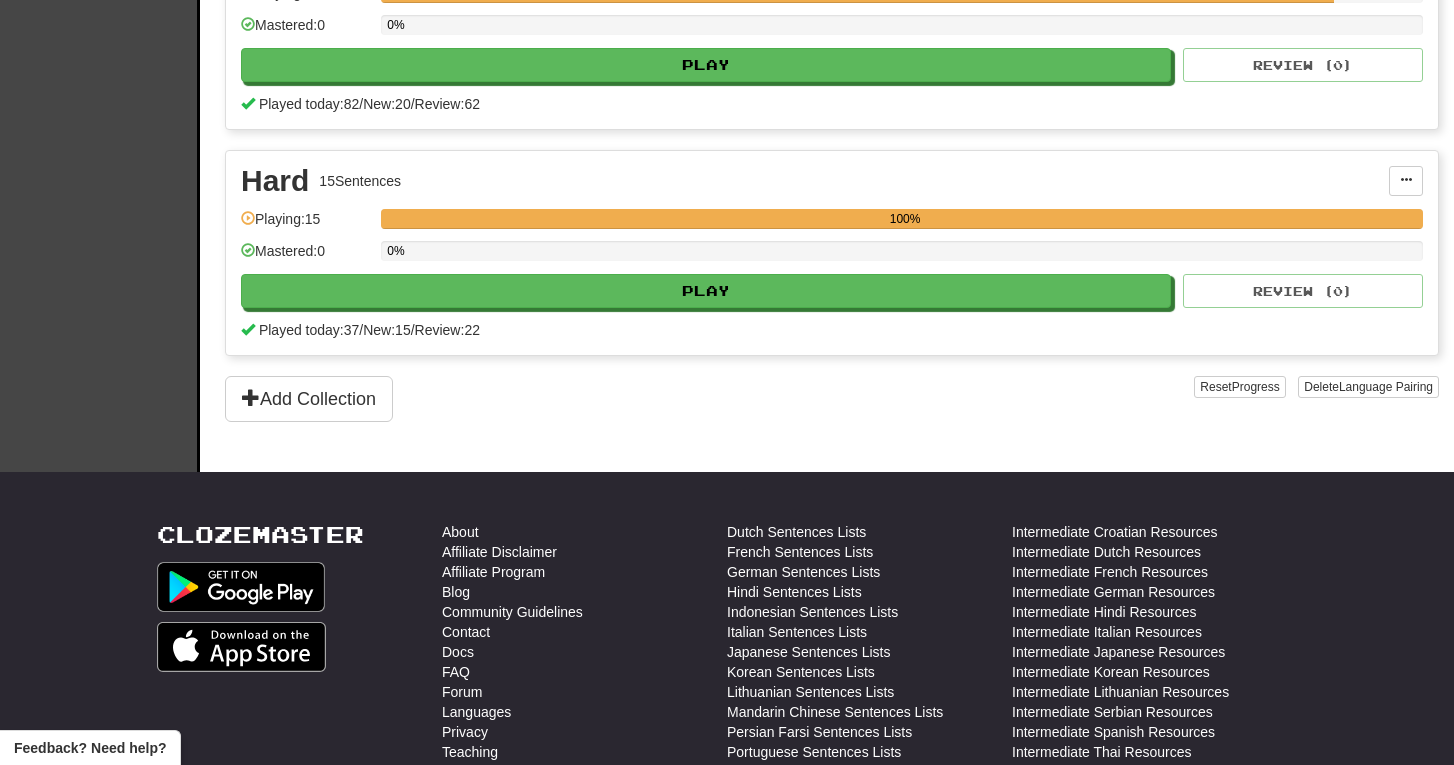 scroll, scrollTop: 532, scrollLeft: 0, axis: vertical 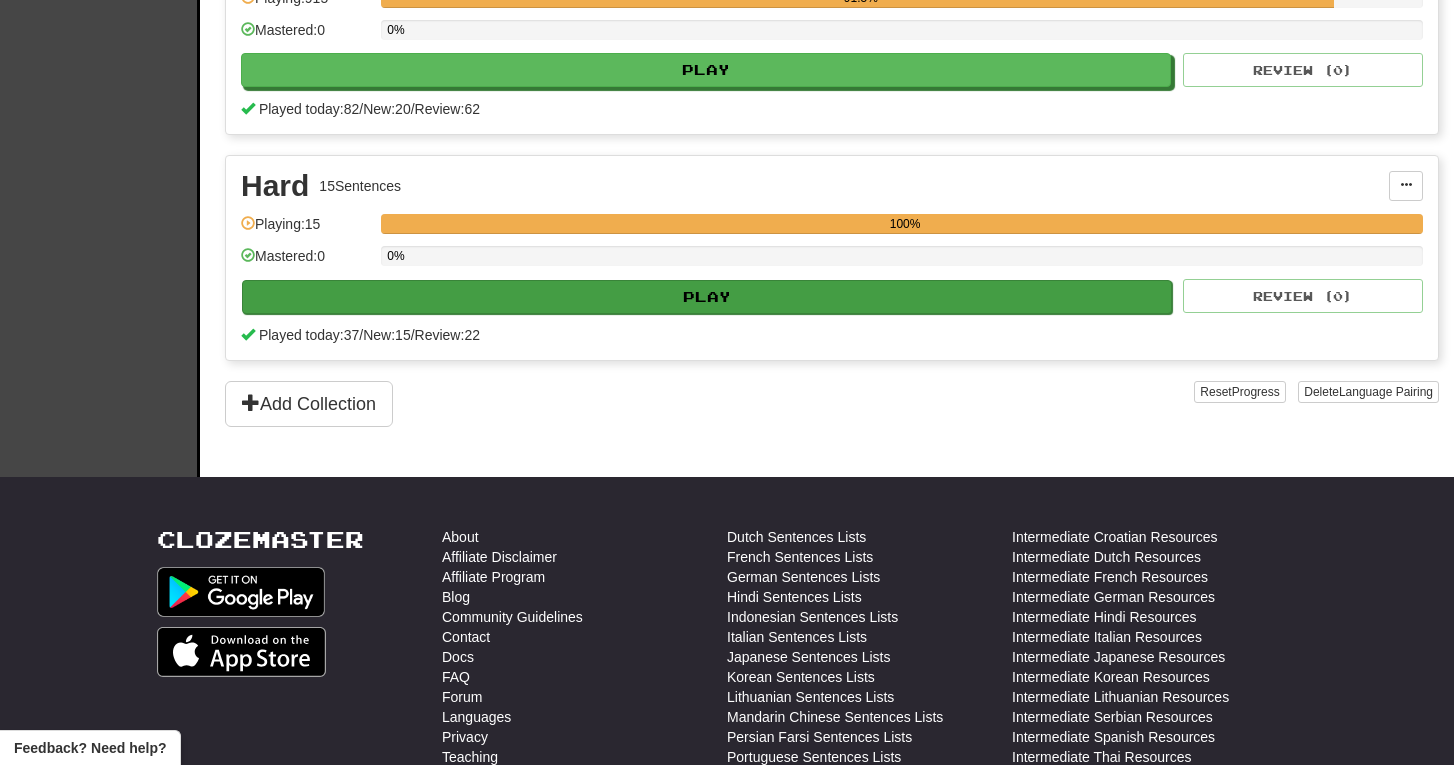 click on "Play" at bounding box center [707, 297] 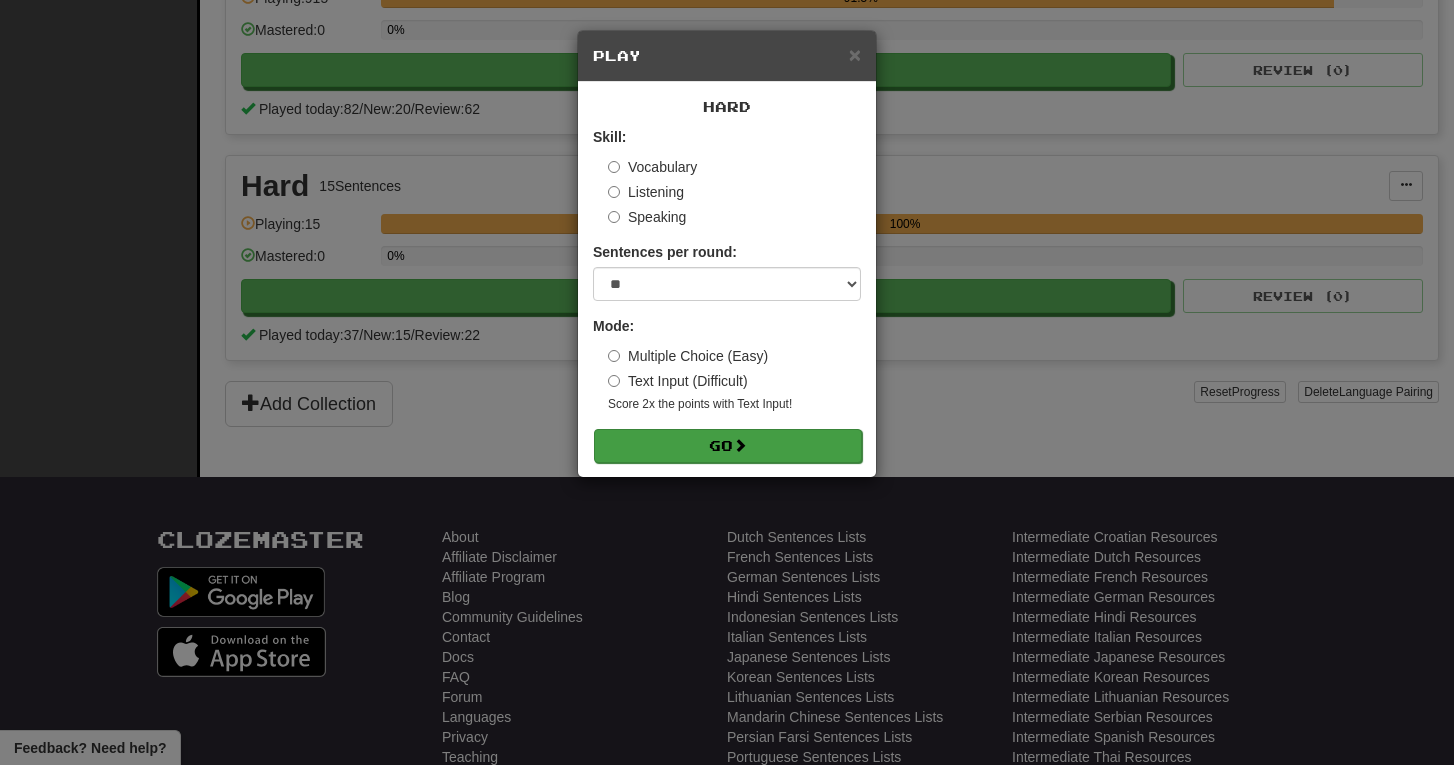 click on "Go" at bounding box center [728, 446] 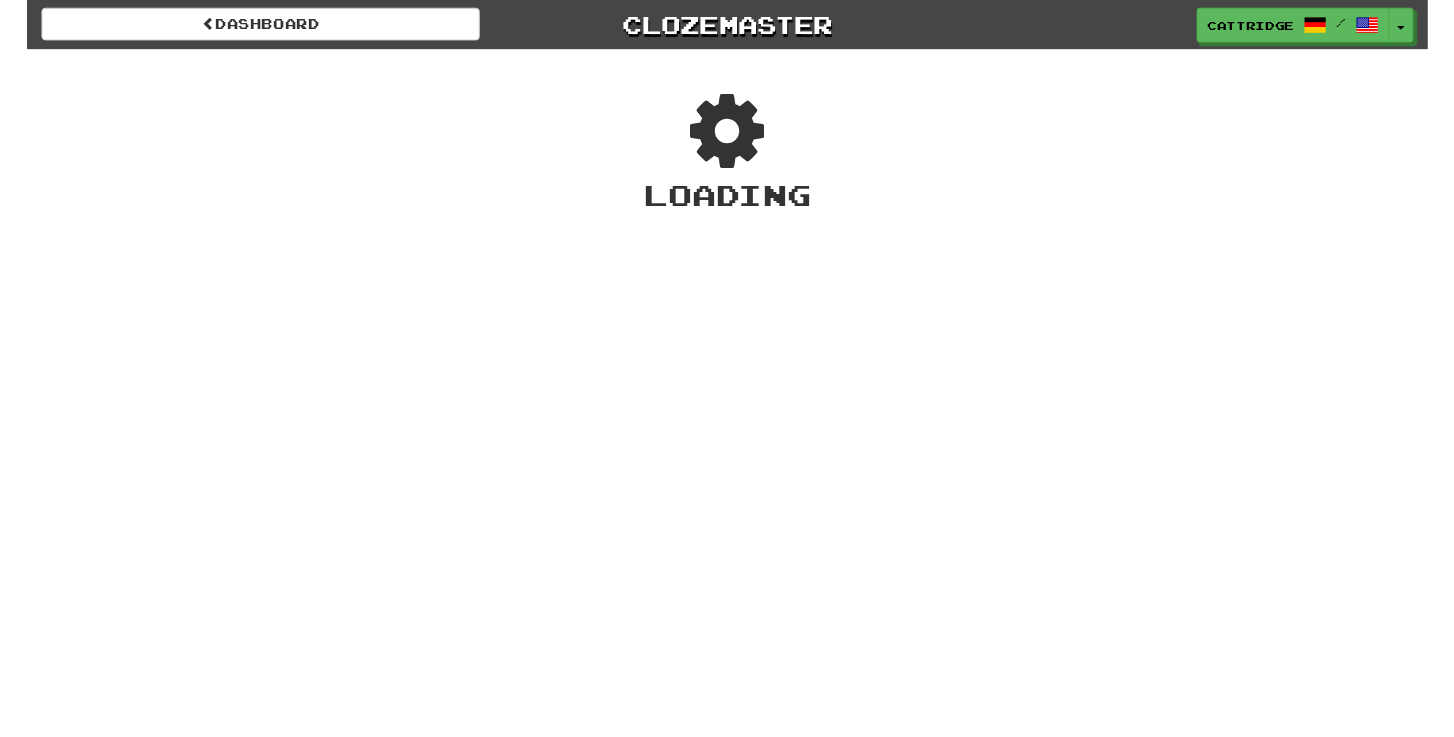 scroll, scrollTop: 0, scrollLeft: 0, axis: both 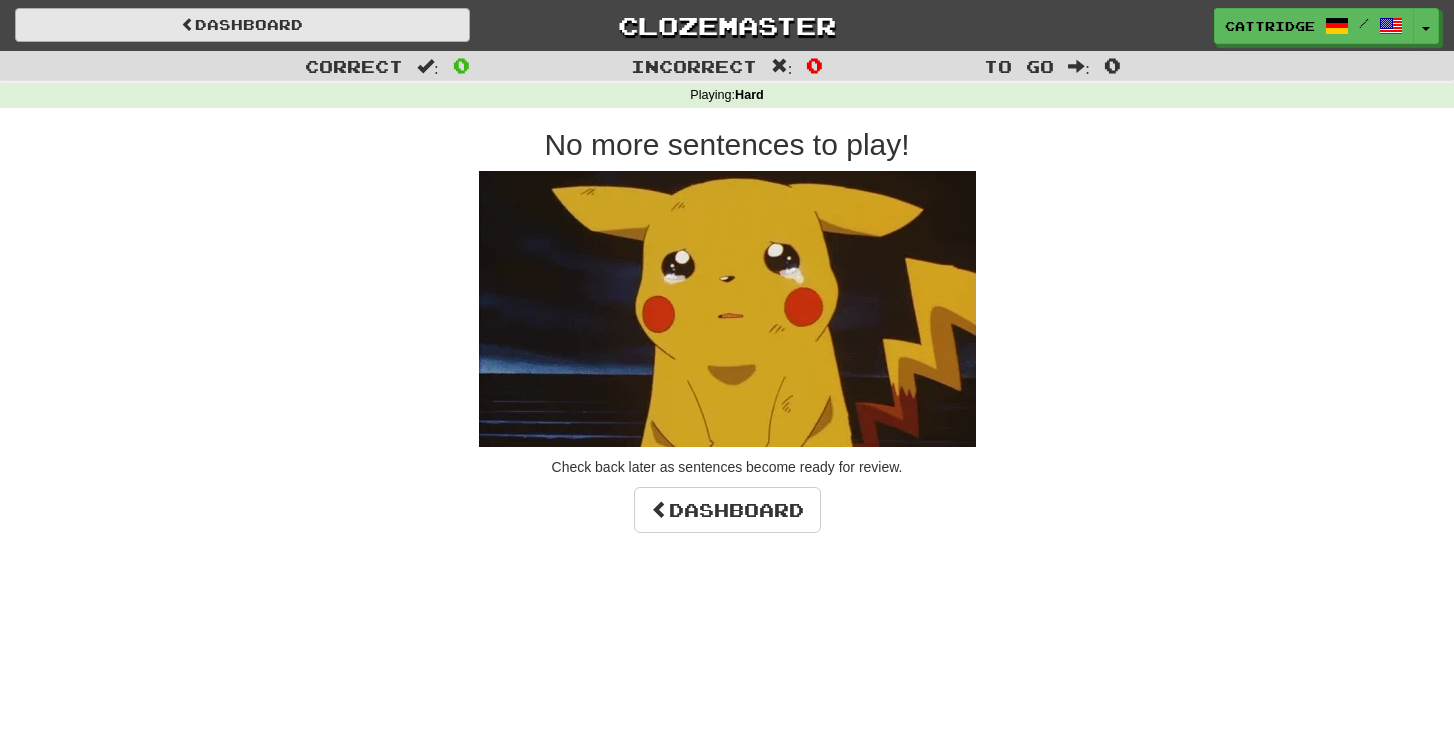 click on "Dashboard" at bounding box center (242, 25) 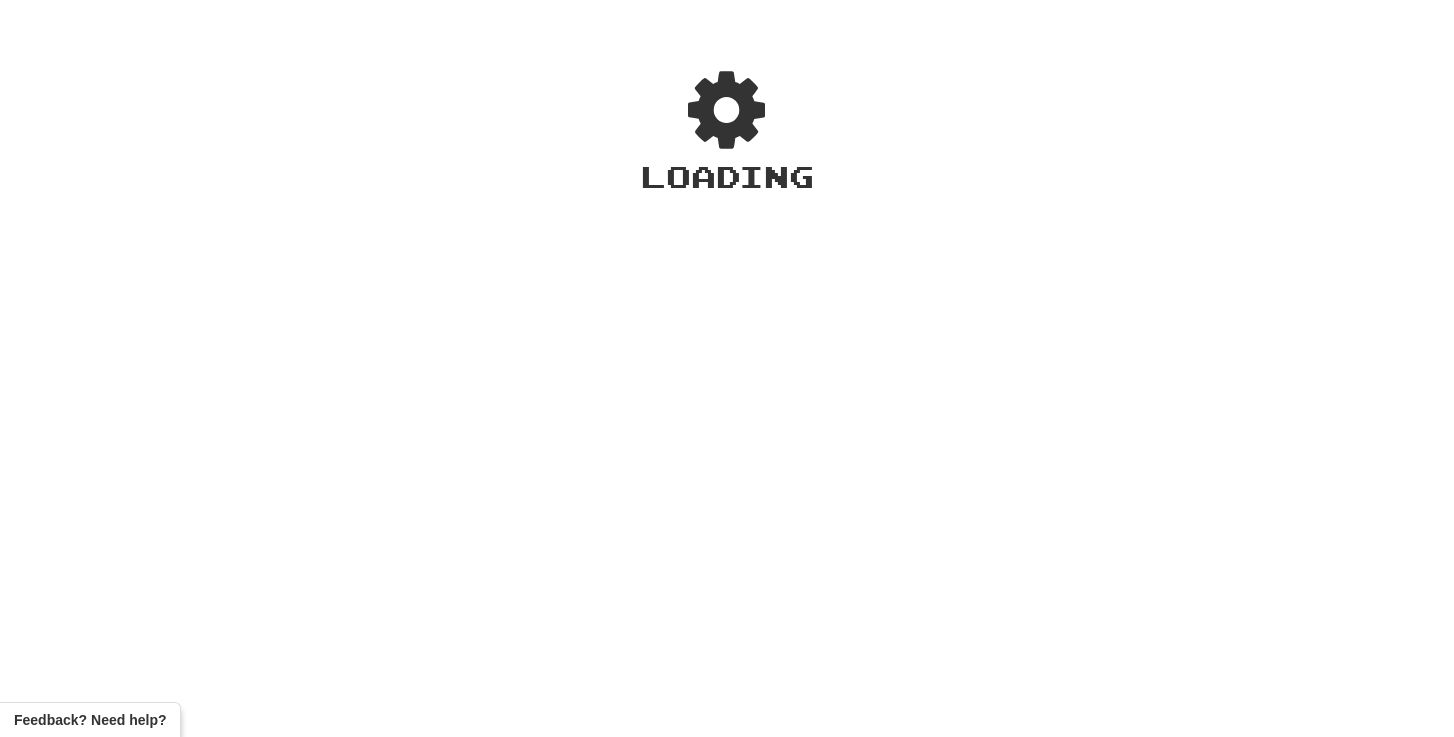 scroll, scrollTop: 0, scrollLeft: 0, axis: both 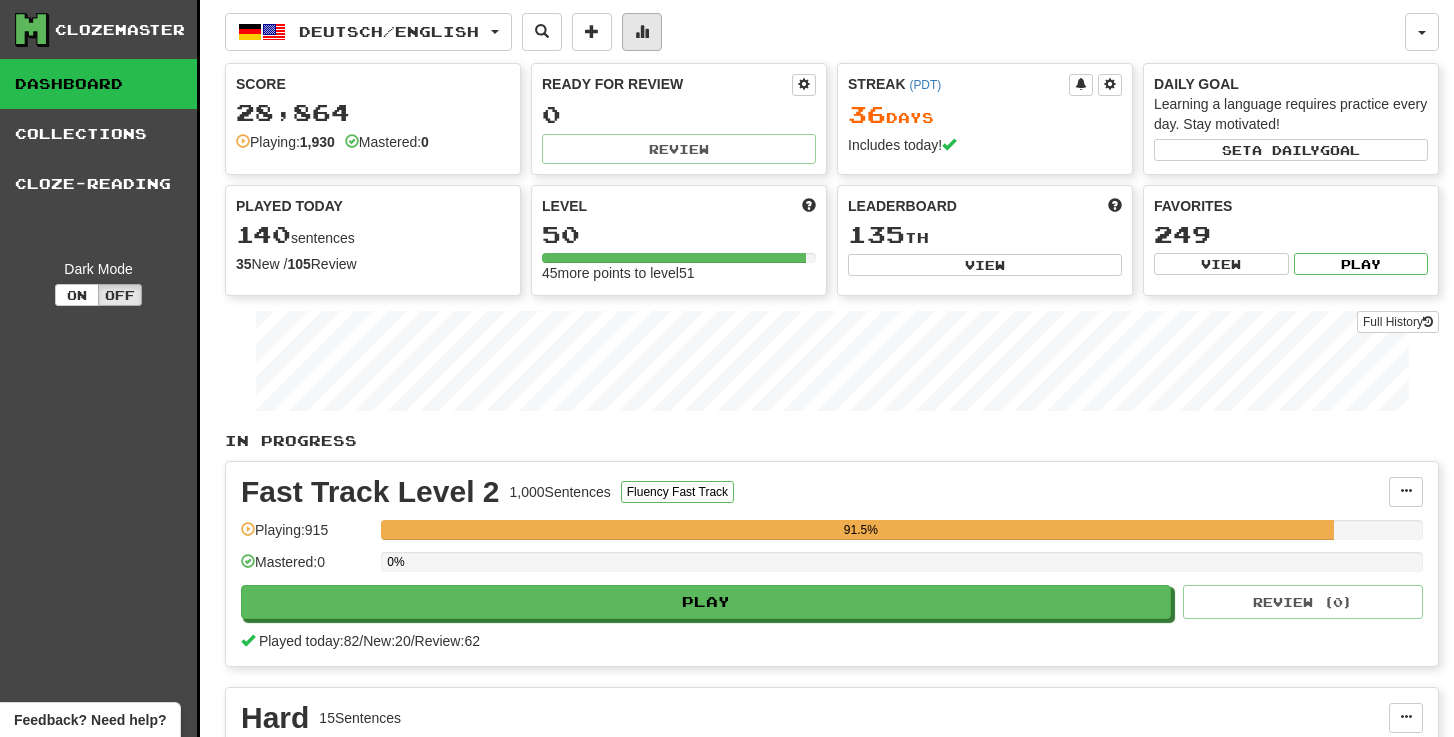 click at bounding box center (642, 32) 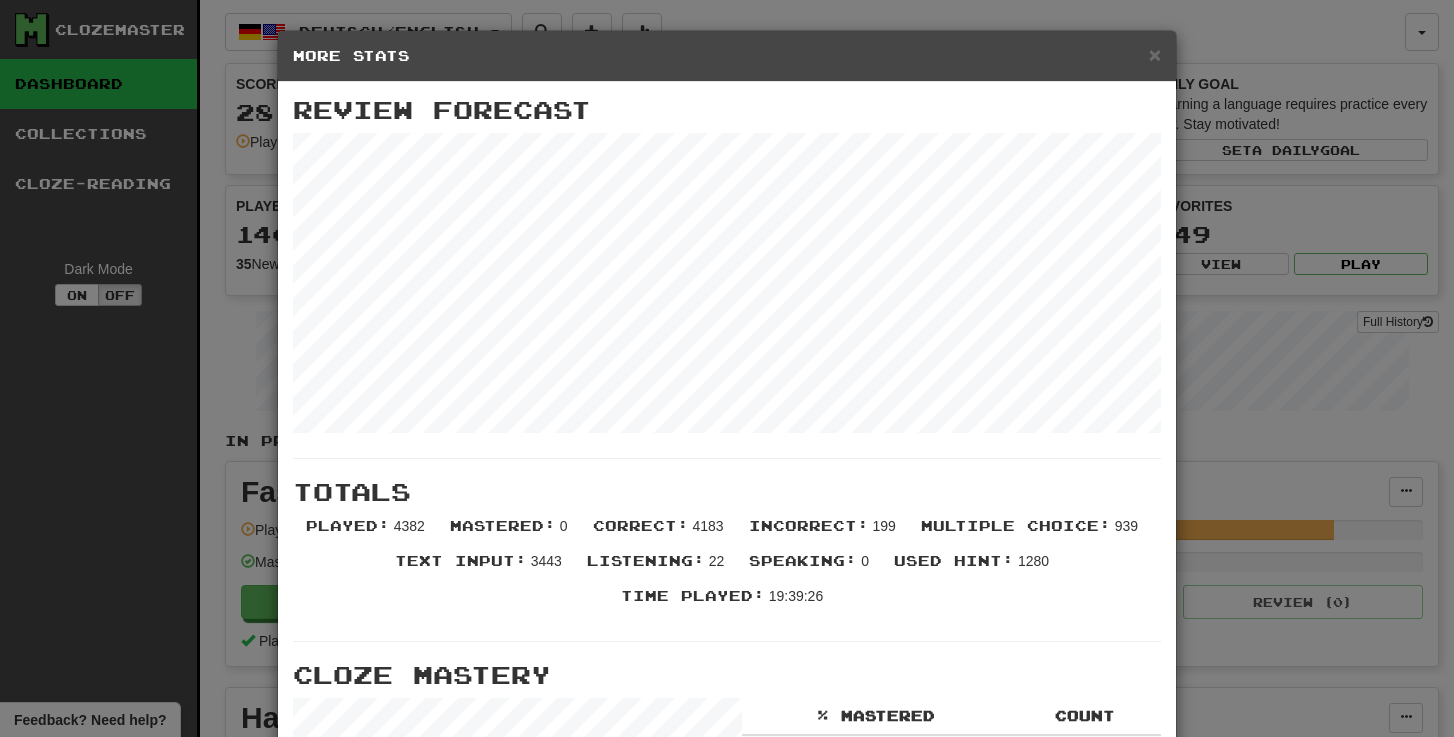 scroll, scrollTop: 0, scrollLeft: 0, axis: both 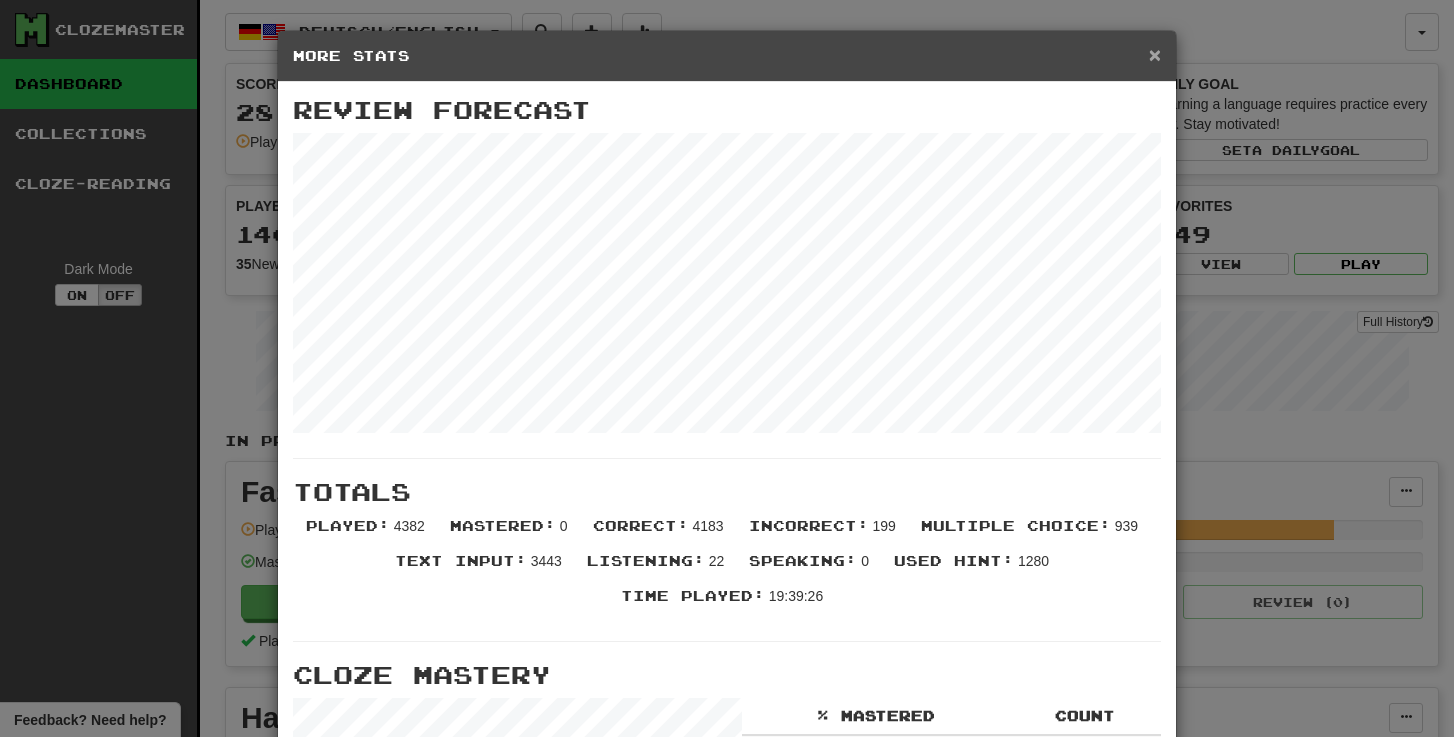click on "×" at bounding box center [1155, 54] 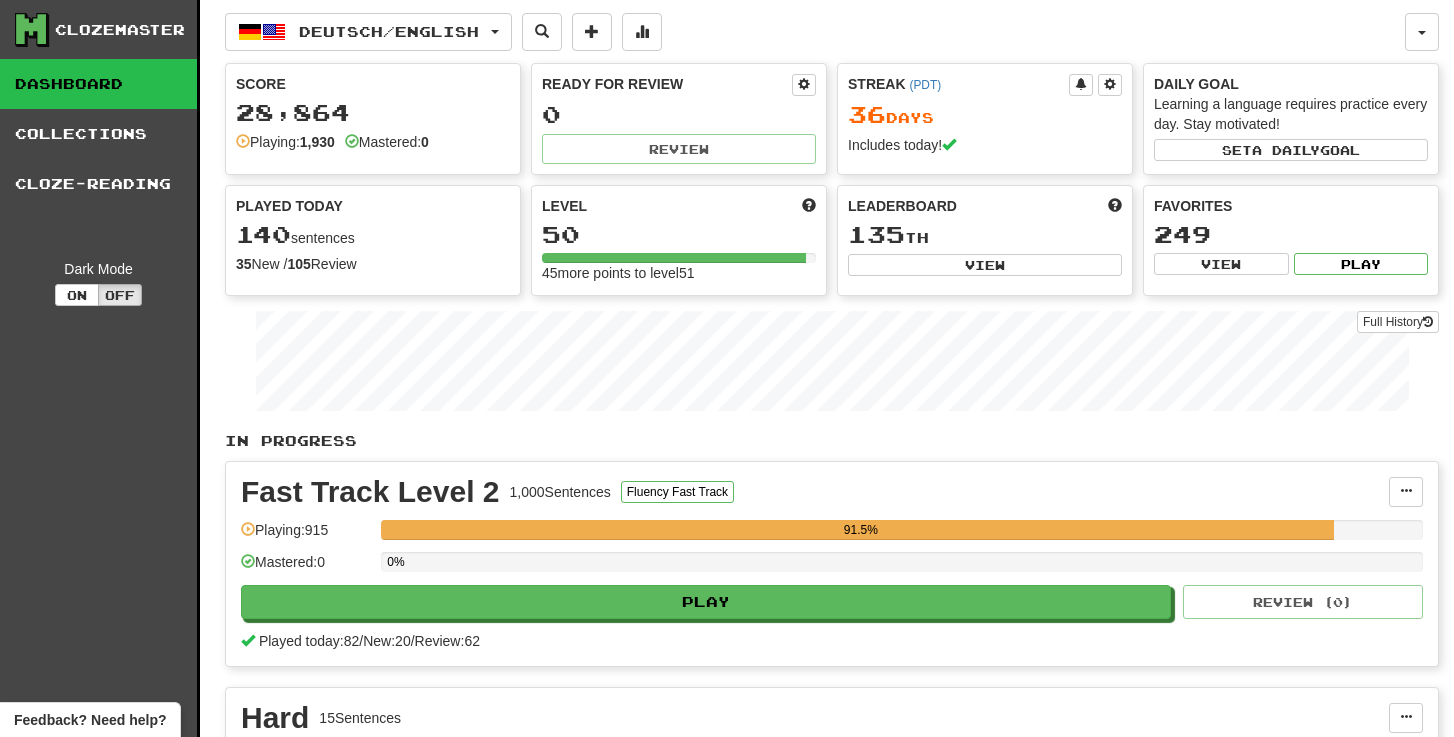 scroll, scrollTop: 0, scrollLeft: 0, axis: both 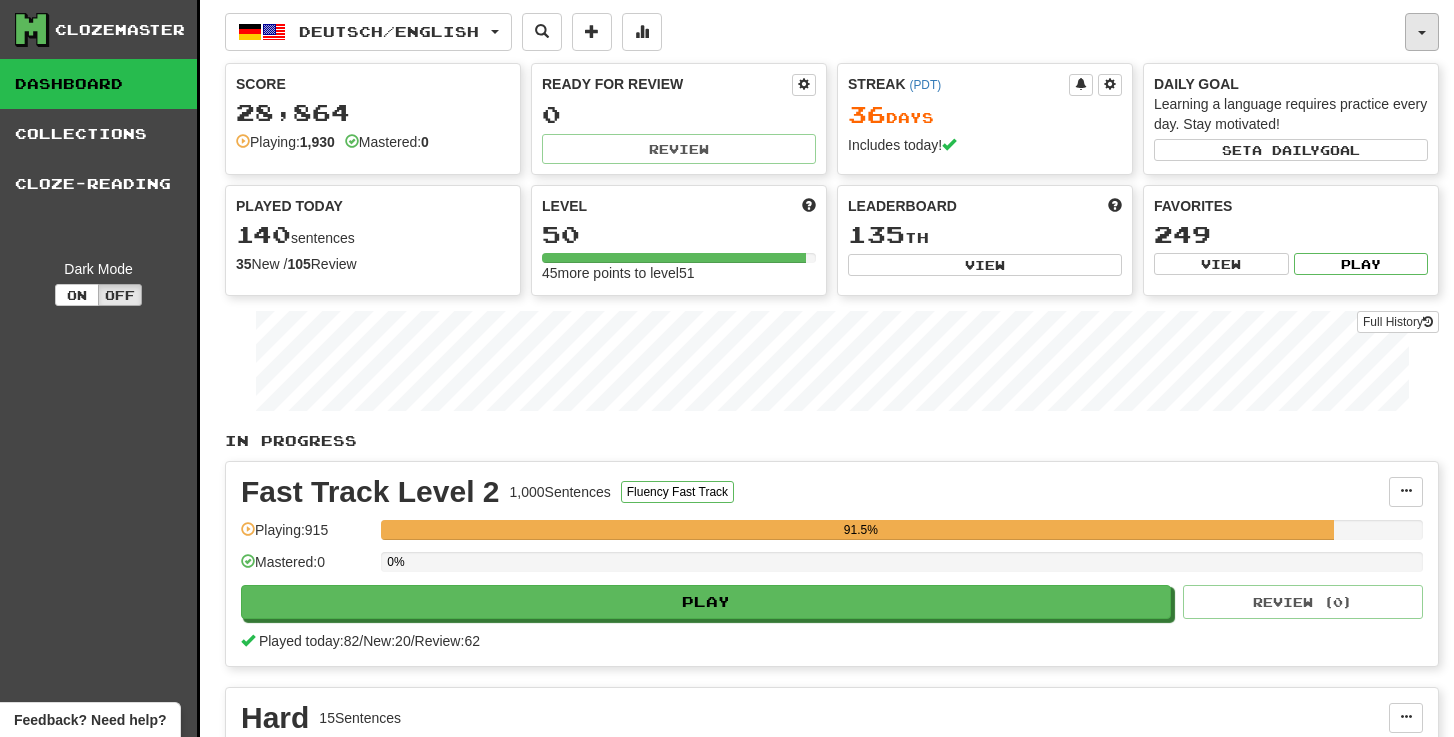 click at bounding box center [1422, 32] 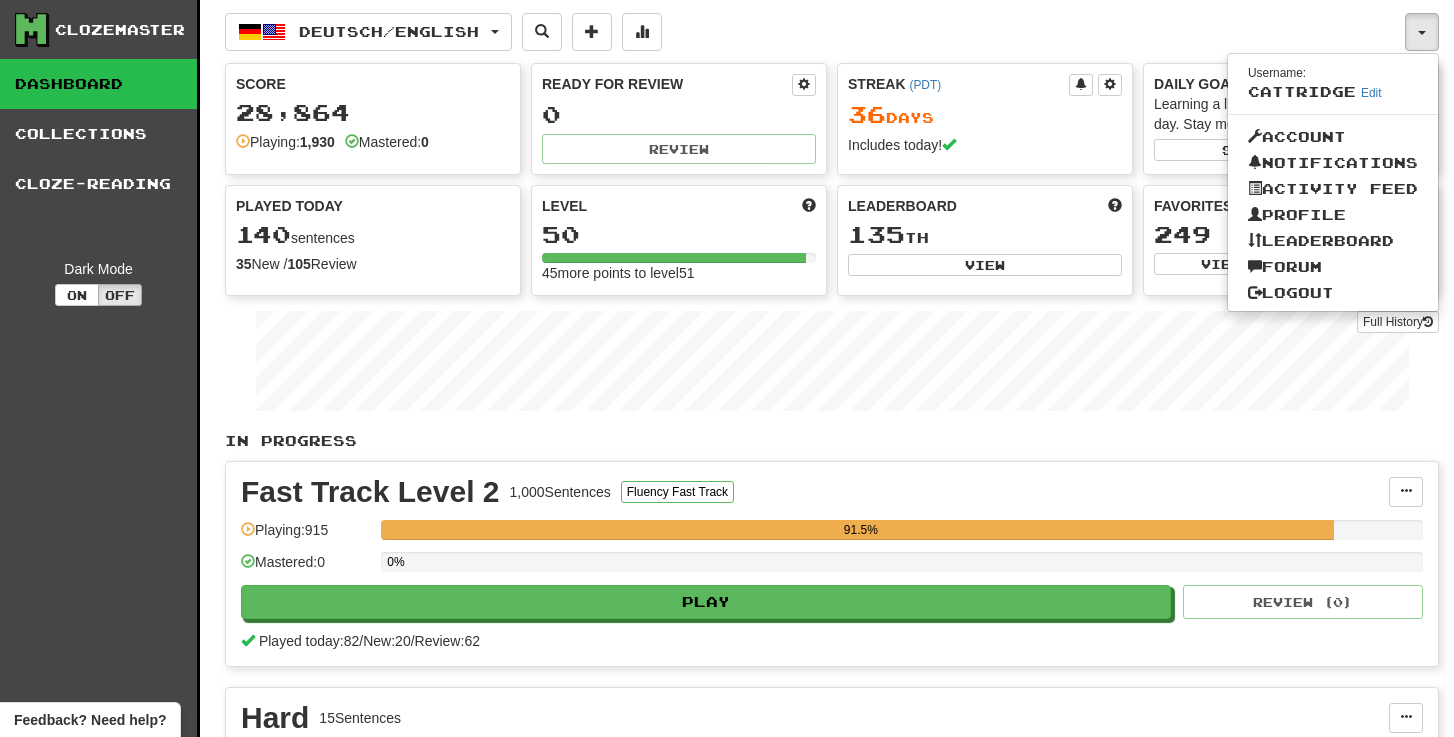 click on "Deutsch  /  English Deutsch  /  English Streak:  36   Review:  0 Points today:  1102  Language Pairing" at bounding box center [815, 32] 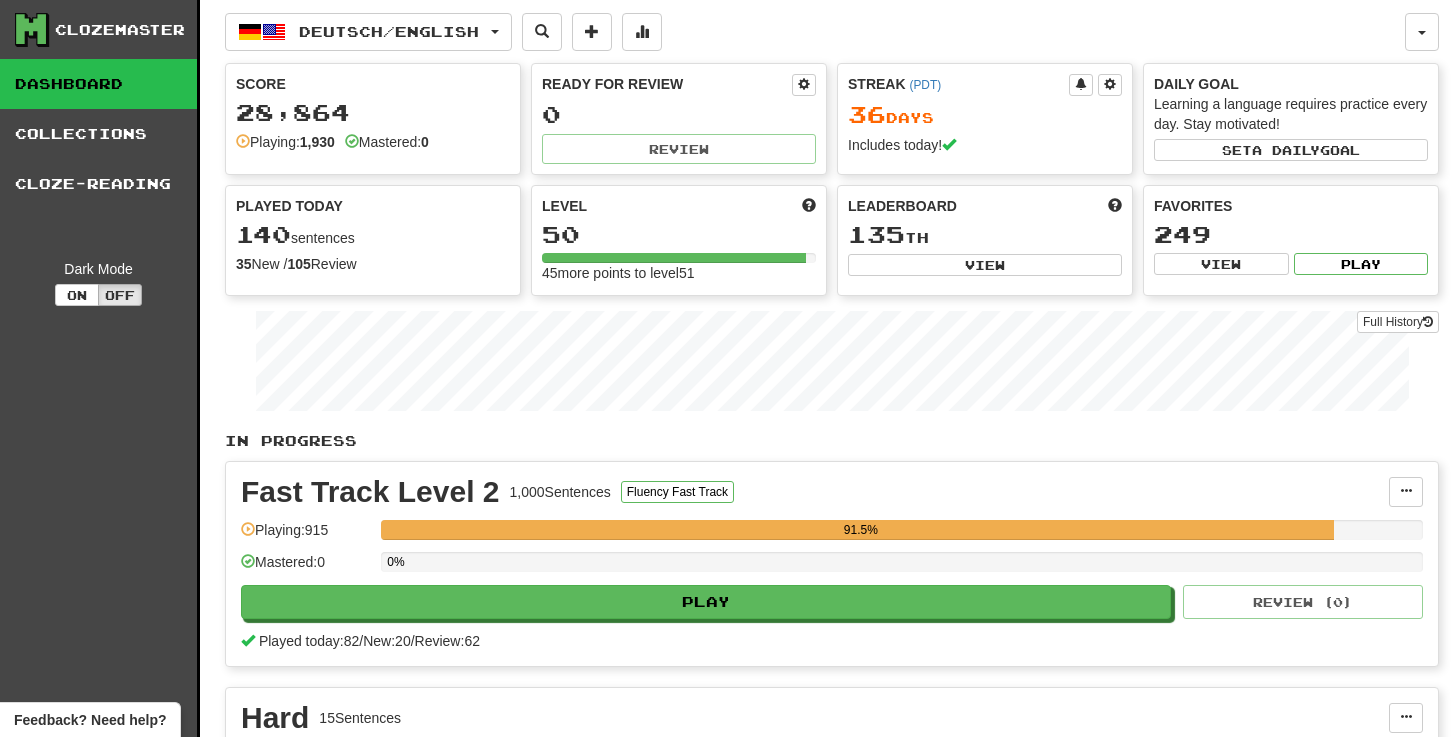 scroll, scrollTop: 0, scrollLeft: 0, axis: both 